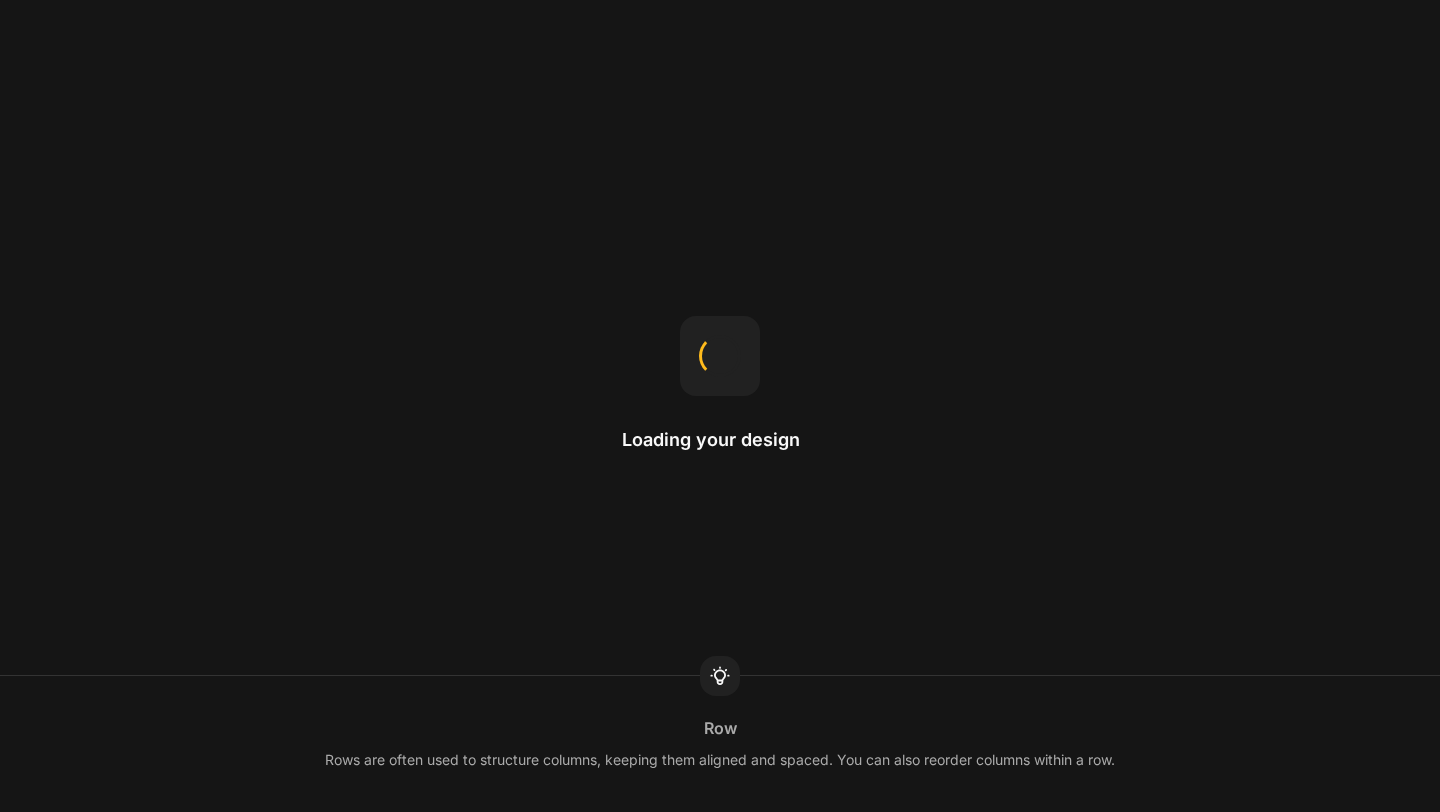 scroll, scrollTop: 0, scrollLeft: 0, axis: both 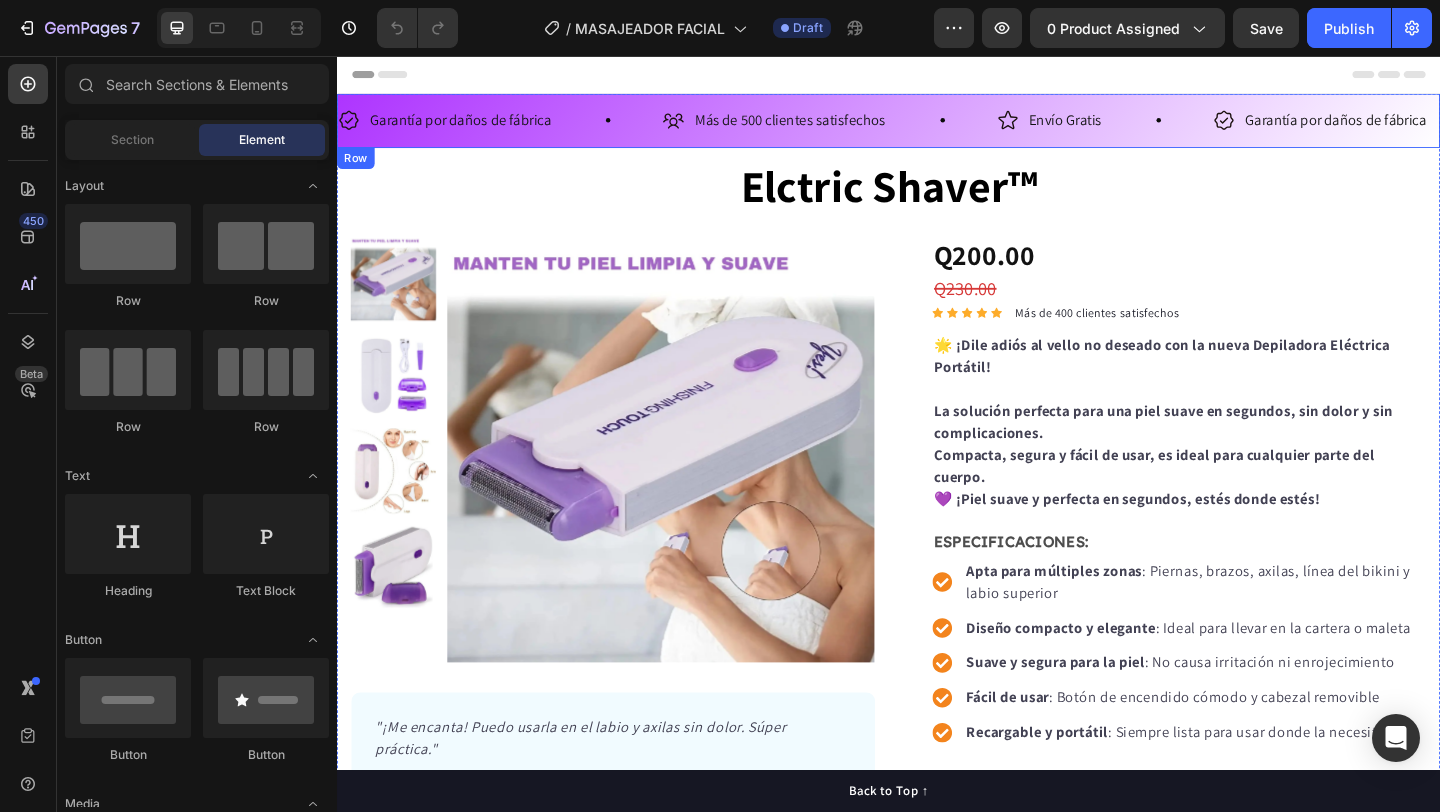 click on "Garantía por daños de fábrica Item List
Más de 500 clientes satisfechos Item List
Envío Gratis Item List
Garantía por daños de fábrica Item List
Más de 500 clientes satisfechos Item List
Envío Gratis Item List
Garantía por daños de fábrica Item List
Más de 500 clientes satisfechos Item List
Envío Gratis Item List
Garantía por daños de fábrica Item List
Más de 500 clientes satisfechos Item List
Envío Gratis Item List
Garantía por daños de fábrica Item List
Más de 500 clientes satisfechos Item List
Envío Gratis Item List Item List" at bounding box center (937, 126) 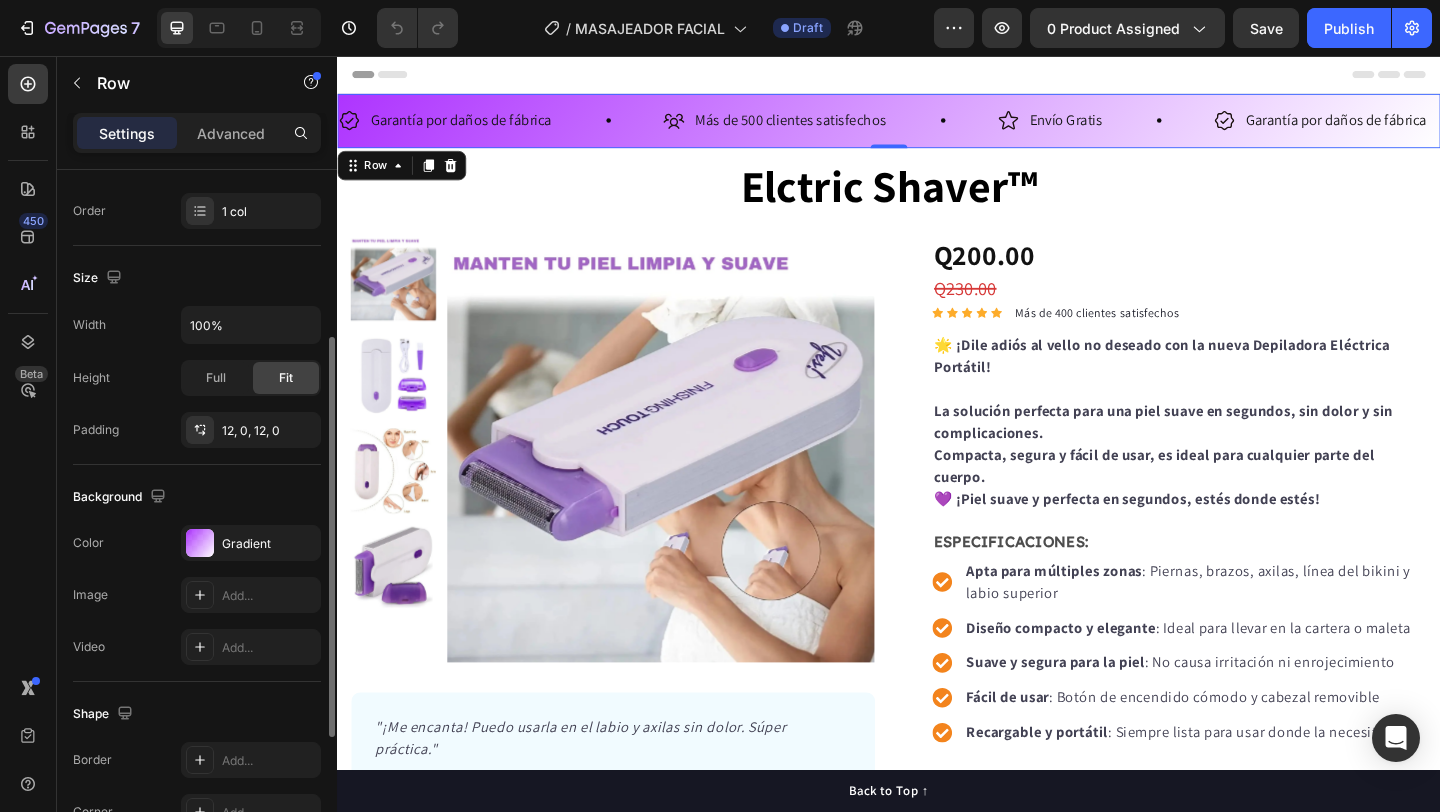 scroll, scrollTop: 362, scrollLeft: 0, axis: vertical 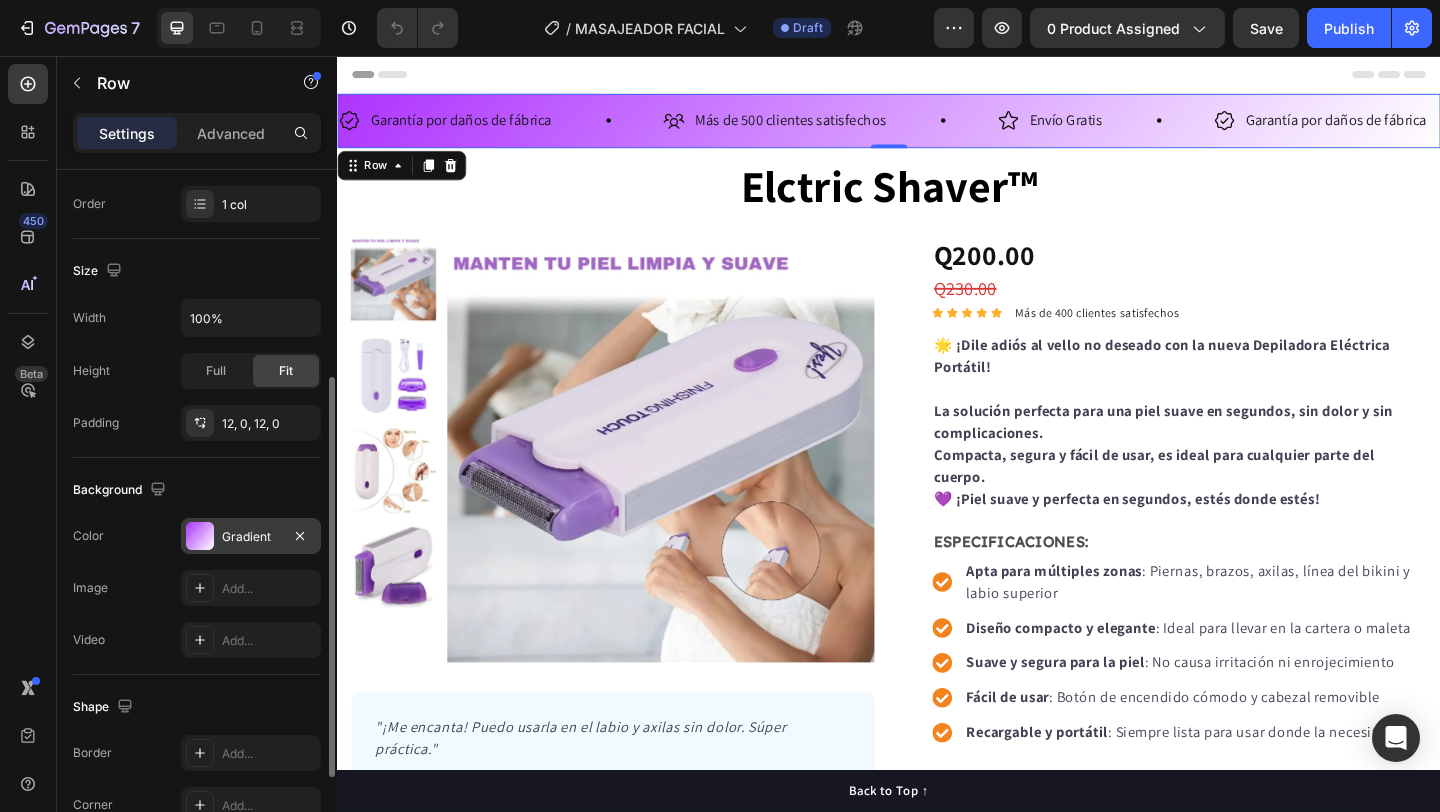 click on "Gradient" at bounding box center (251, 537) 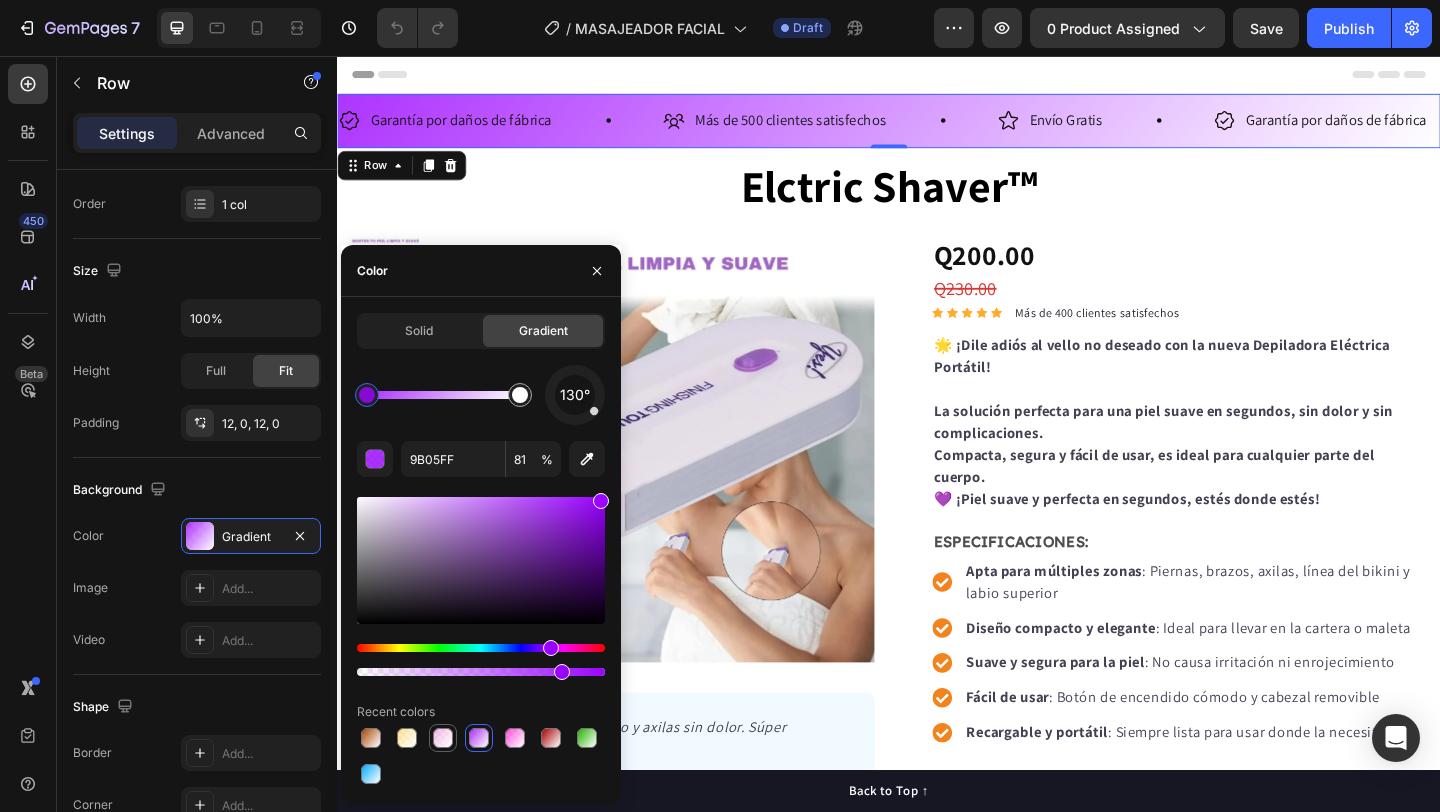 click at bounding box center [443, 738] 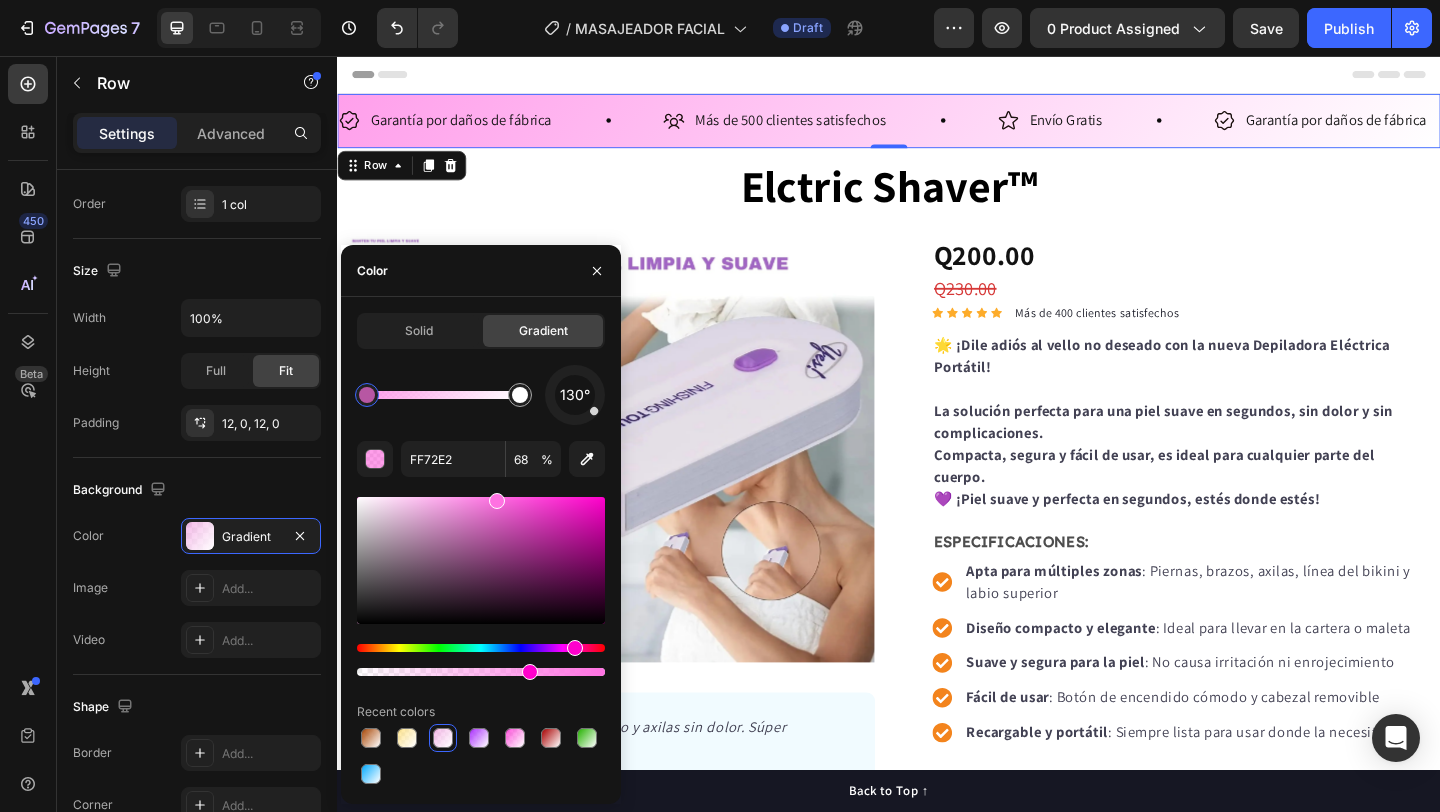 type on "FF70E2" 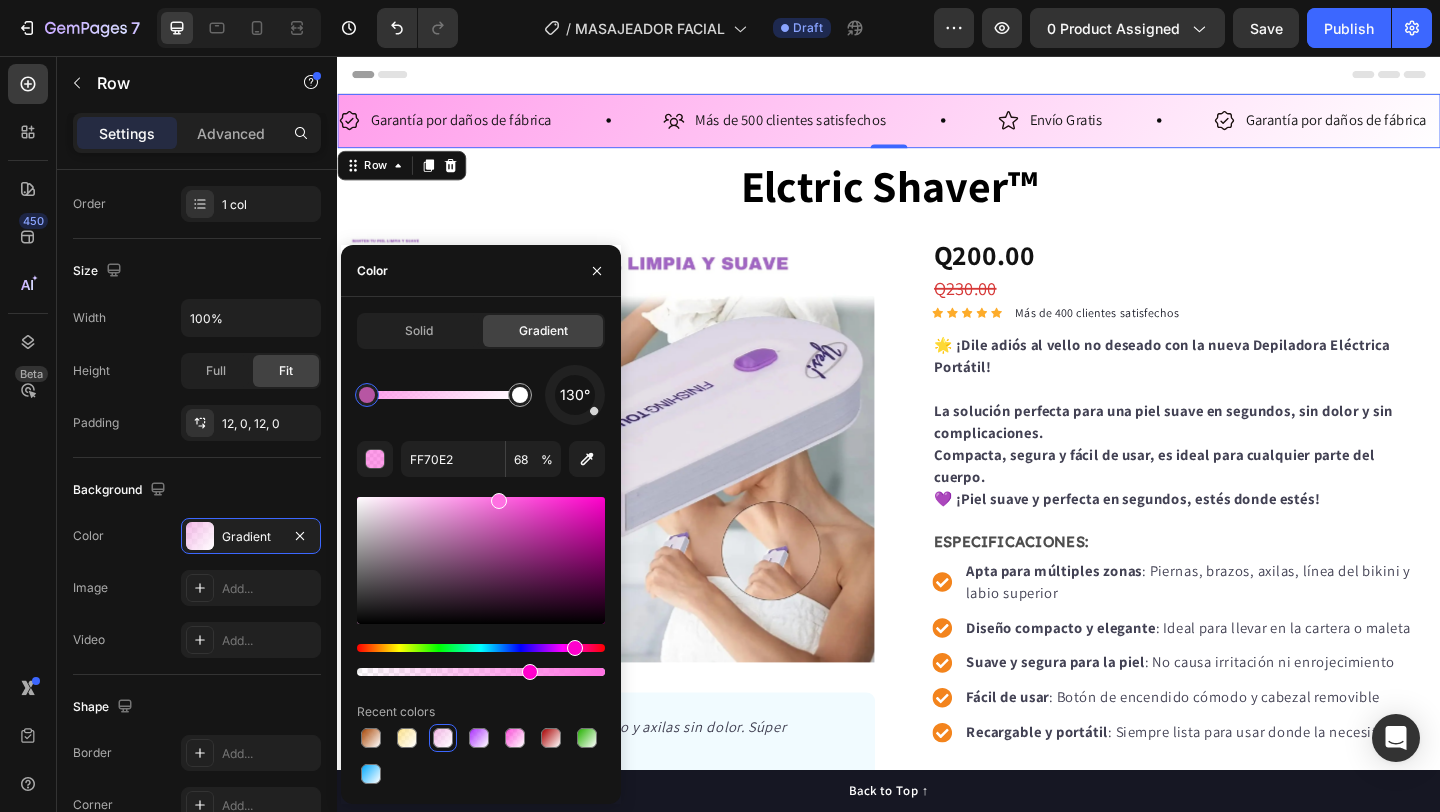 drag, startPoint x: 448, startPoint y: 505, endPoint x: 496, endPoint y: 487, distance: 51.264023 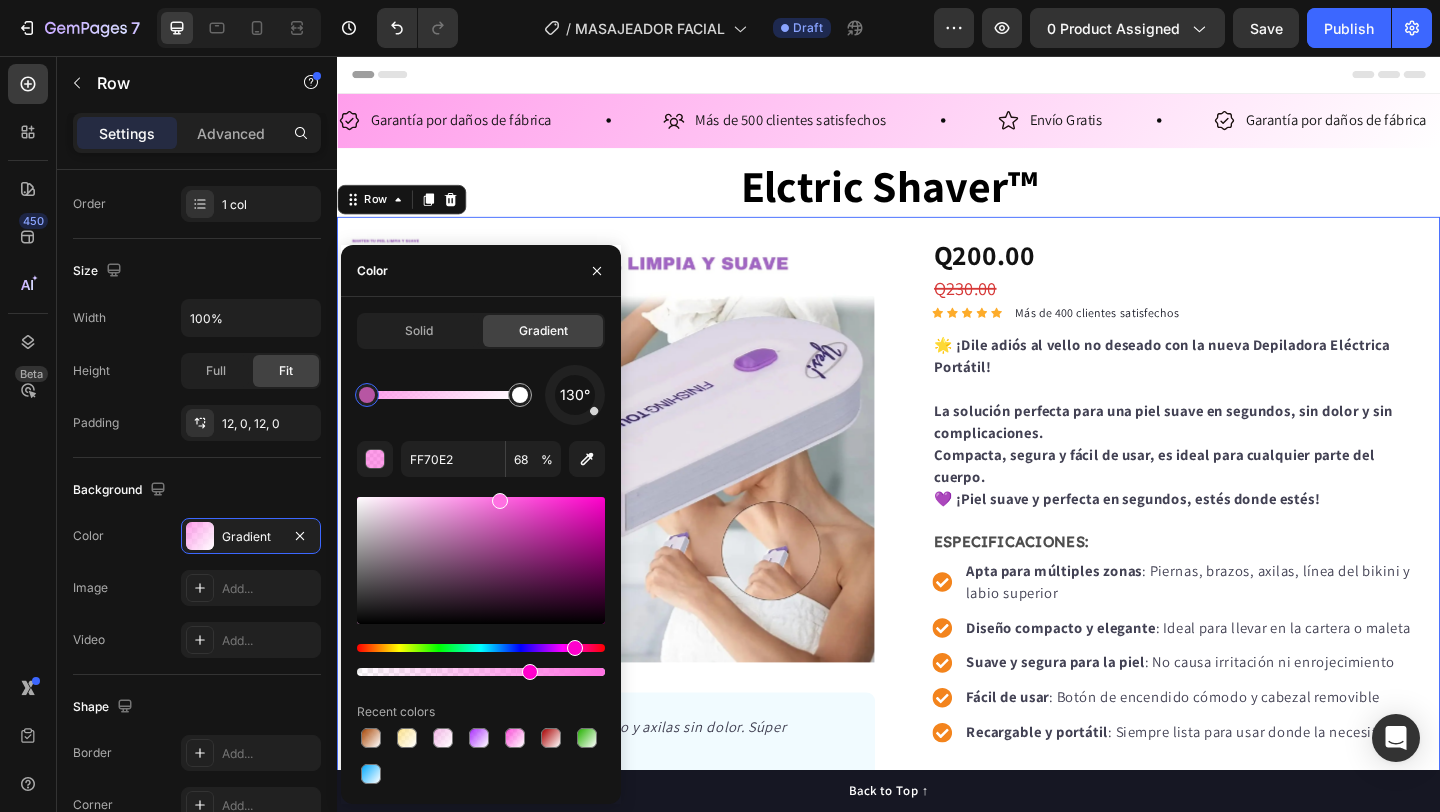 click on "Product Images "¡Me encanta! Puedo usarla en el labio y axilas sin dolor. Súper práctica." Text block - Camila G. Text block
Comprador Verificado Item list Row Row Row Q200.00 Product Price Product Price Q230.00 Product Price Product Price Icon Icon Icon Icon Icon Icon List Hoz Más de 400 clientes satisfechos Text block Row 🌟 ¡Dile adiós al vello no deseado con la nueva Depiladora Eléctrica Portátil! Text block La solución perfecta para una piel suave en segundos, sin dolor y sin complicaciones. Compacta, segura y fácil de usar, es ideal para cualquier parte del cuerpo. 💜 ¡Piel suave y perfecta en segundos, estés donde estés! Text block ESPECIFICACIONES:  Text Block Apta para múltiples zonas : Piernas, brazos, axilas, línea del bikini y labio superior Diseño compacto y elegante : Ideal para llevar en la cartera o maleta Suave y segura para la piel : No causa irritación ni enrojecimiento Fácil de usar : Botón de encendido cómodo y cabezal removible Item list" at bounding box center (937, 578) 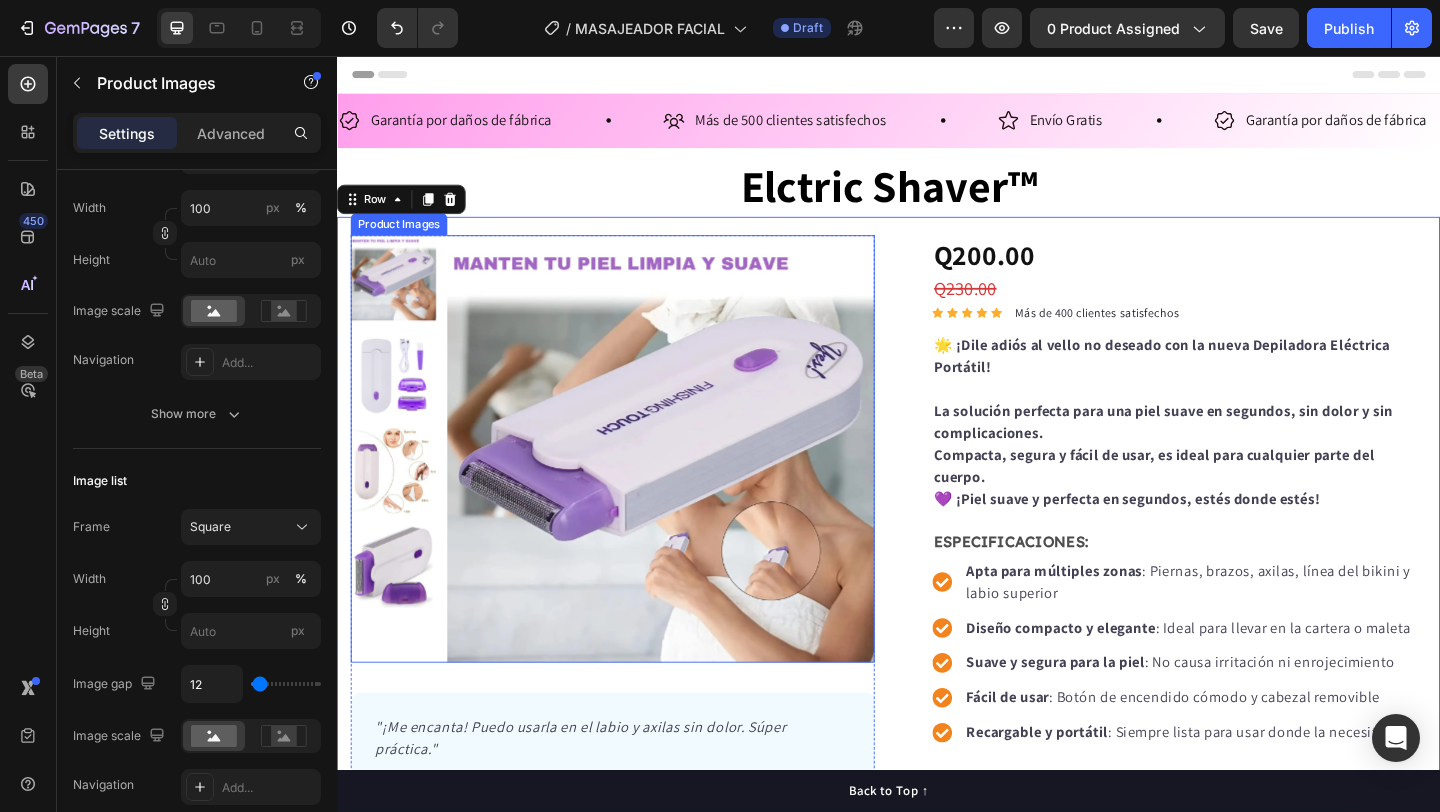 click at bounding box center [689, 483] 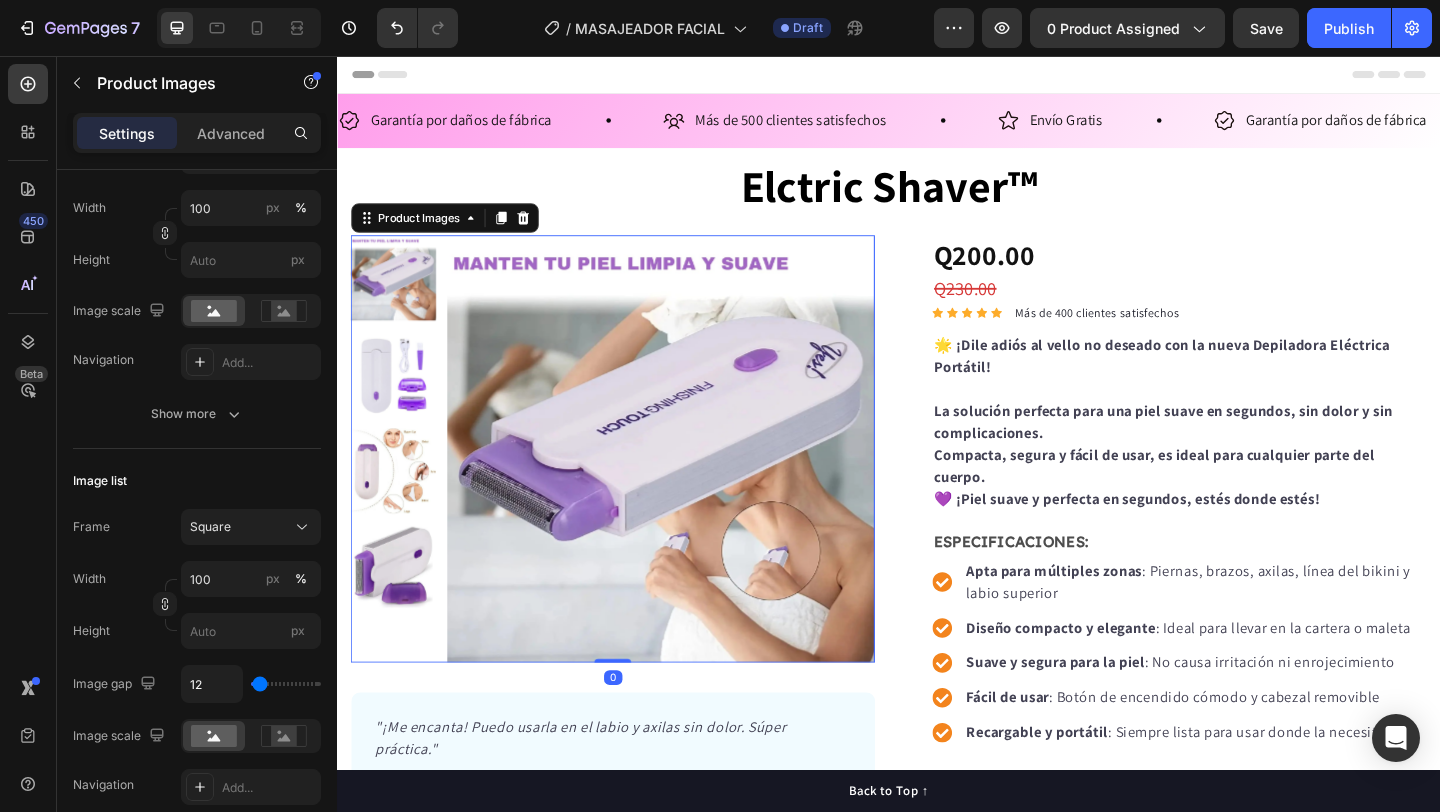 scroll, scrollTop: 0, scrollLeft: 0, axis: both 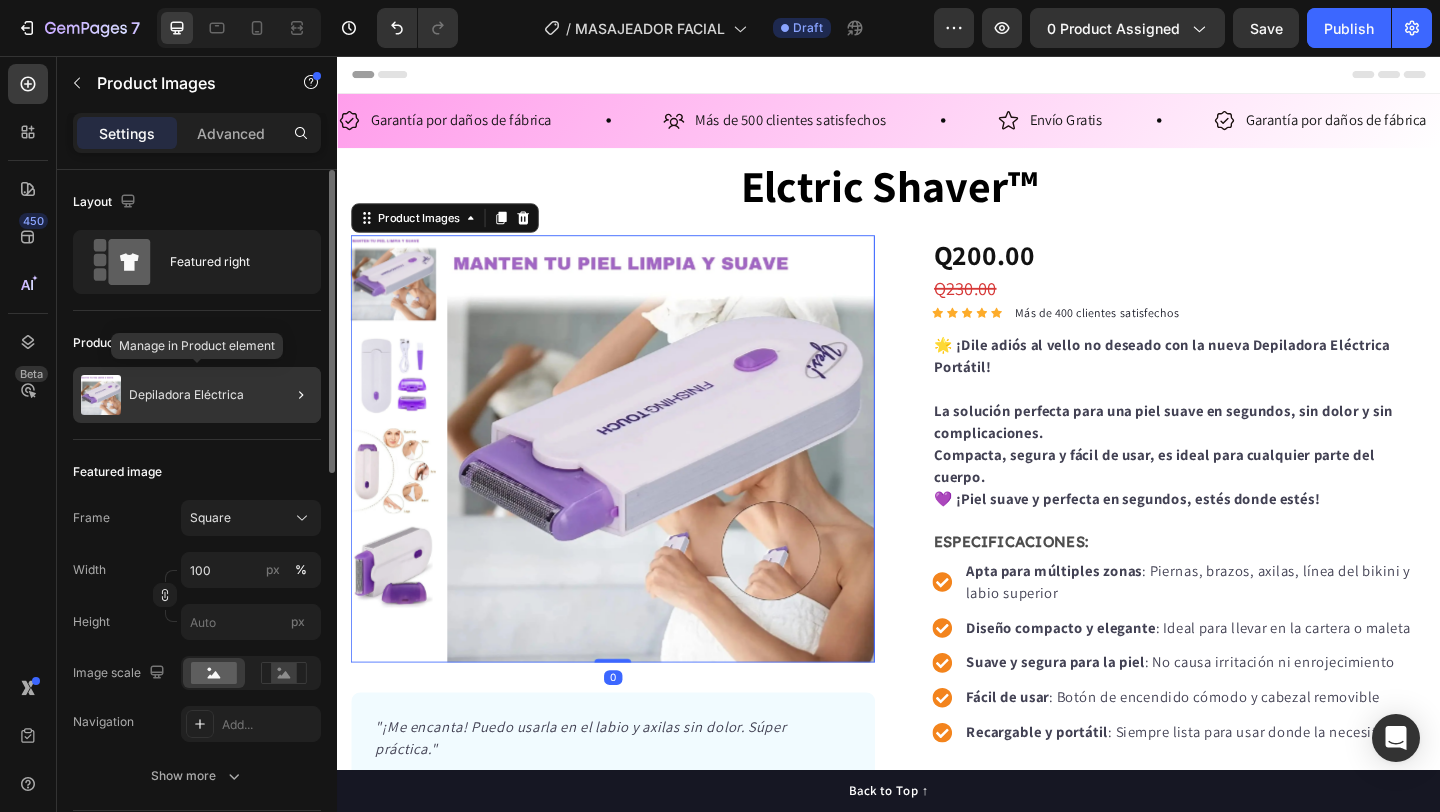 click on "Depiladora Eléctrica" 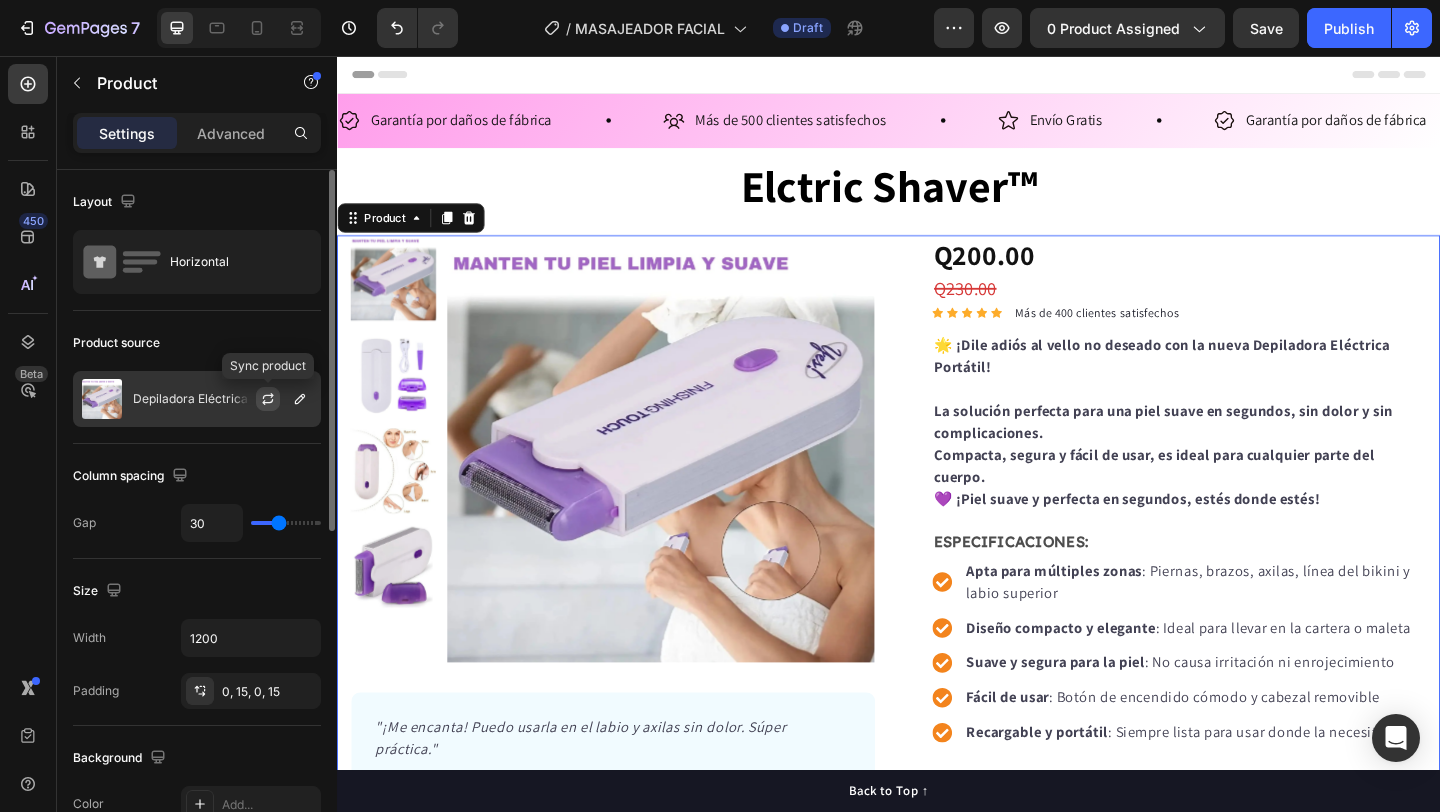 click 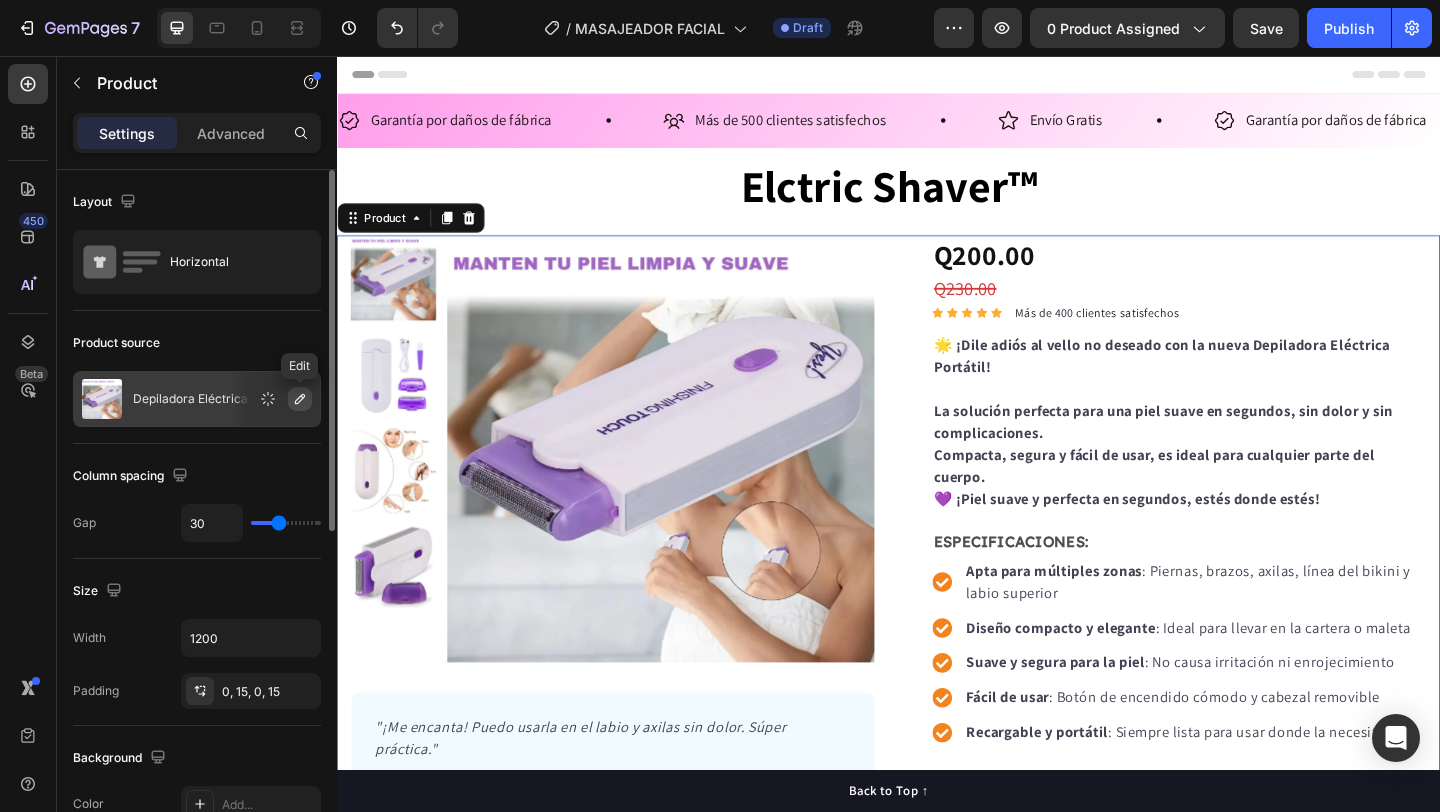 click 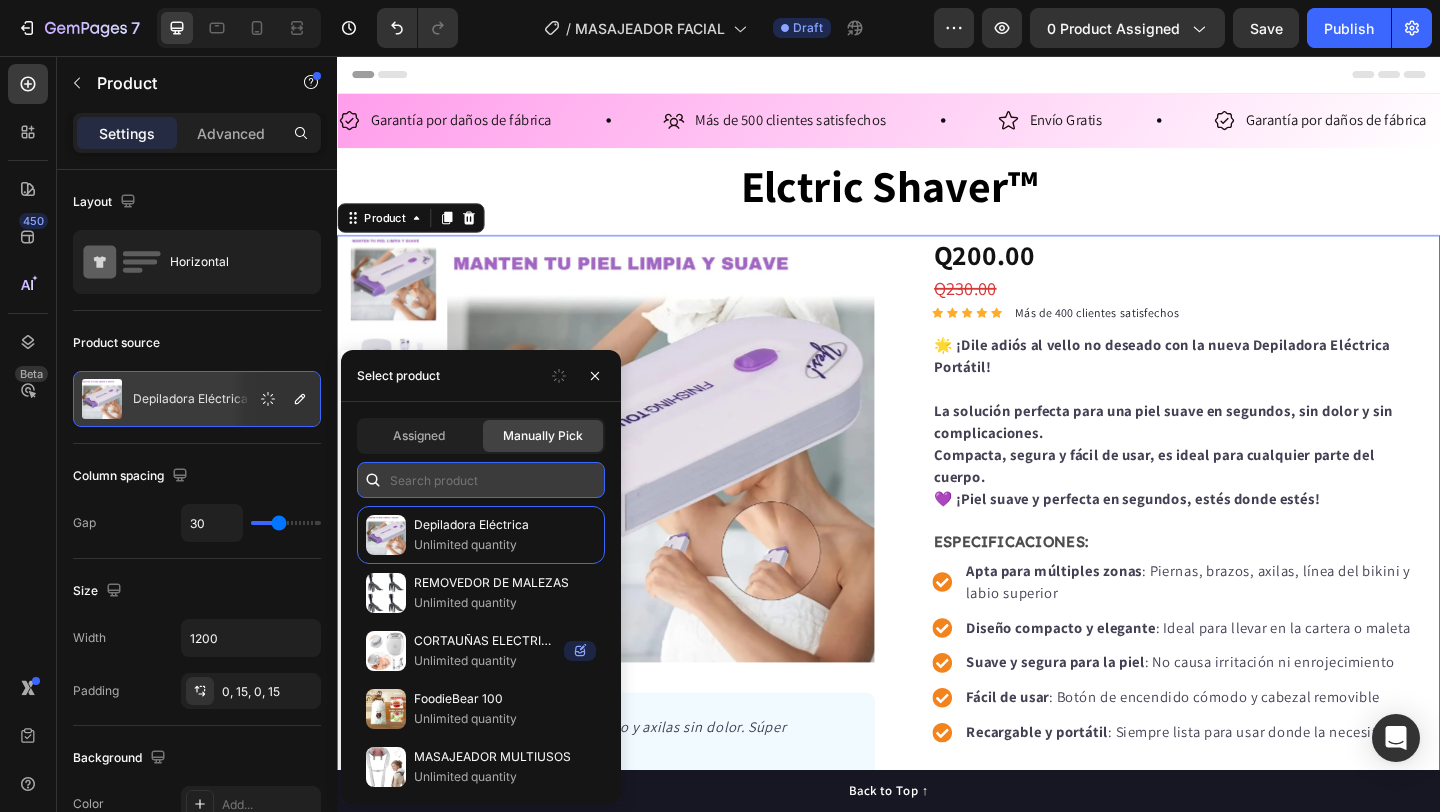 click at bounding box center (481, 480) 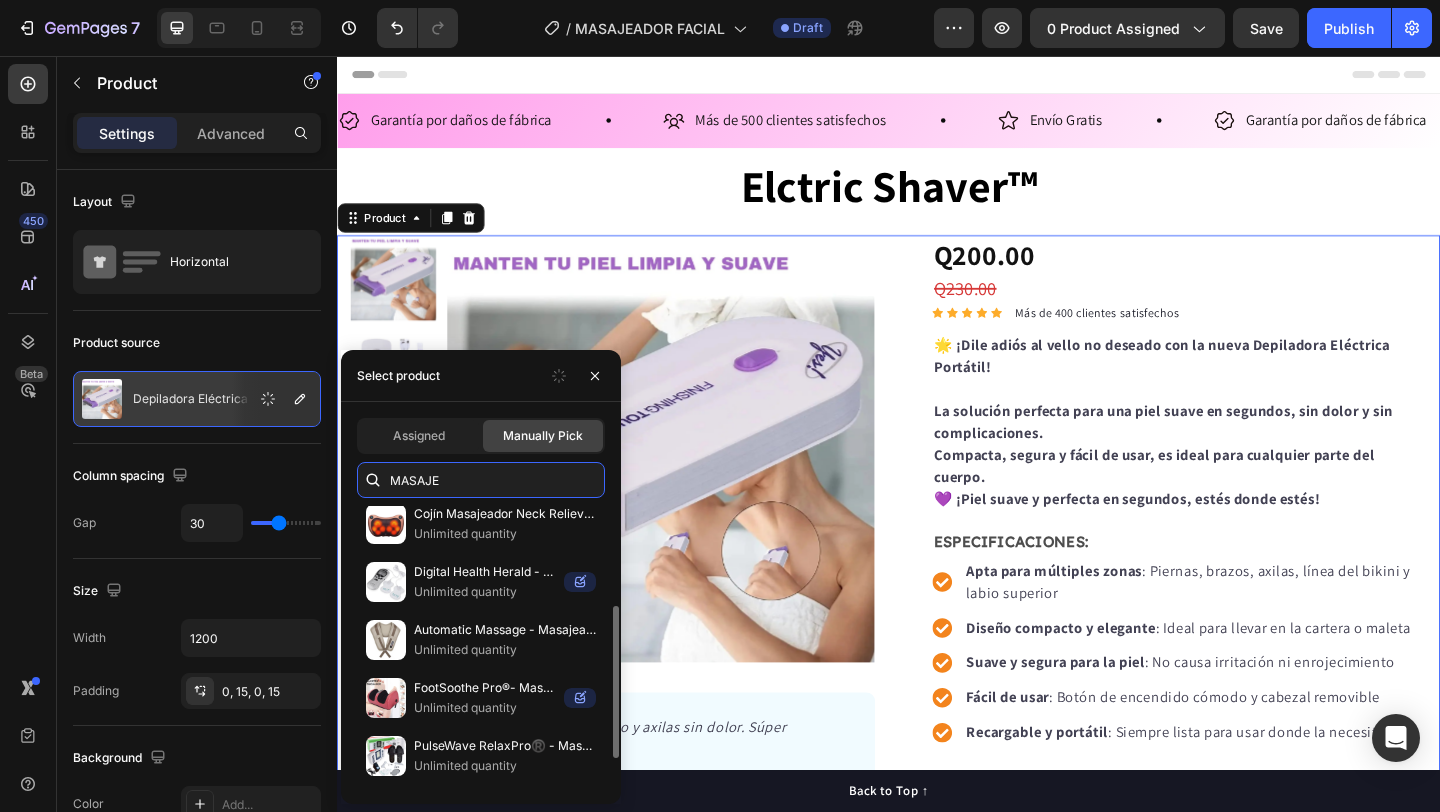 scroll, scrollTop: 240, scrollLeft: 0, axis: vertical 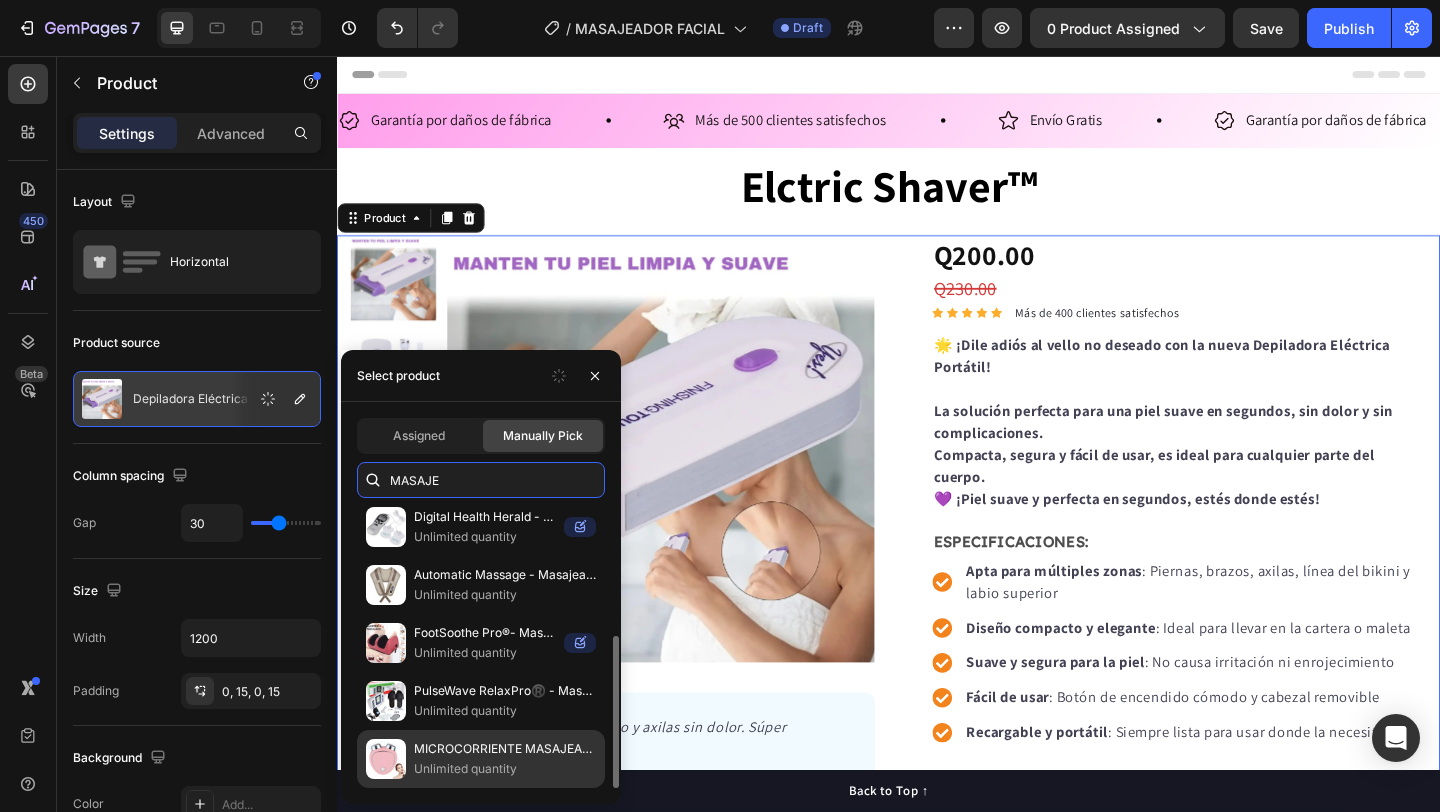 type on "MASAJE" 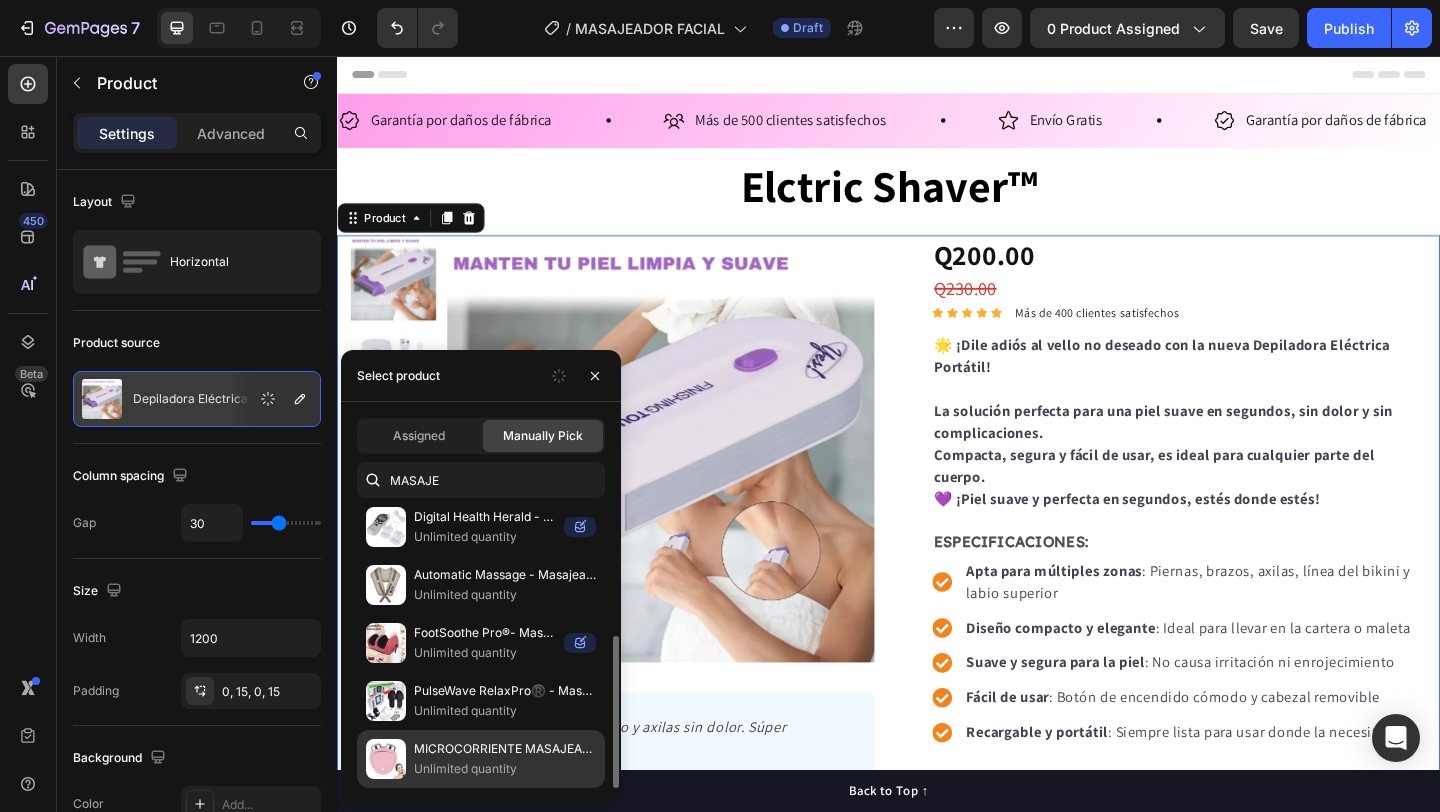 click on "MICROCORRIENTE MASAJEADOR" at bounding box center (505, 749) 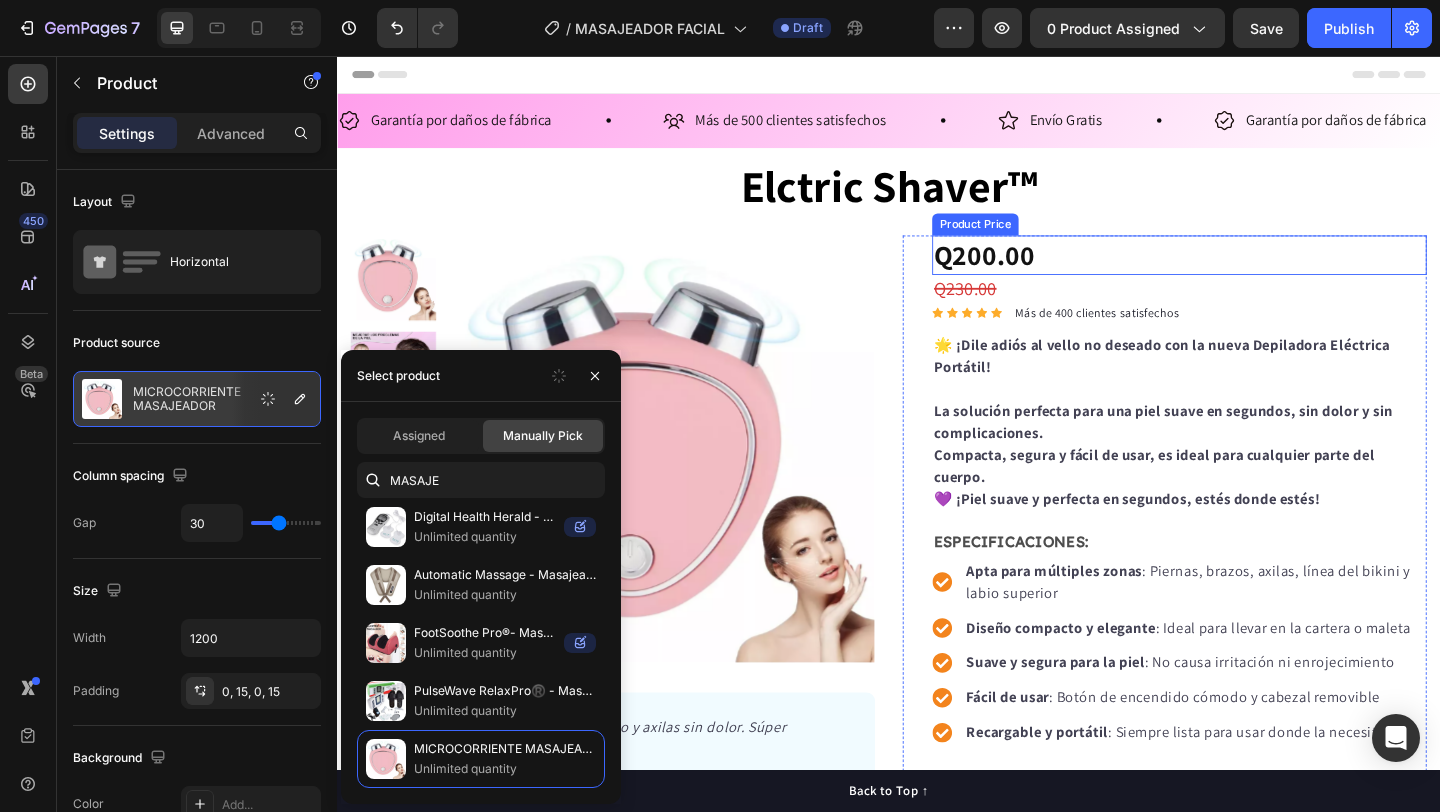 click on "Q200.00" at bounding box center (1253, 272) 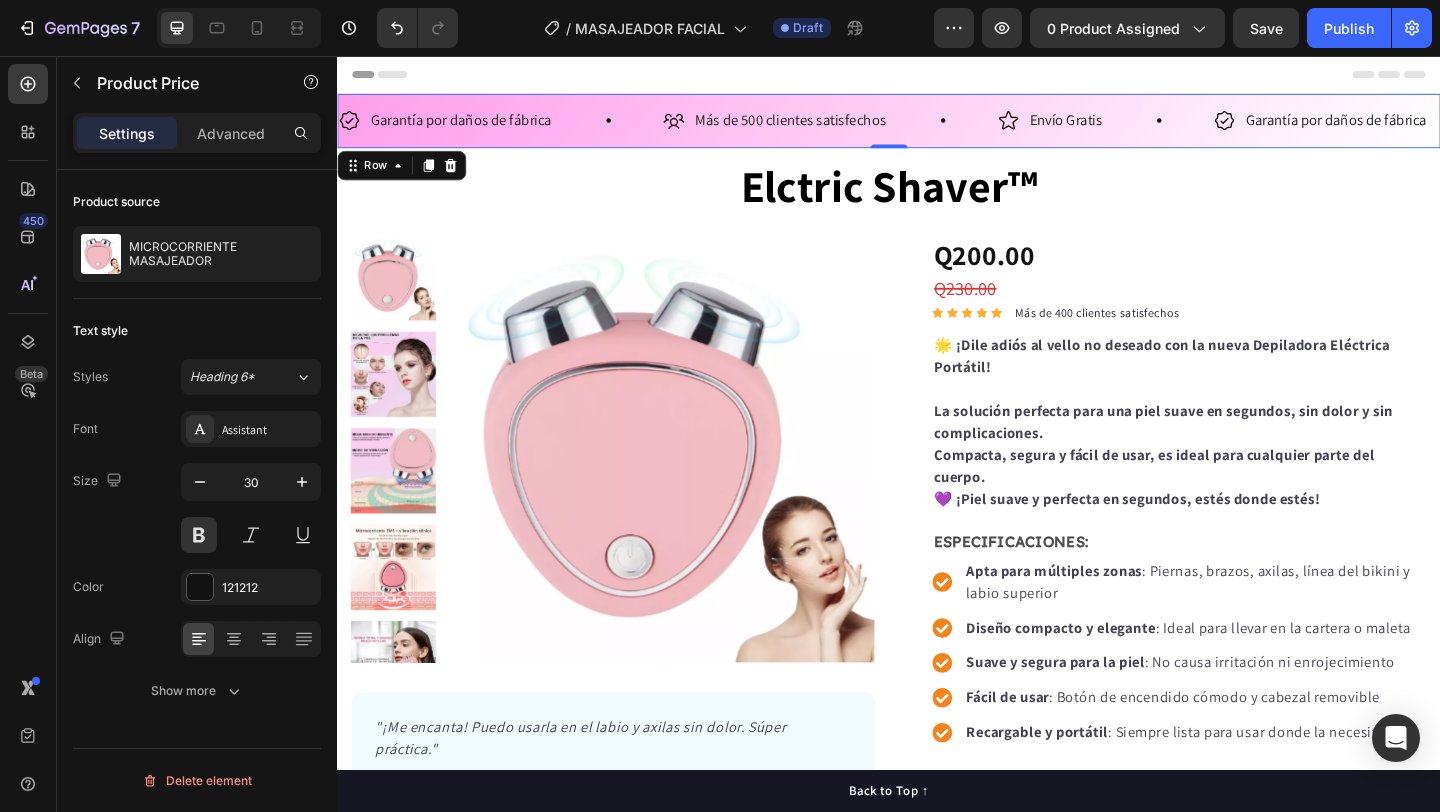 click on "Garantía por daños de fábrica Item List
Más de 500 clientes satisfechos Item List
Envío Gratis Item List
Garantía por daños de fábrica Item List
Más de 500 clientes satisfechos Item List
Envío Gratis Item List
Garantía por daños de fábrica Item List
Más de 500 clientes satisfechos Item List
Envío Gratis Item List
Garantía por daños de fábrica Item List
Más de 500 clientes satisfechos Item List
Envío Gratis Item List
Garantía por daños de fábrica Item List
Más de 500 clientes satisfechos Item List
Envío Gratis Item List Item List" at bounding box center [937, 126] 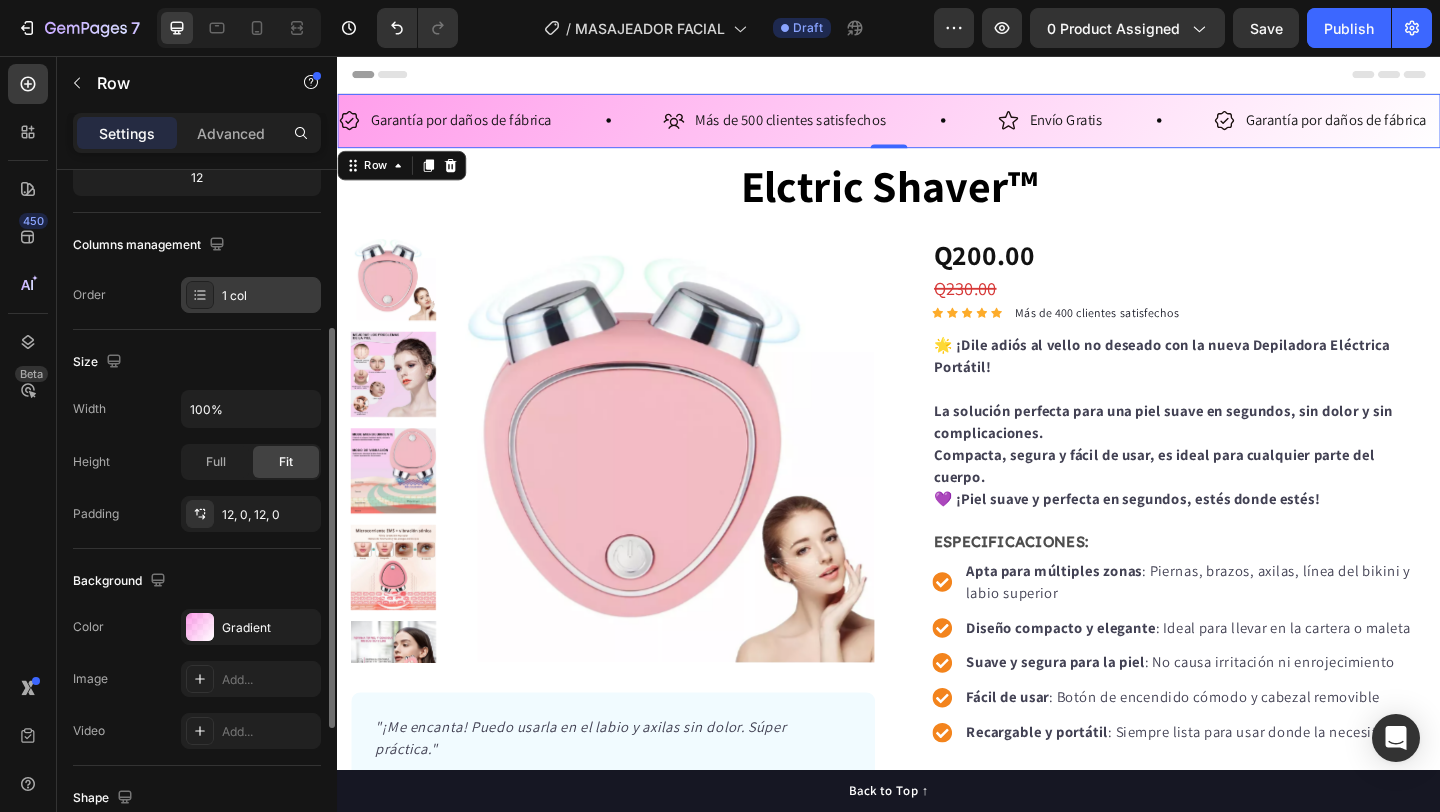 scroll, scrollTop: 331, scrollLeft: 0, axis: vertical 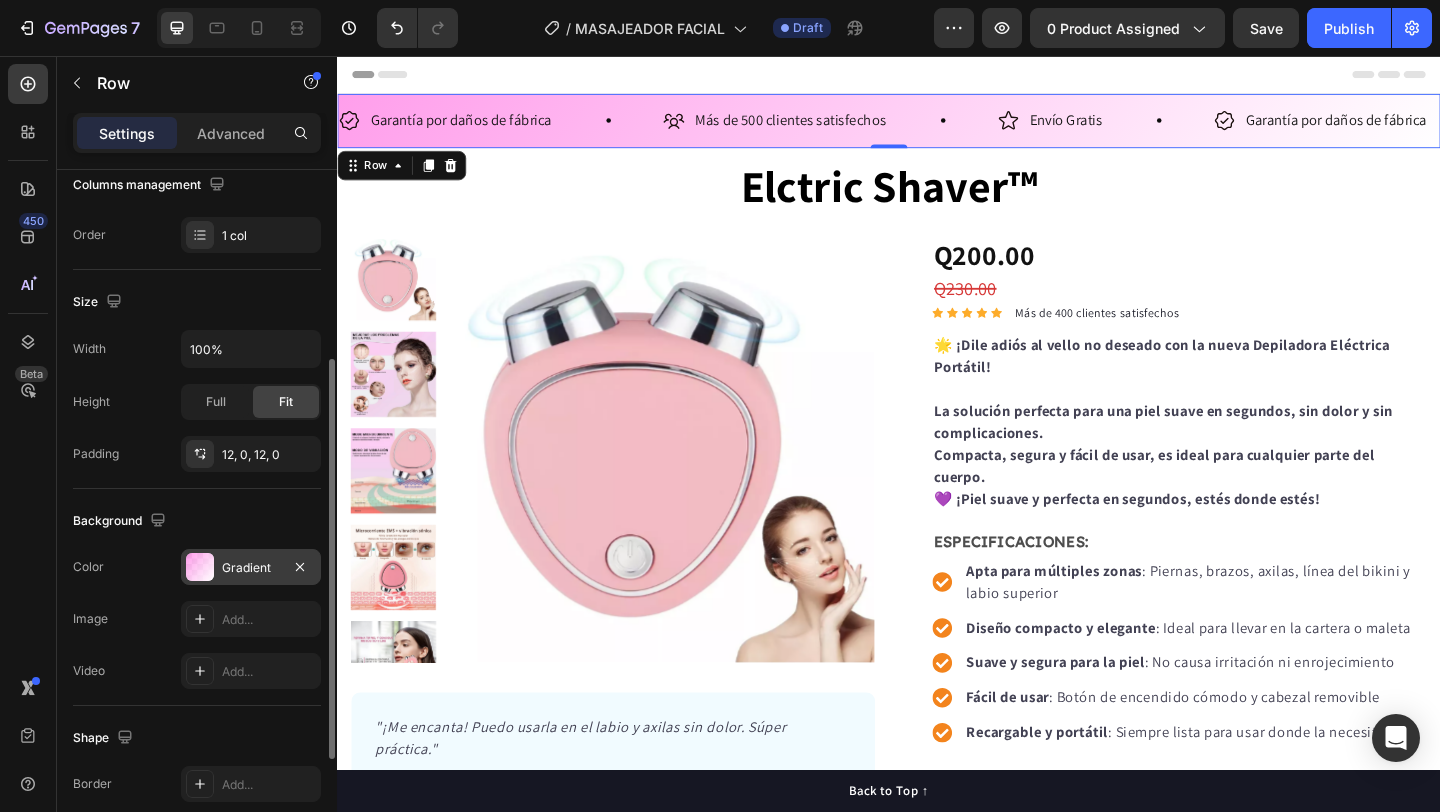 click on "Gradient" at bounding box center (251, 568) 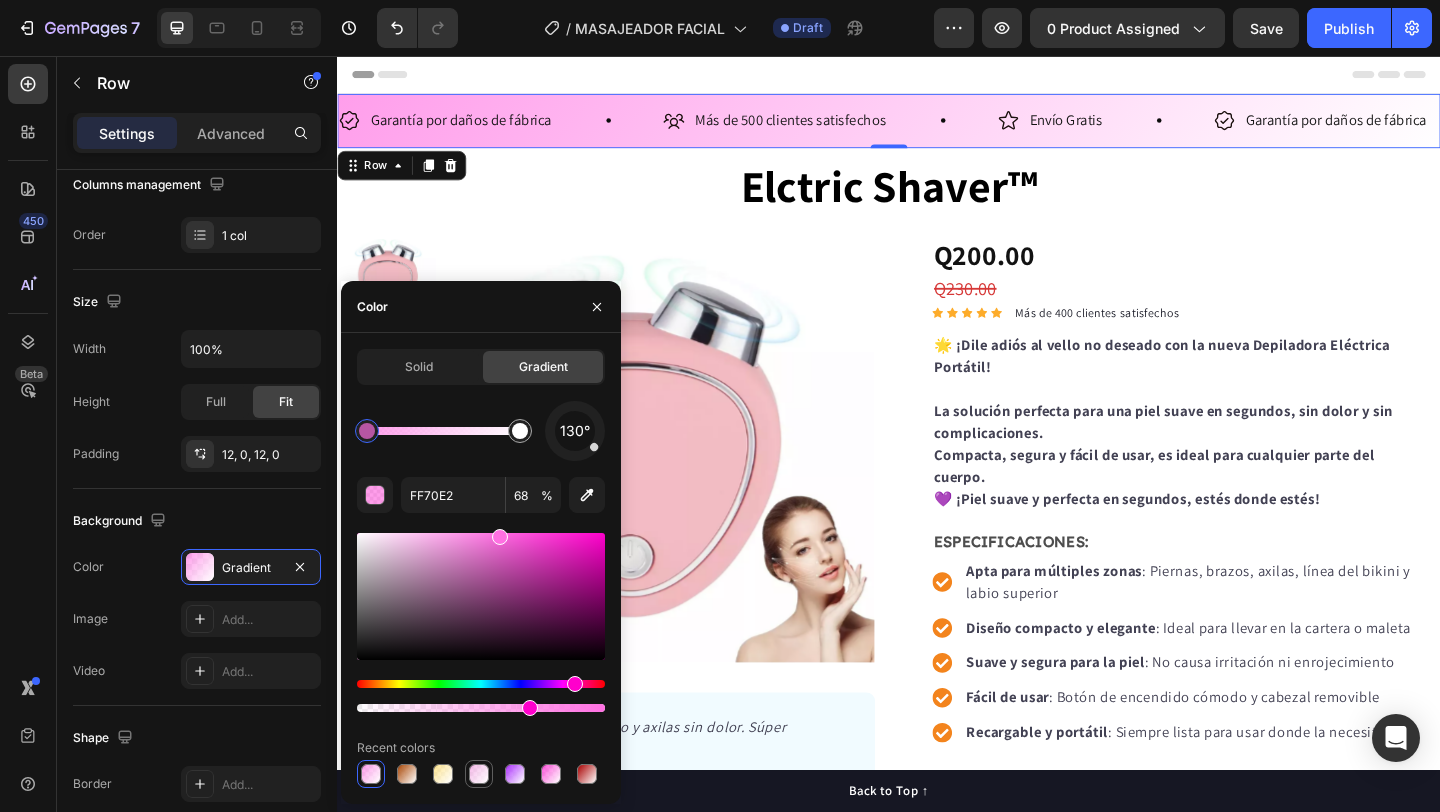 click at bounding box center (479, 774) 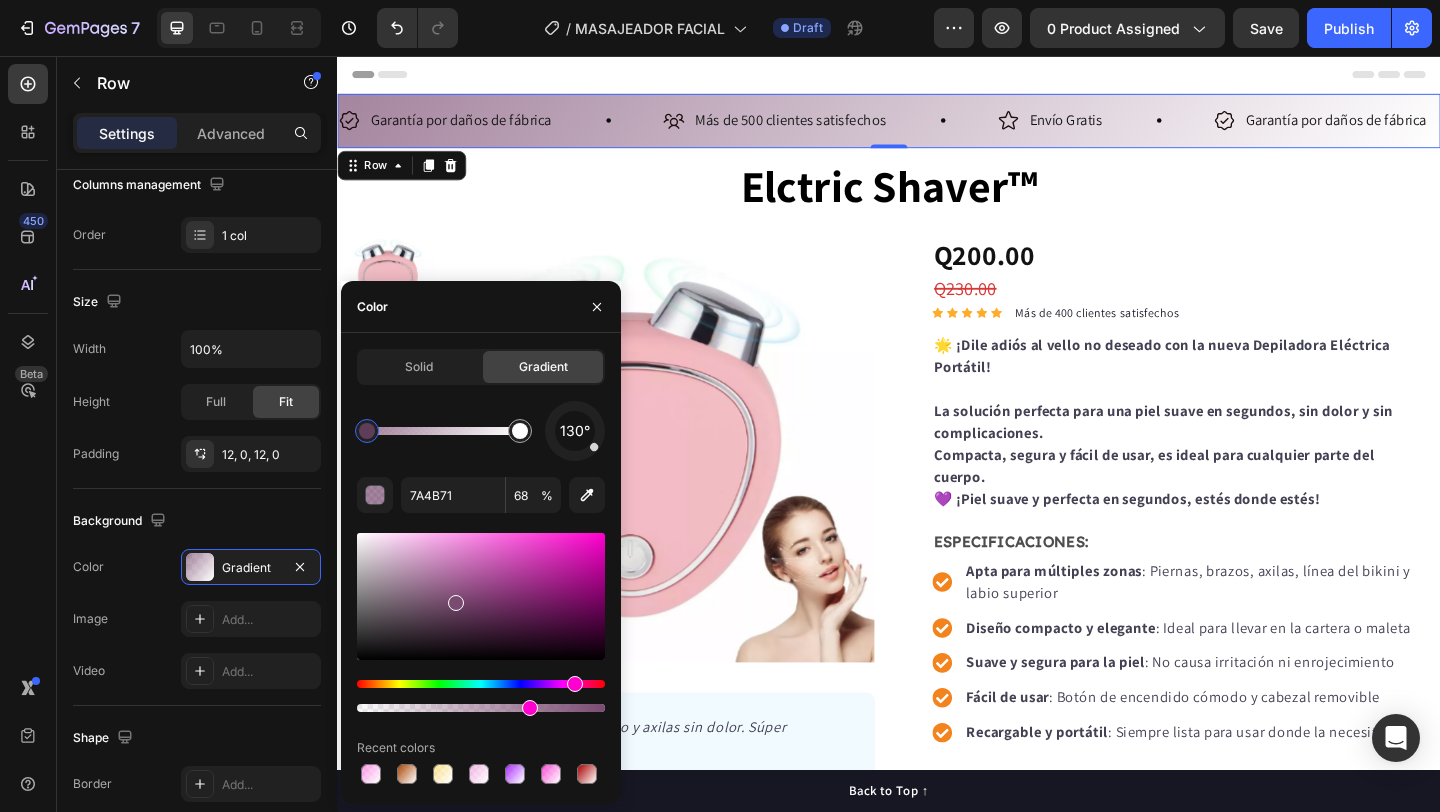 drag, startPoint x: 446, startPoint y: 547, endPoint x: 434, endPoint y: 445, distance: 102.70345 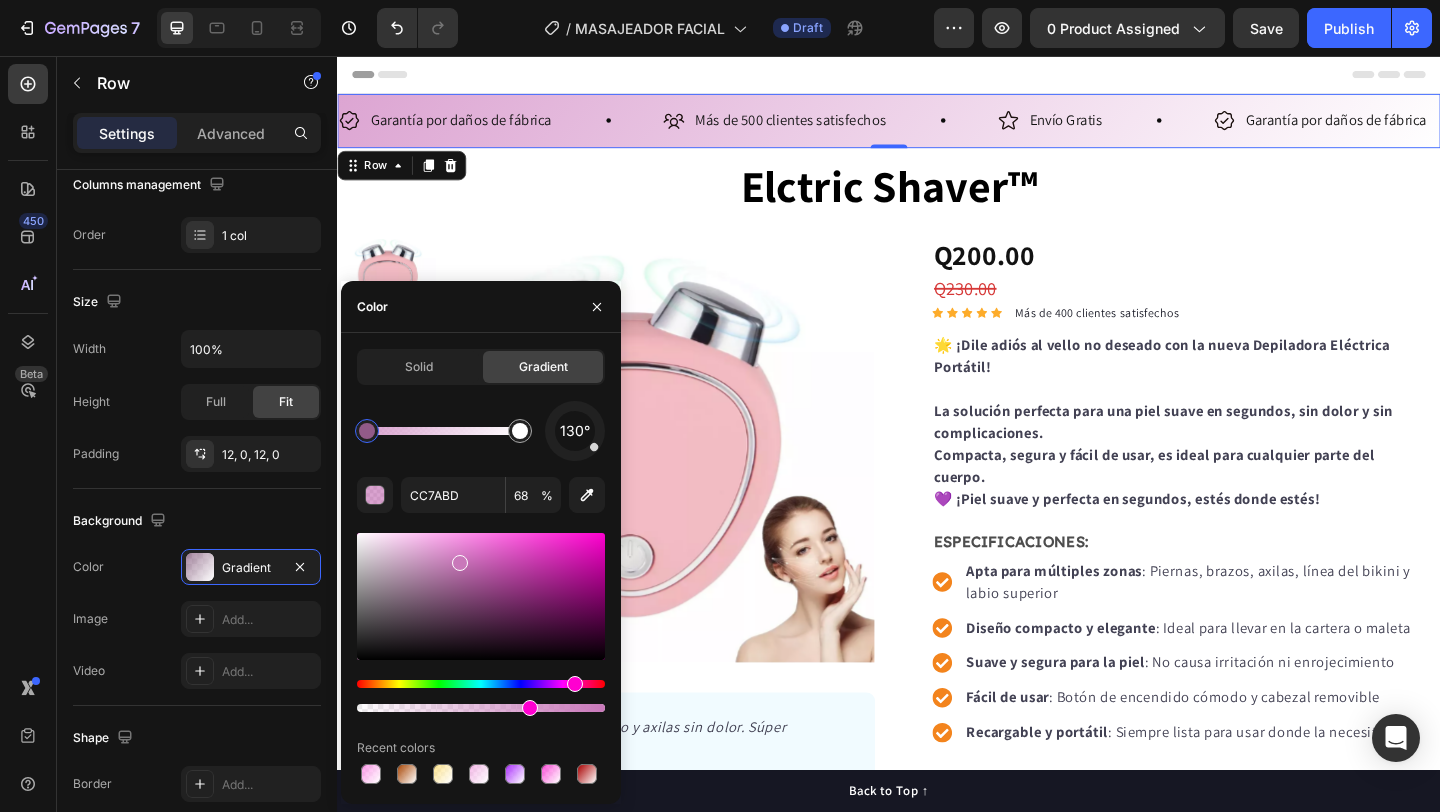 drag, startPoint x: 457, startPoint y: 603, endPoint x: 457, endPoint y: 539, distance: 64 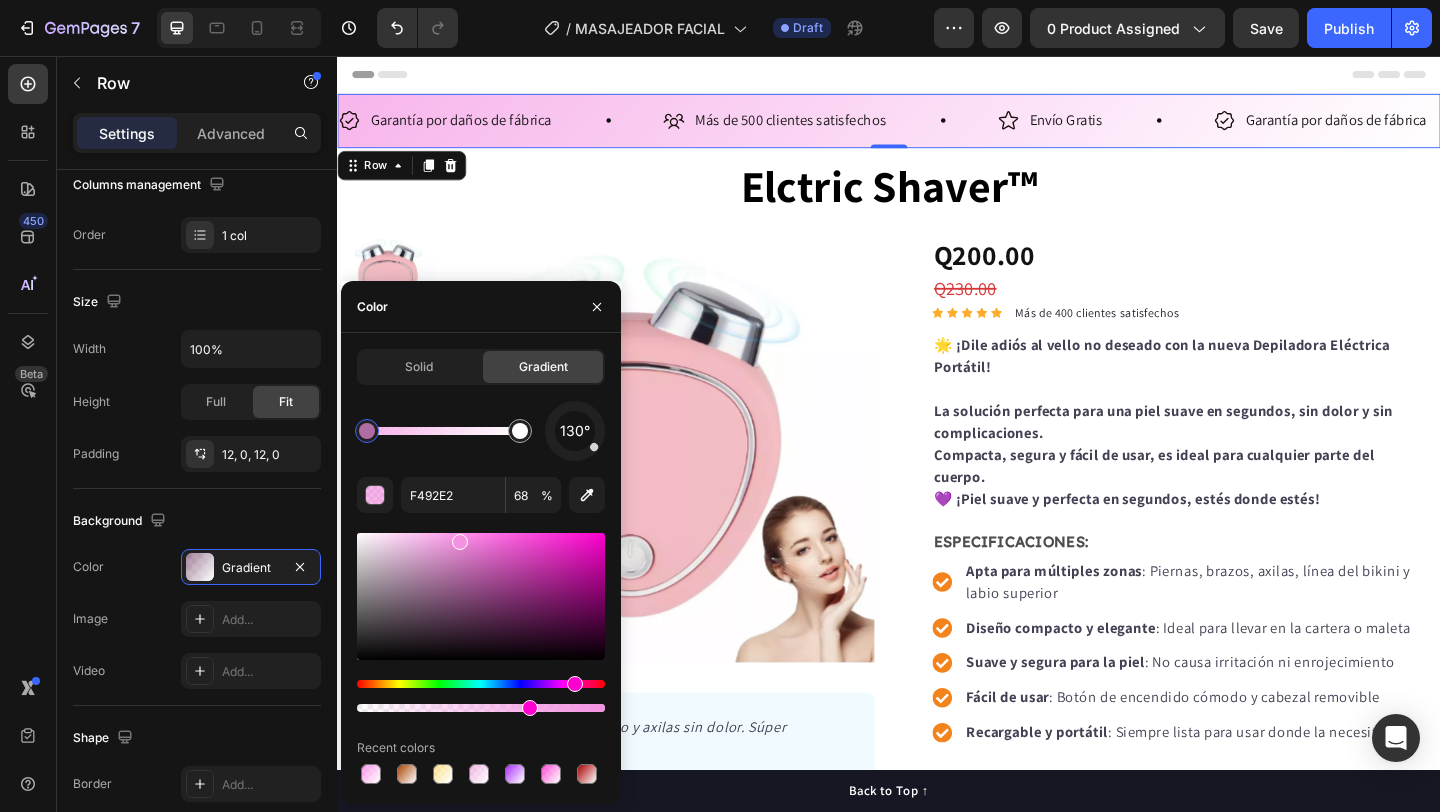 click at bounding box center (481, 596) 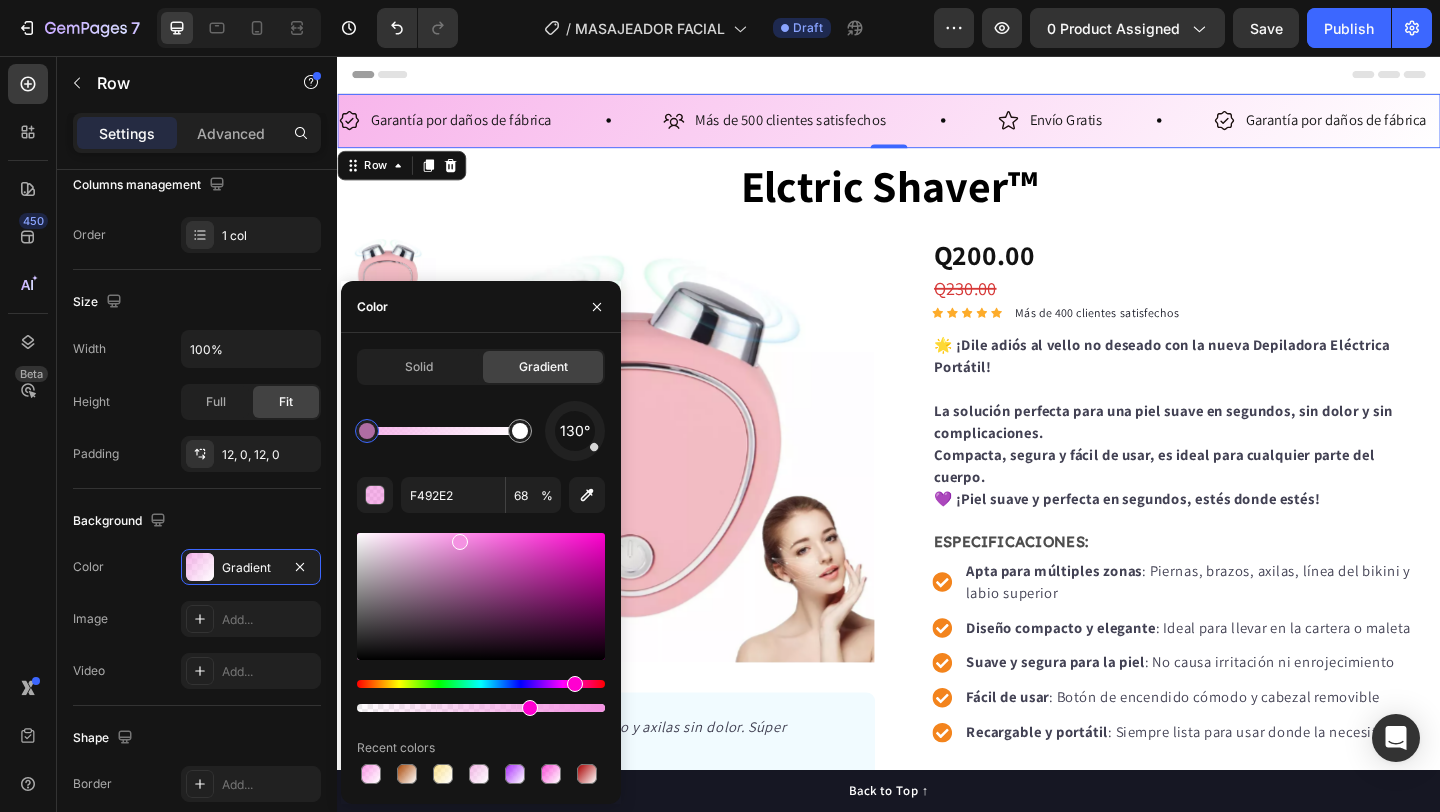 drag, startPoint x: 457, startPoint y: 537, endPoint x: 420, endPoint y: 533, distance: 37.215588 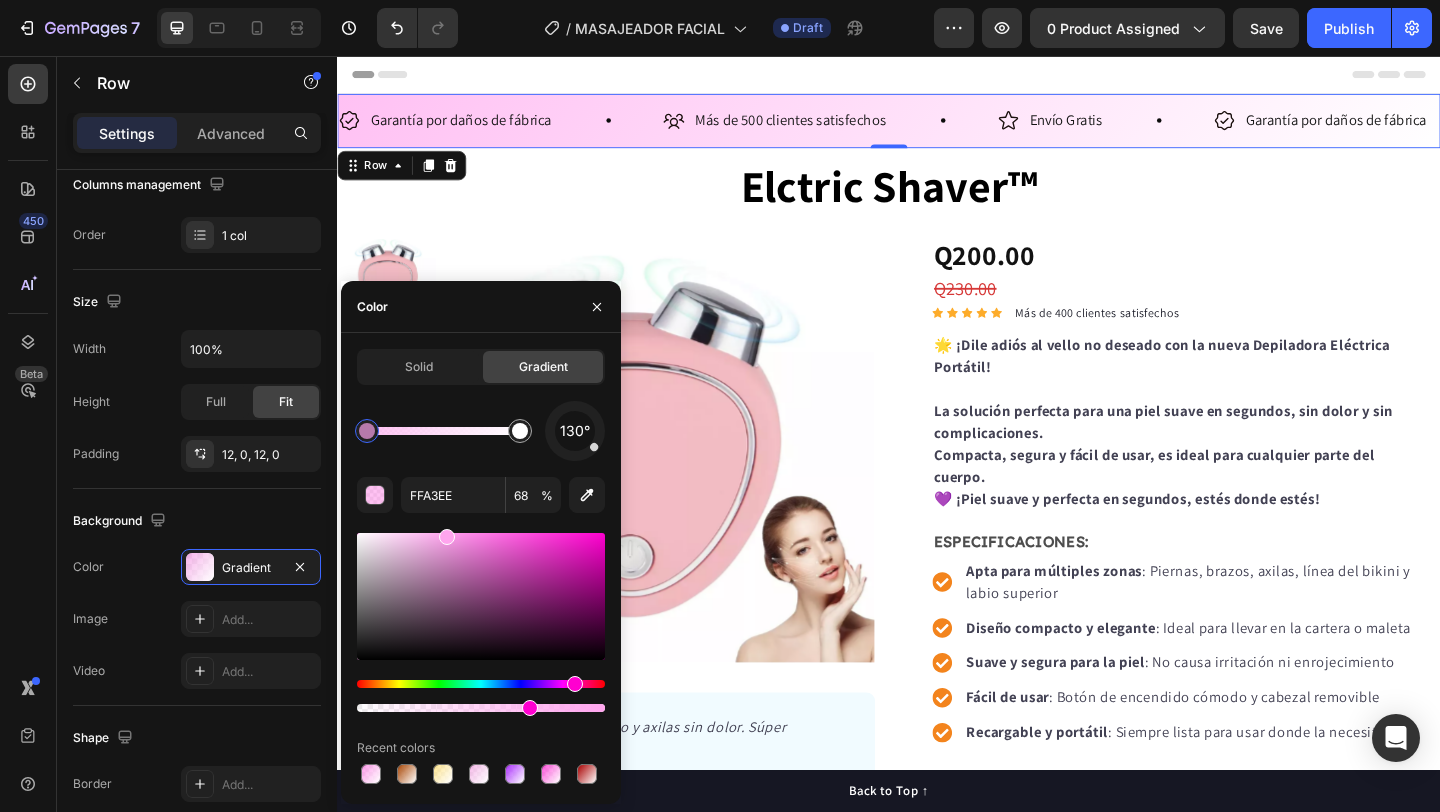 type on "FFA0ED" 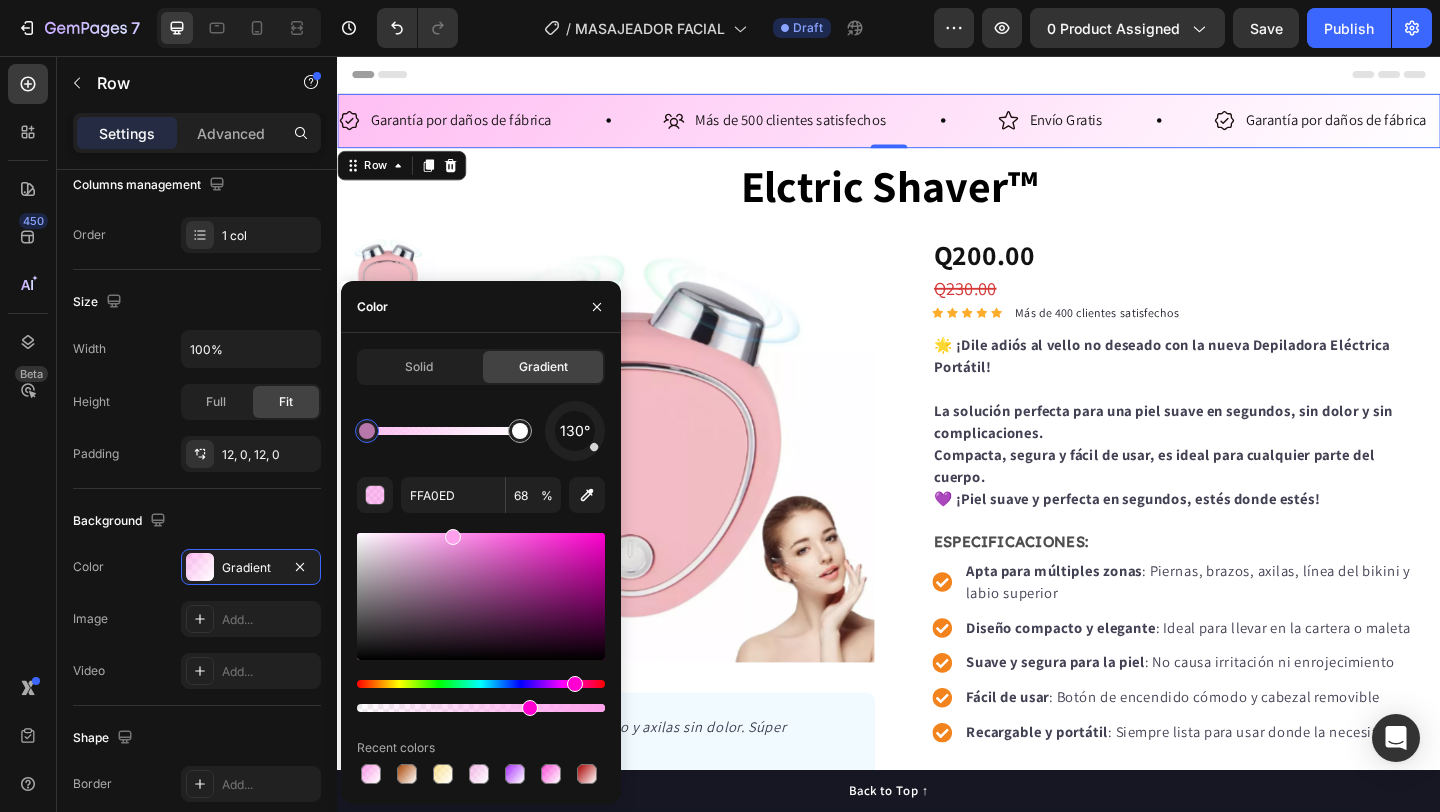 drag, startPoint x: 462, startPoint y: 541, endPoint x: 449, endPoint y: 525, distance: 20.615528 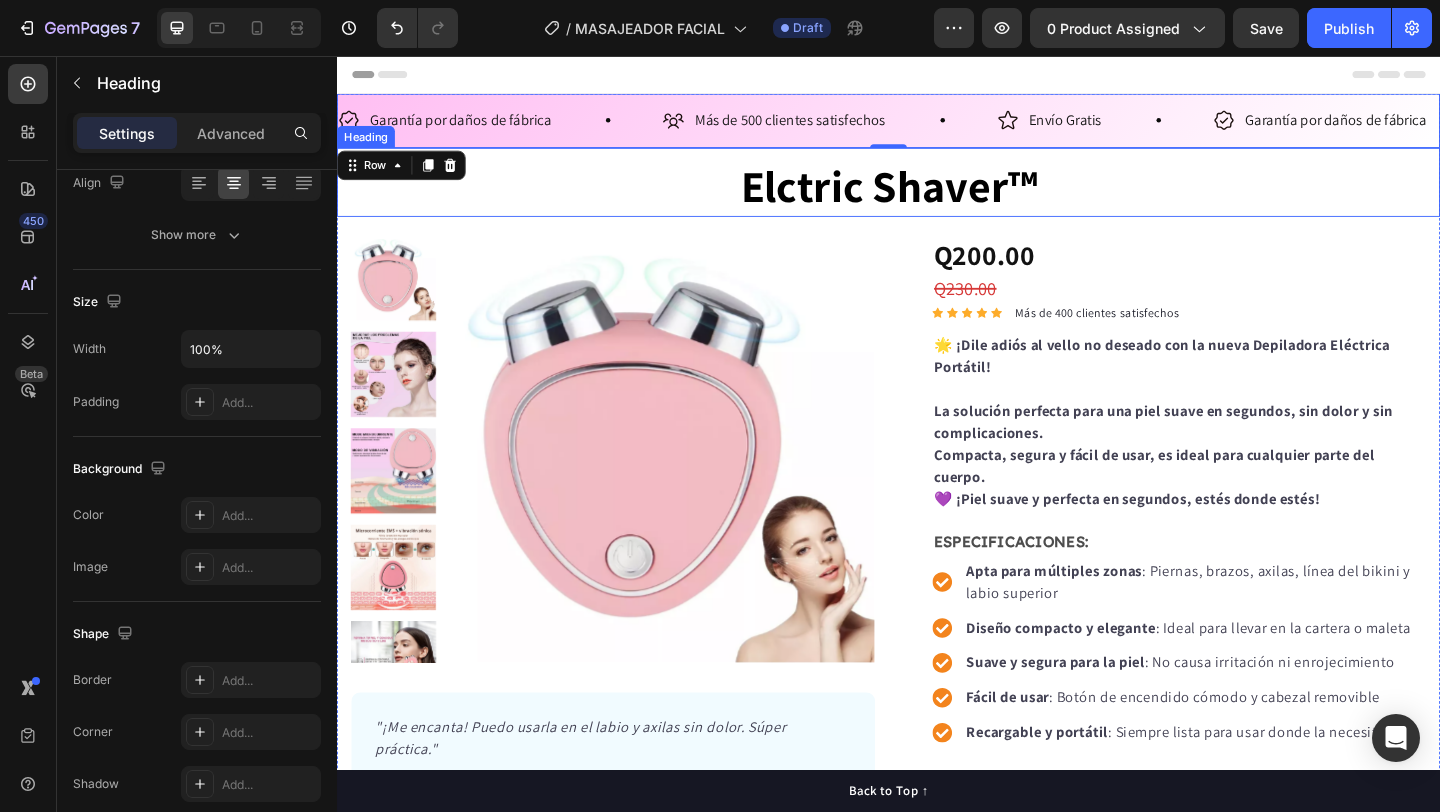 click on "Elctric Shaver™" at bounding box center [937, 198] 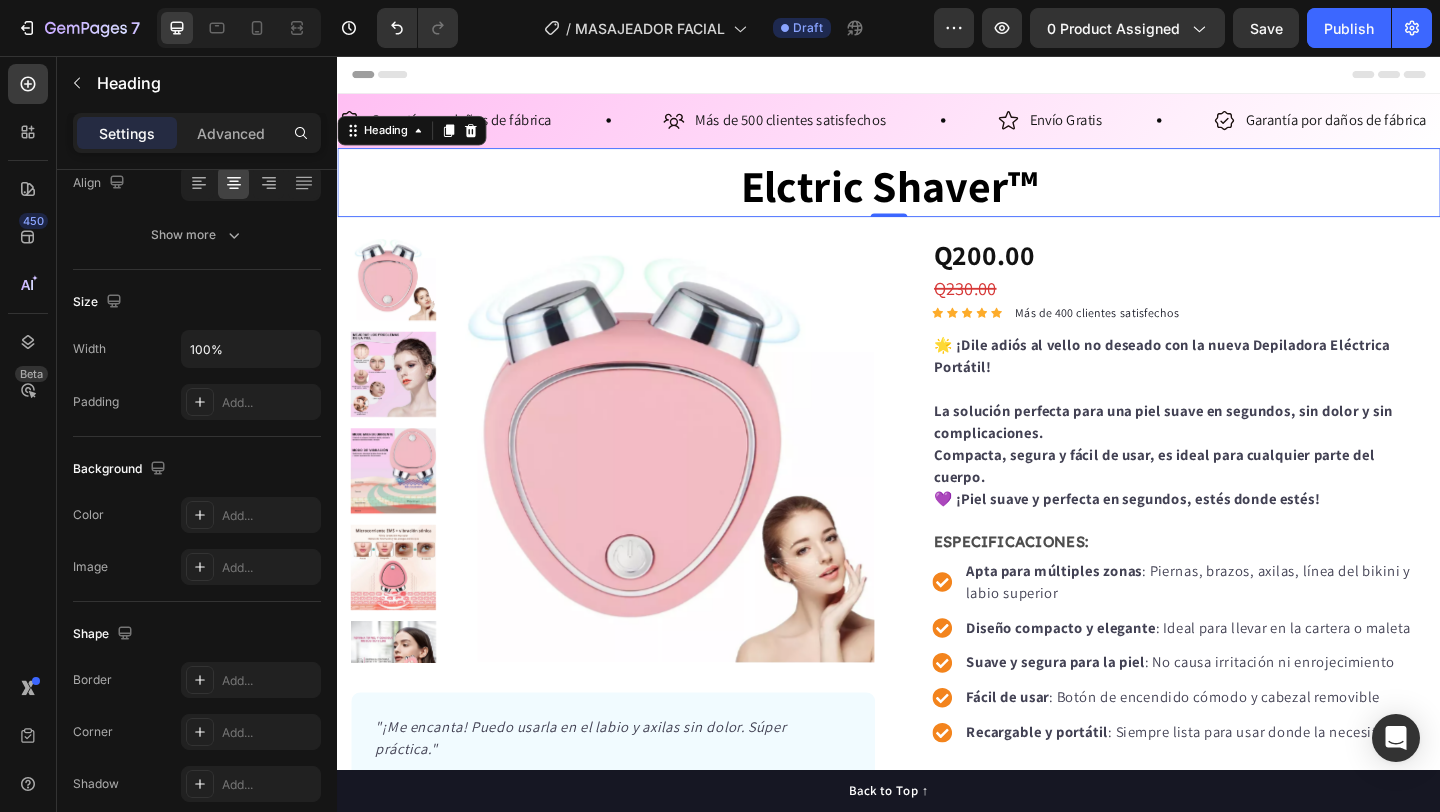 scroll, scrollTop: 0, scrollLeft: 0, axis: both 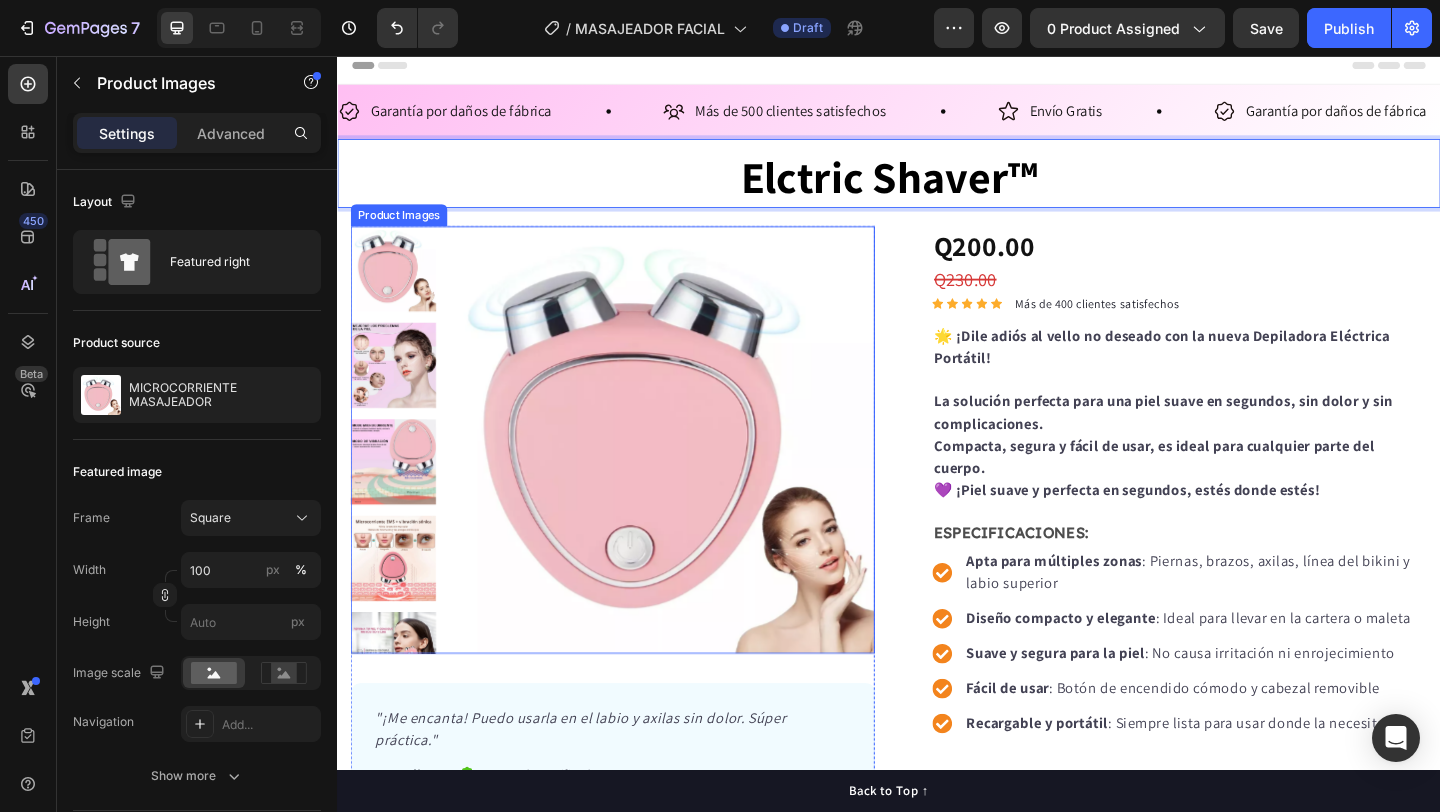 click at bounding box center (689, 473) 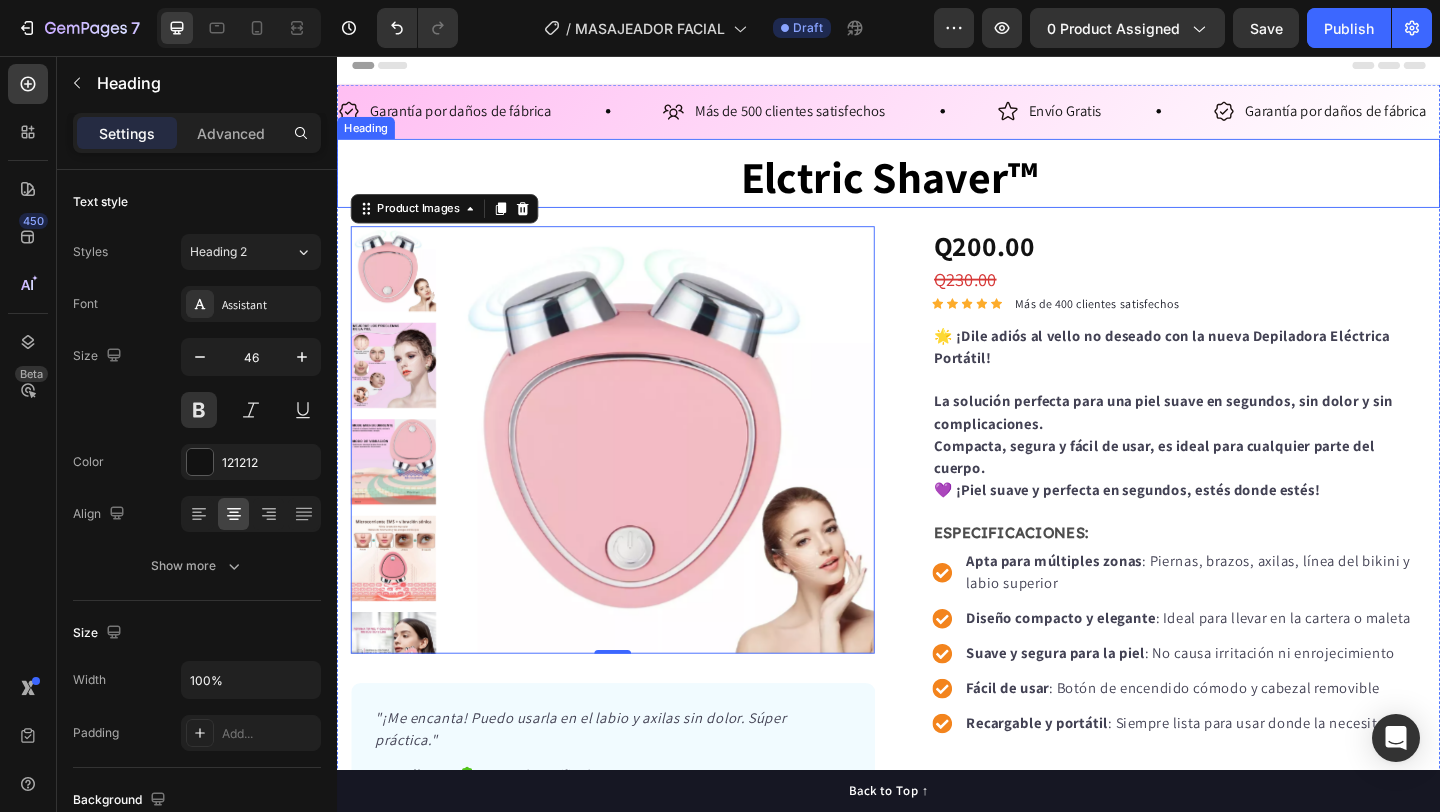 click on "Elctric Shaver™" at bounding box center (937, 187) 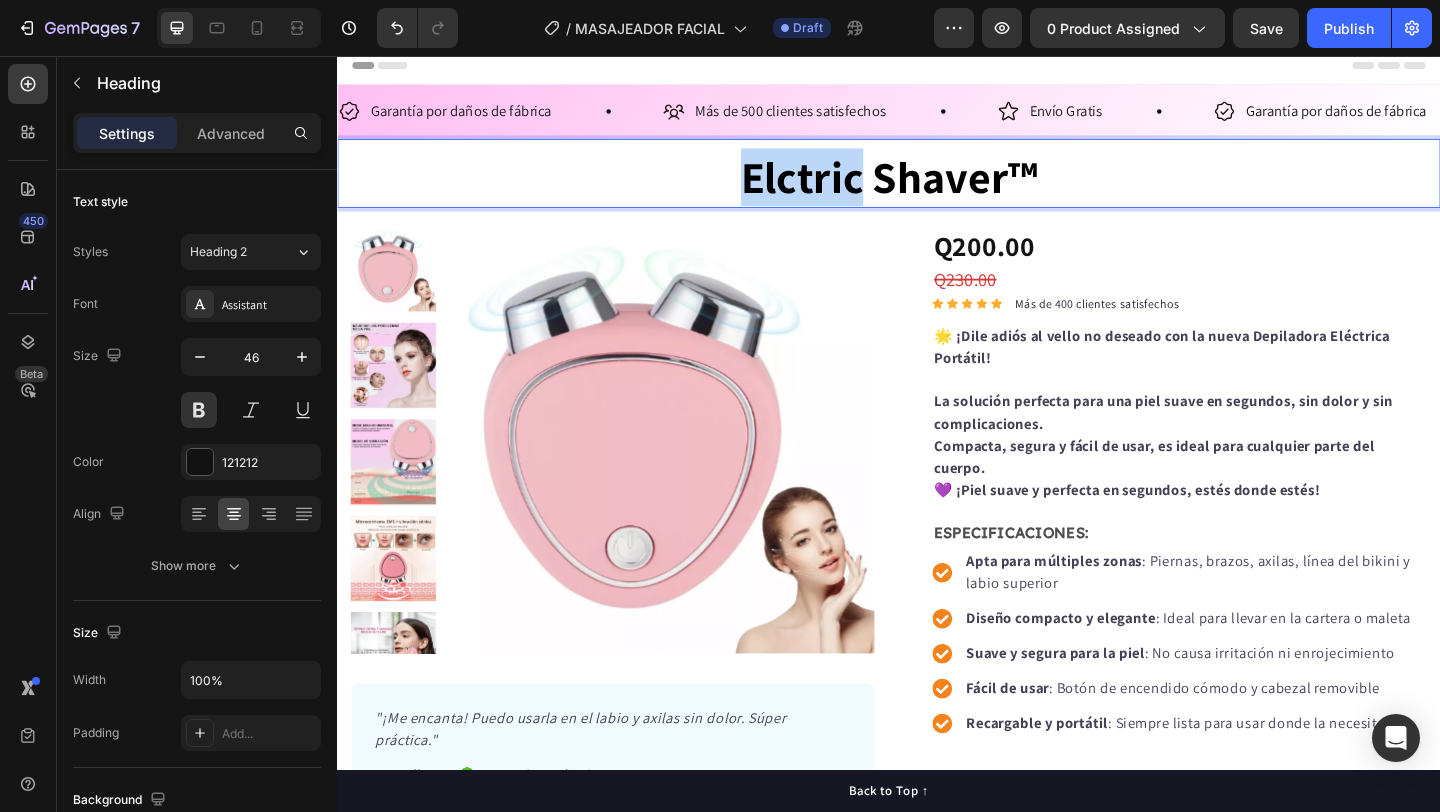 click on "Elctric Shaver™" at bounding box center (937, 187) 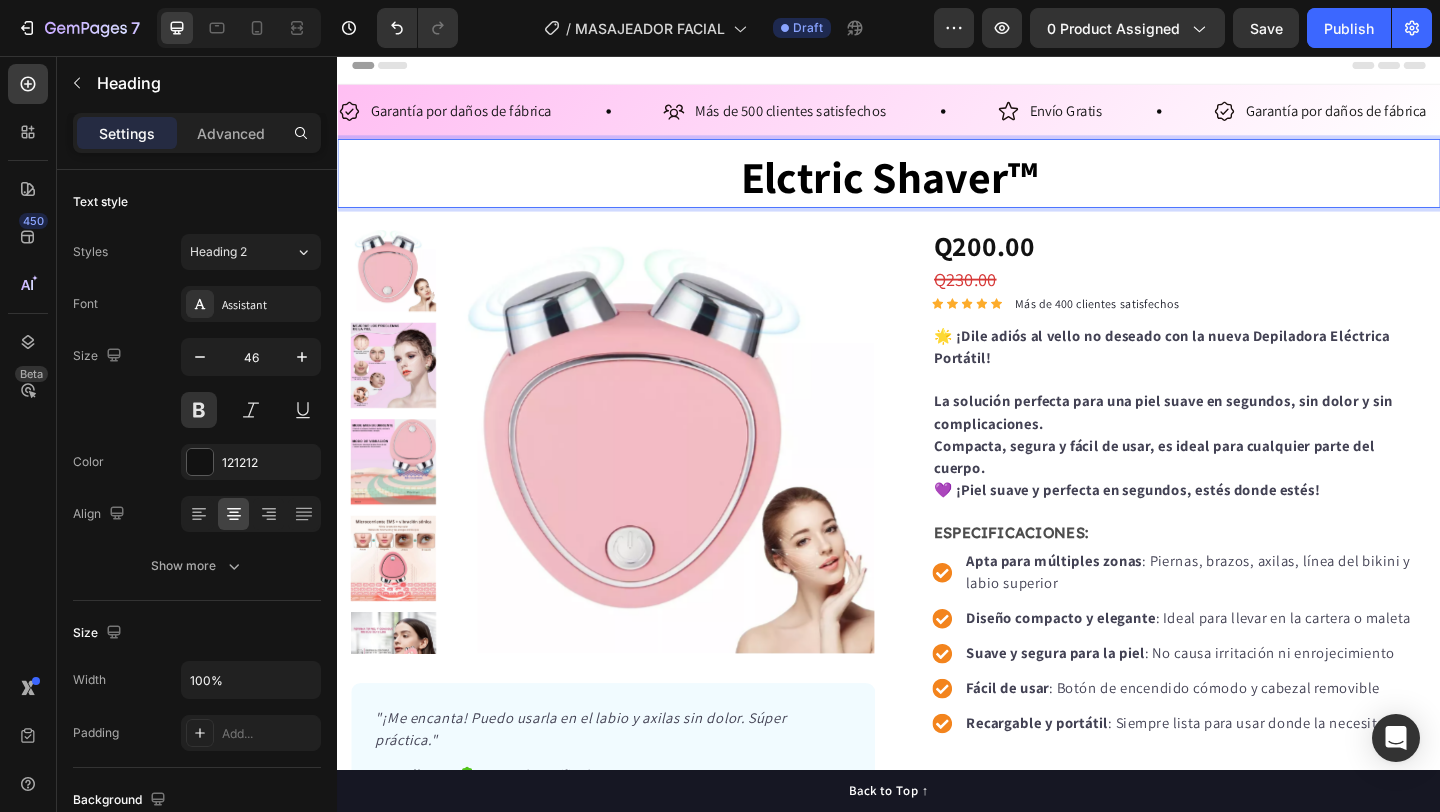 click on "Elctric Shaver™" at bounding box center (937, 187) 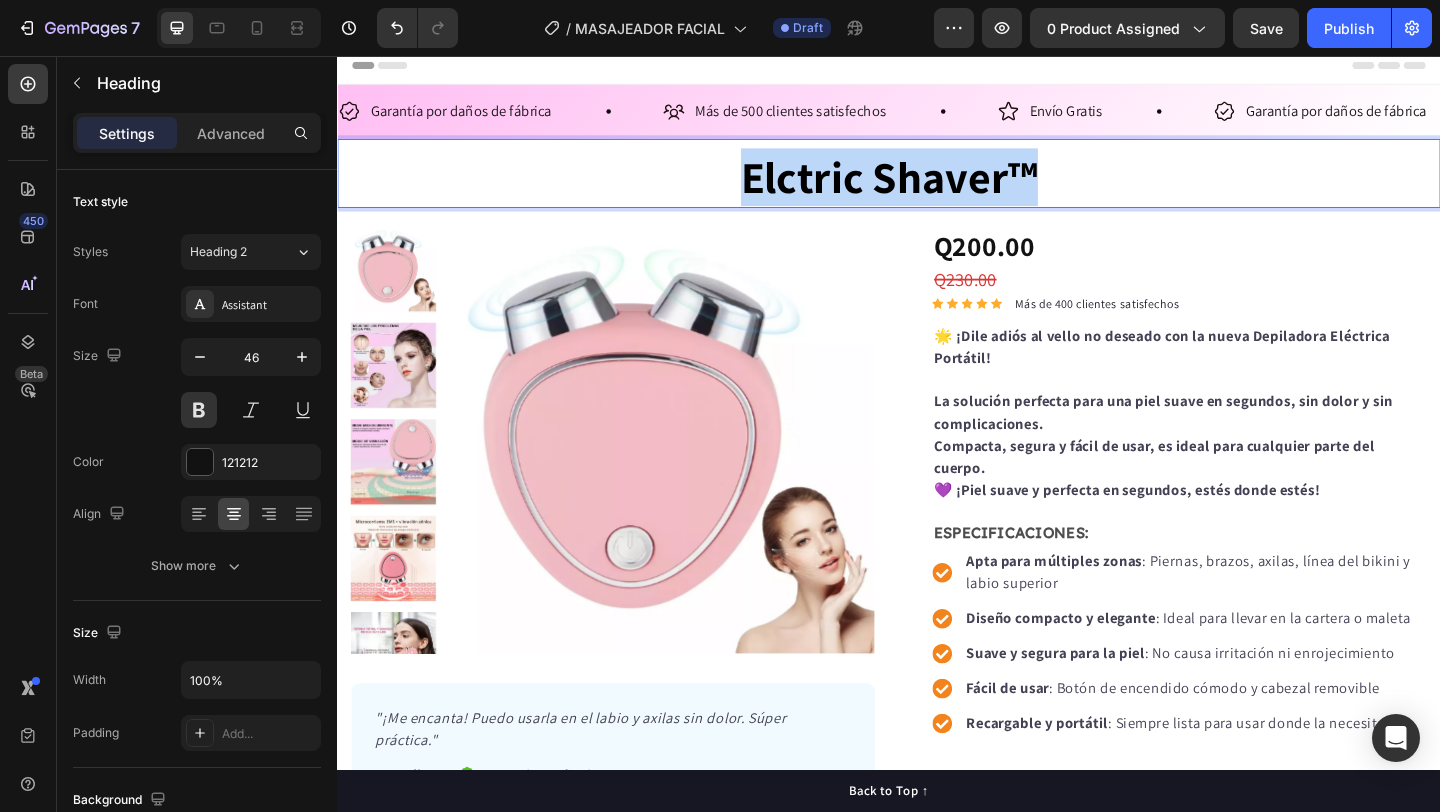 click on "Elctric Shaver™" at bounding box center (937, 187) 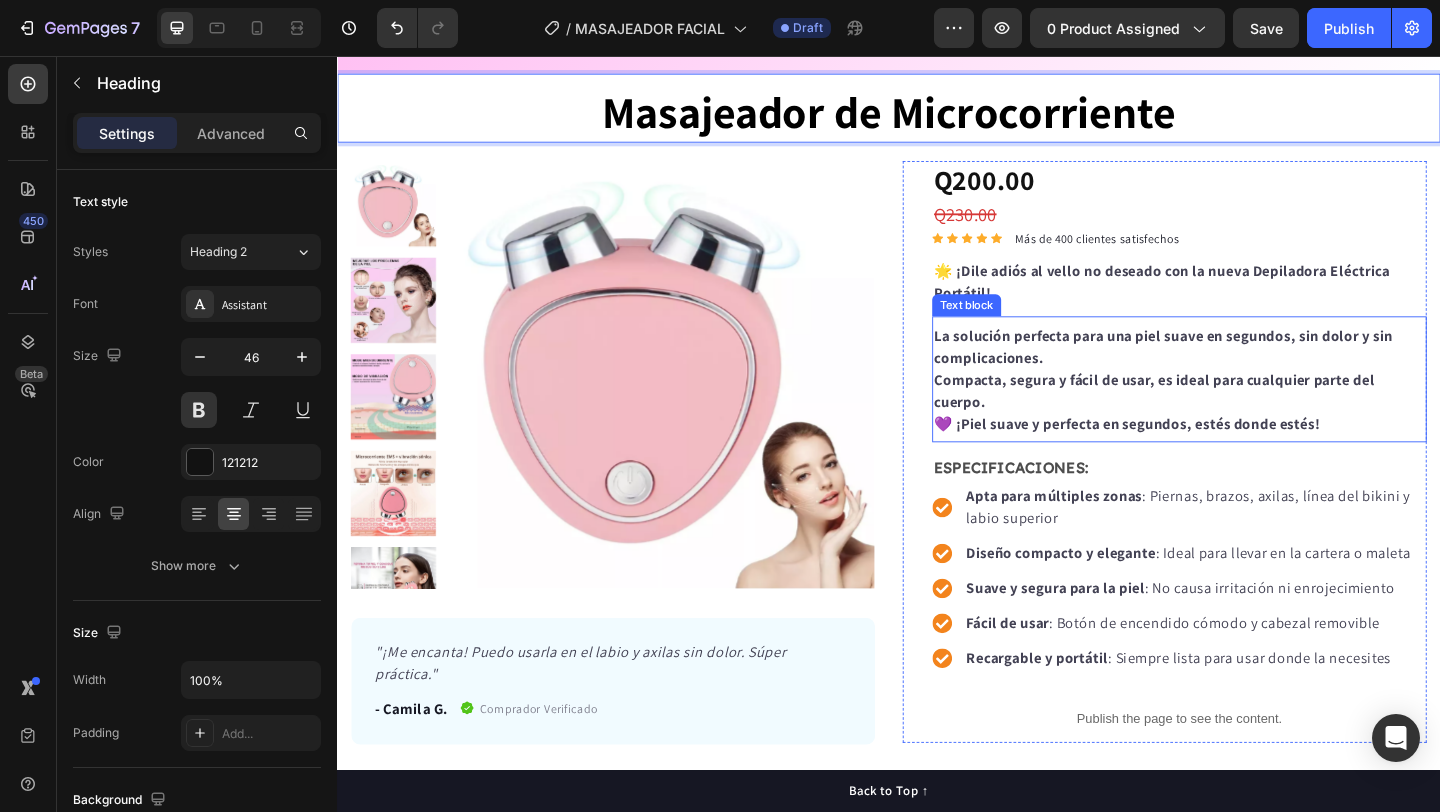 scroll, scrollTop: 82, scrollLeft: 0, axis: vertical 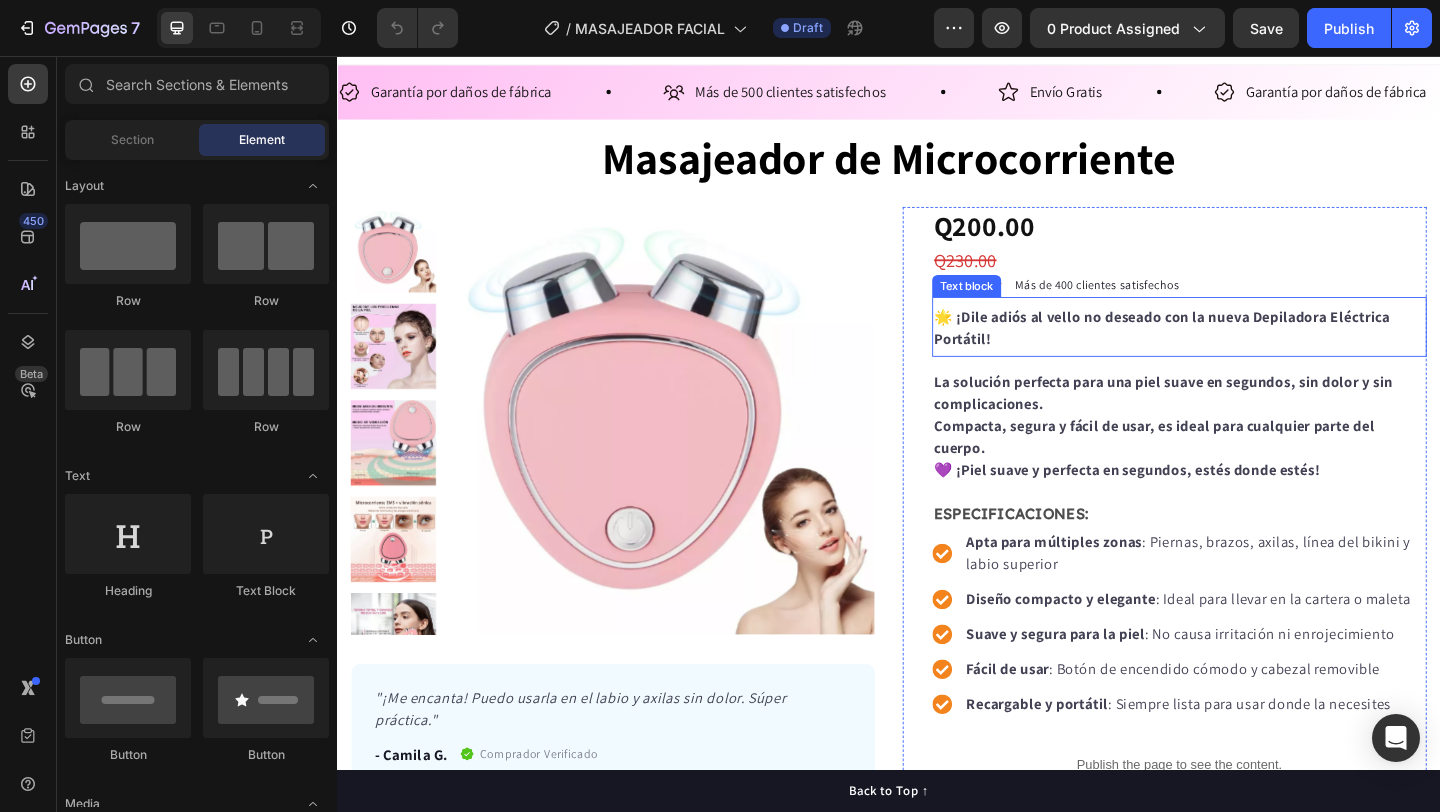 click on "🌟 ¡Dile adiós al vello no deseado con la nueva Depiladora Eléctrica Portátil!" at bounding box center (1253, 352) 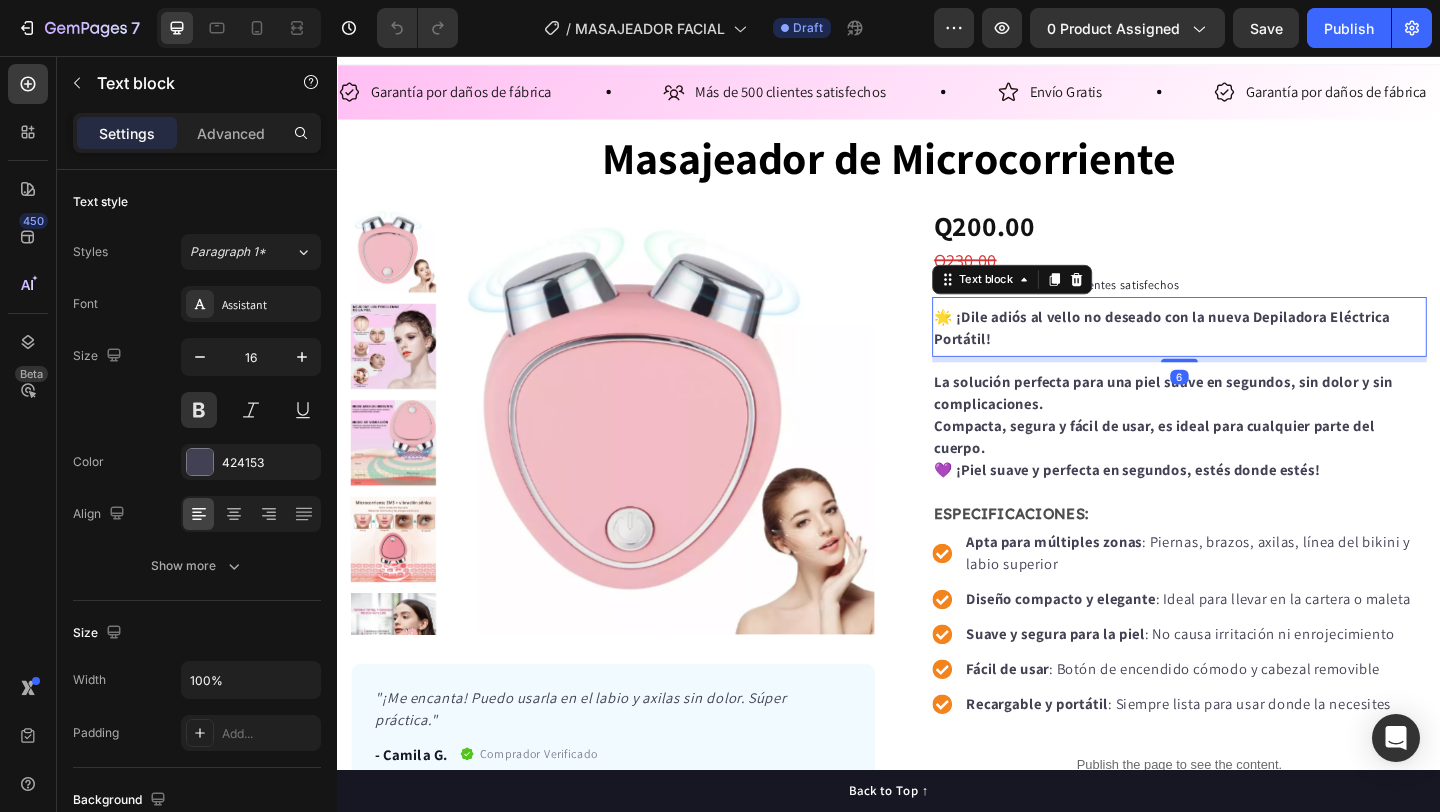 click on "🌟 ¡Dile adiós al vello no deseado con la nueva Depiladora Eléctrica Portátil!" at bounding box center [1253, 352] 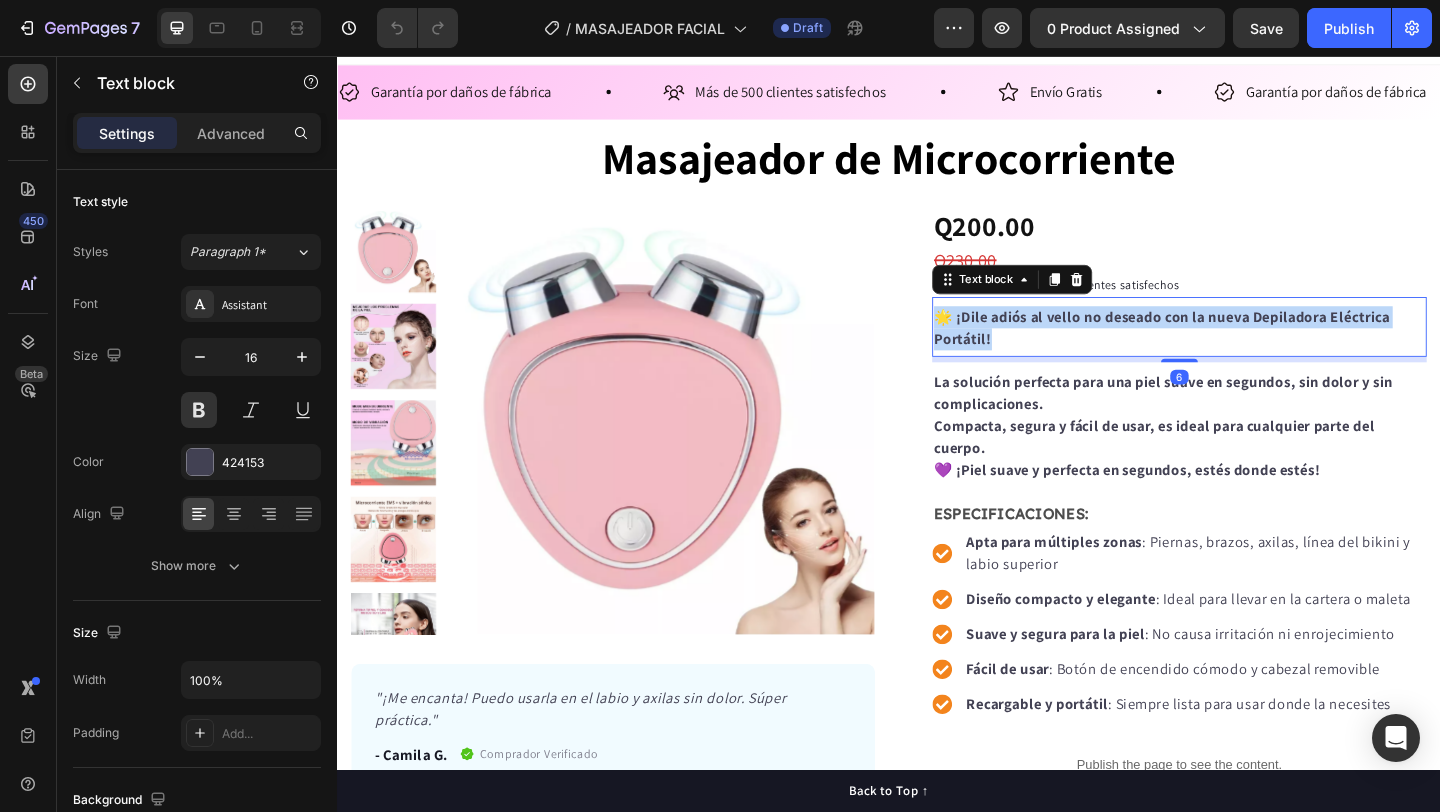 click on "🌟 ¡Dile adiós al vello no deseado con la nueva Depiladora Eléctrica Portátil!" at bounding box center [1253, 352] 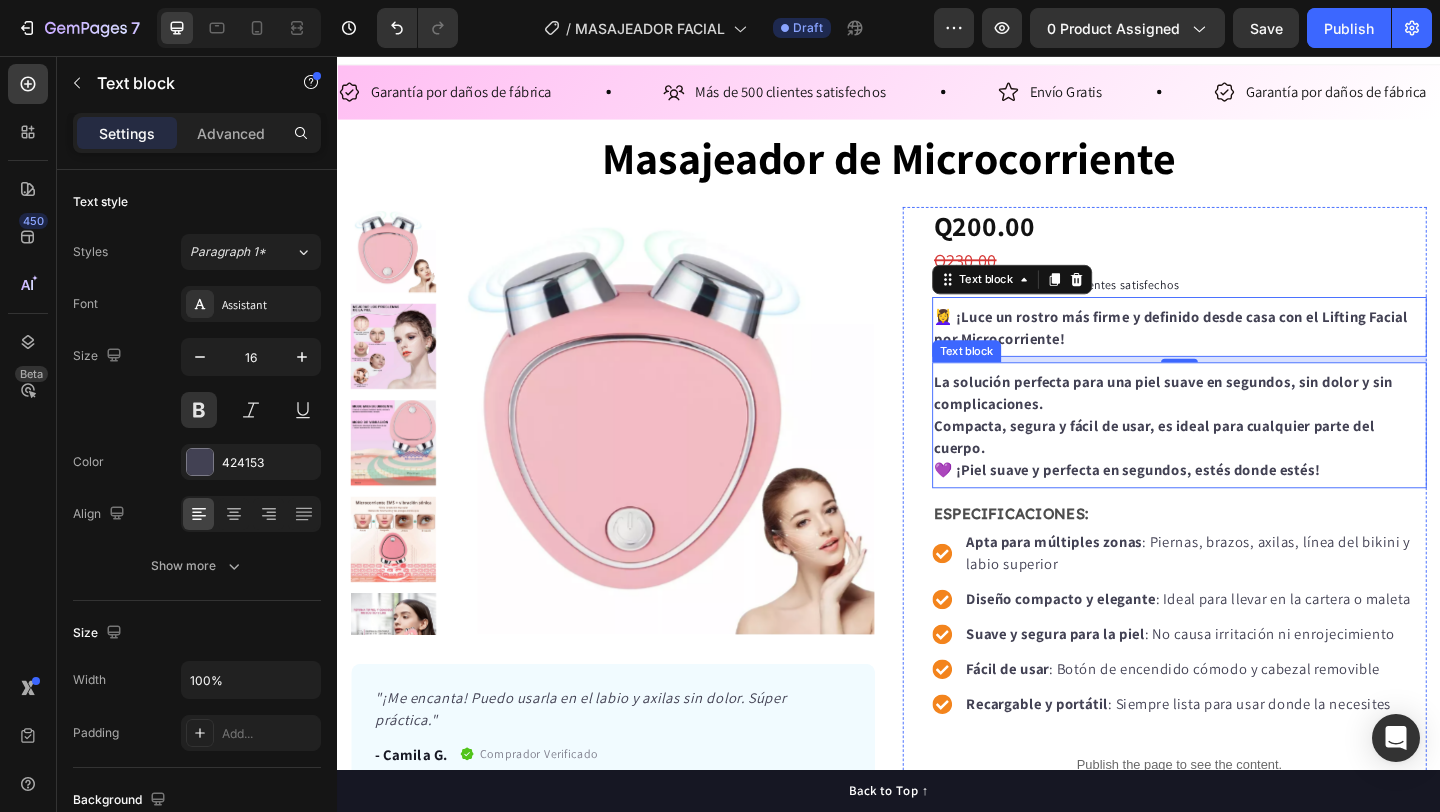 click on "Compacta, segura y fácil de usar, es ideal para cualquier parte del cuerpo." at bounding box center (1226, 470) 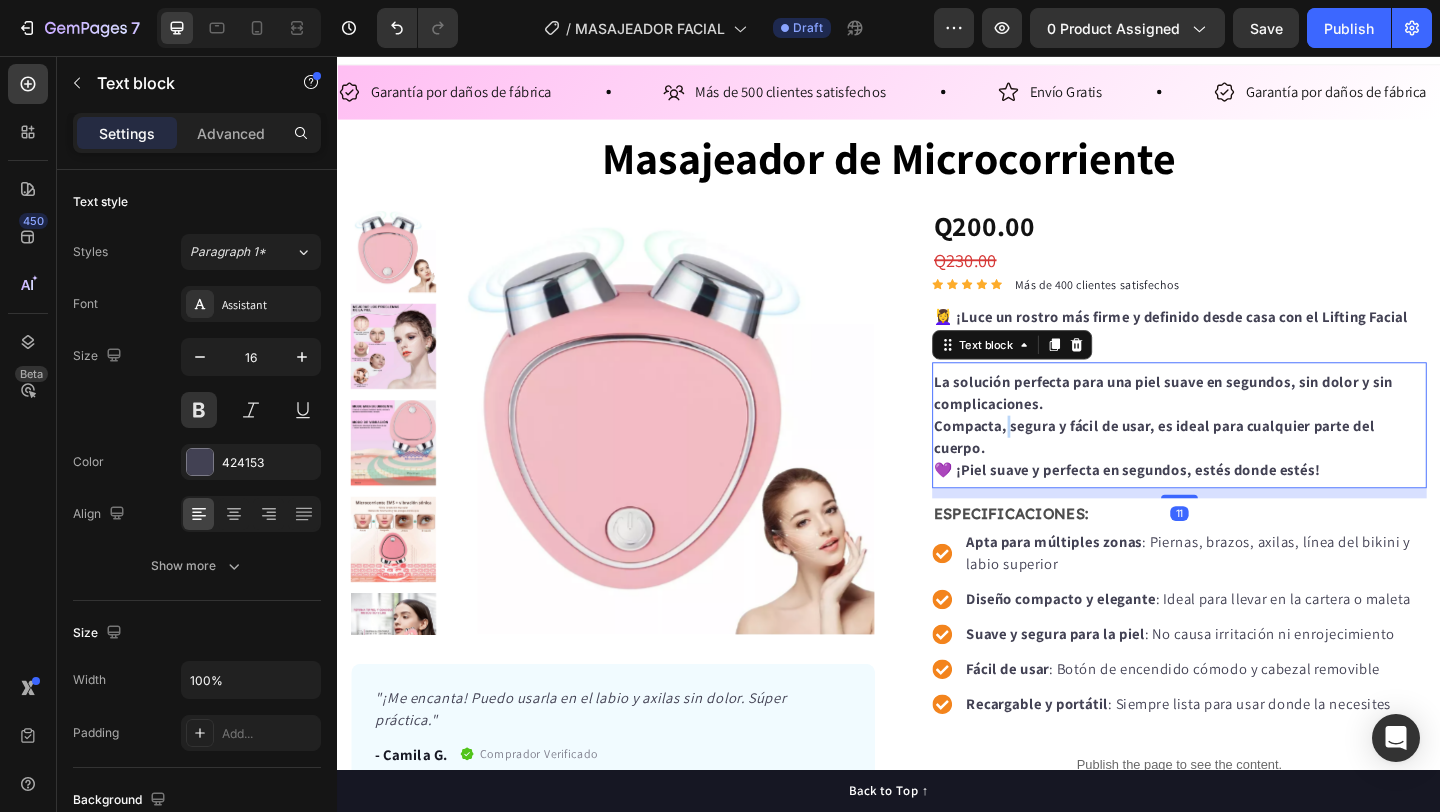 click on "Compacta, segura y fácil de usar, es ideal para cualquier parte del cuerpo." at bounding box center [1226, 470] 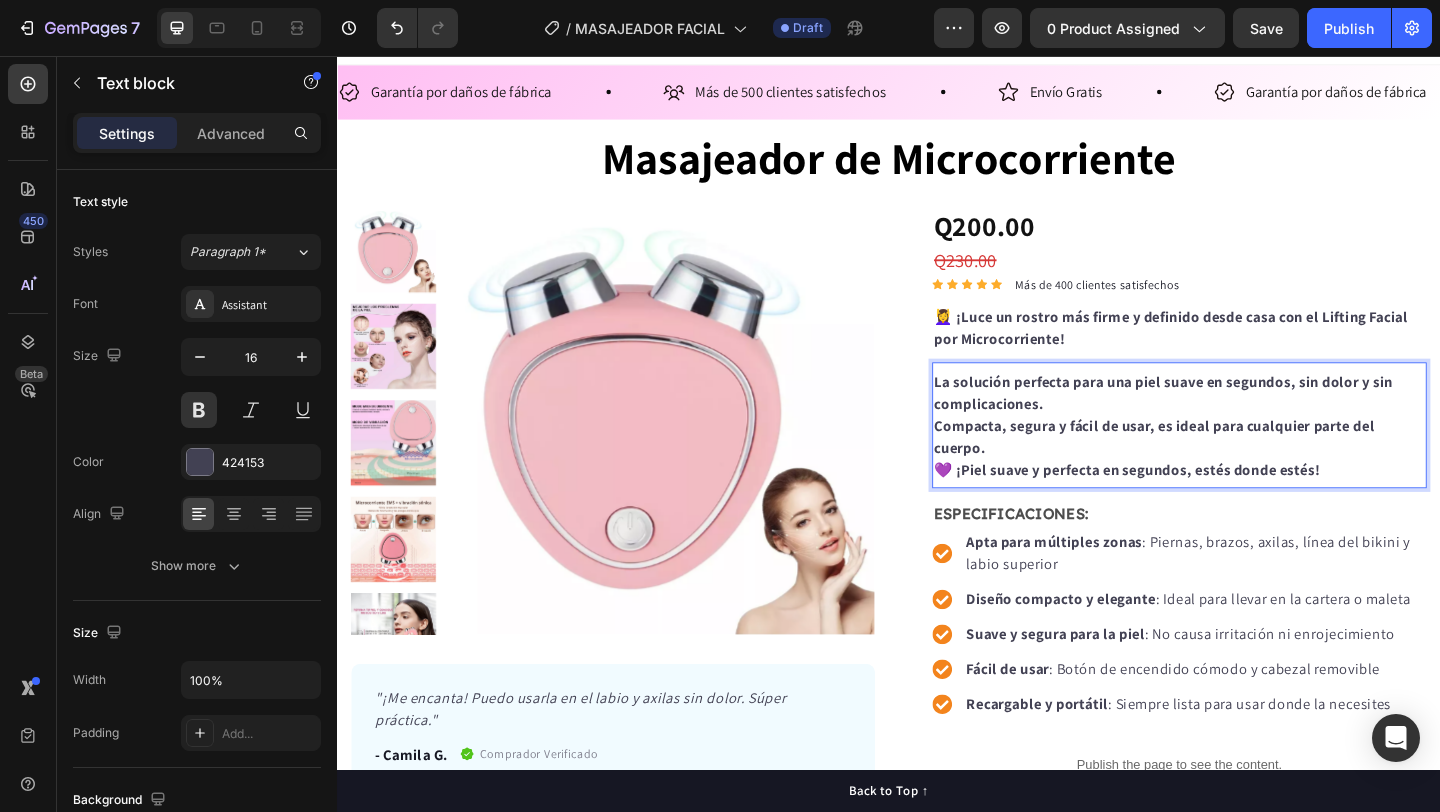 click on "Compacta, segura y fácil de usar, es ideal para cualquier parte del cuerpo." at bounding box center [1226, 470] 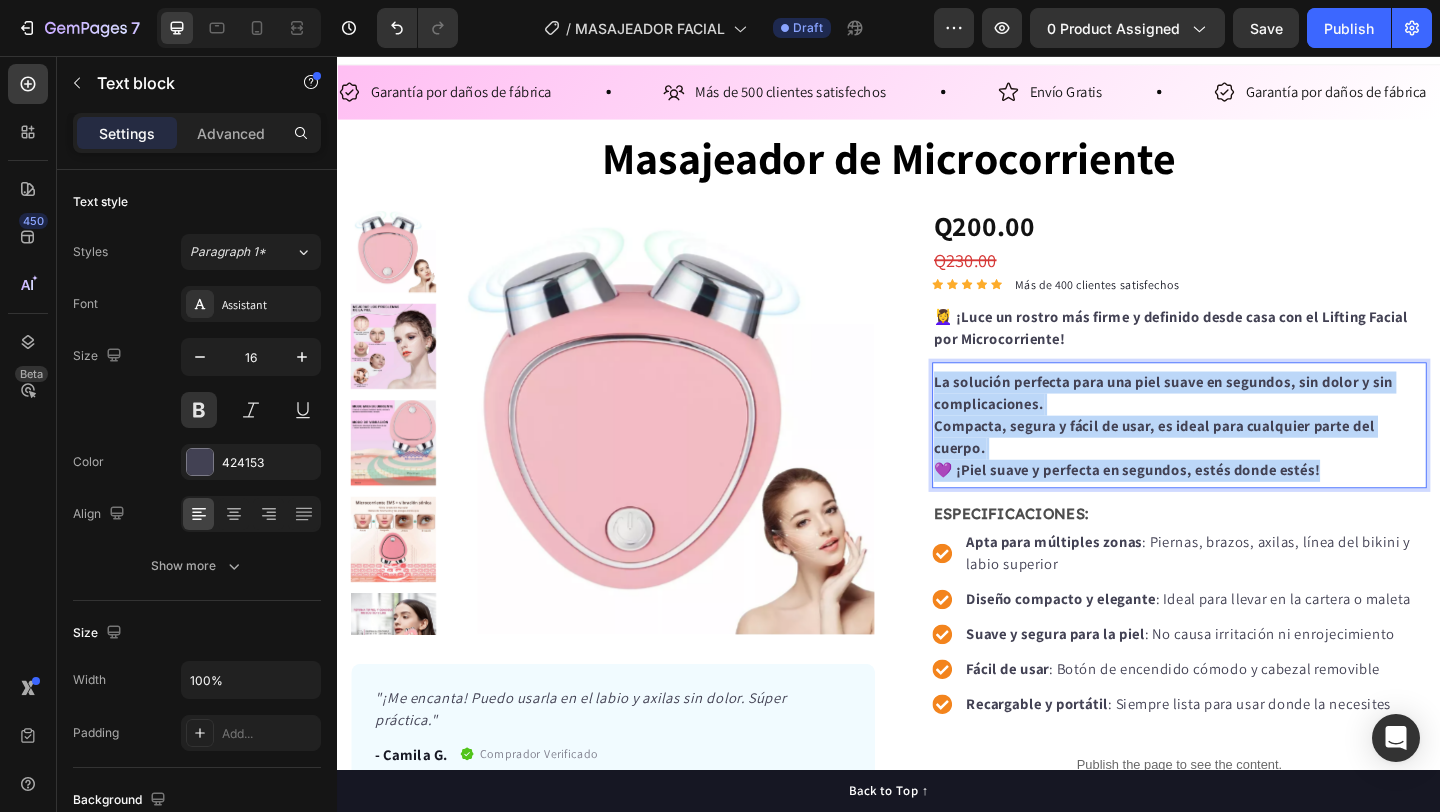 drag, startPoint x: 987, startPoint y: 410, endPoint x: 1416, endPoint y: 497, distance: 437.7328 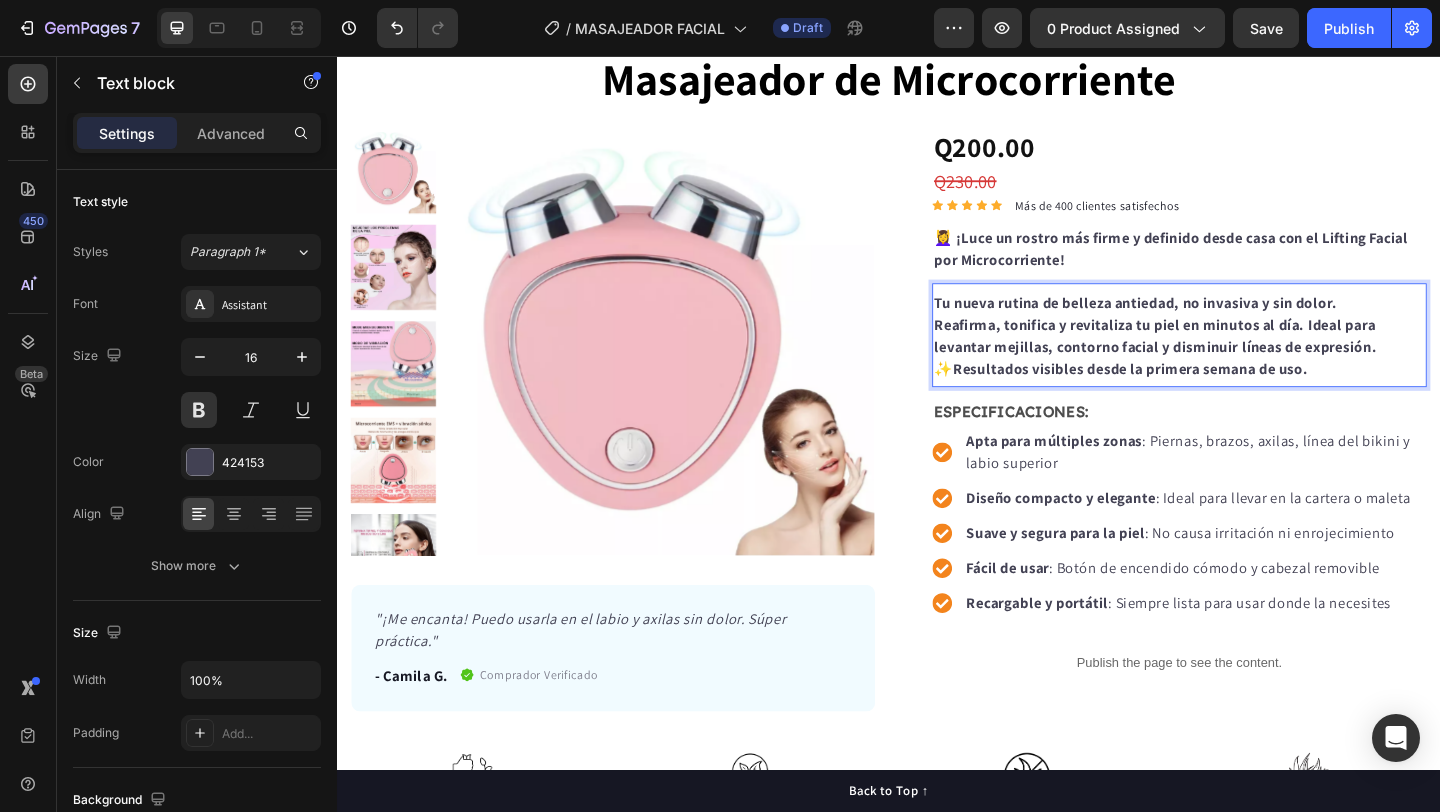 scroll, scrollTop: 145, scrollLeft: 0, axis: vertical 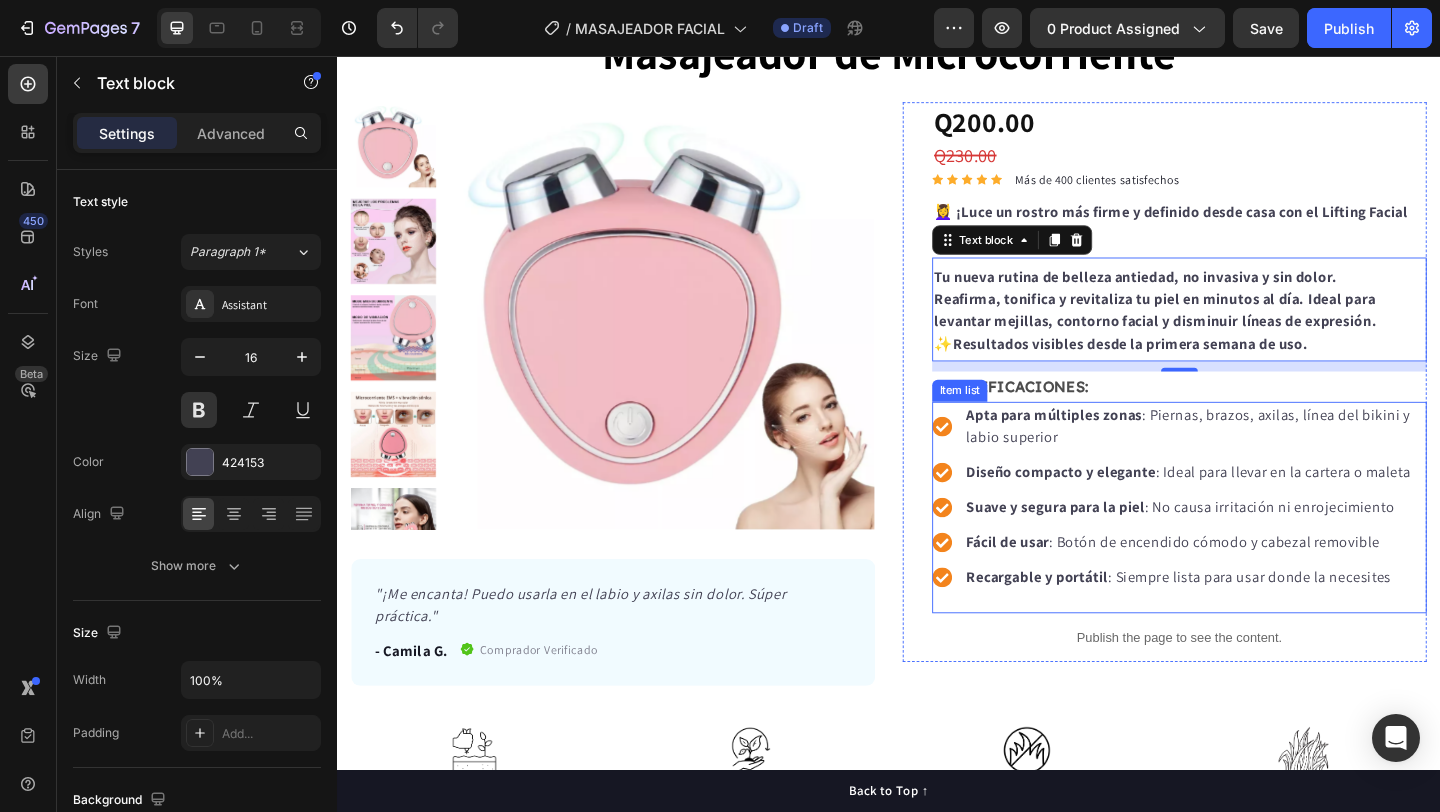 click on "Apta para múltiples zonas" at bounding box center [1117, 446] 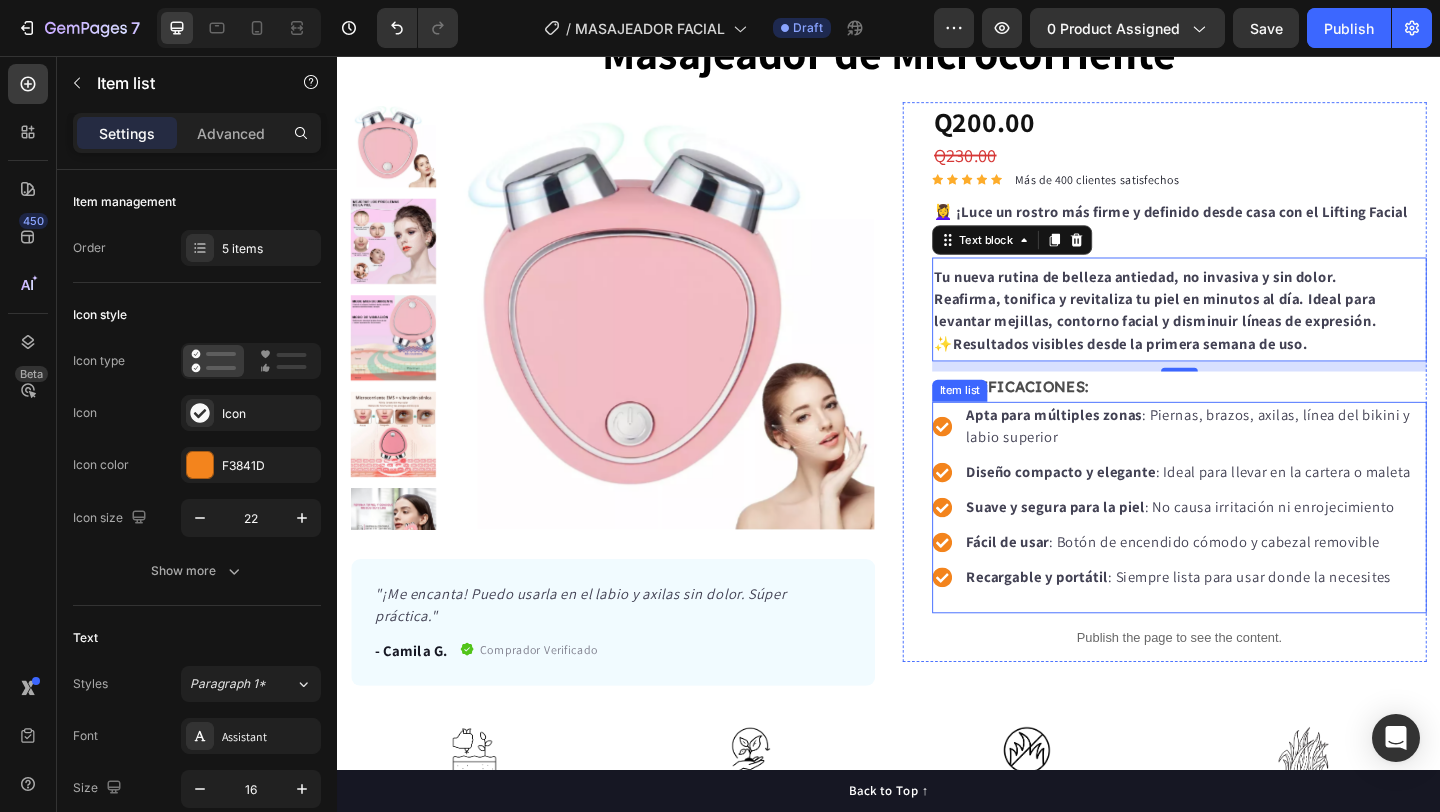 click on "Apta para múltiples zonas" at bounding box center (1117, 446) 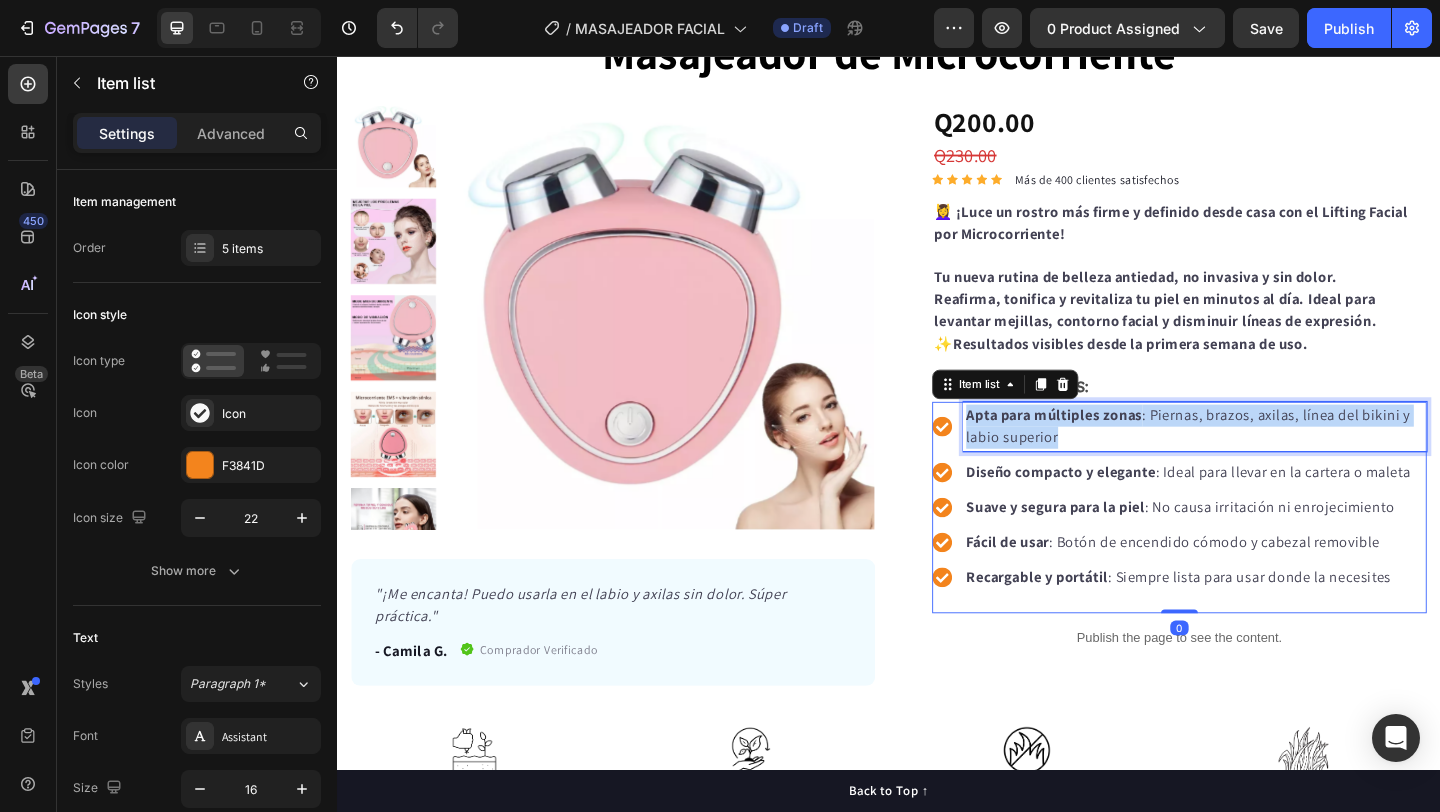 click on "Apta para múltiples zonas" at bounding box center (1117, 446) 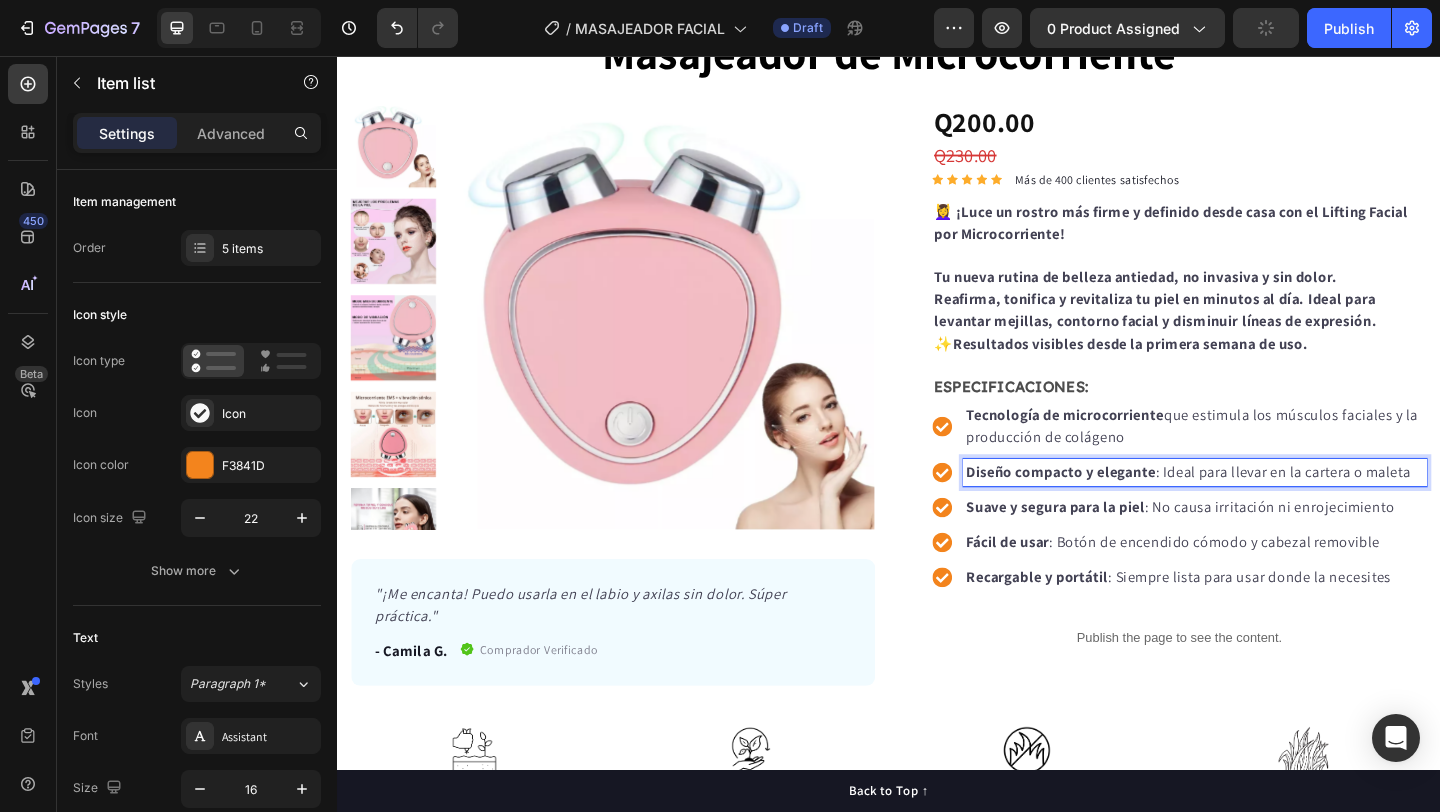 click on "Diseño compacto y elegante" at bounding box center [1124, 508] 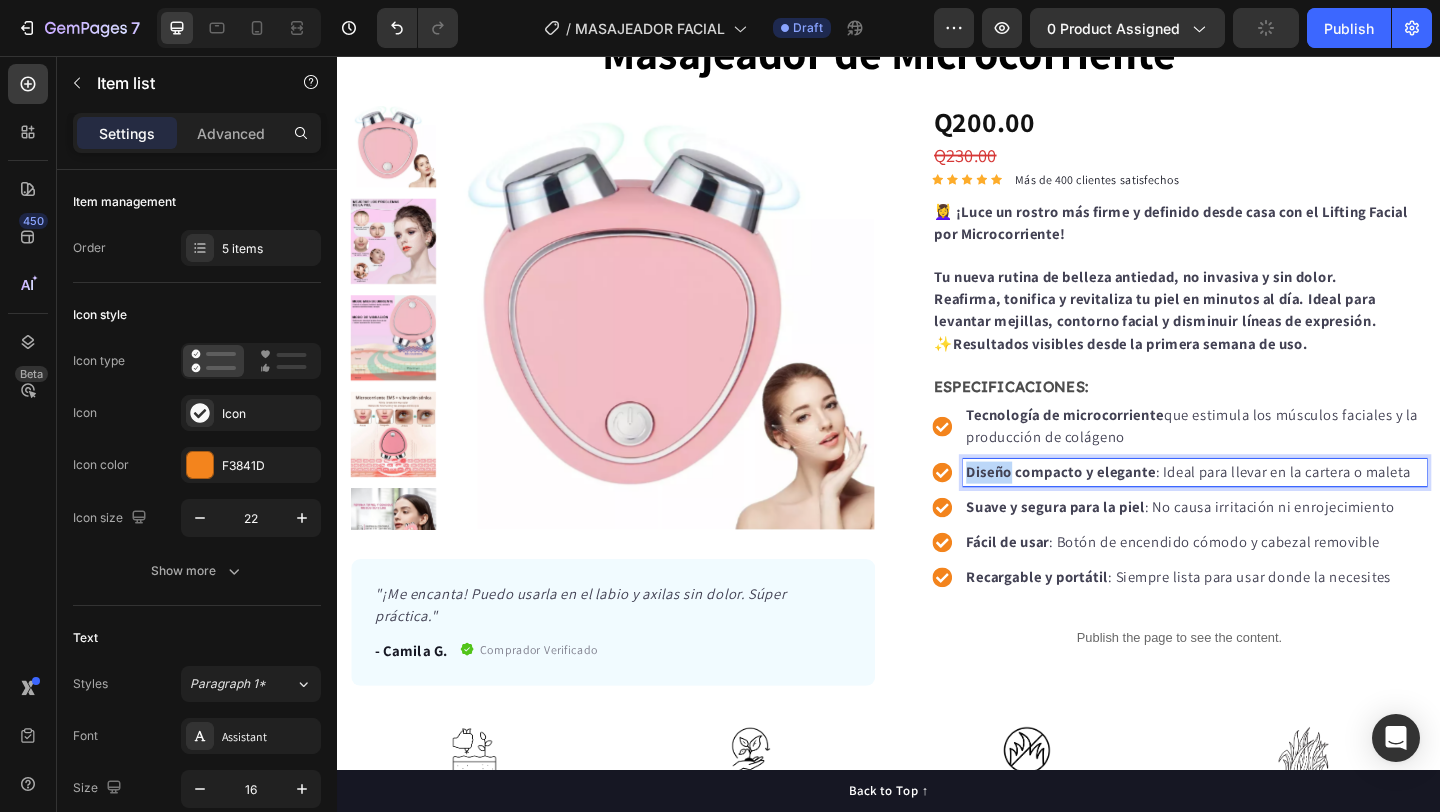 click on "Diseño compacto y elegante" at bounding box center [1124, 508] 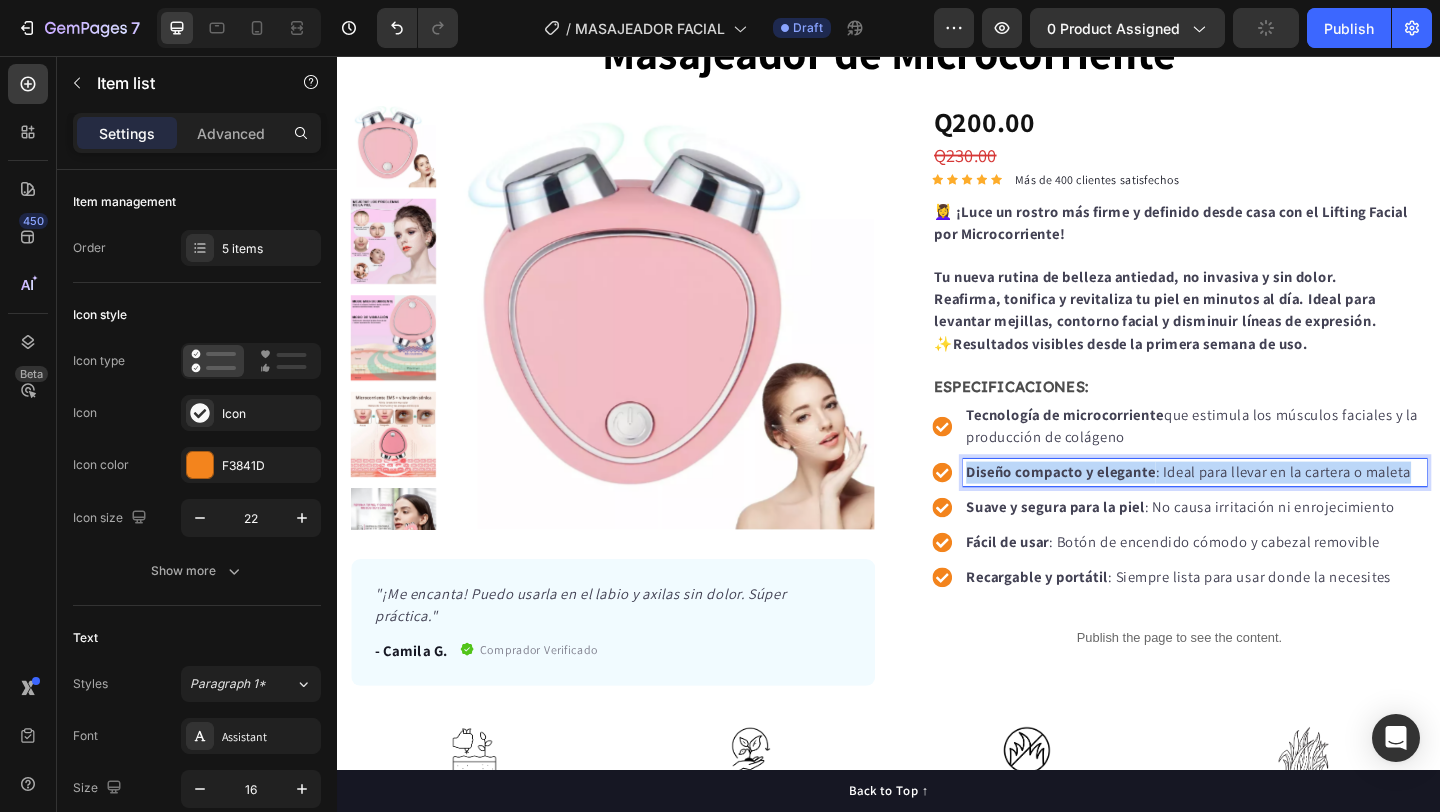 click on "Diseño compacto y elegante" at bounding box center (1124, 508) 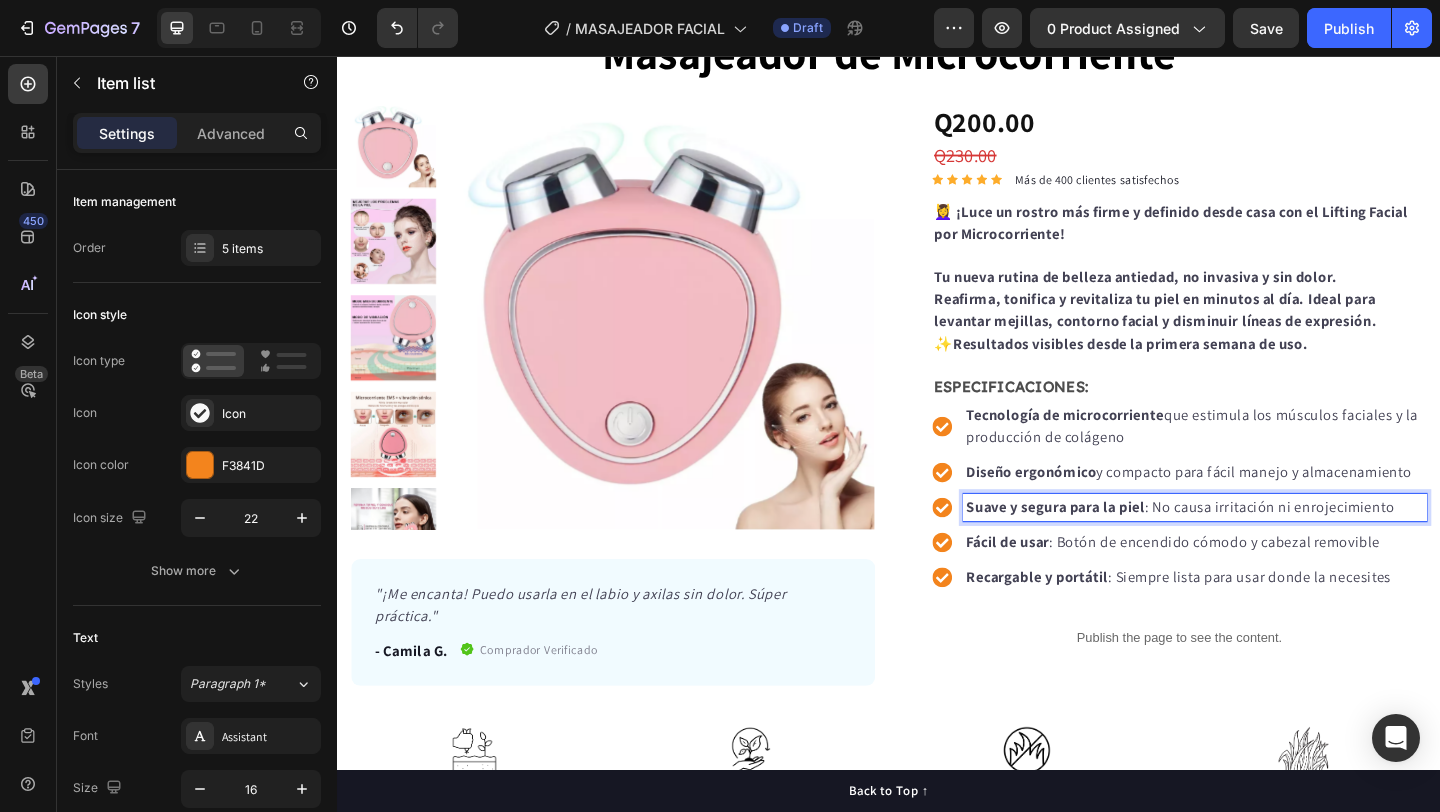 click on "Suave y segura para la piel" at bounding box center (1118, 546) 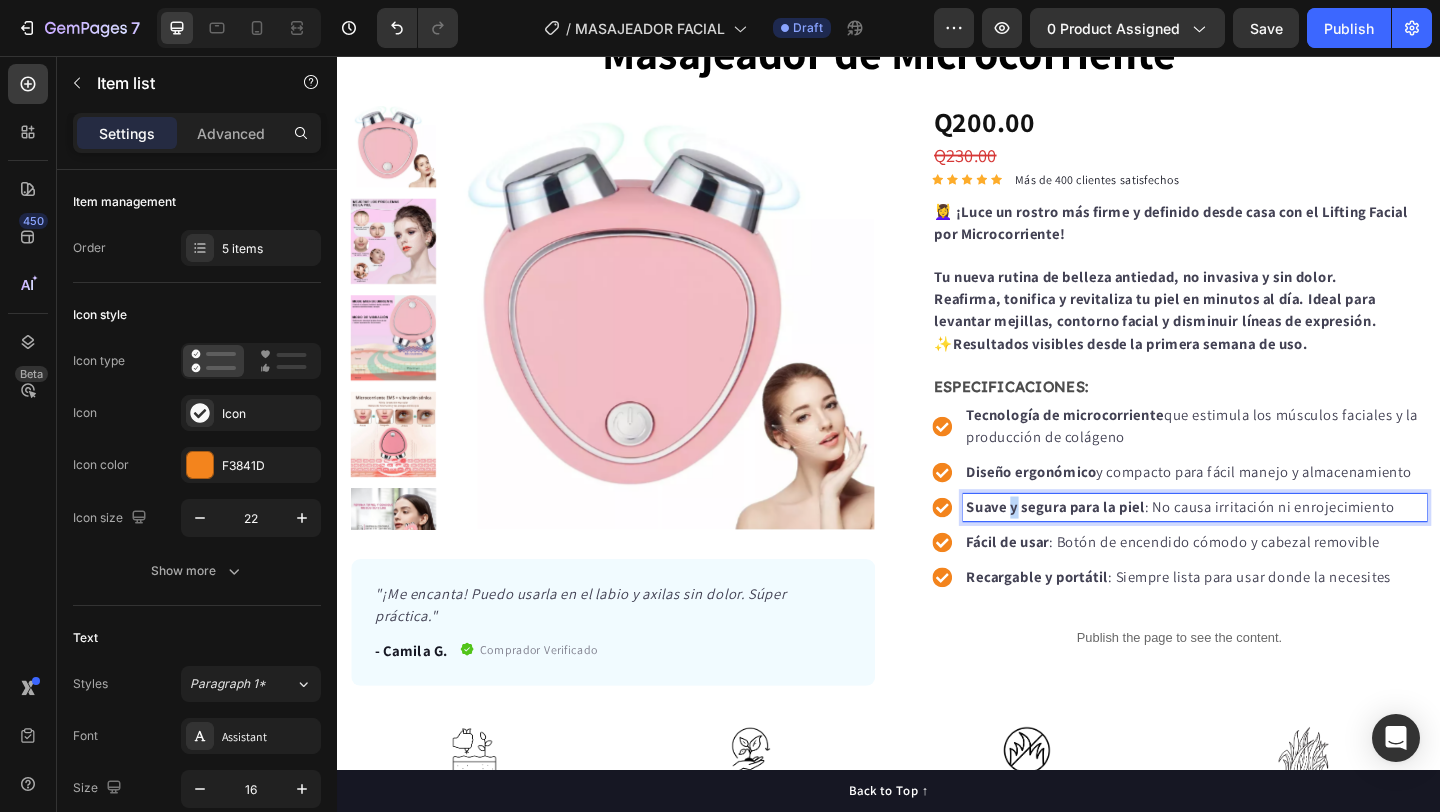 click on "Suave y segura para la piel" at bounding box center [1118, 546] 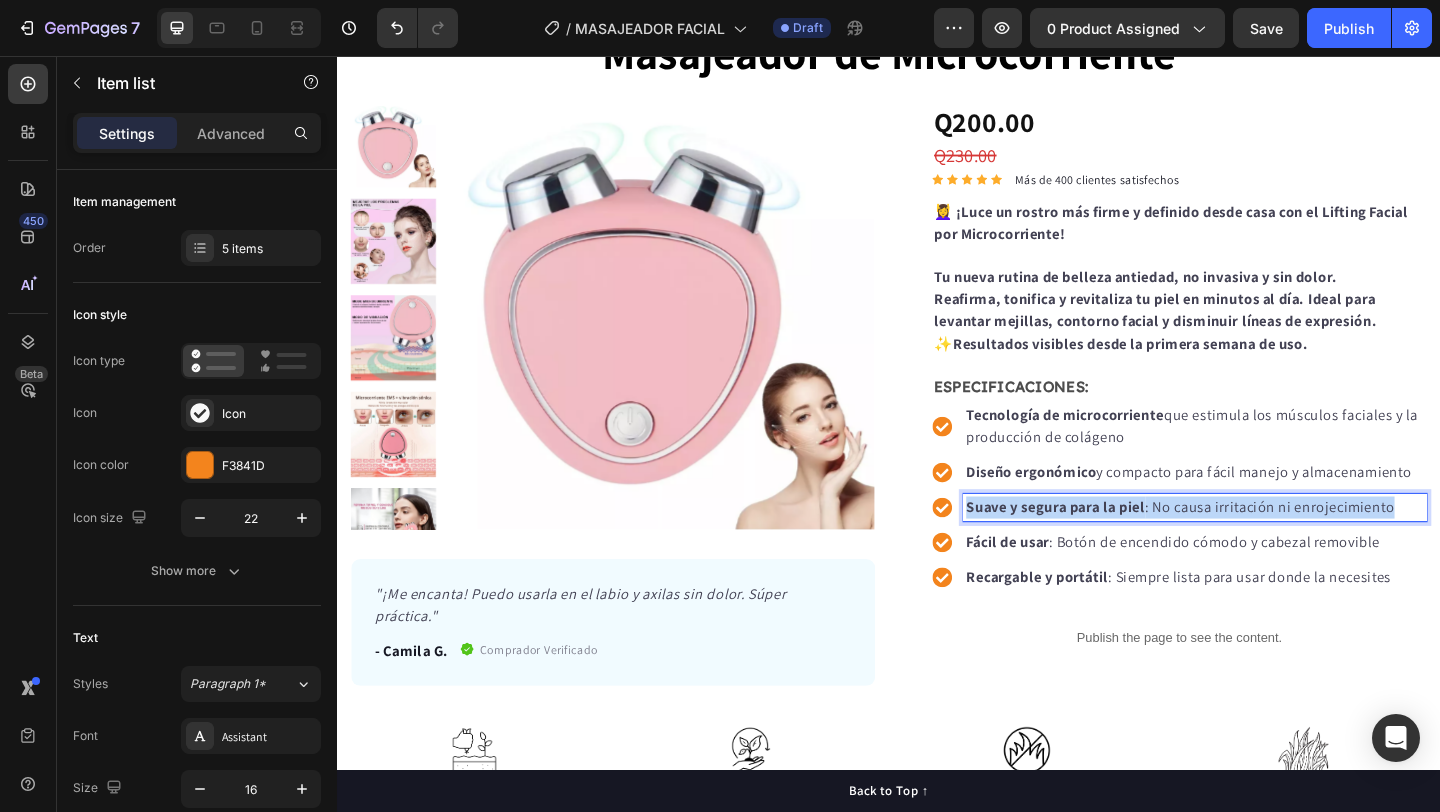 click on "Suave y segura para la piel" at bounding box center [1118, 546] 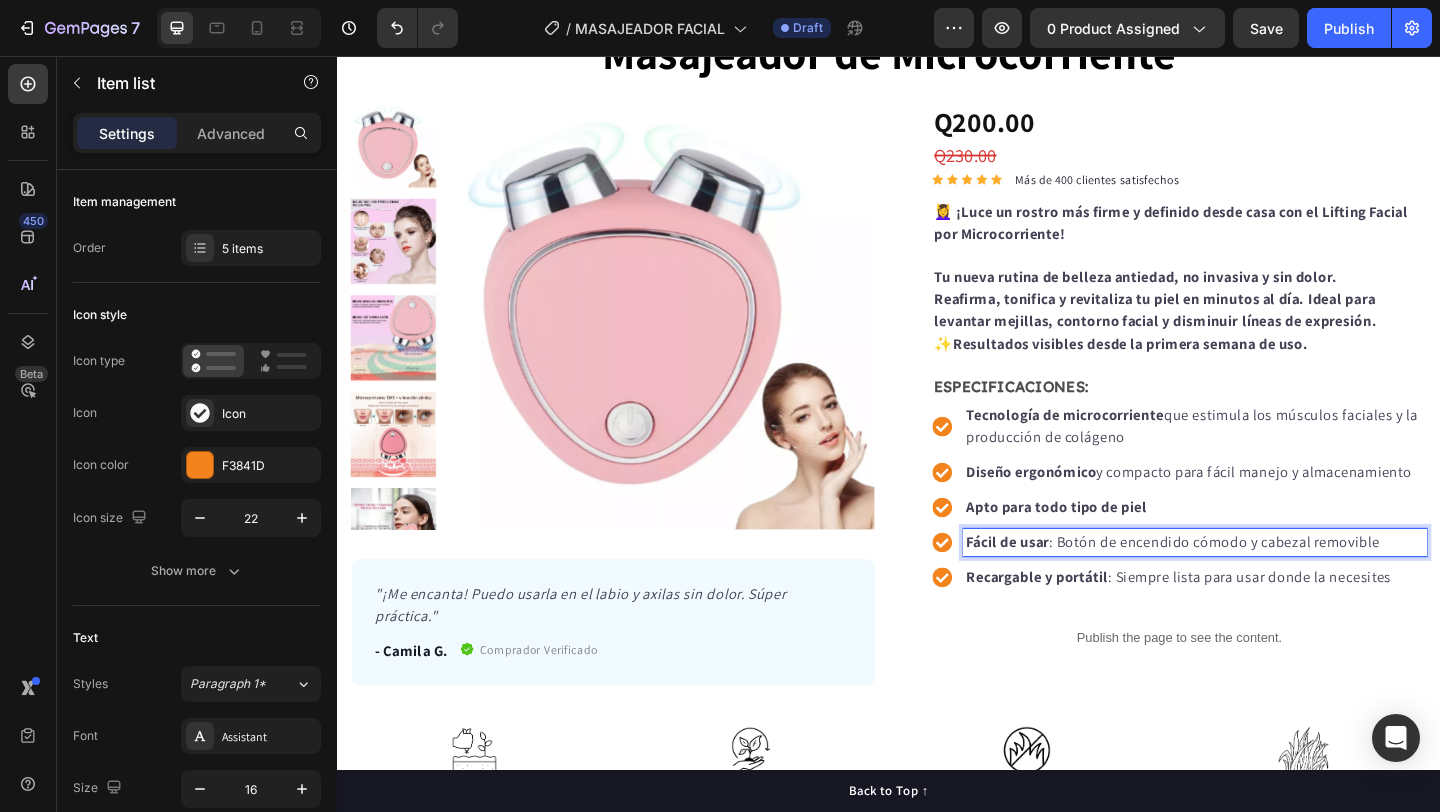 click on "Fácil de usar" at bounding box center [1066, 584] 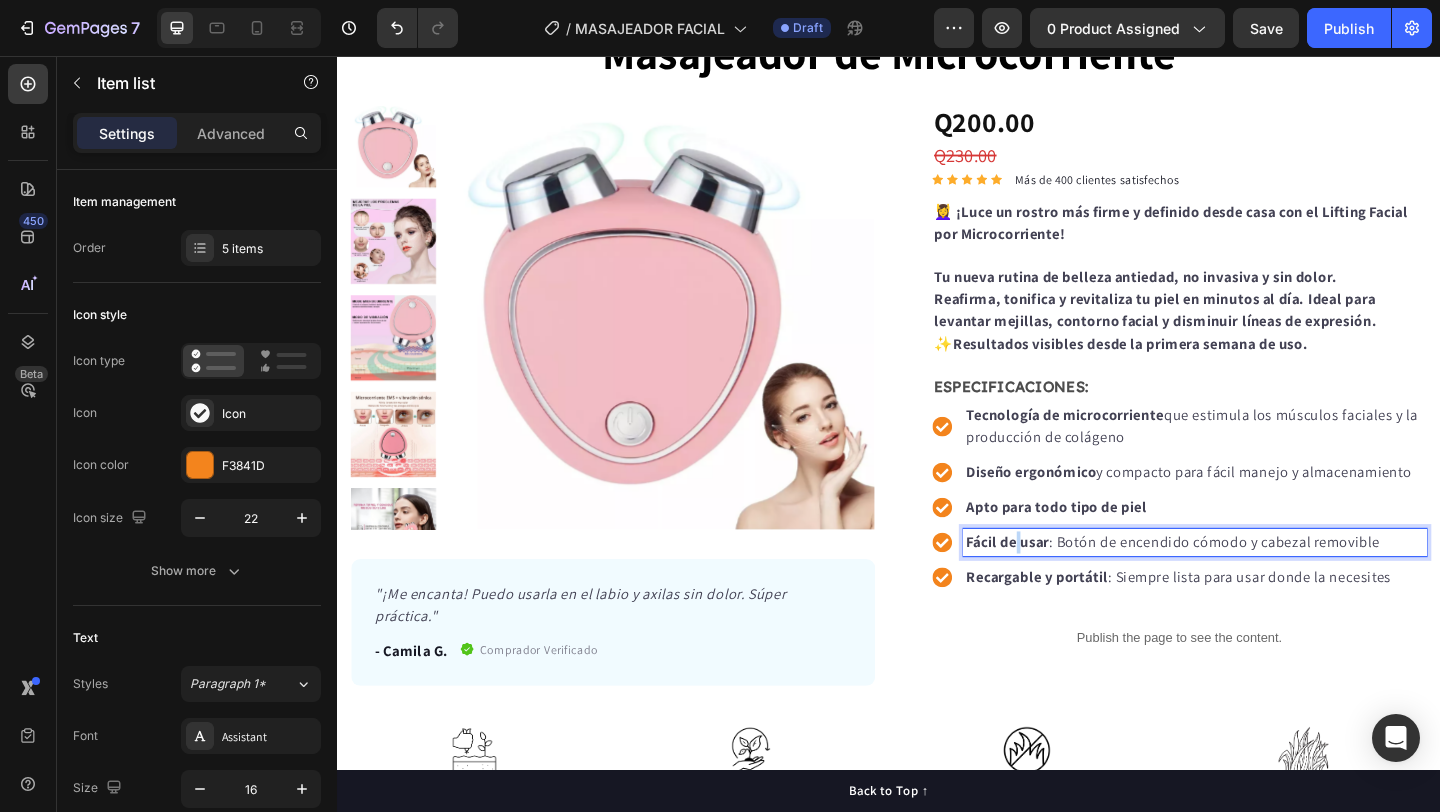 click on "Fácil de usar" at bounding box center (1066, 584) 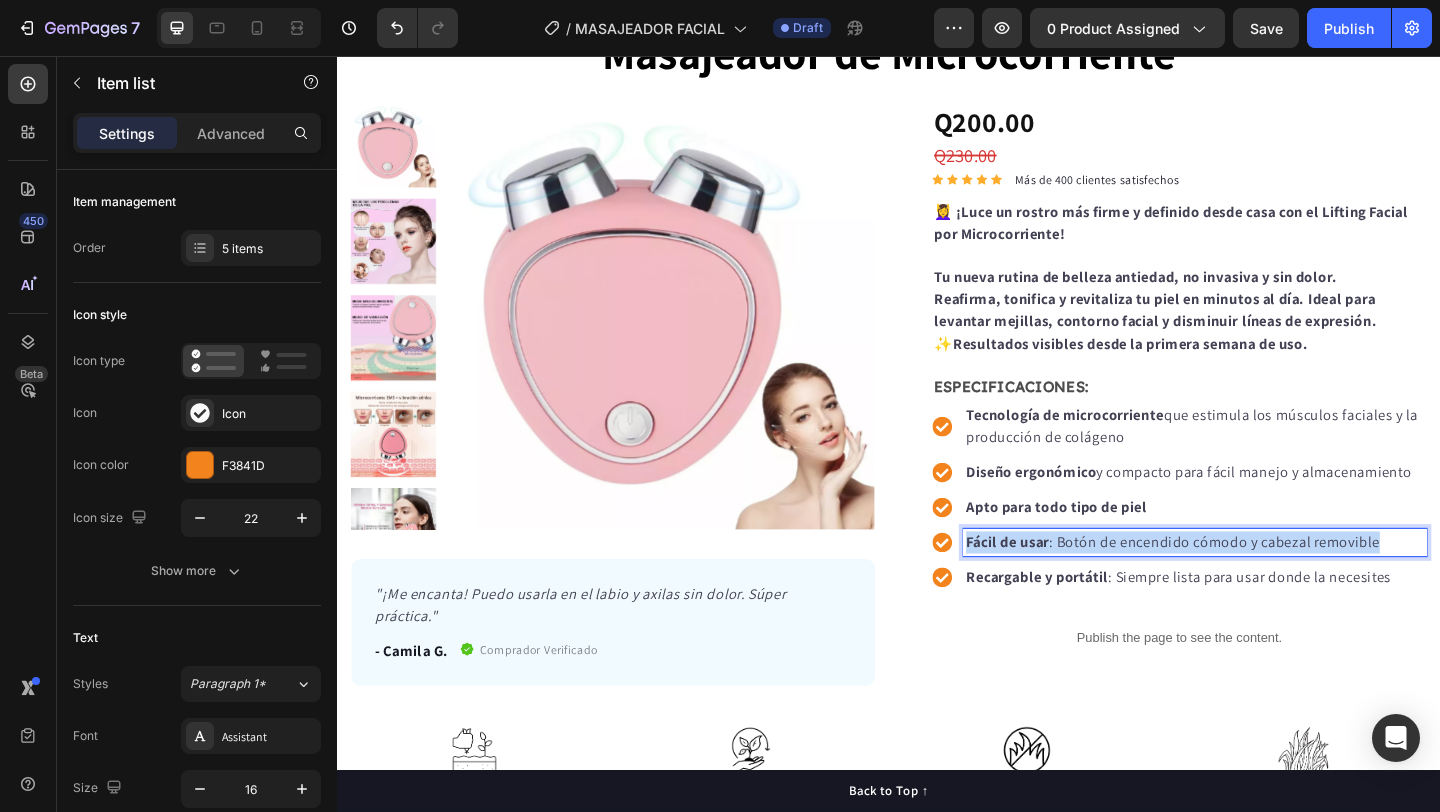 click on "Fácil de usar" at bounding box center (1066, 584) 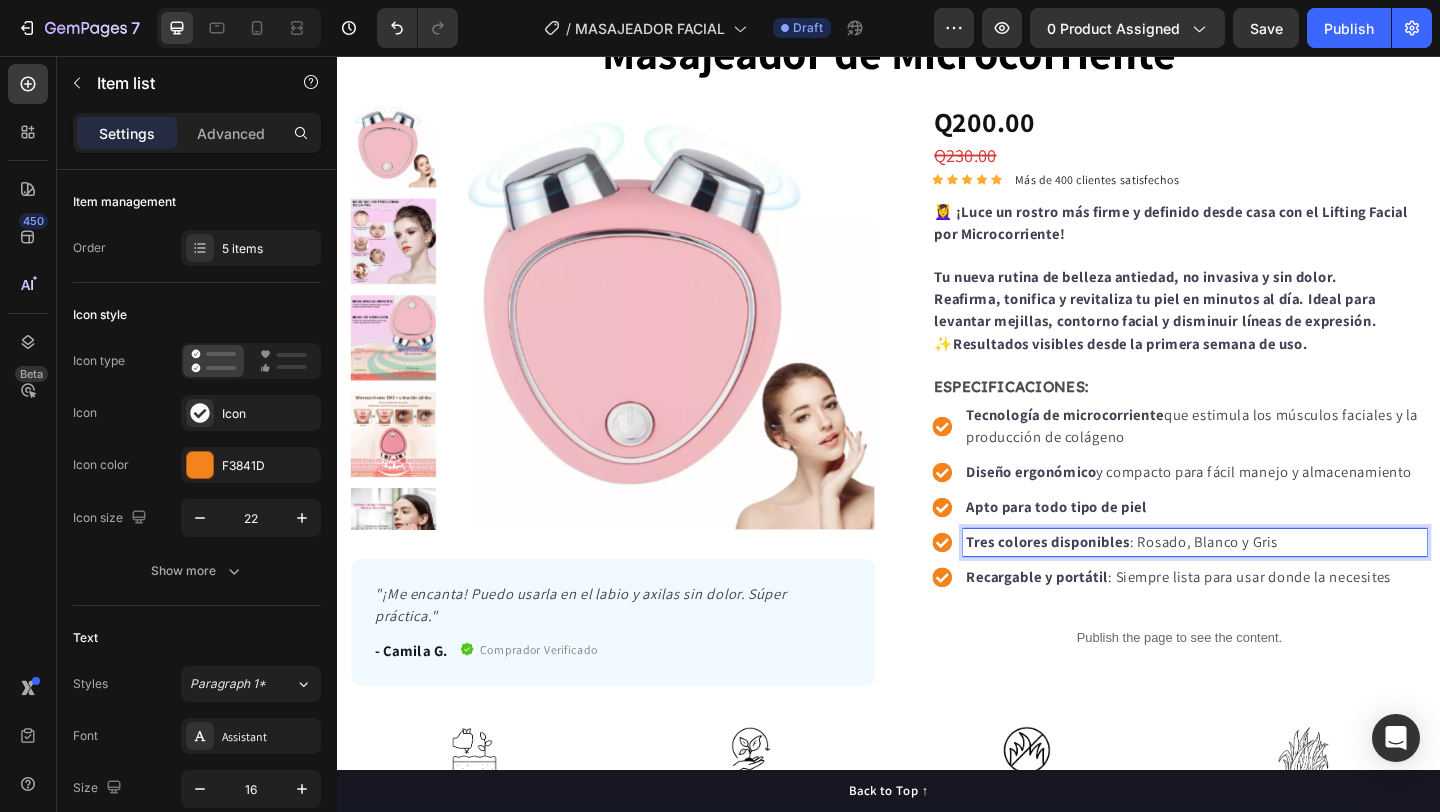 click on "Recargable y portátil" at bounding box center (1098, 622) 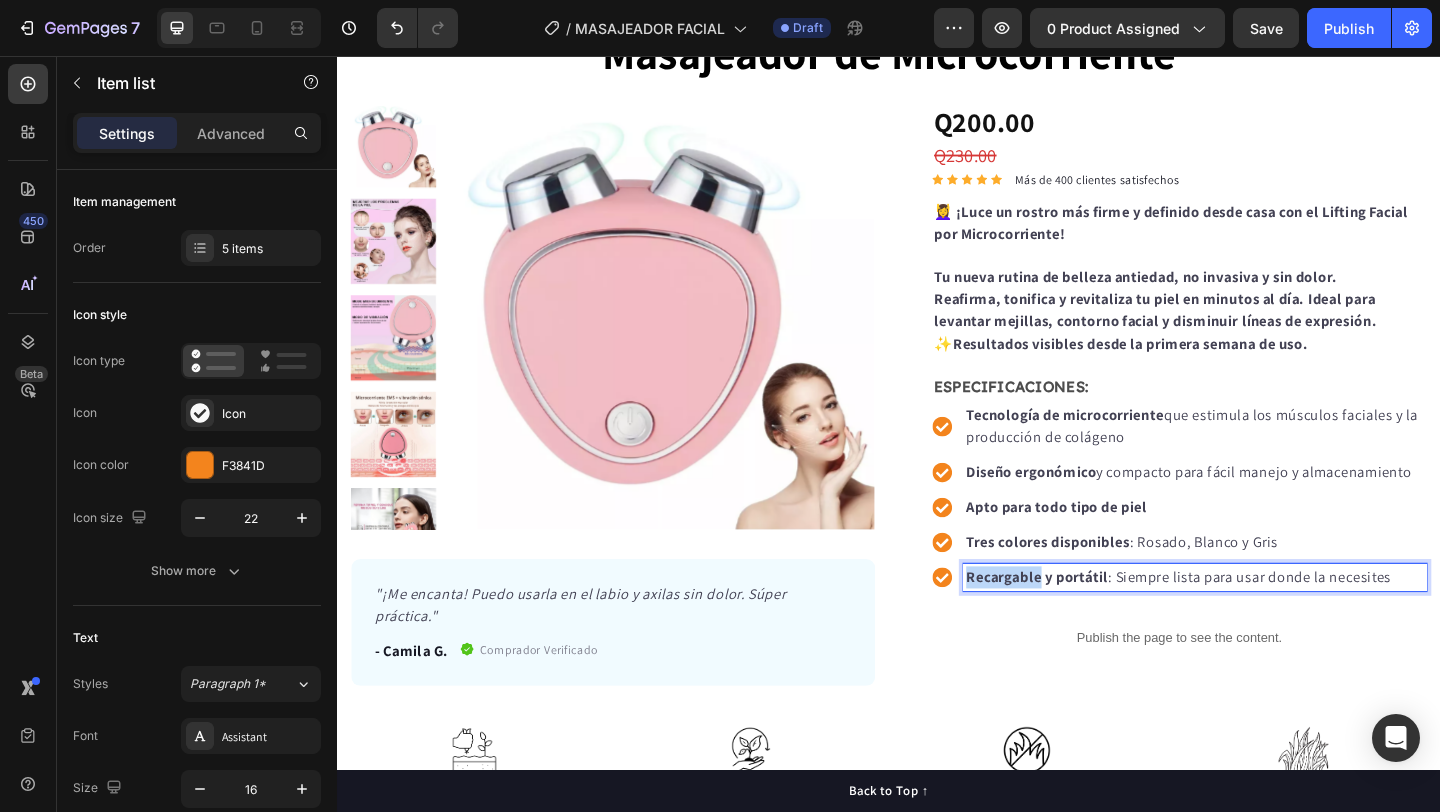 click on "Recargable y portátil" at bounding box center (1098, 622) 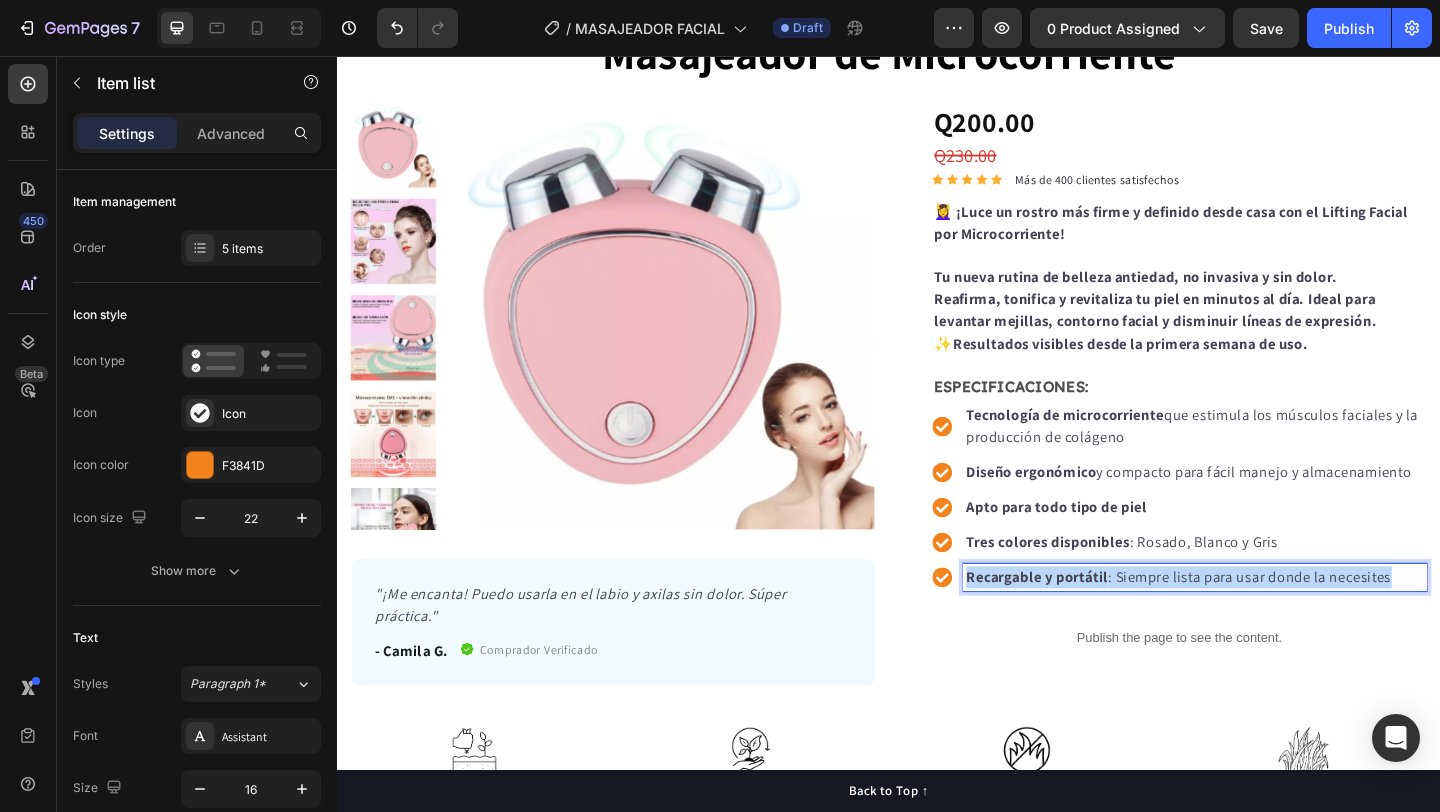 click on "Recargable y portátil" at bounding box center [1098, 622] 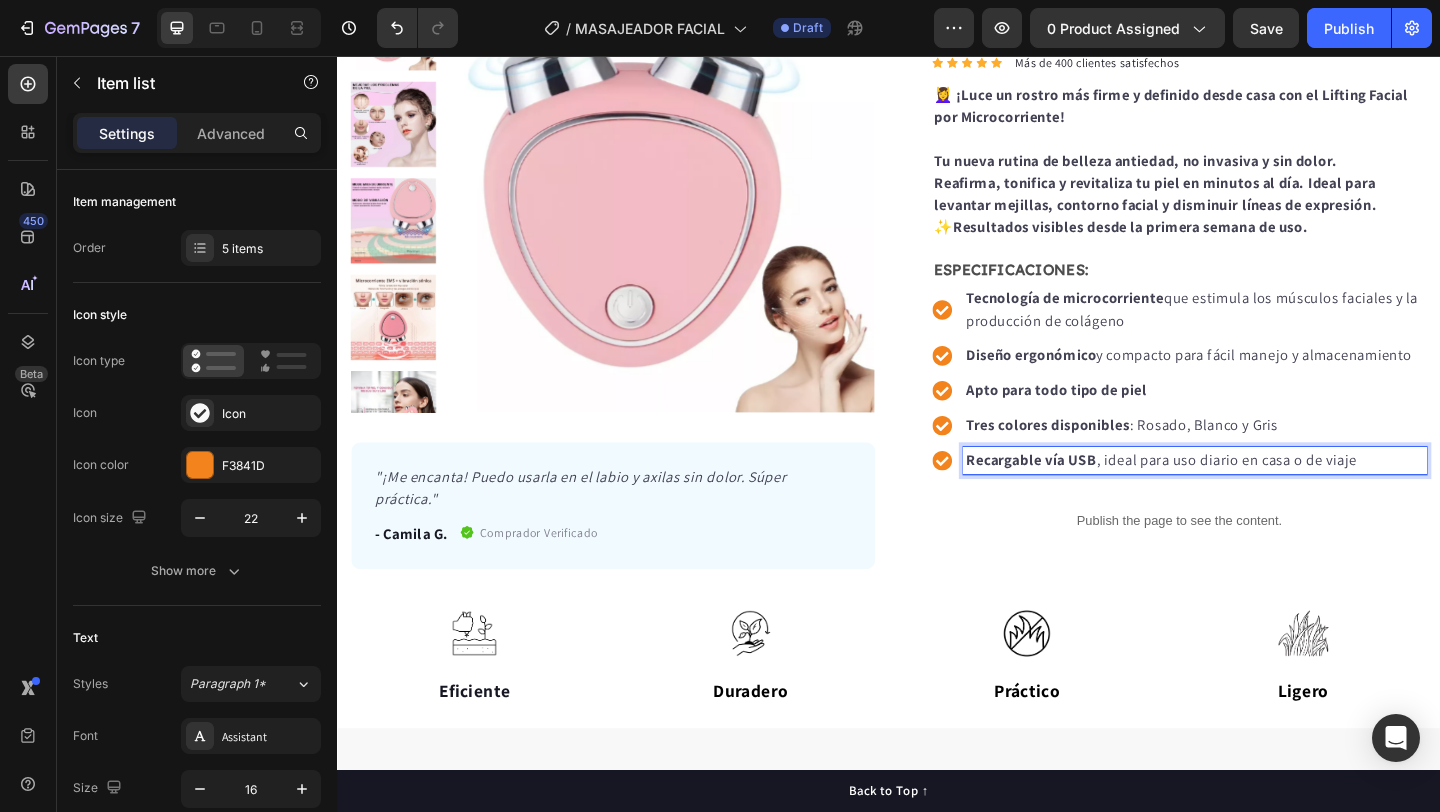scroll, scrollTop: 273, scrollLeft: 0, axis: vertical 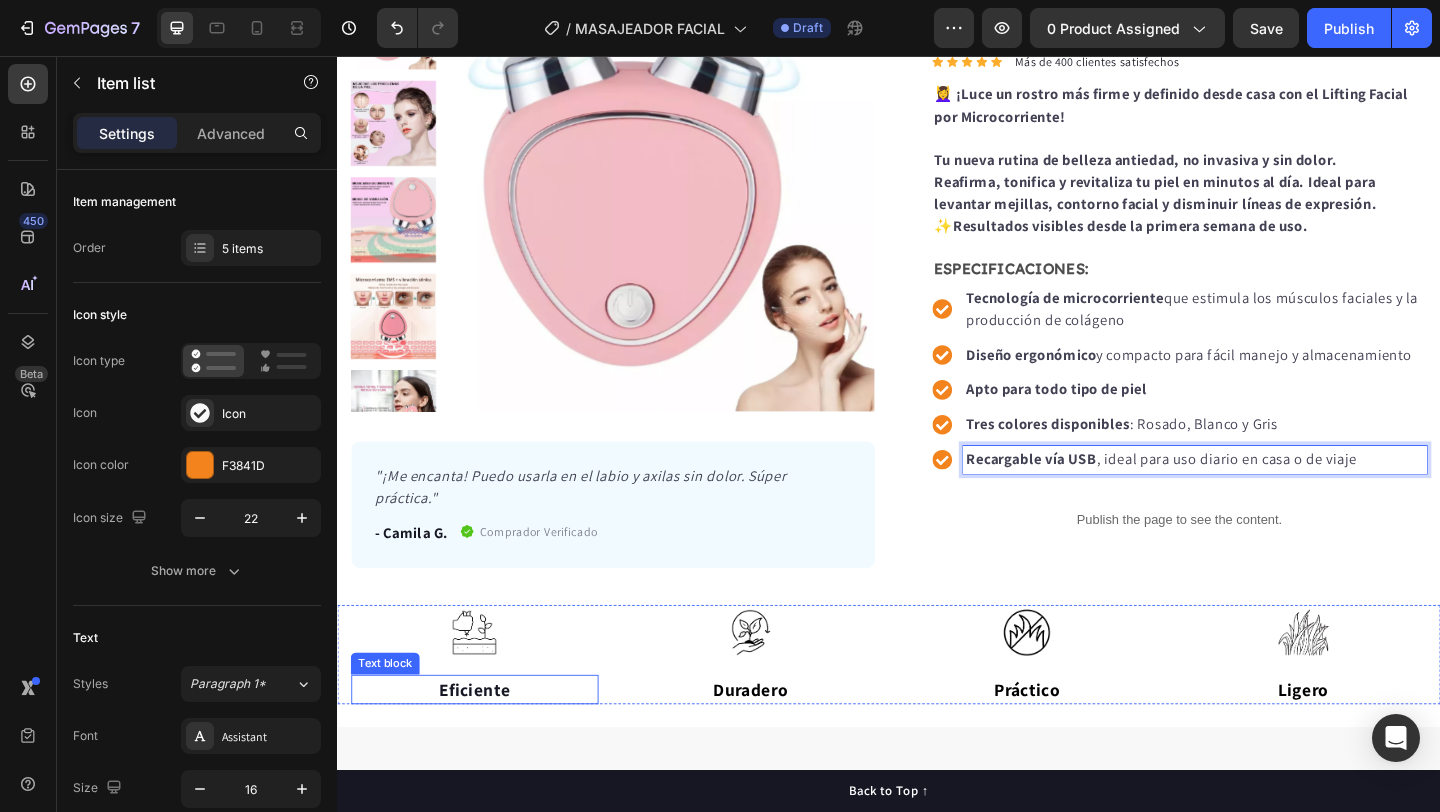 click on "Eficiente" at bounding box center (487, 745) 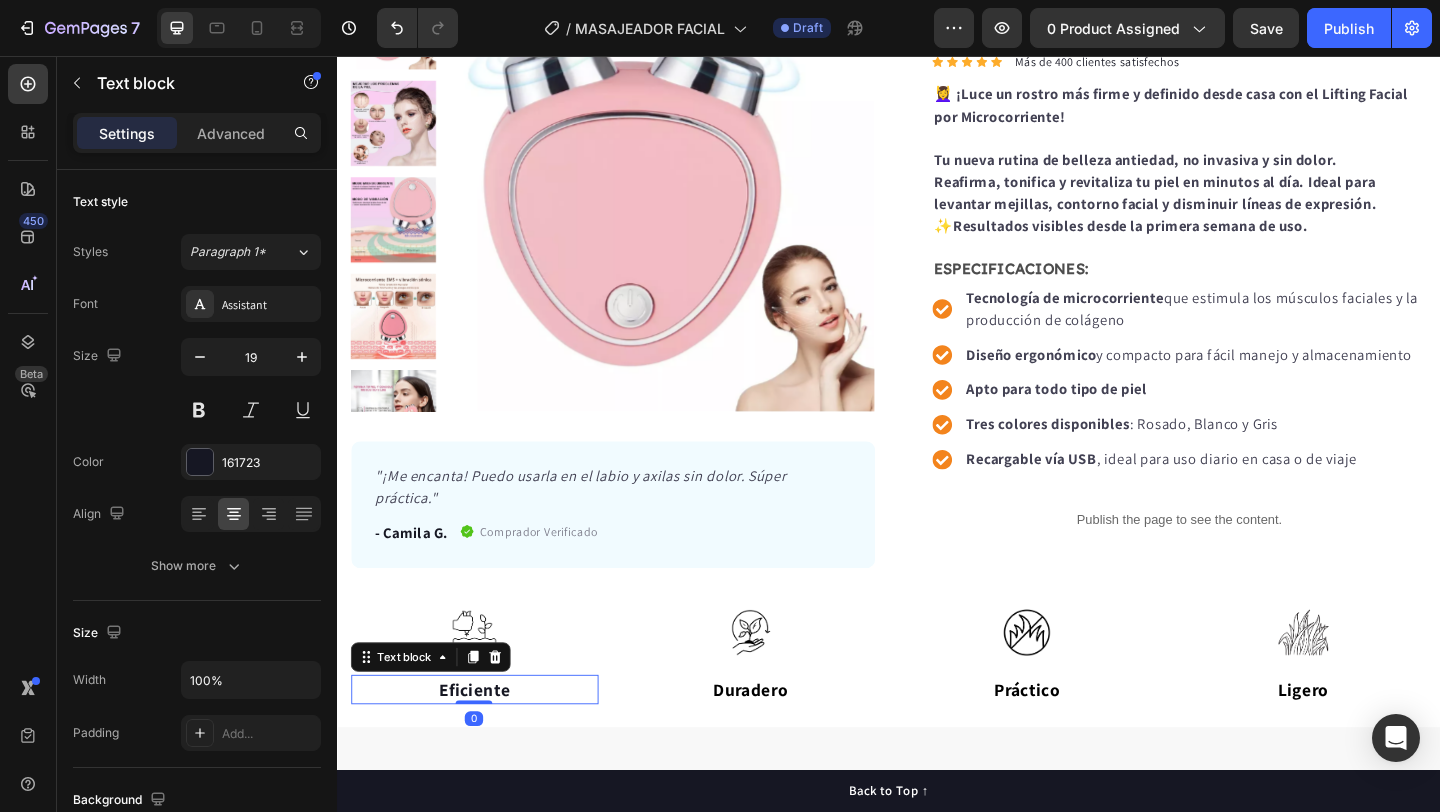 click on "Eficiente" at bounding box center [487, 745] 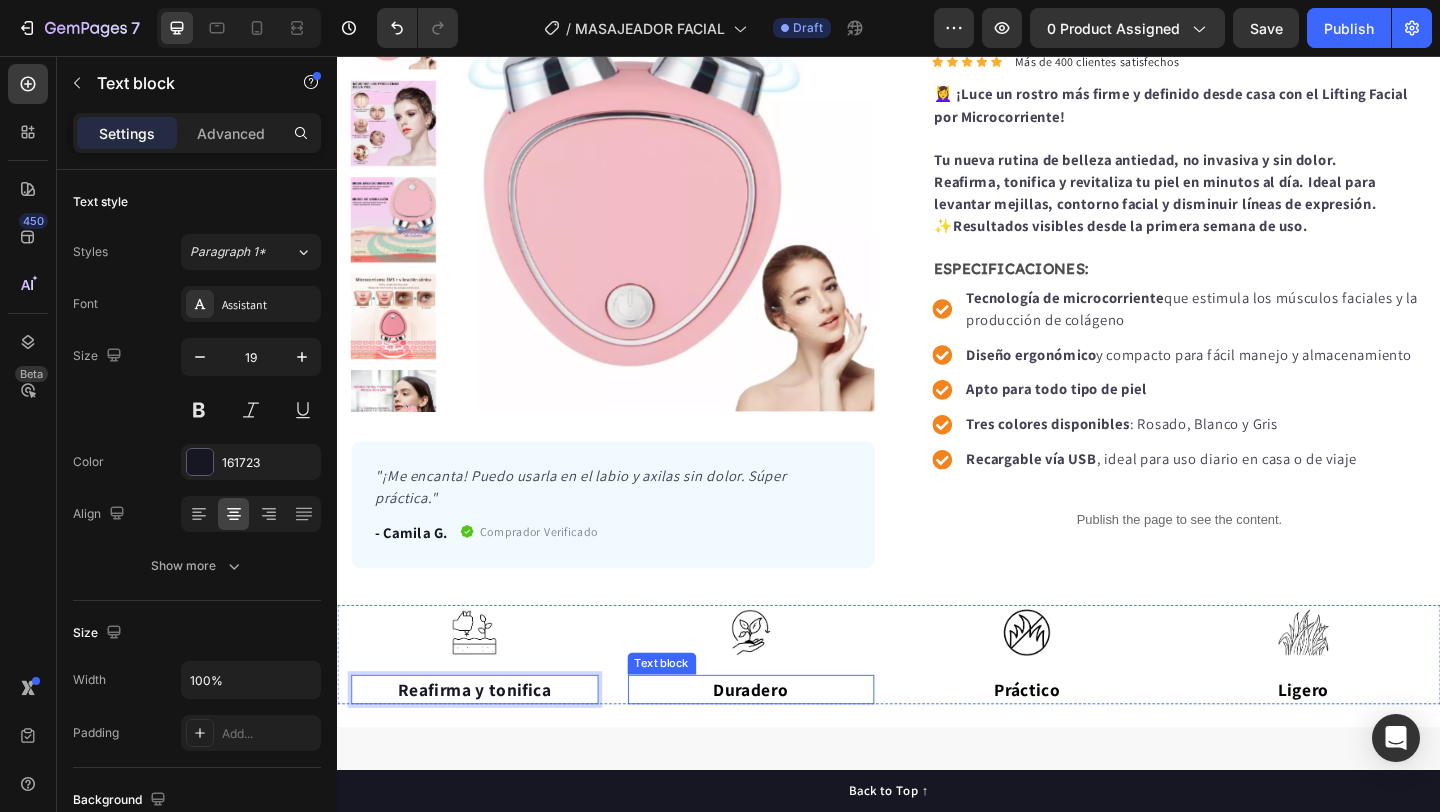 click on "Duradero" at bounding box center (787, 745) 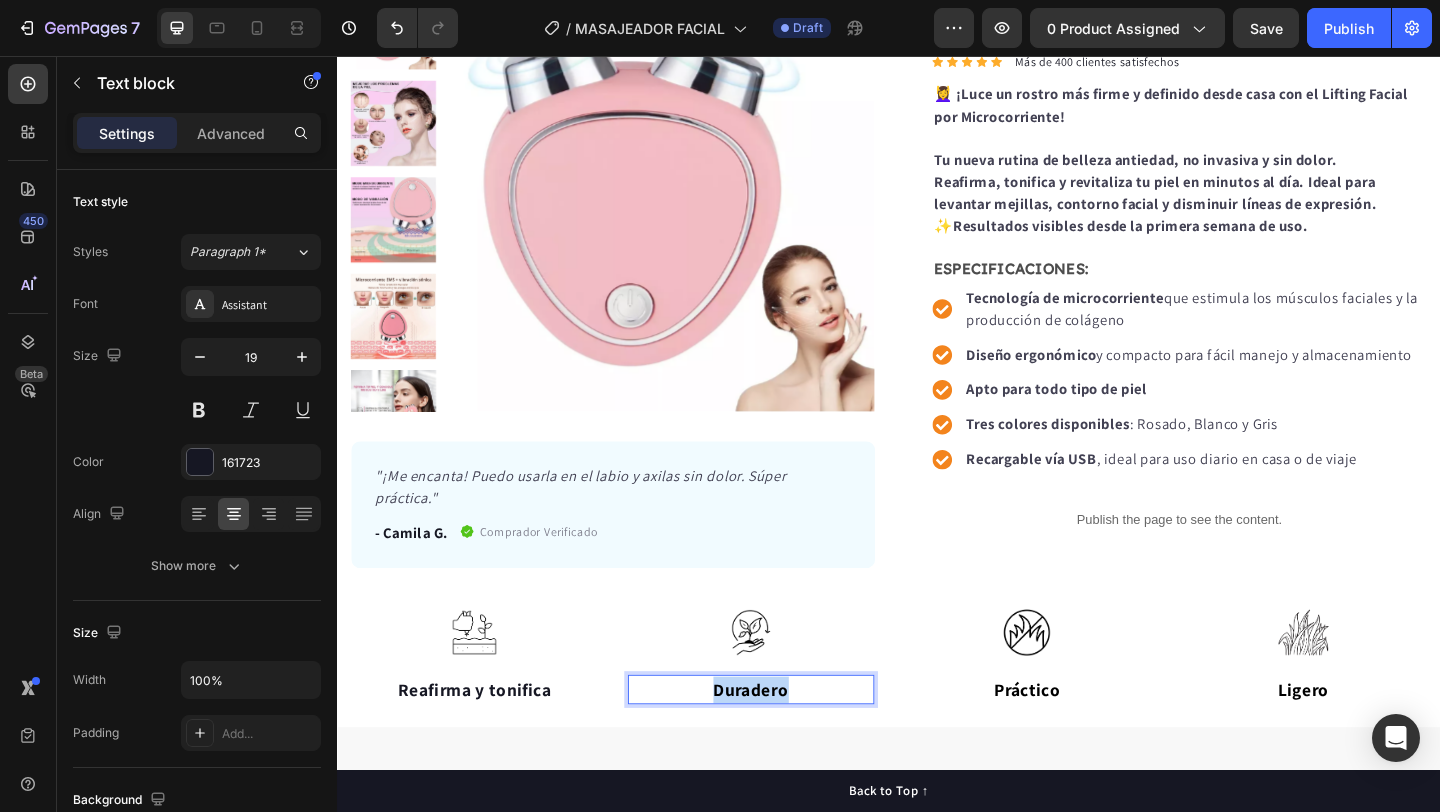 click on "Duradero" at bounding box center (787, 745) 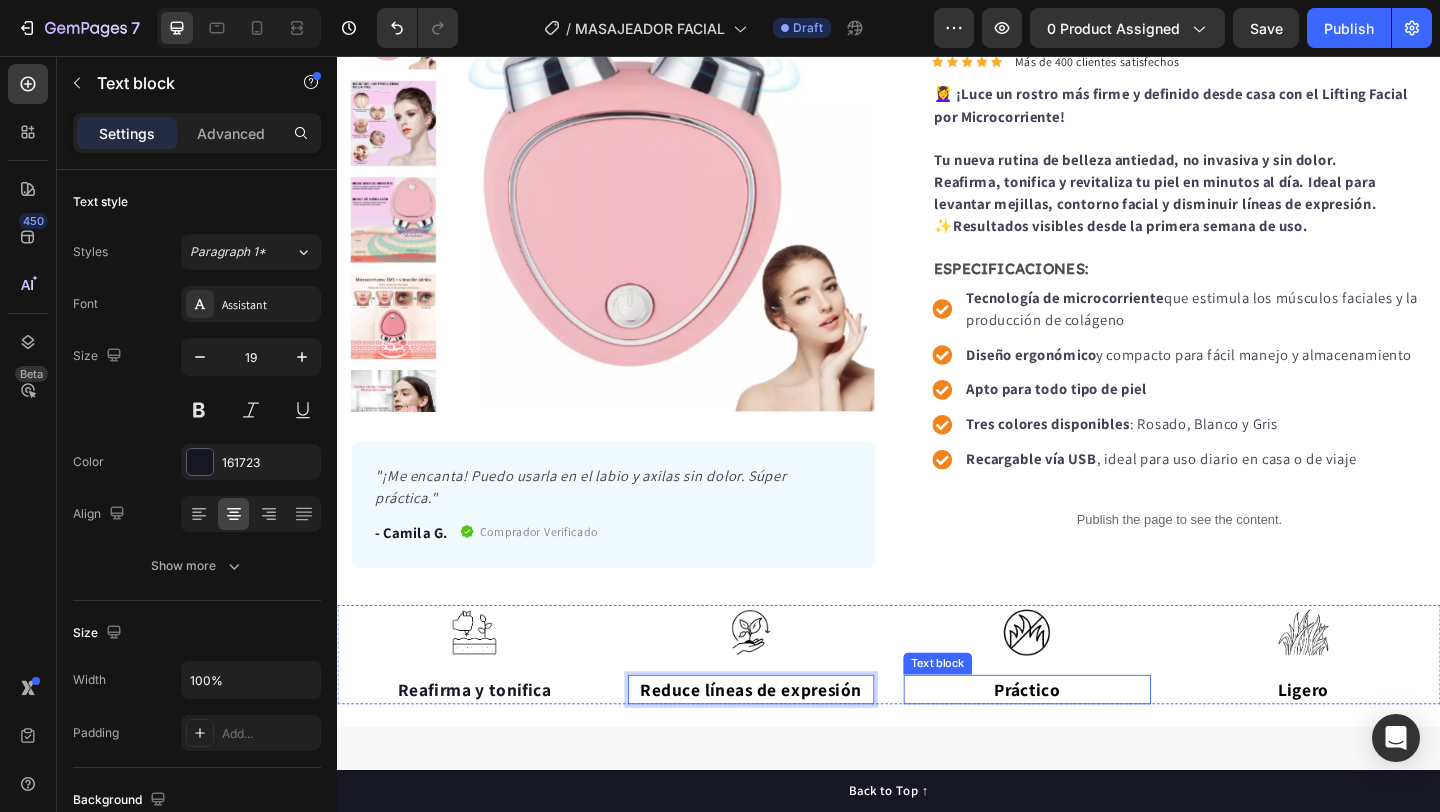click on "Práctico" at bounding box center (1087, 745) 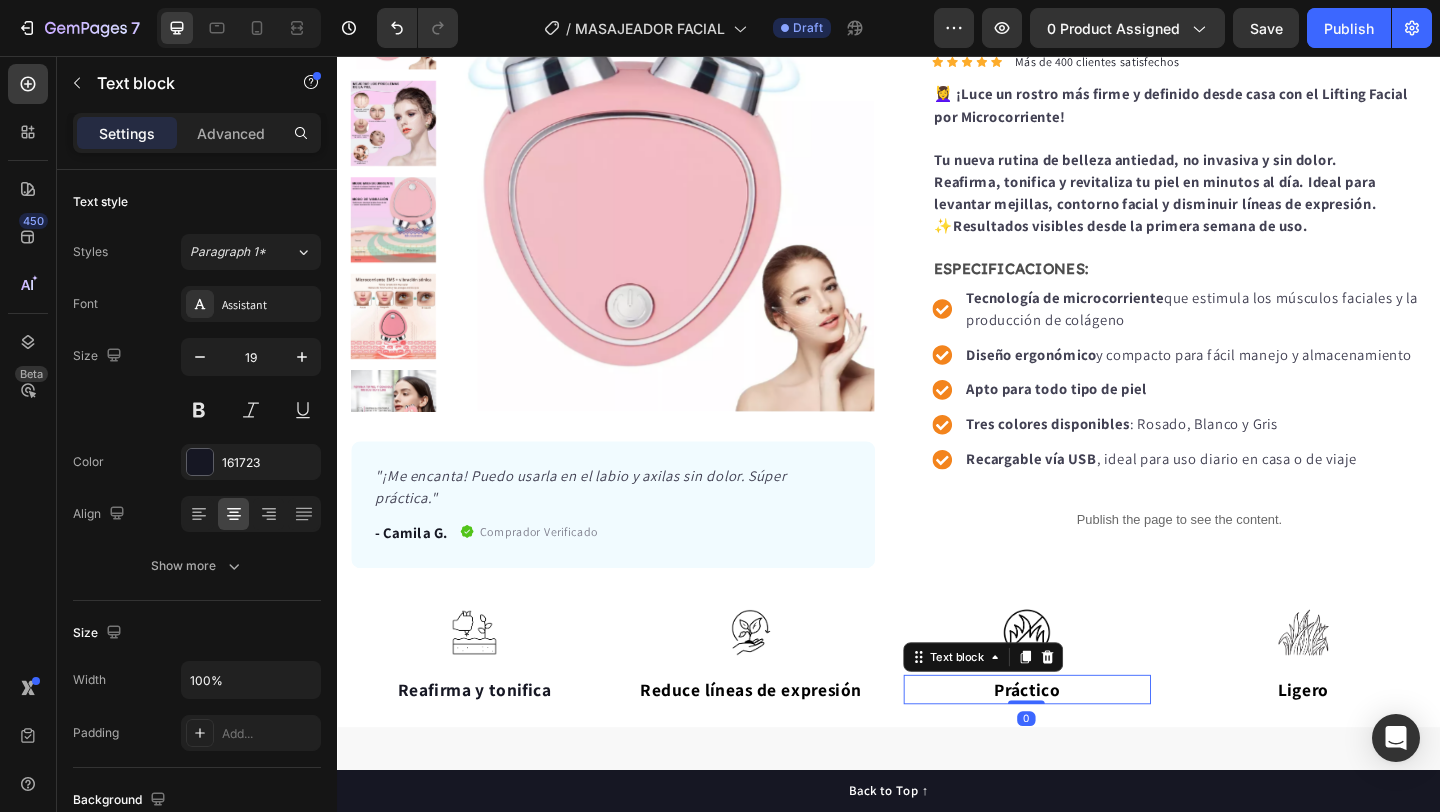 click on "Práctico" at bounding box center [1087, 745] 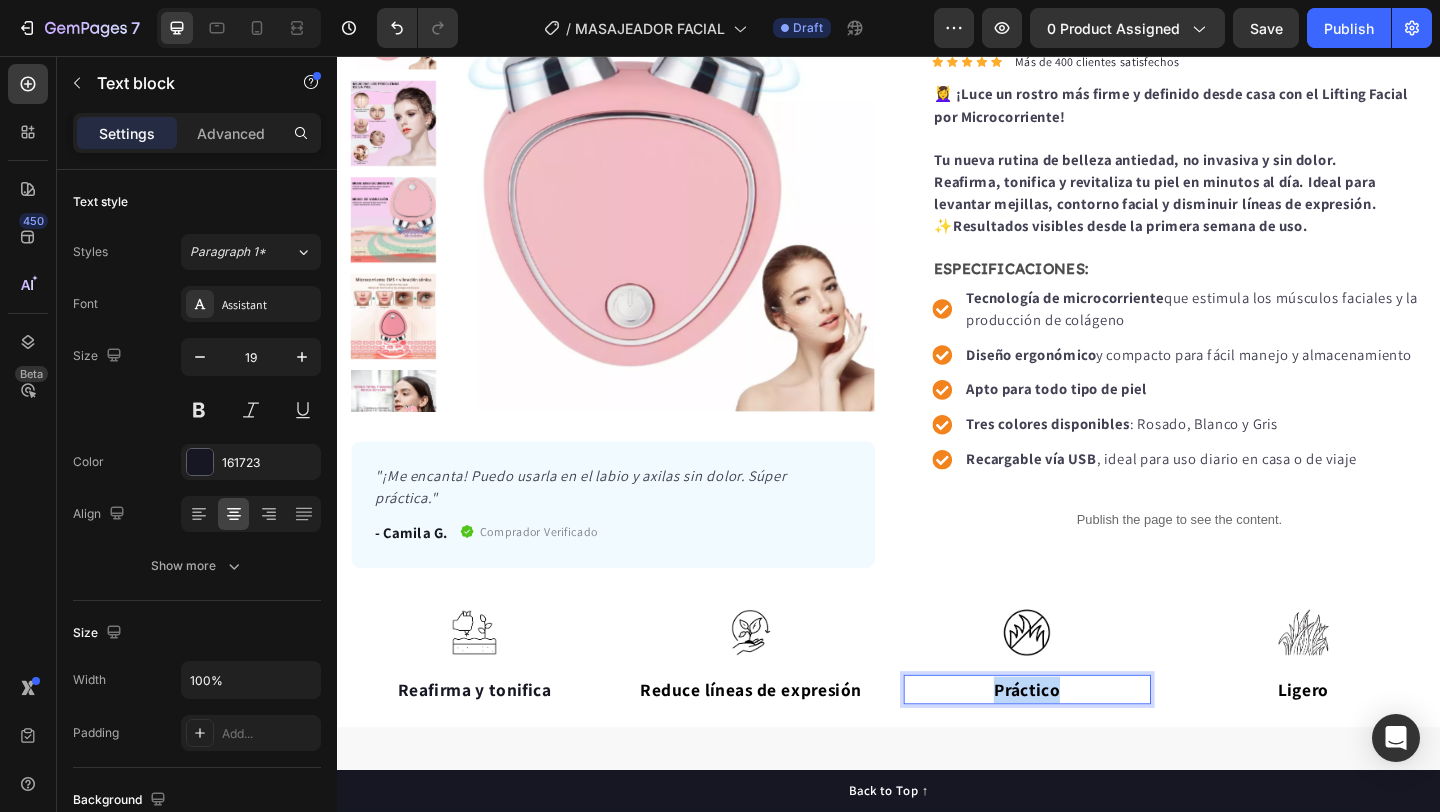 click on "Práctico" at bounding box center (1087, 745) 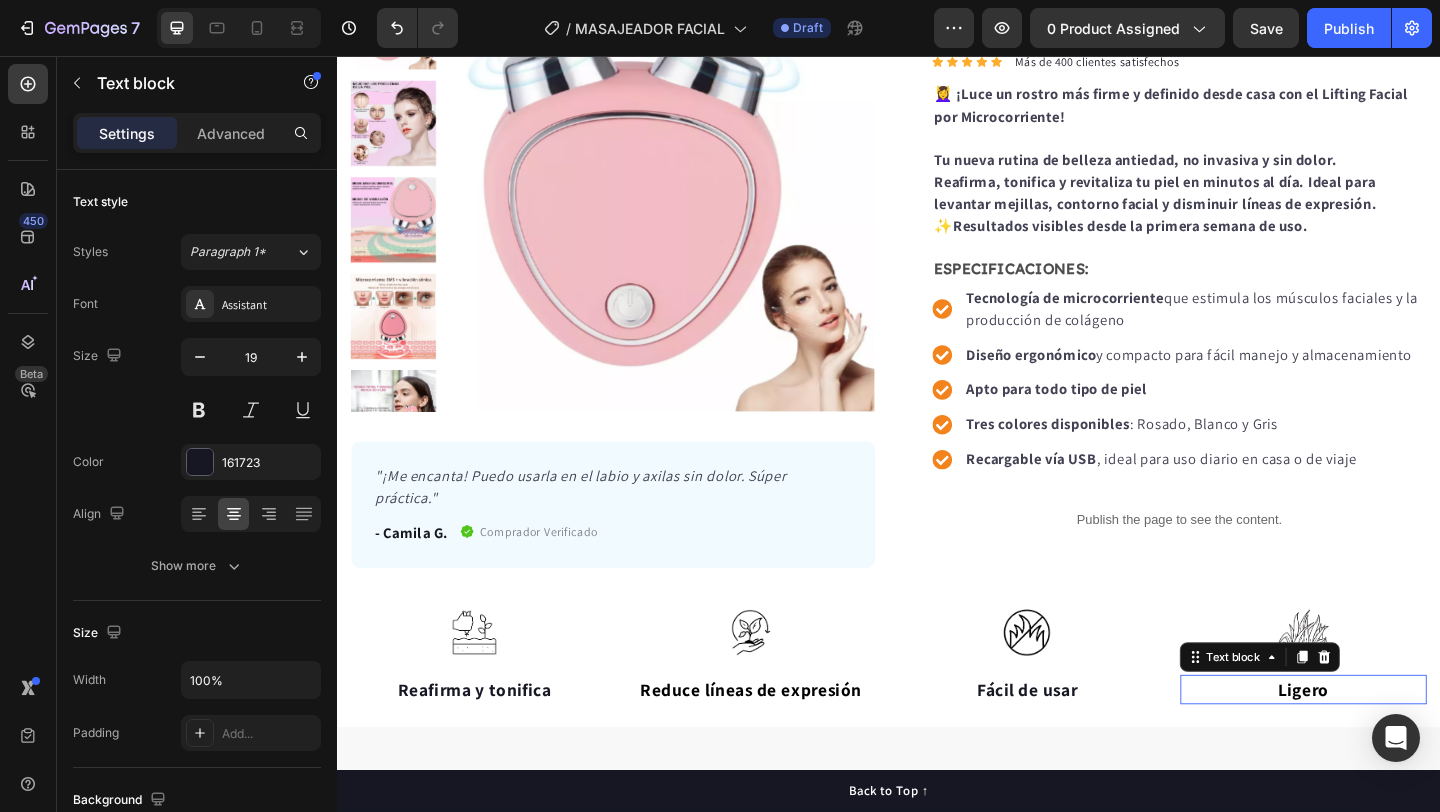 click on "Ligero" at bounding box center [1388, 745] 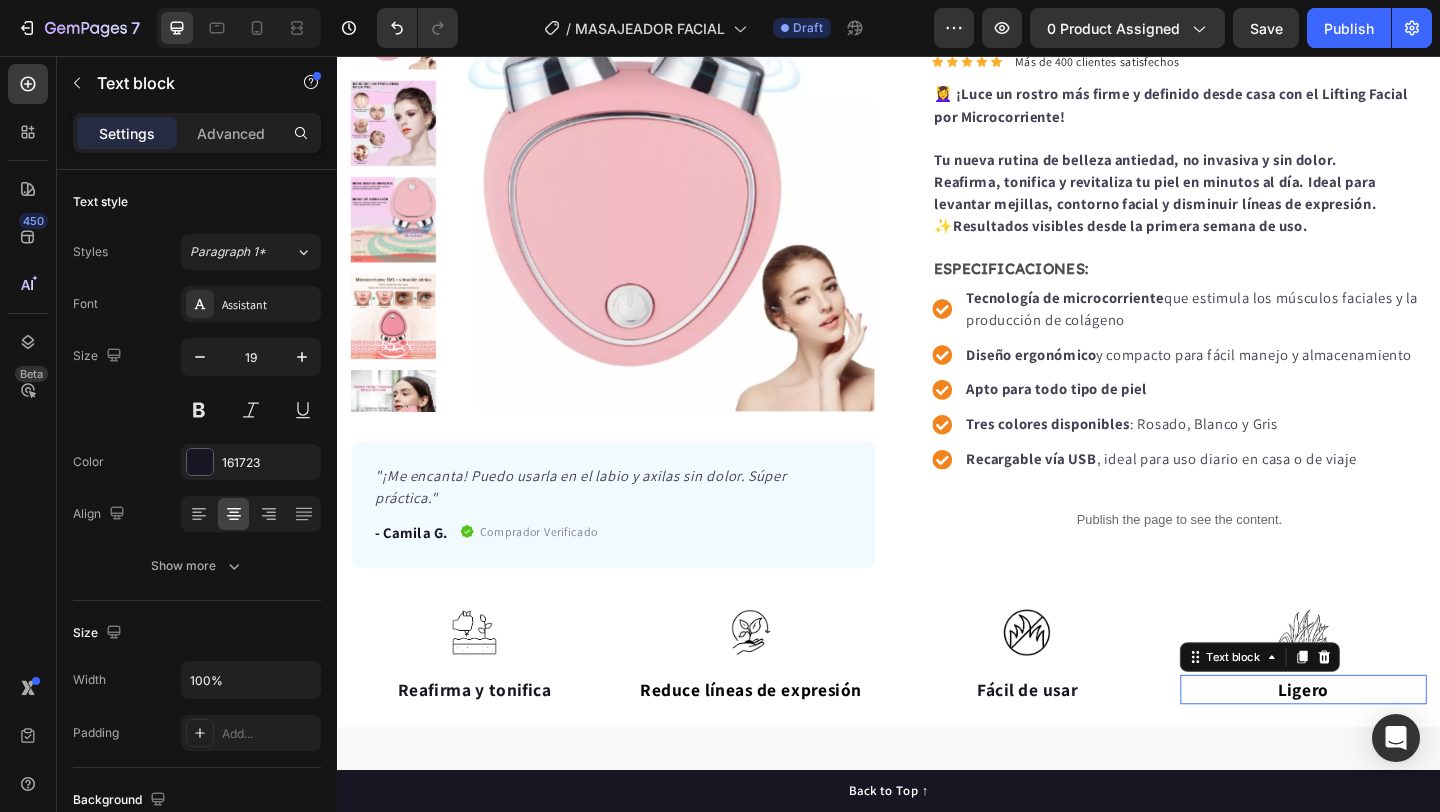 click on "Ligero" at bounding box center [1388, 745] 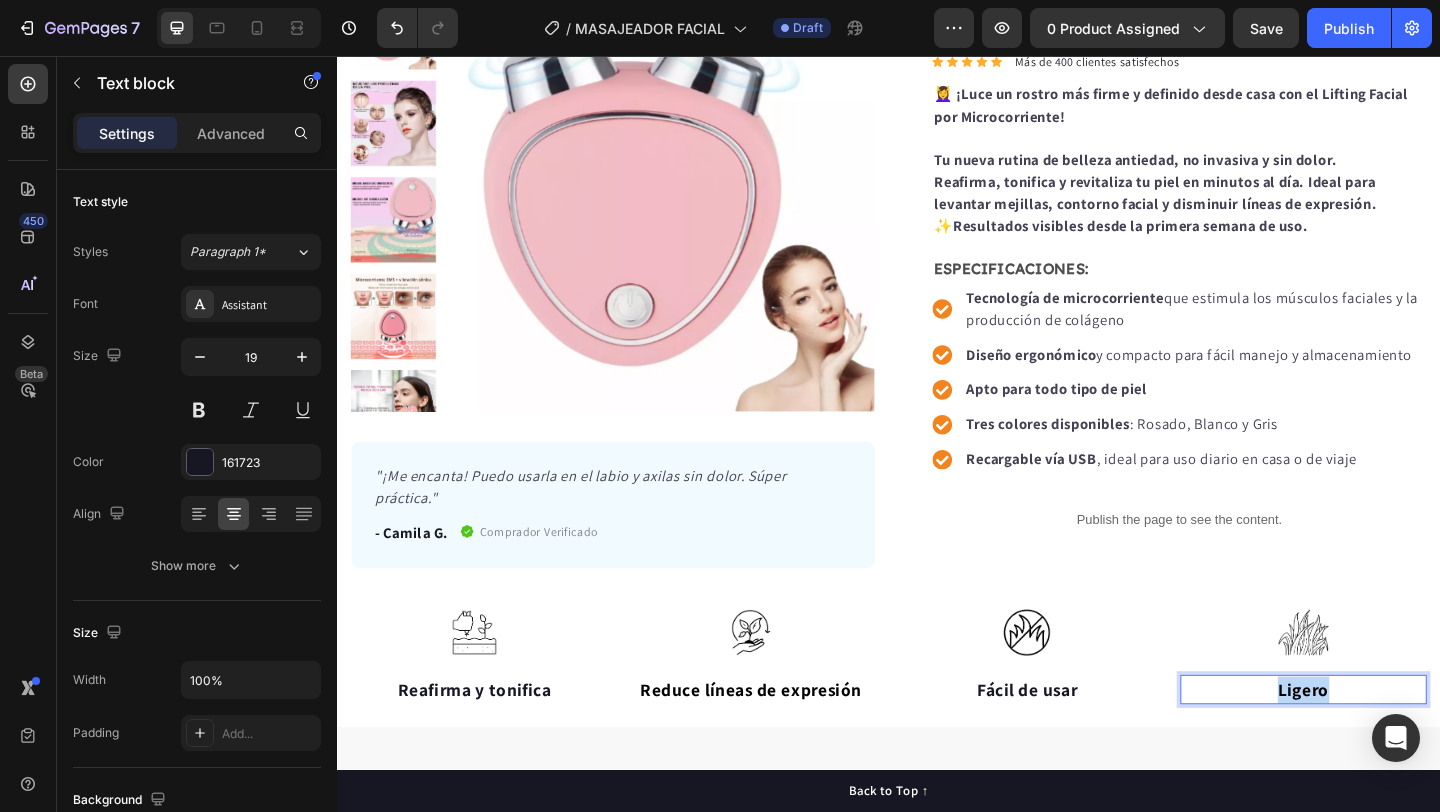 click on "Ligero" at bounding box center [1388, 745] 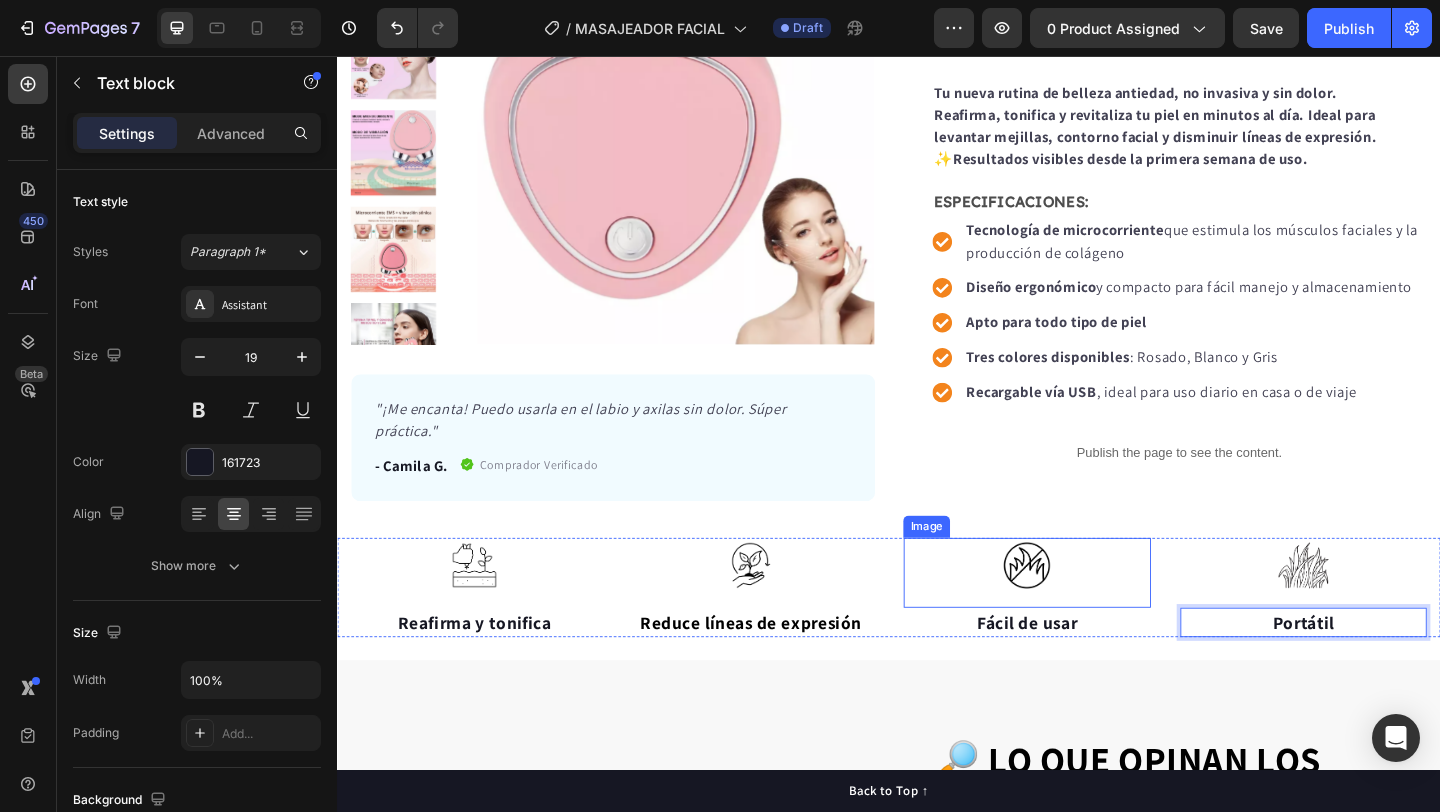 scroll, scrollTop: 329, scrollLeft: 0, axis: vertical 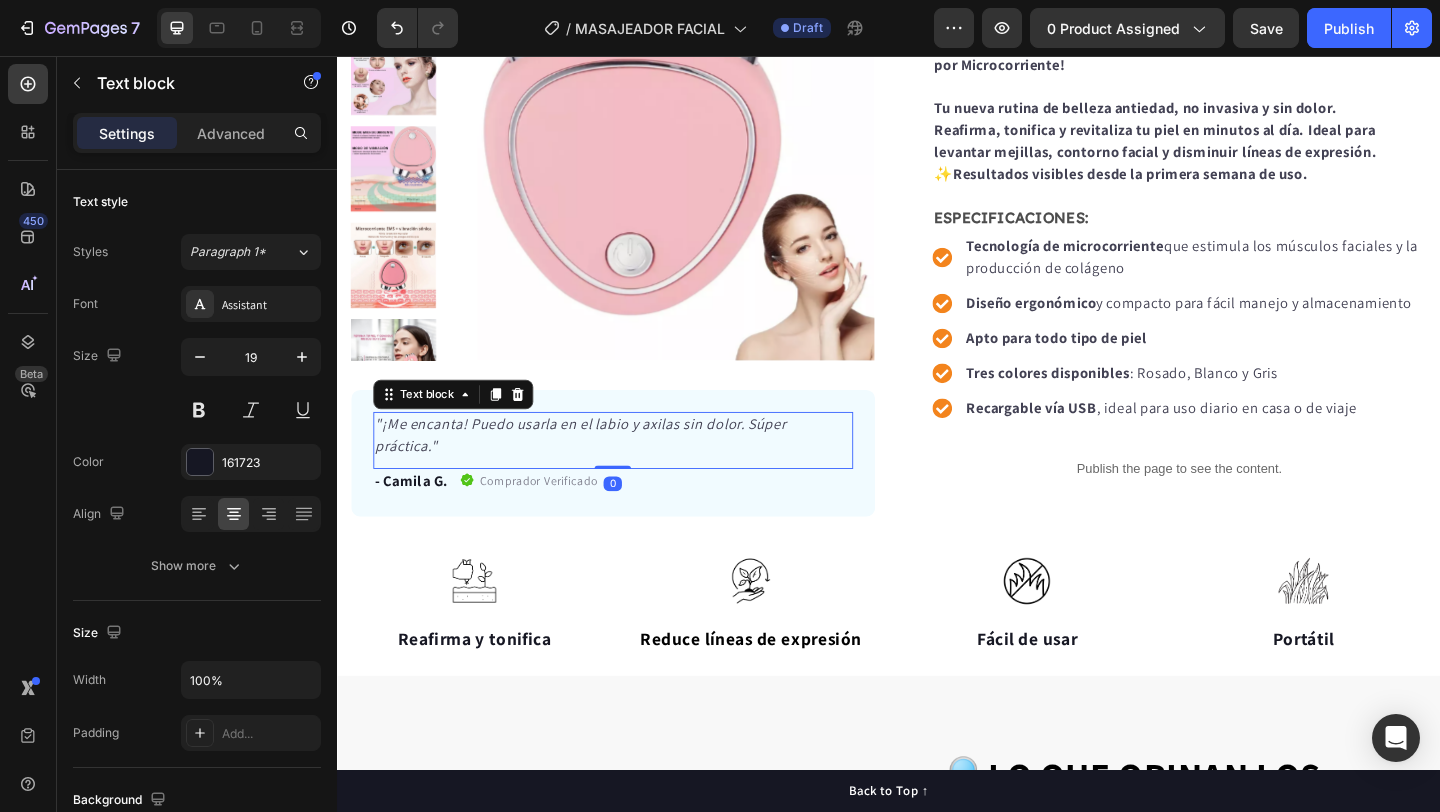 click on ""¡Me encanta! Puedo usarla en el labio y axilas sin dolor. Súper práctica."" at bounding box center (601, 468) 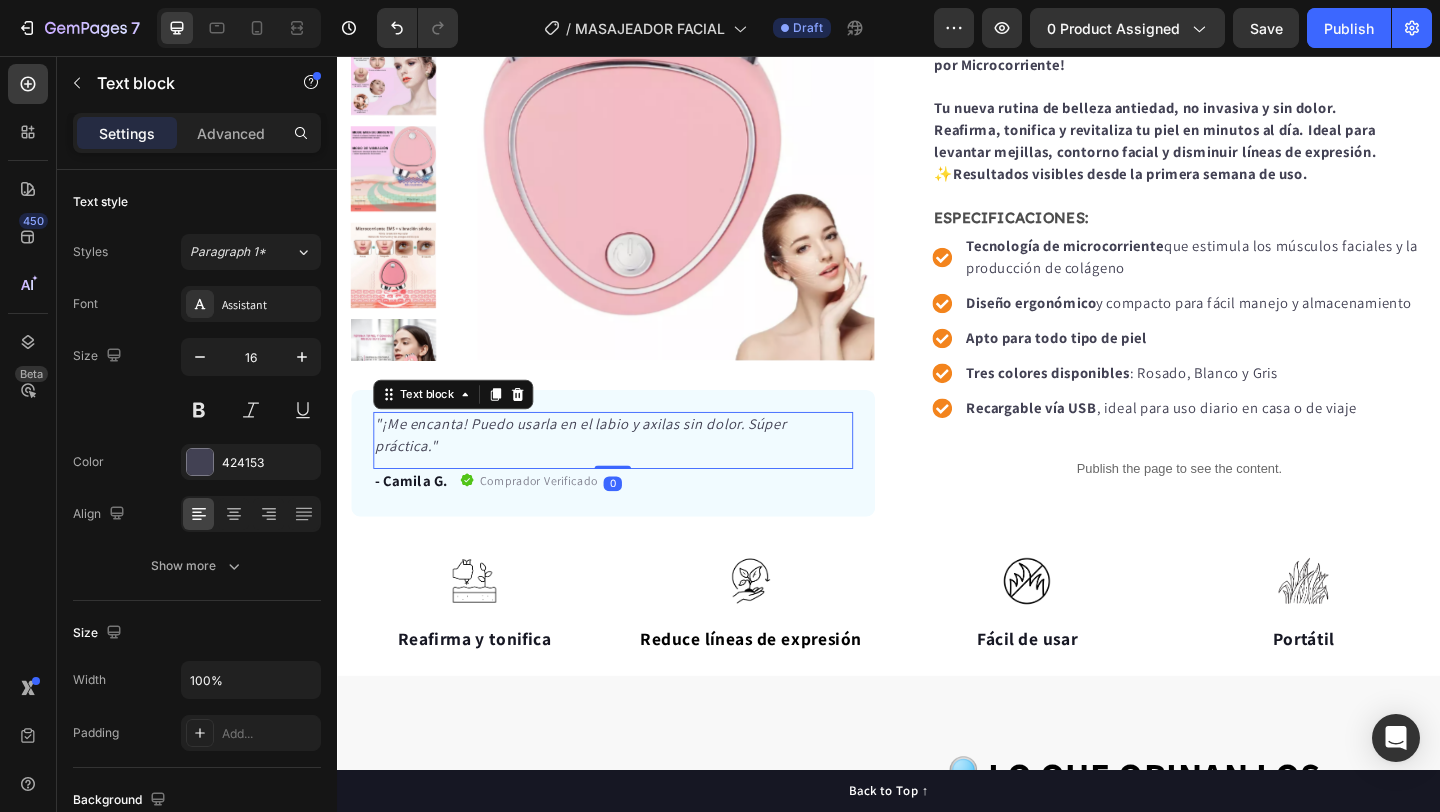 click on ""¡Me encanta! Puedo usarla en el labio y axilas sin dolor. Súper práctica."" at bounding box center [601, 468] 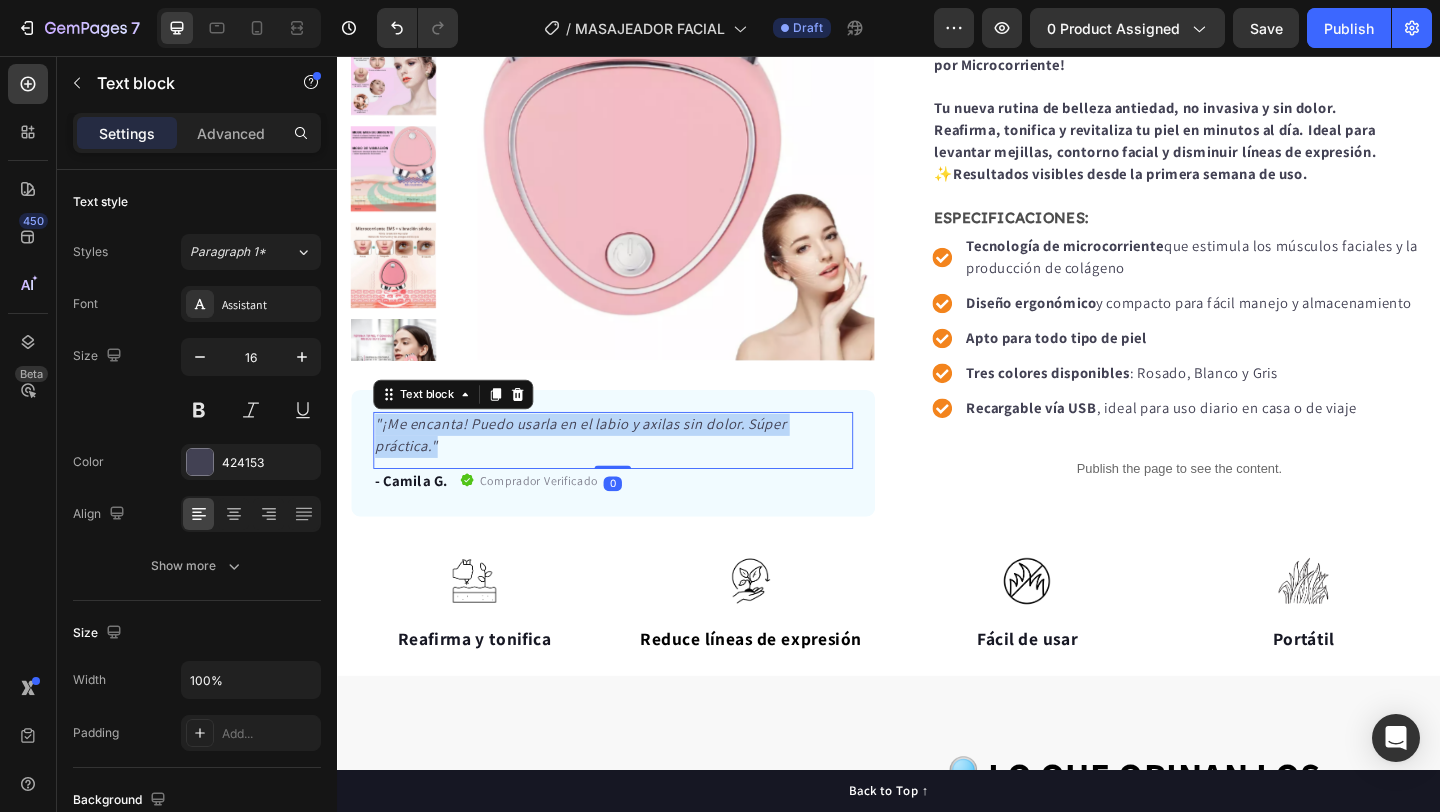 click on ""¡Me encanta! Puedo usarla en el labio y axilas sin dolor. Súper práctica."" at bounding box center [601, 468] 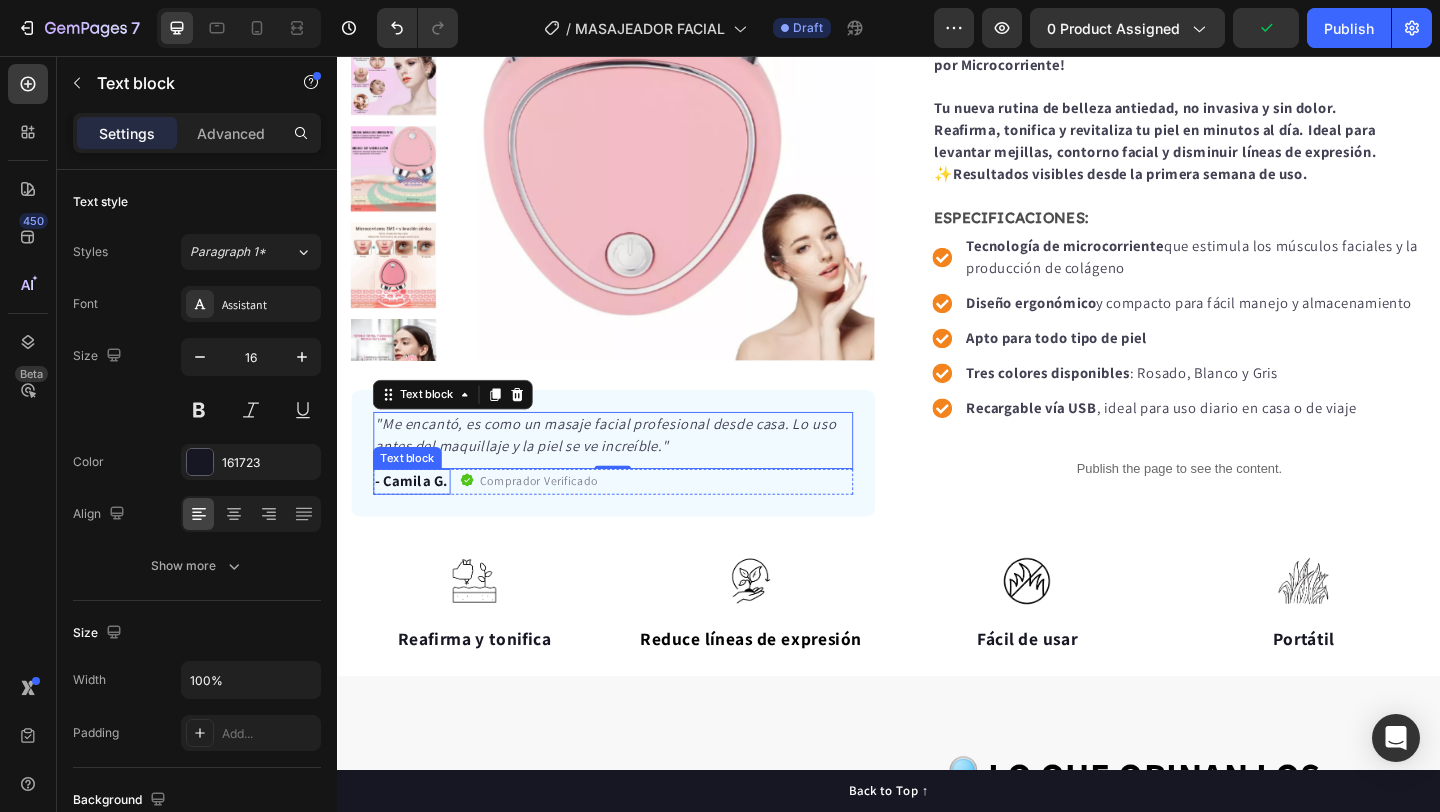 click on "- Camila G." at bounding box center (418, 518) 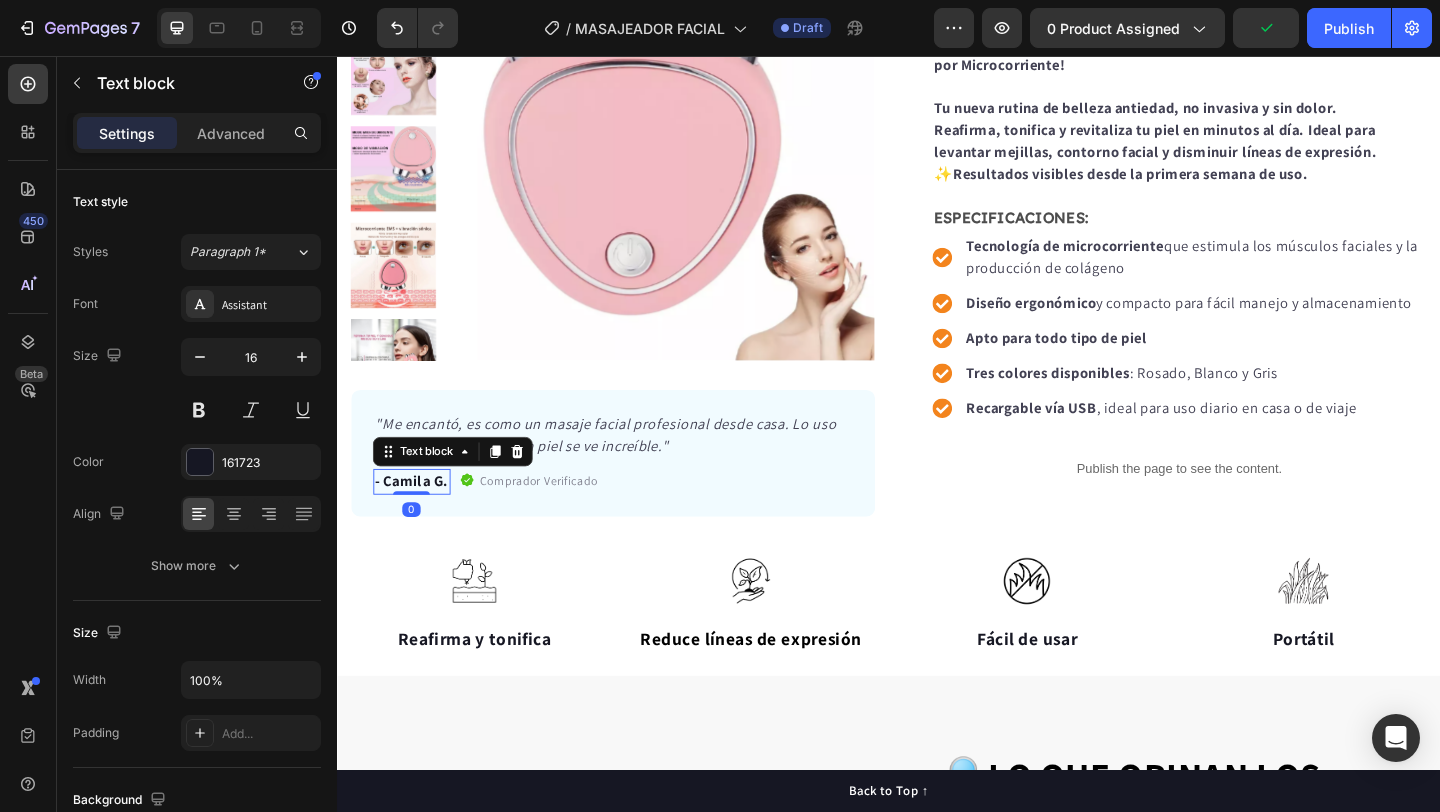click on "- Camila G." at bounding box center (418, 518) 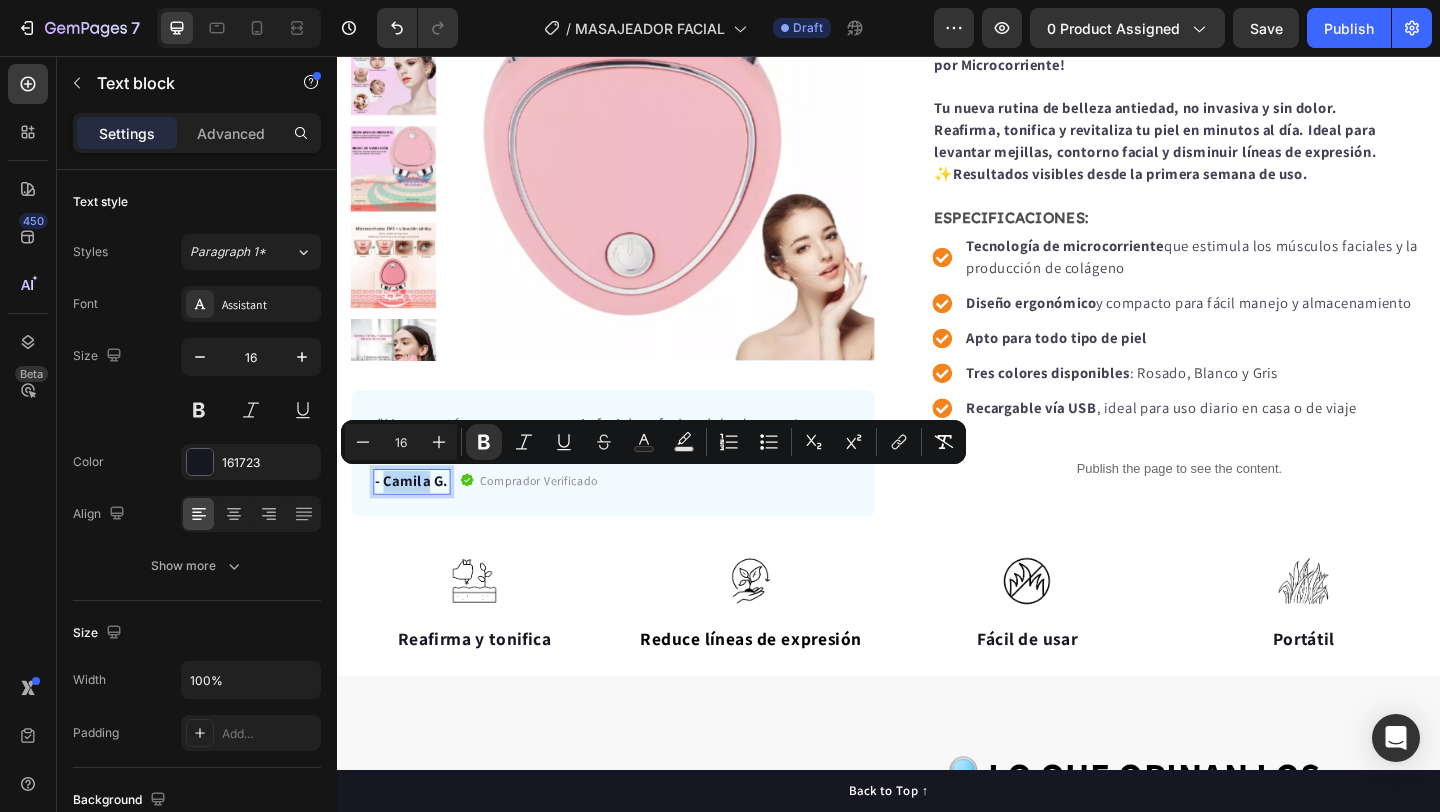 click on "- Camila G." at bounding box center [418, 518] 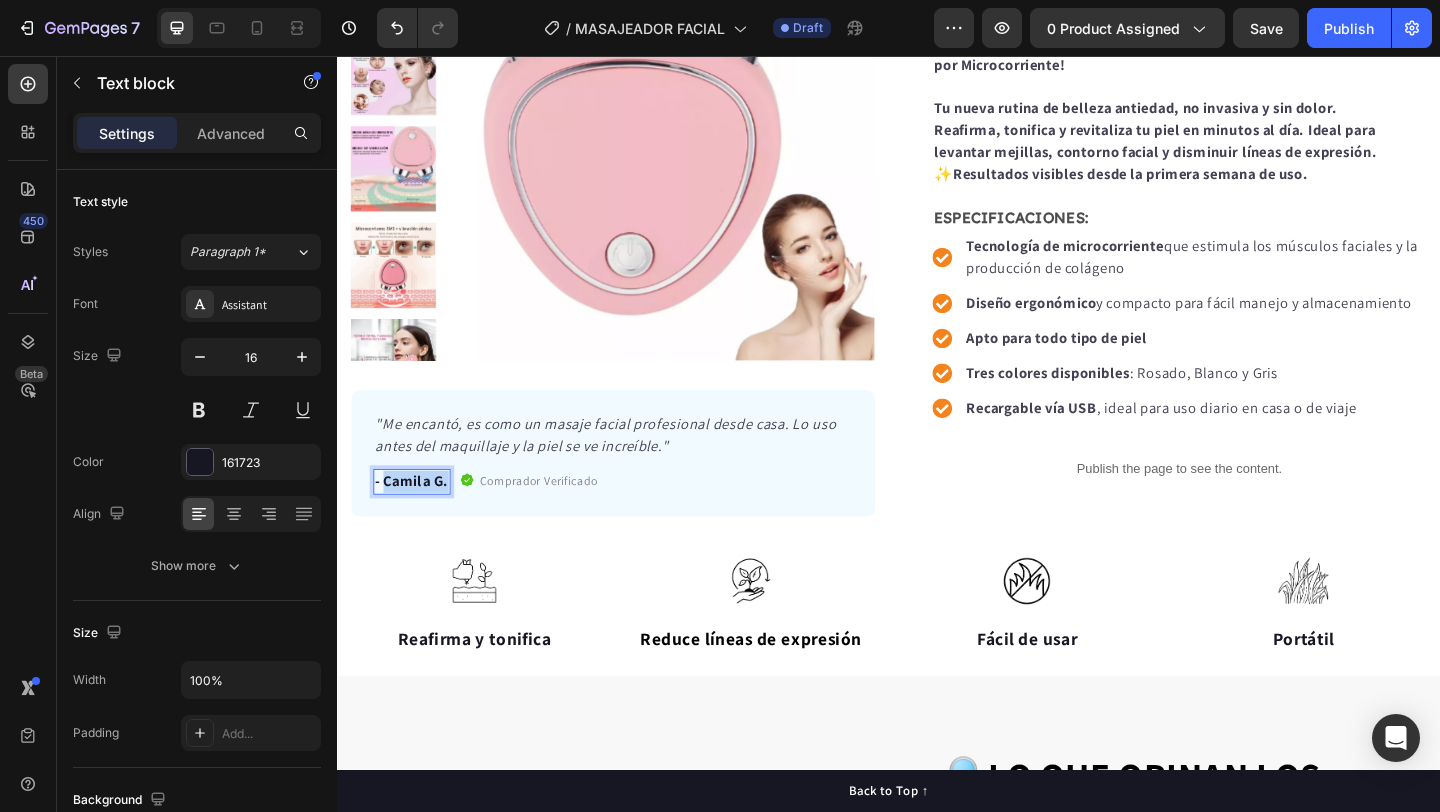 drag, startPoint x: 389, startPoint y: 522, endPoint x: 459, endPoint y: 524, distance: 70.028564 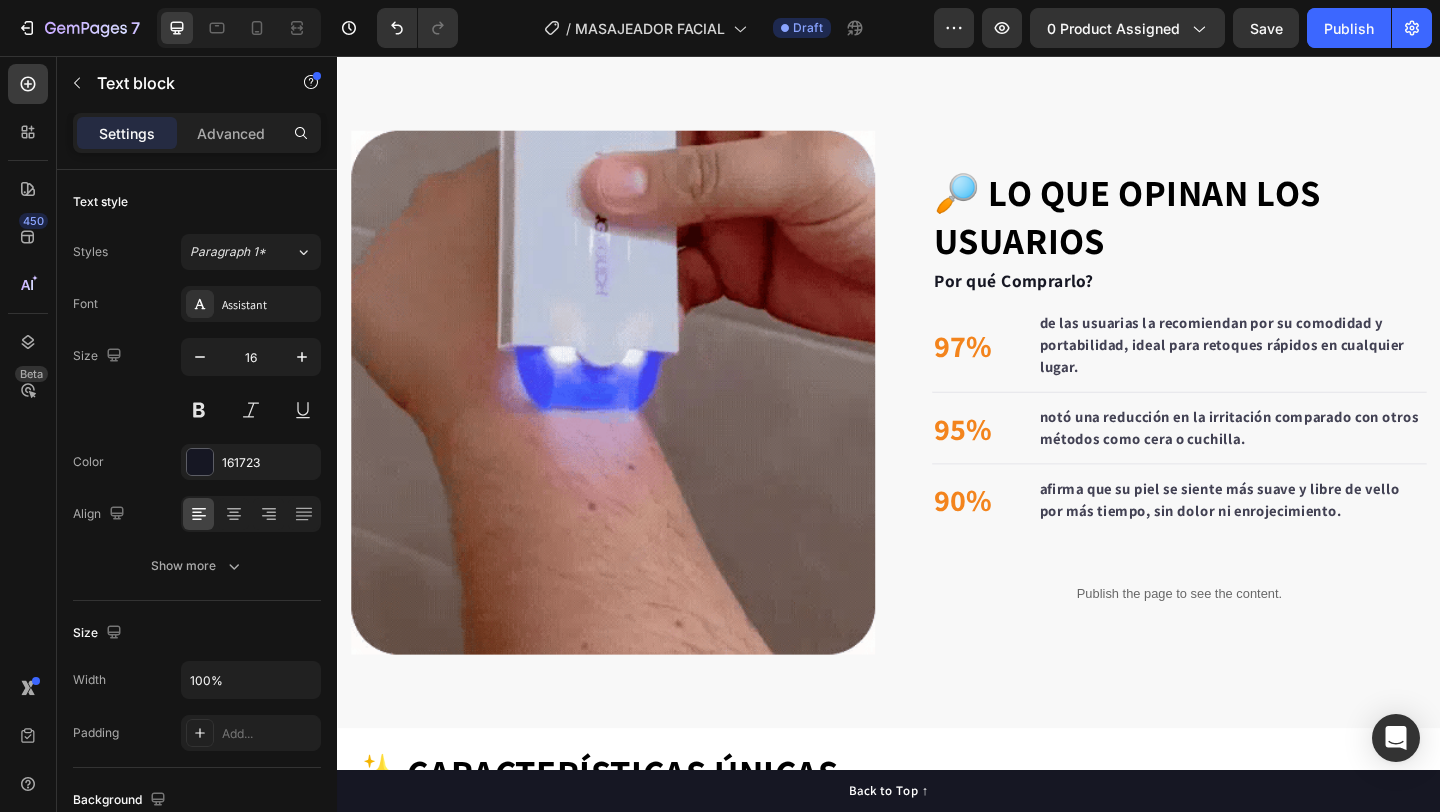 scroll, scrollTop: 1001, scrollLeft: 0, axis: vertical 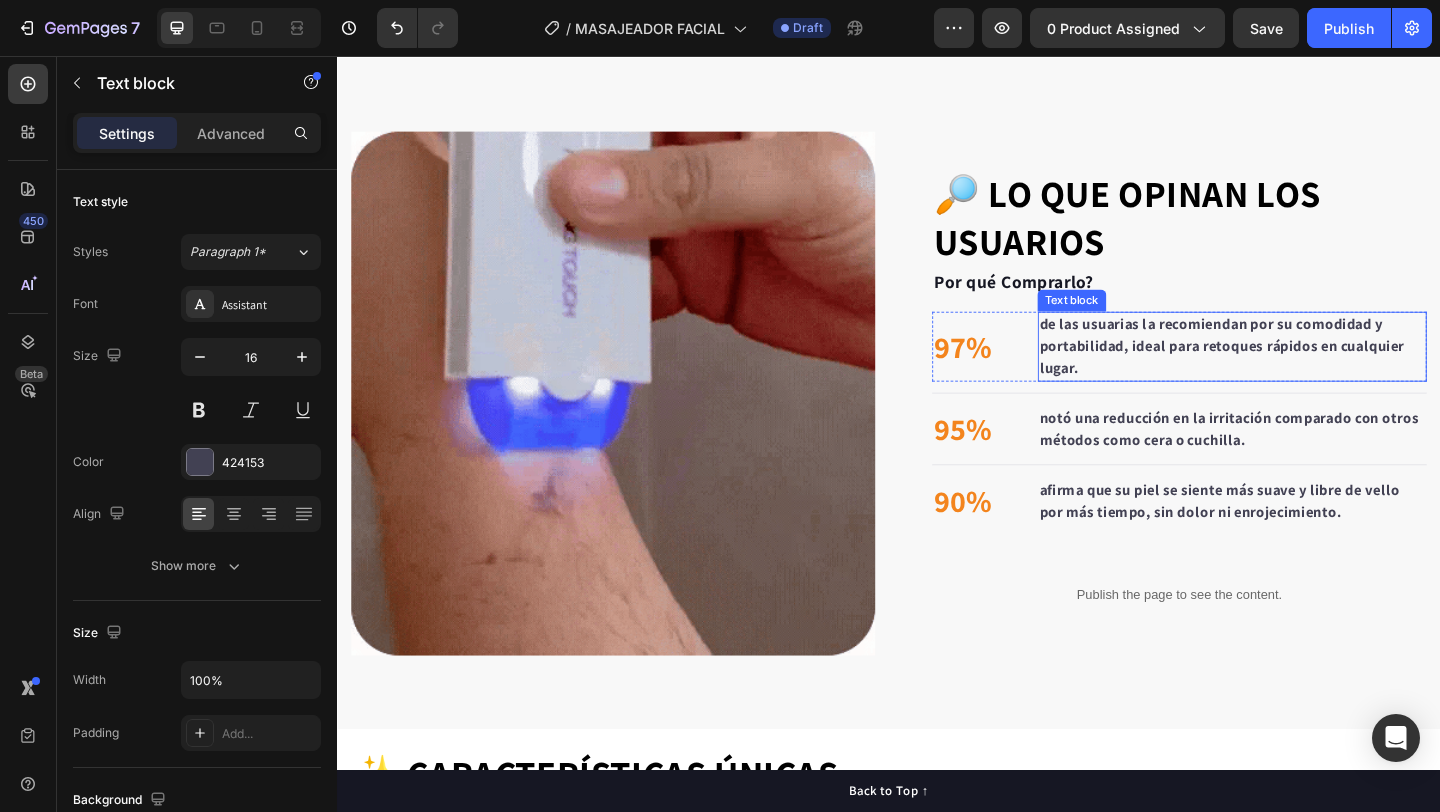 click on "de las usuarias la recomiendan por su comodidad y portabilidad, ideal para retoques rápidos en cualquier lugar." at bounding box center (1299, 371) 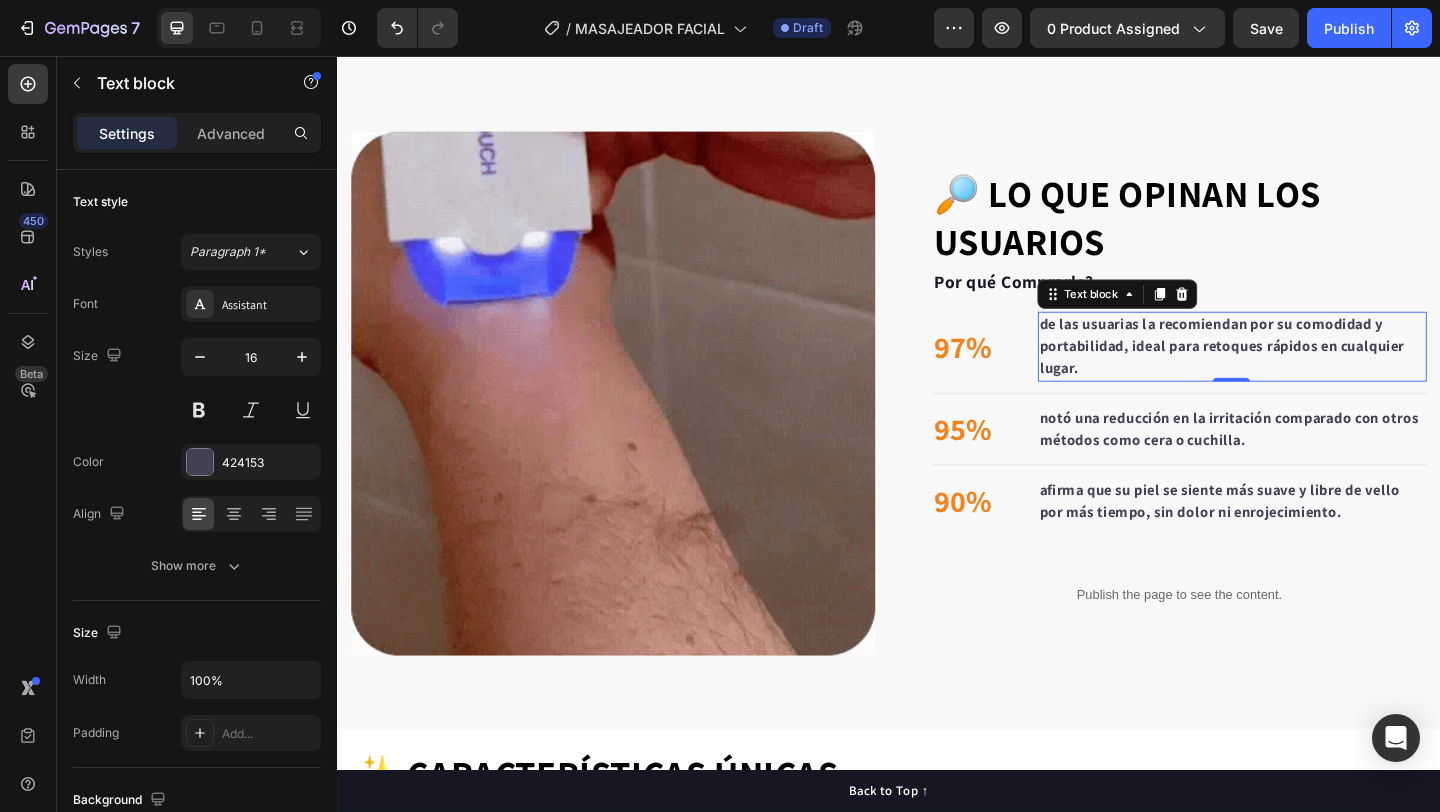 click on "de las usuarias la recomiendan por su comodidad y portabilidad, ideal para retoques rápidos en cualquier lugar." at bounding box center (1299, 371) 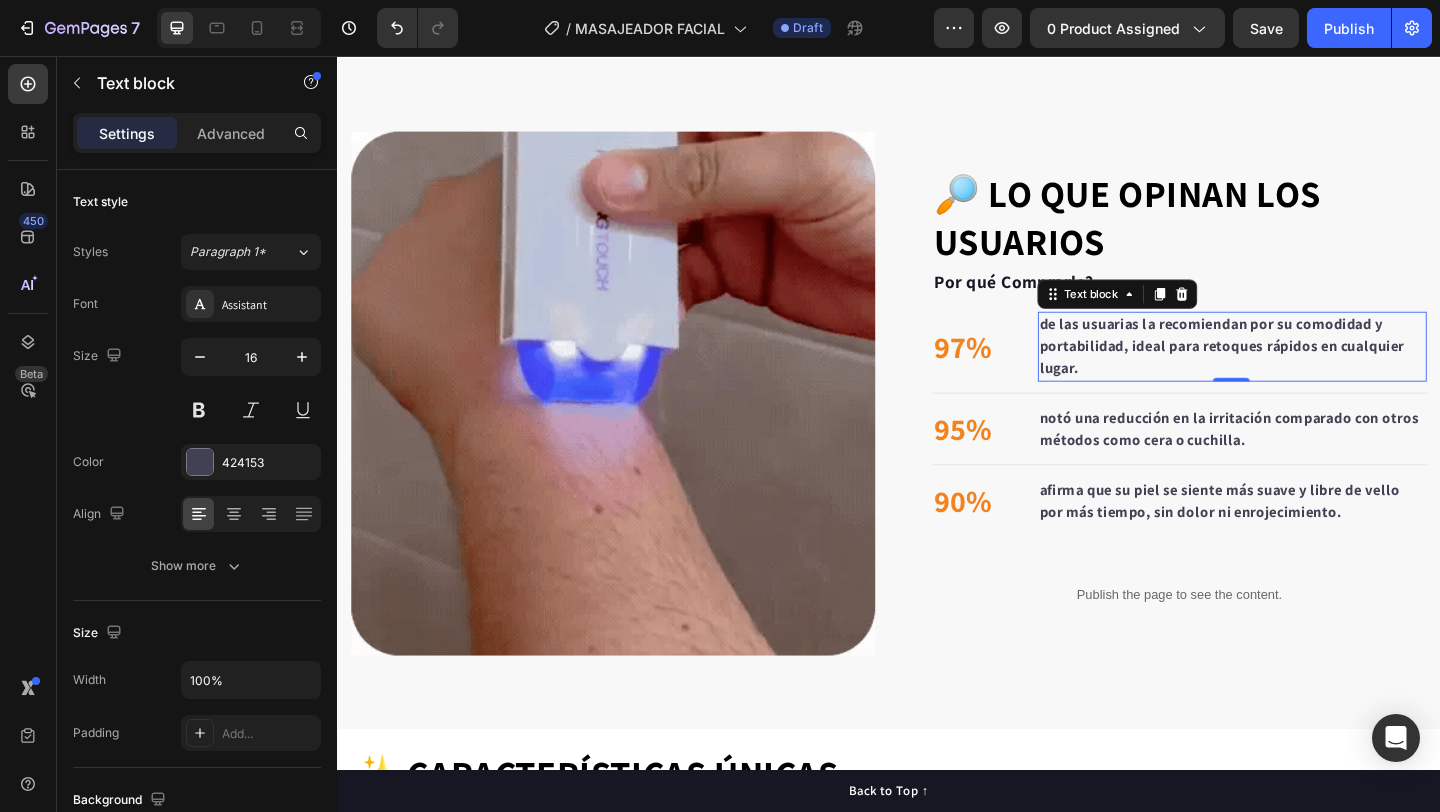 click on "de las usuarias la recomiendan por su comodidad y portabilidad, ideal para retoques rápidos en cualquier lugar." at bounding box center (1299, 371) 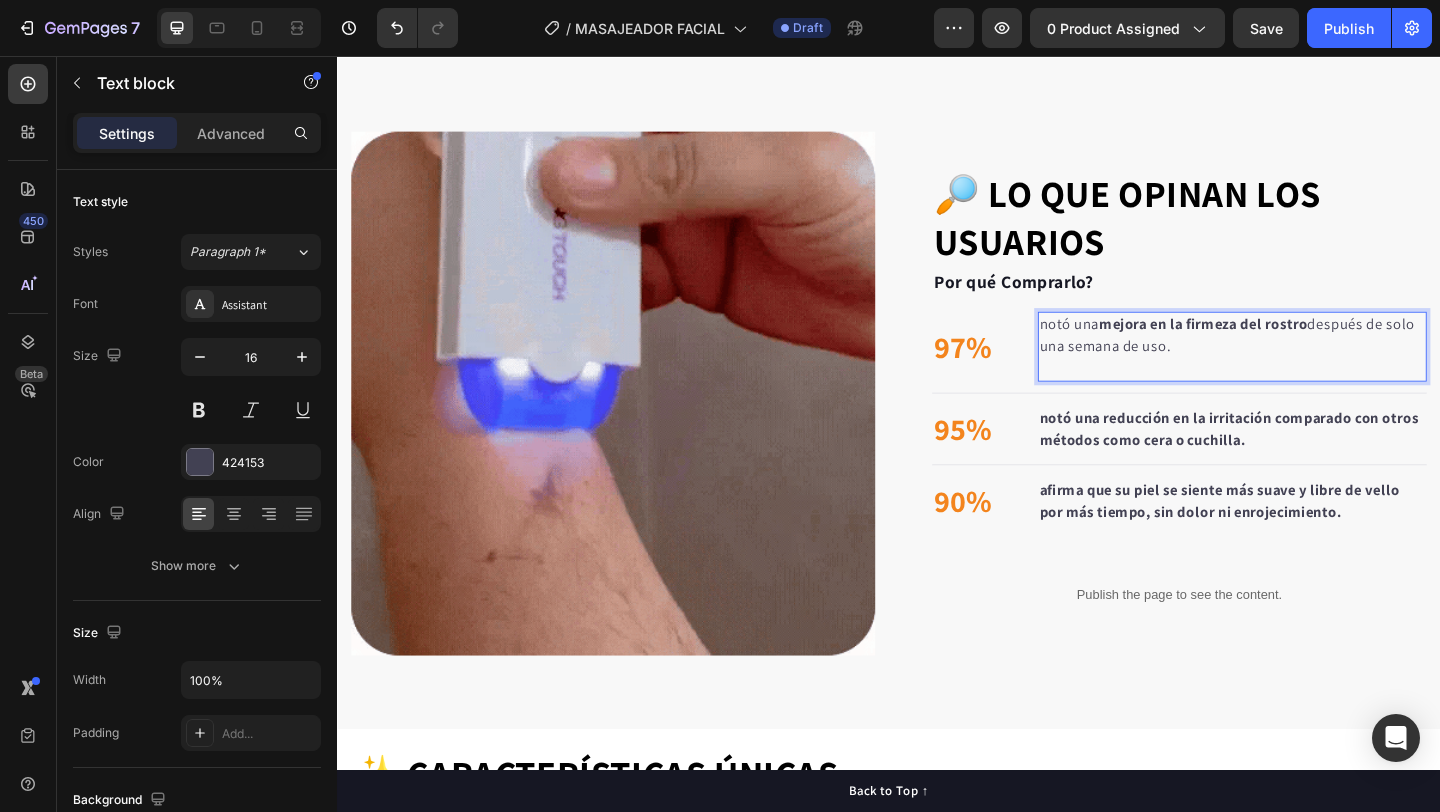 scroll, scrollTop: 1013, scrollLeft: 0, axis: vertical 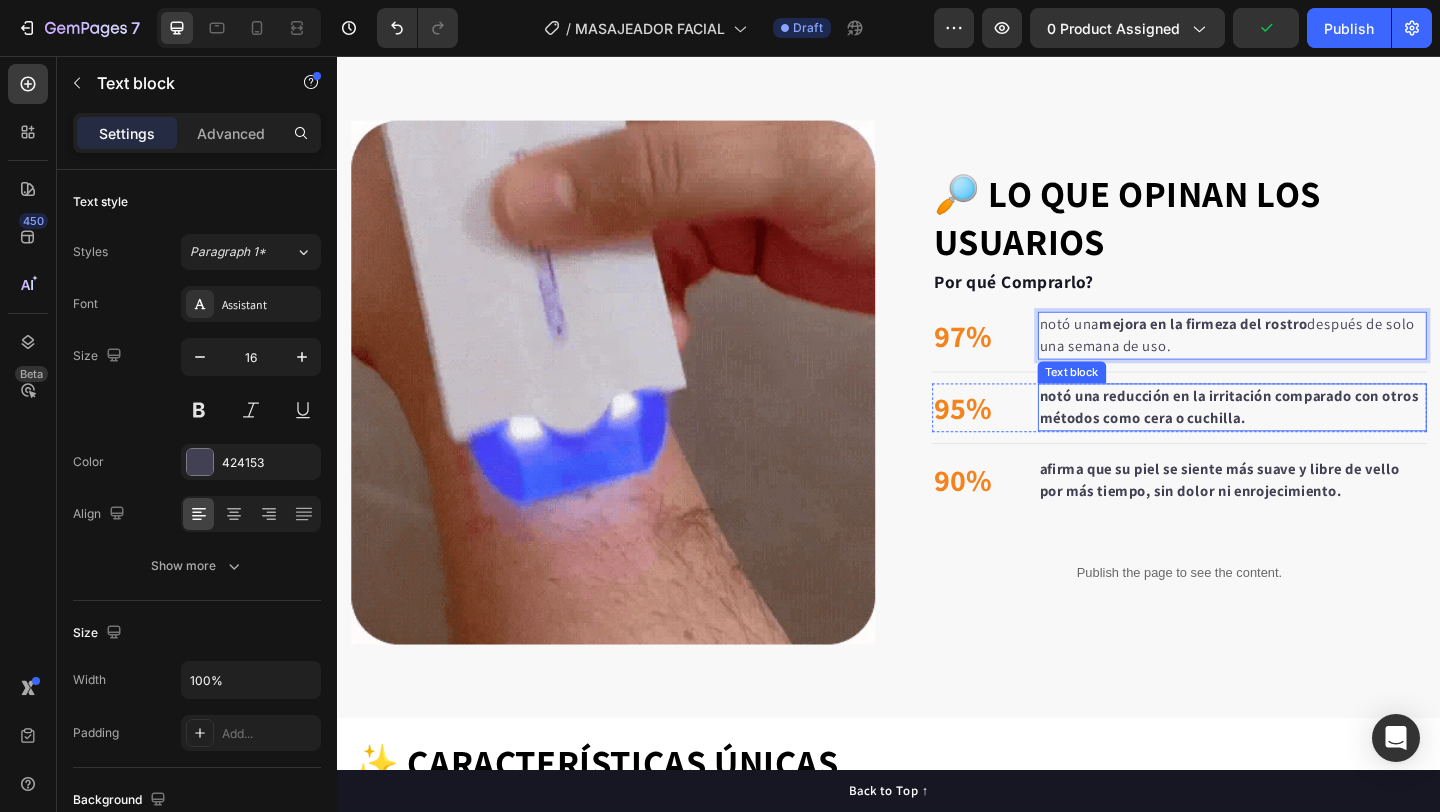click on "notó una reducción en la irritación comparado con otros métodos como cera o cuchilla." at bounding box center (1310, 438) 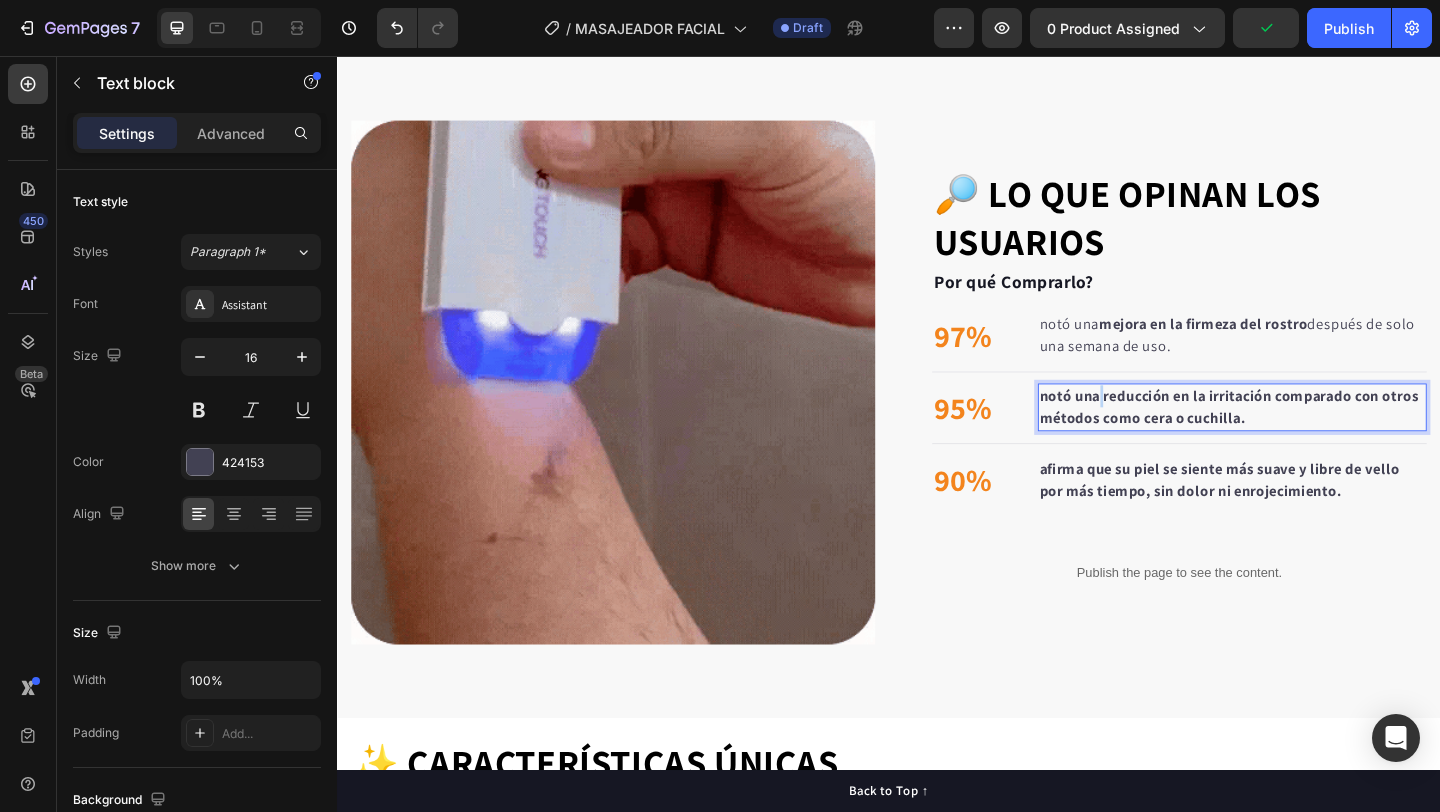 click on "notó una reducción en la irritación comparado con otros métodos como cera o cuchilla." at bounding box center (1310, 438) 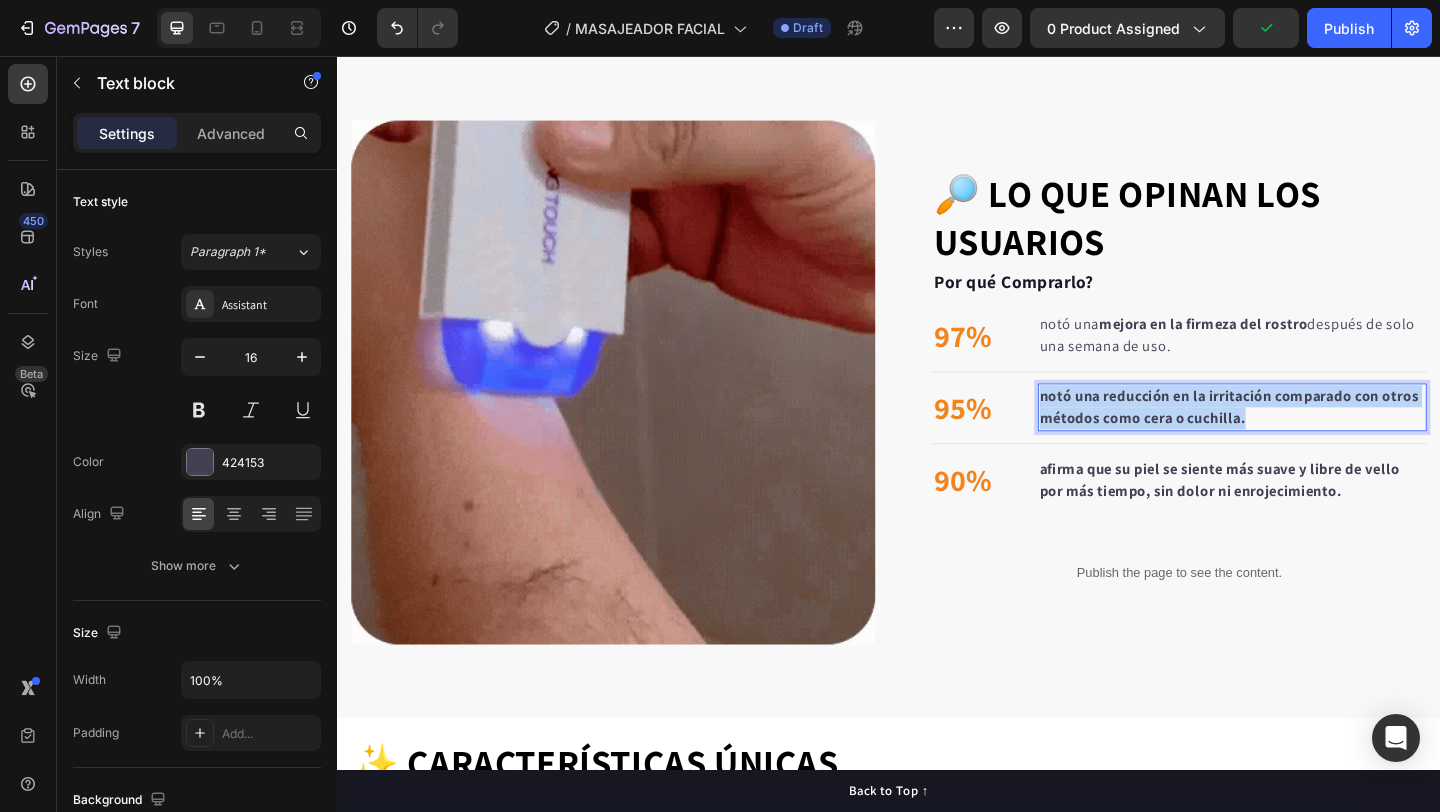 click on "notó una reducción en la irritación comparado con otros métodos como cera o cuchilla." at bounding box center [1310, 438] 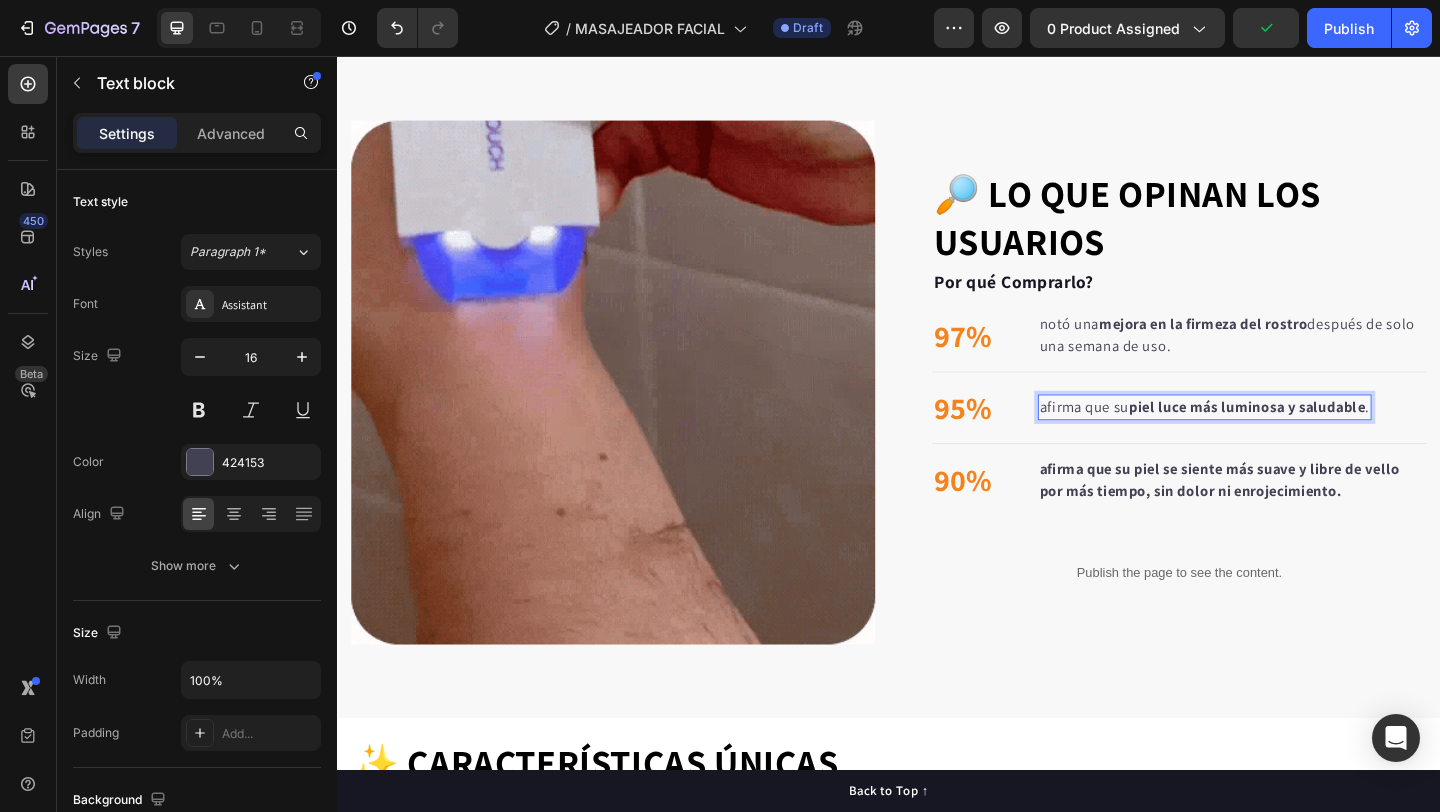 scroll, scrollTop: 1025, scrollLeft: 0, axis: vertical 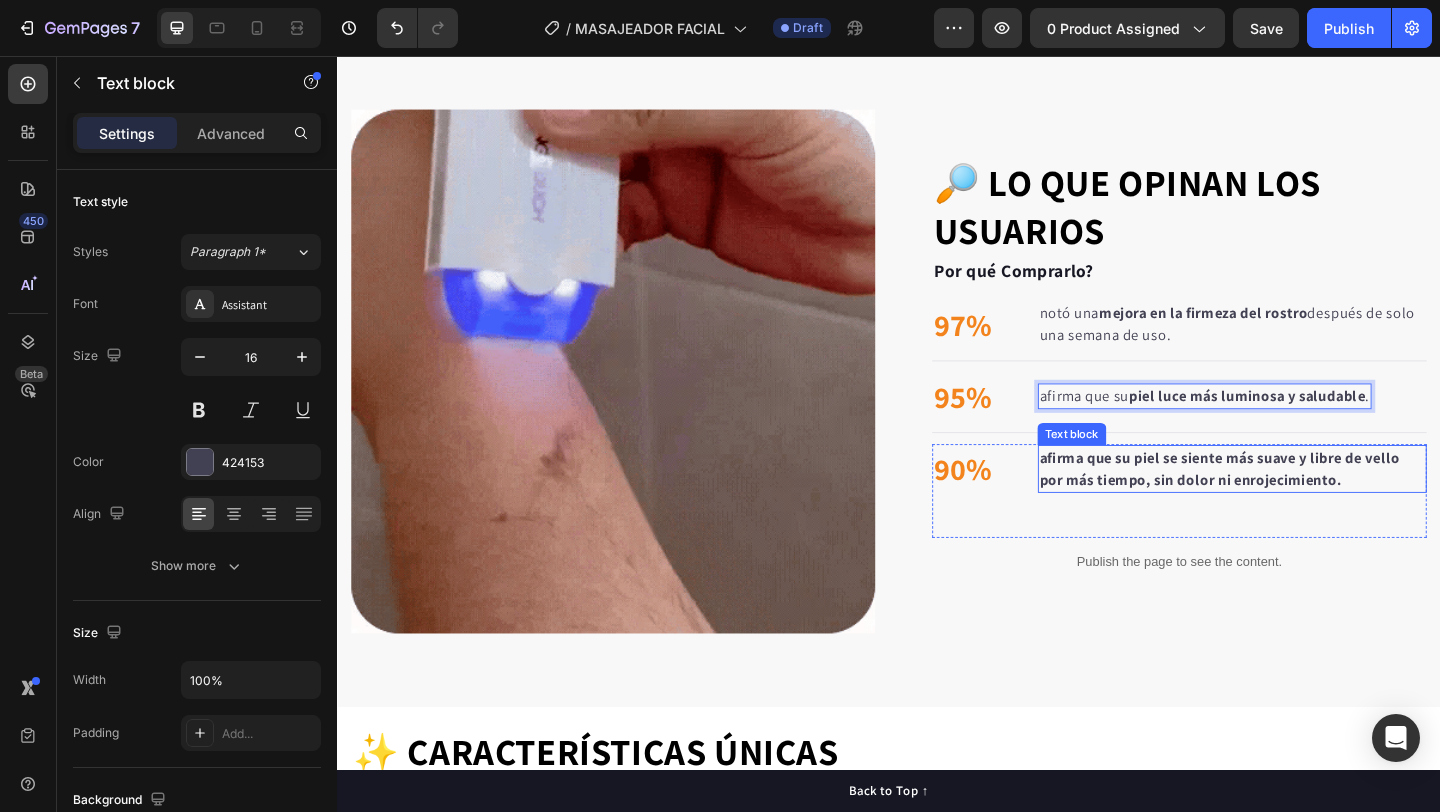 click on "afirma que su piel se siente más suave y libre de vello por más tiempo, sin dolor ni enrojecimiento." at bounding box center (1297, 504) 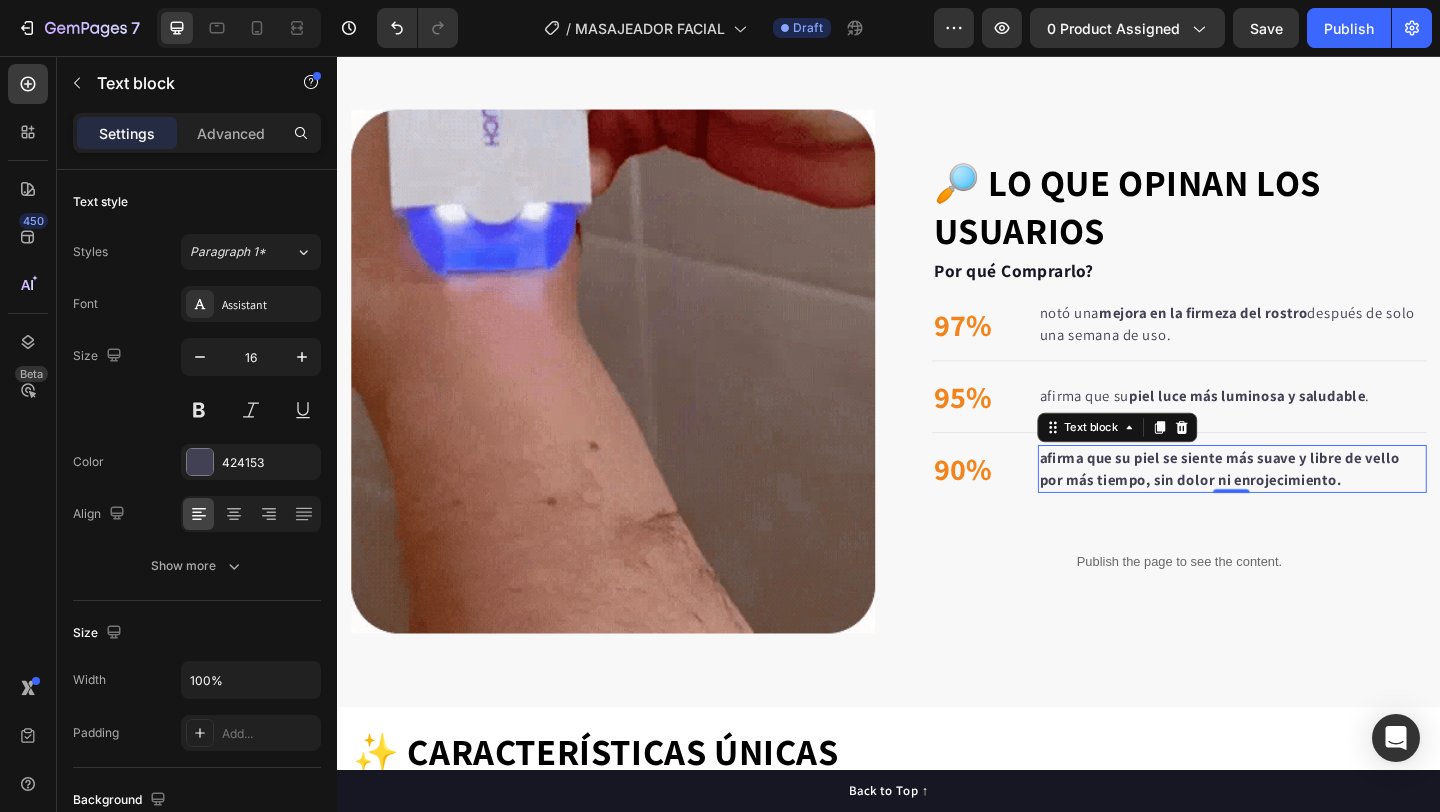 click on "afirma que su piel se siente más suave y libre de vello por más tiempo, sin dolor ni enrojecimiento." at bounding box center [1297, 504] 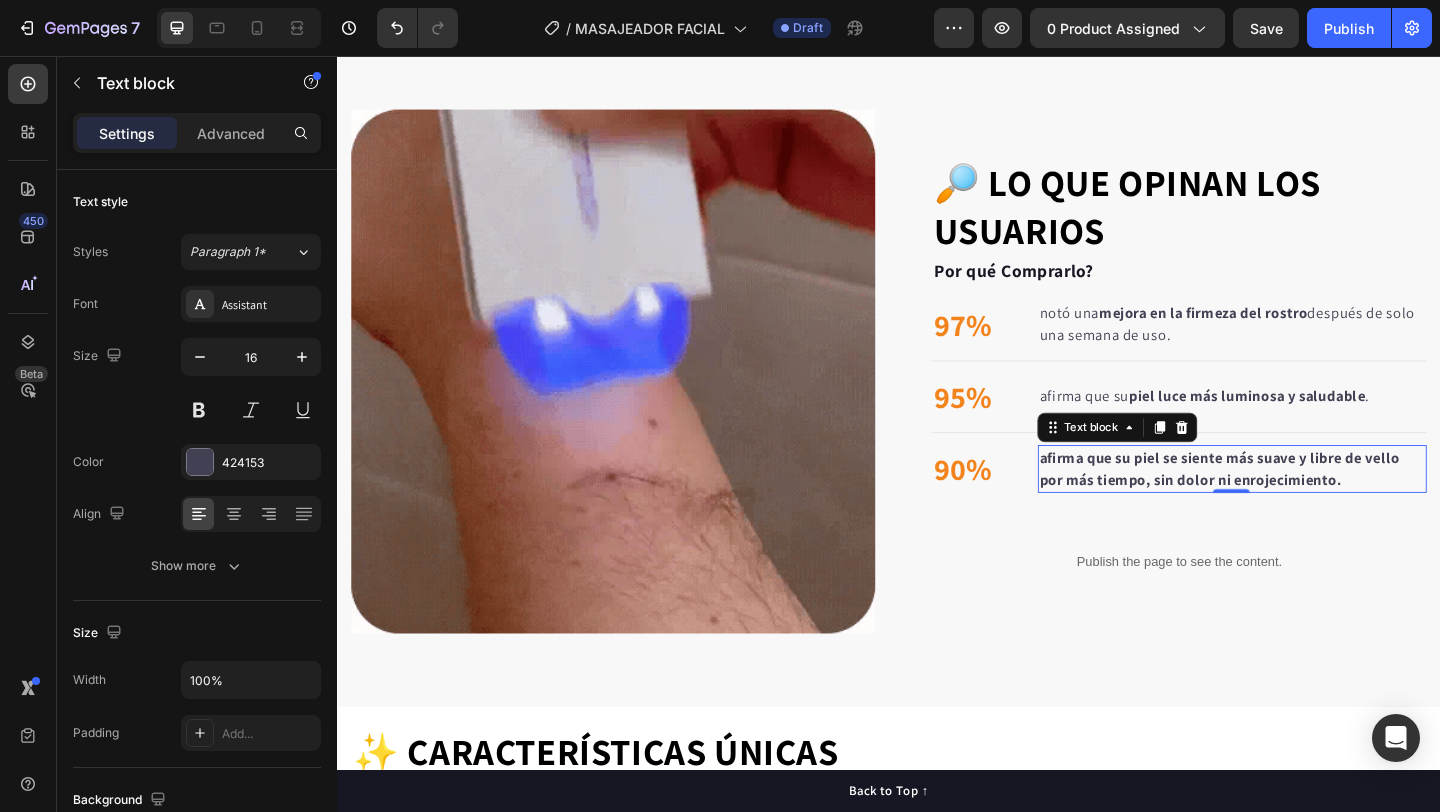 click on "afirma que su piel se siente más suave y libre de vello por más tiempo, sin dolor ni enrojecimiento." at bounding box center (1297, 504) 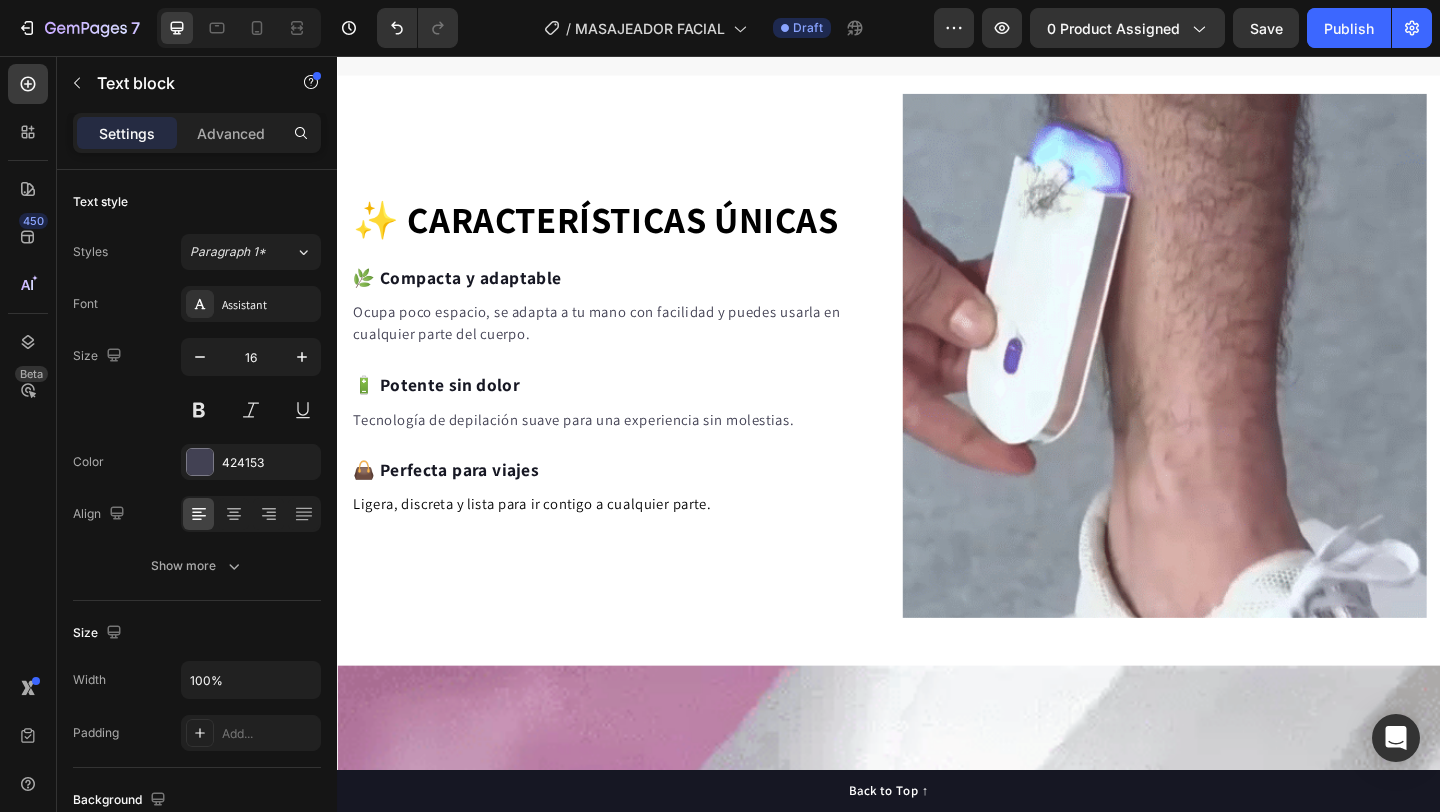 scroll, scrollTop: 1700, scrollLeft: 0, axis: vertical 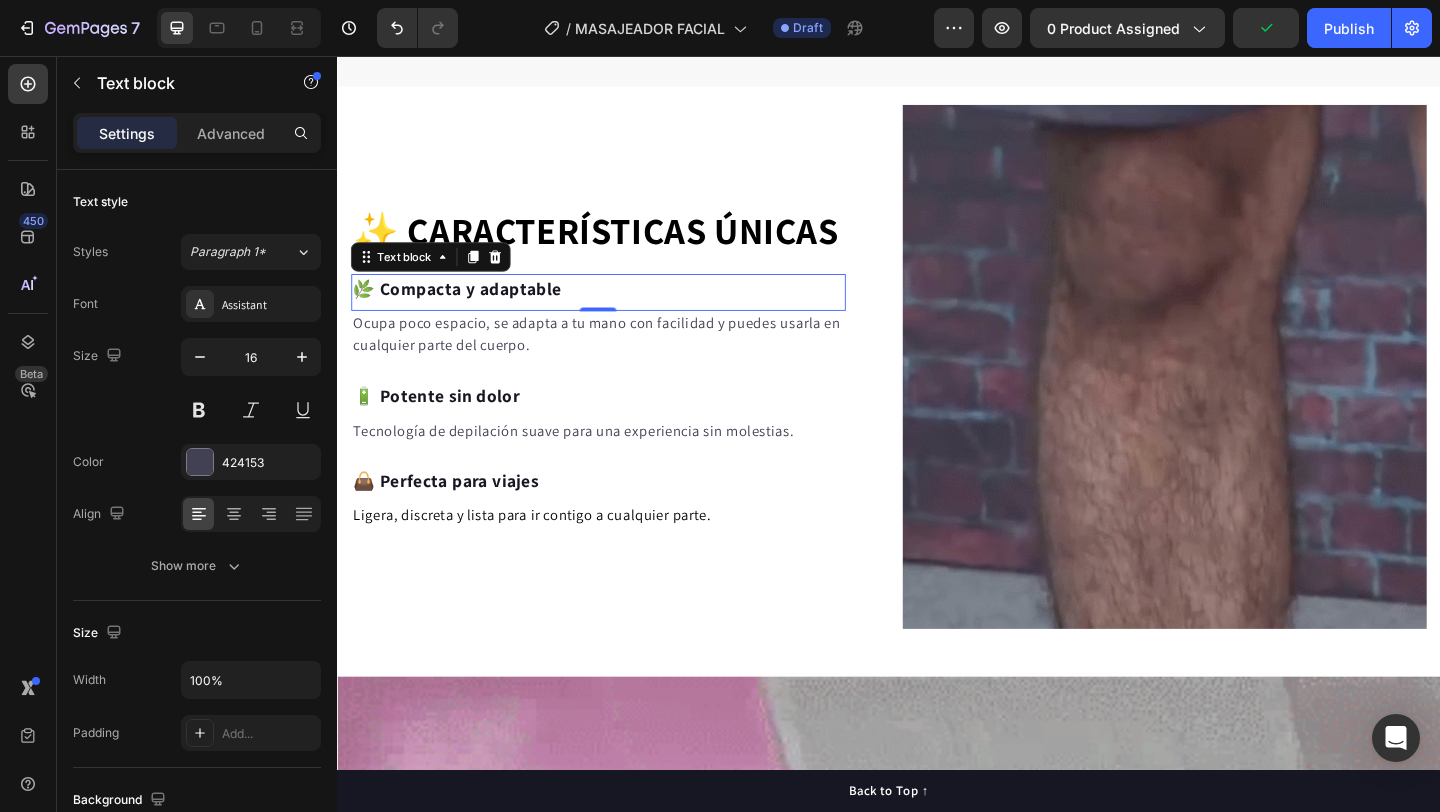 click on "🌿 Compacta y adaptable" at bounding box center (467, 309) 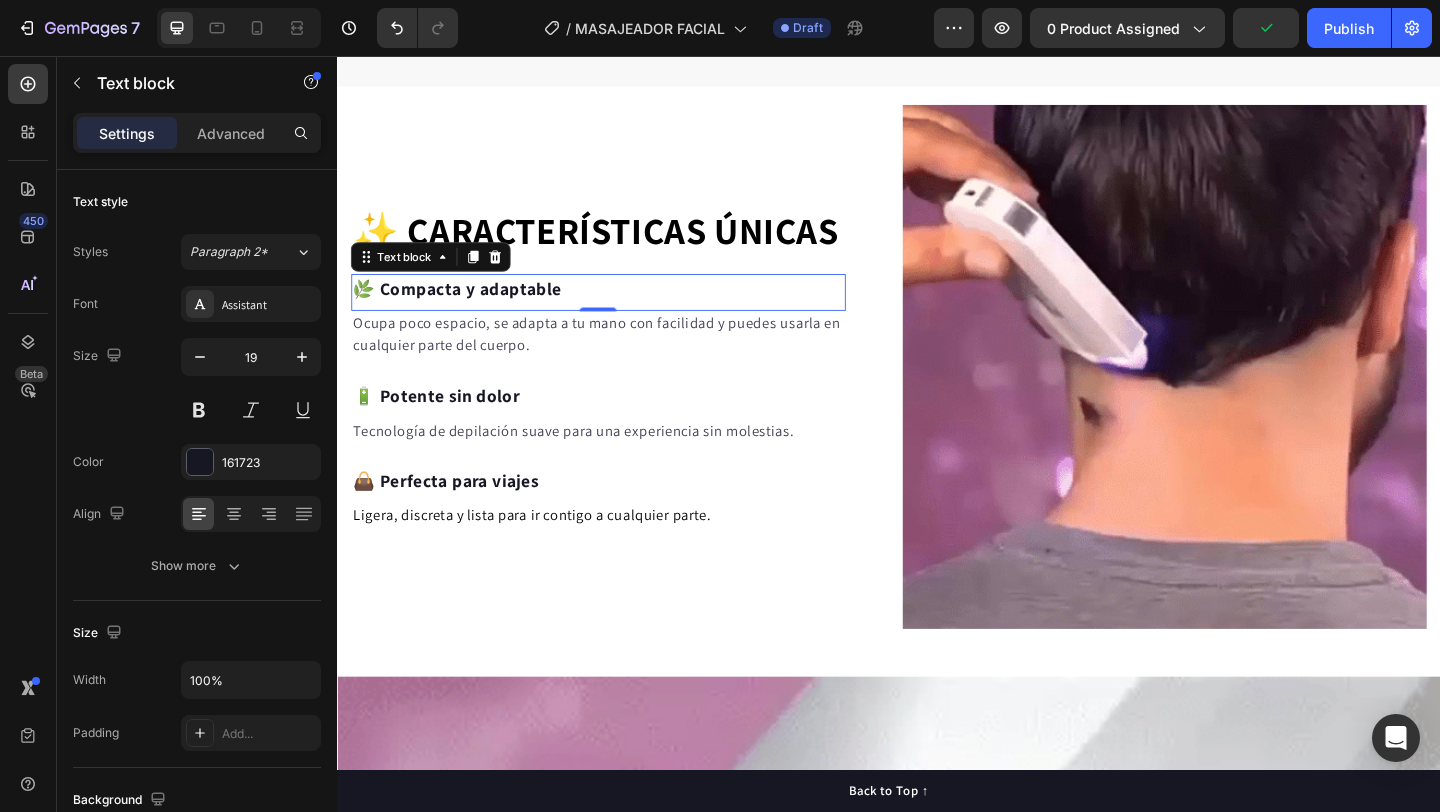 click on "🌿 Compacta y adaptable" at bounding box center [467, 309] 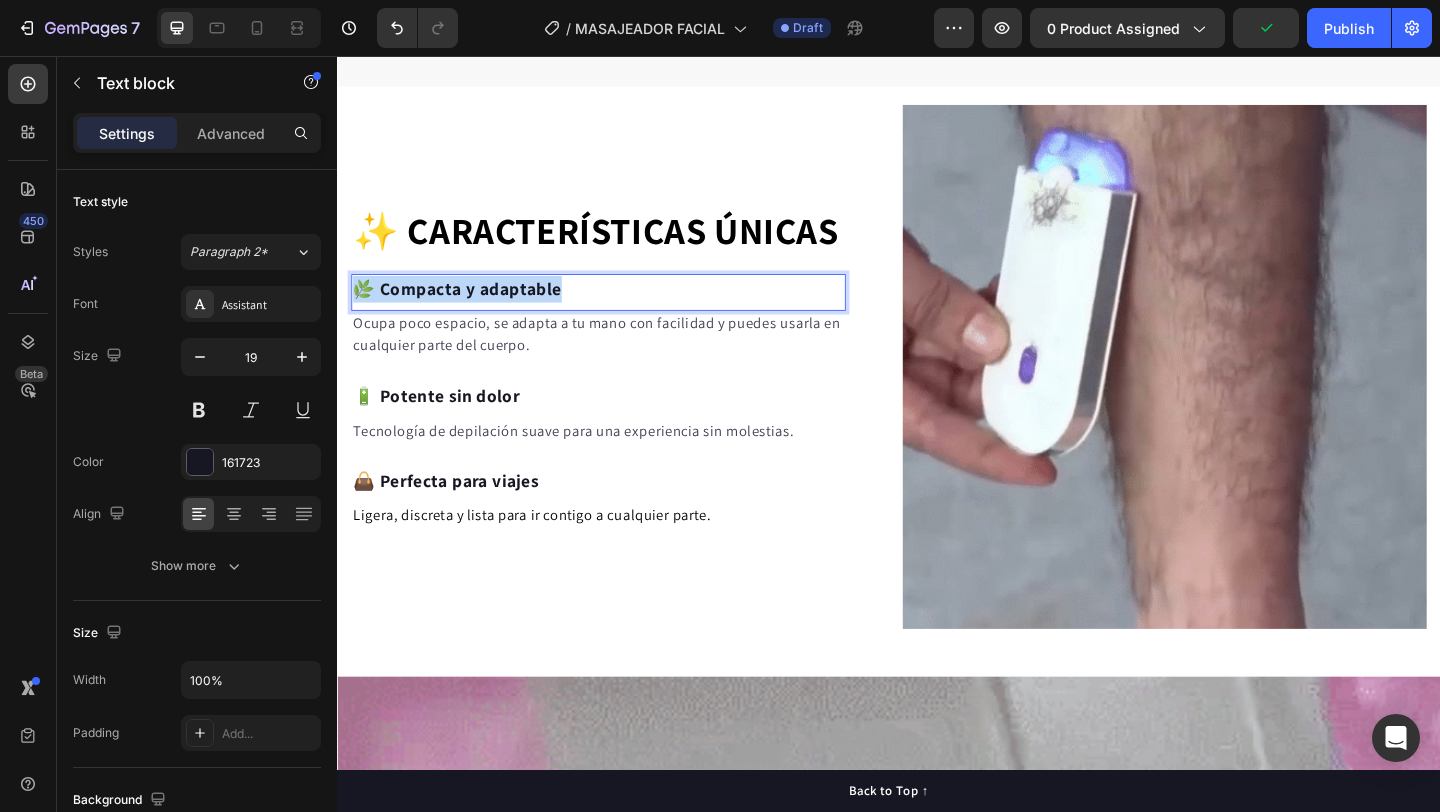 click on "🌿 Compacta y adaptable" at bounding box center [467, 309] 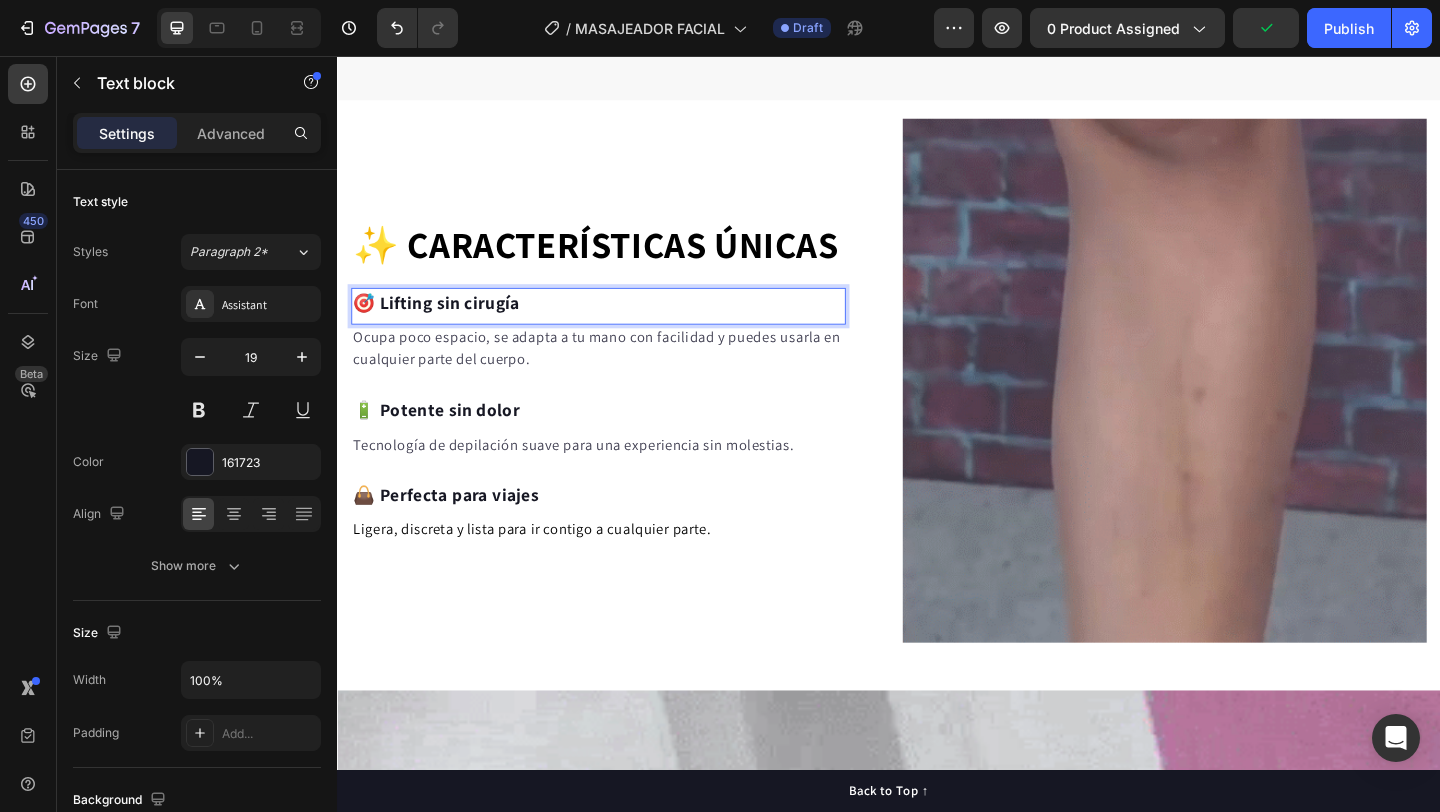 scroll, scrollTop: 1700, scrollLeft: 0, axis: vertical 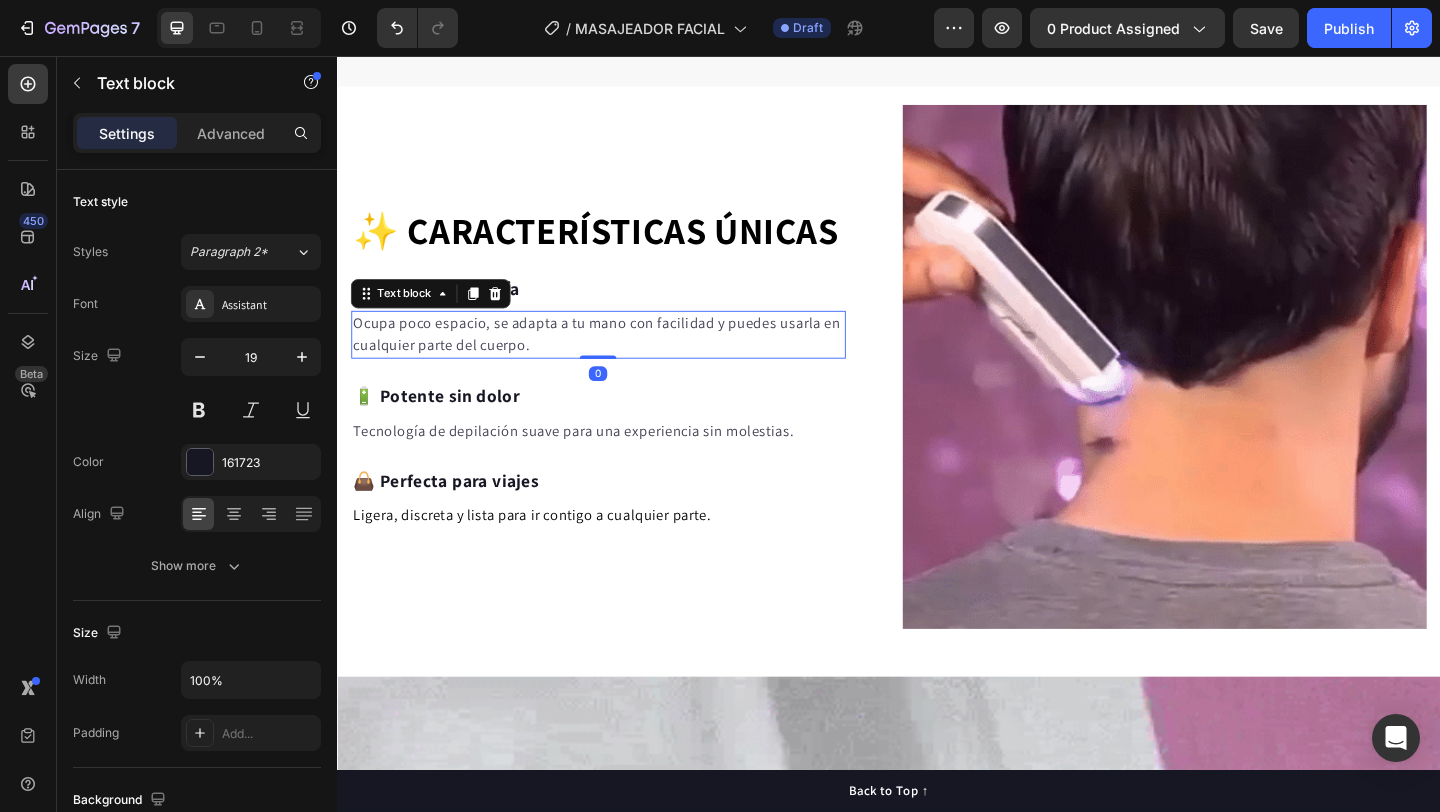 click on "Ocupa poco espacio, se adapta a tu mano con facilidad y puedes usarla en cualquier parte del cuerpo." at bounding box center (621, 359) 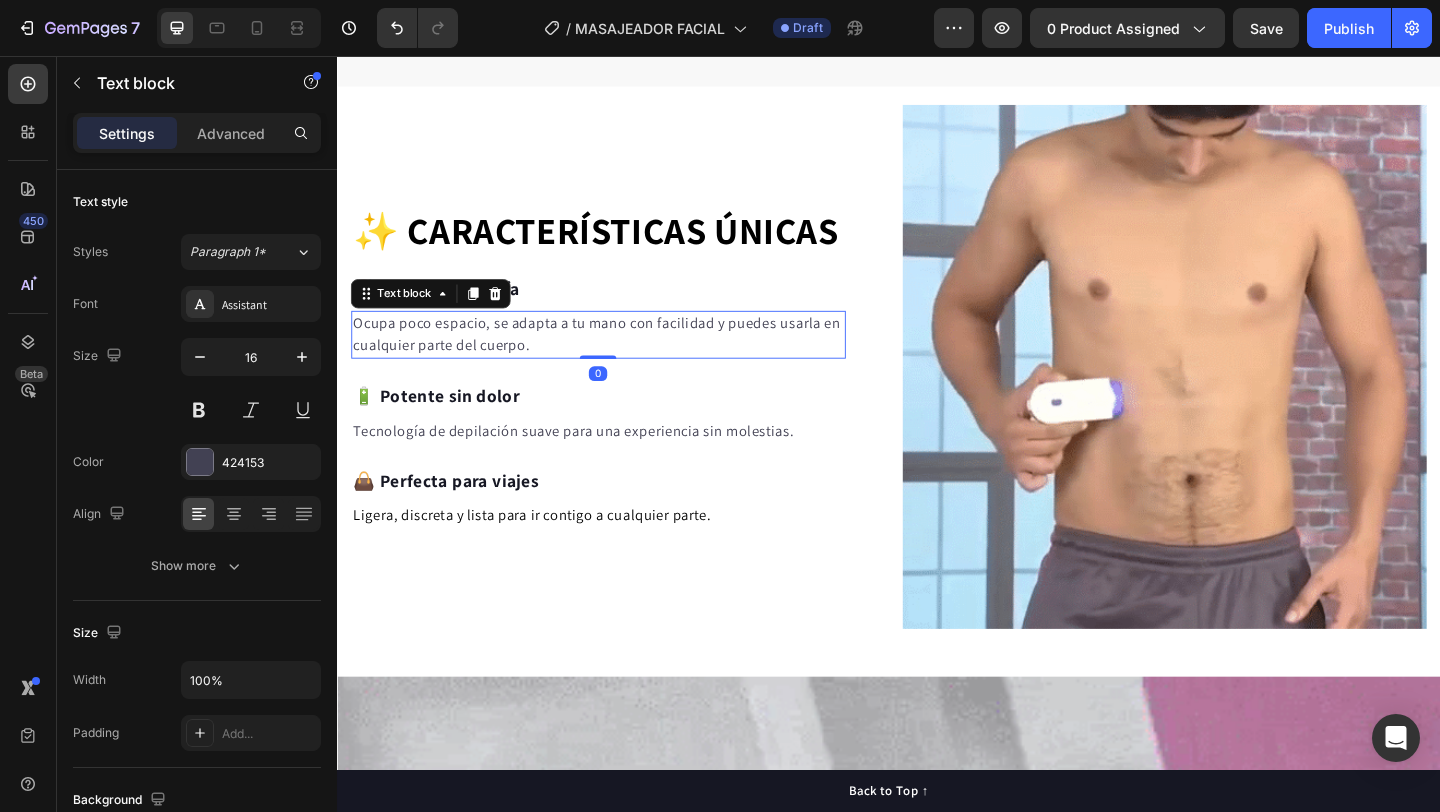 click on "Ocupa poco espacio, se adapta a tu mano con facilidad y puedes usarla en cualquier parte del cuerpo." at bounding box center [621, 359] 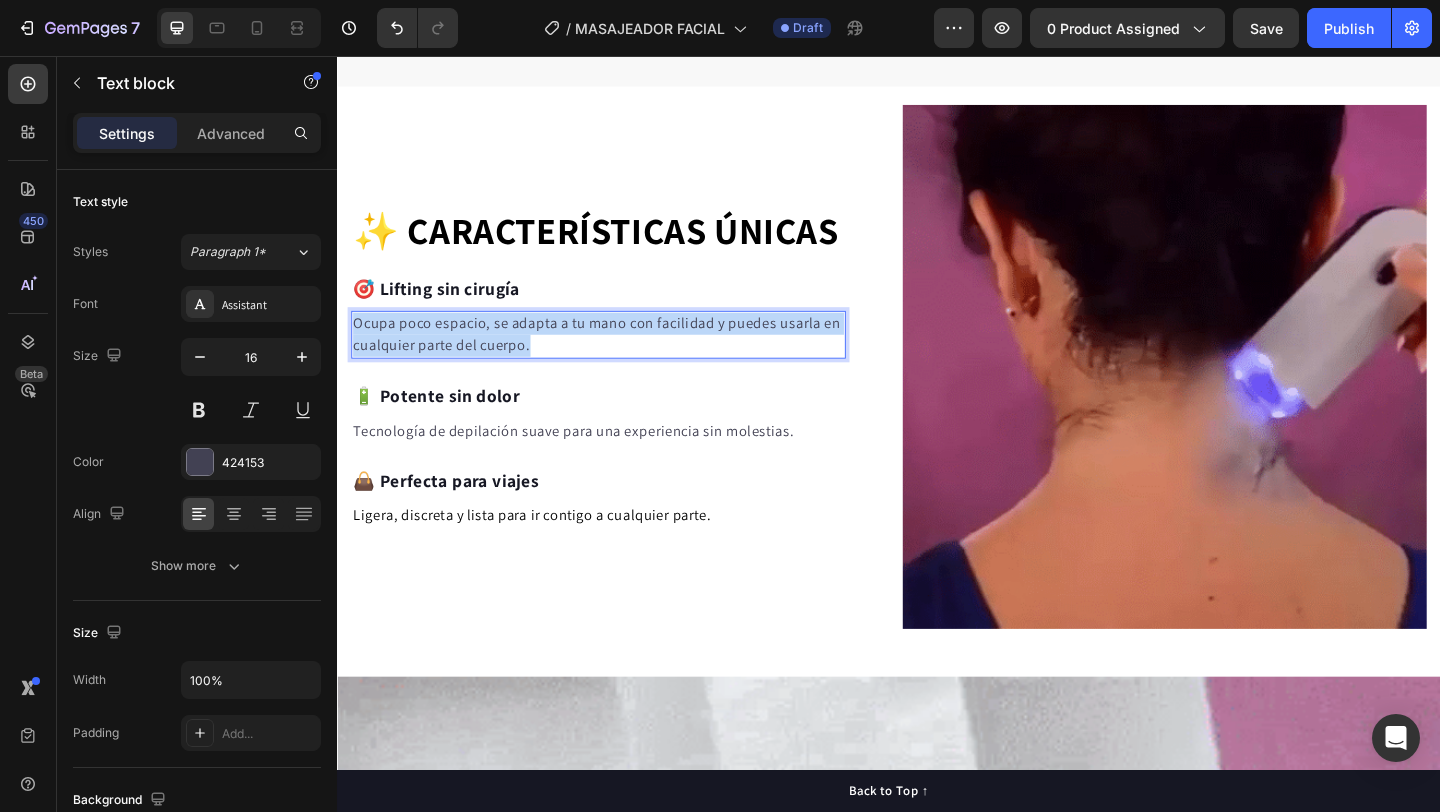 click on "Ocupa poco espacio, se adapta a tu mano con facilidad y puedes usarla en cualquier parte del cuerpo." at bounding box center (621, 359) 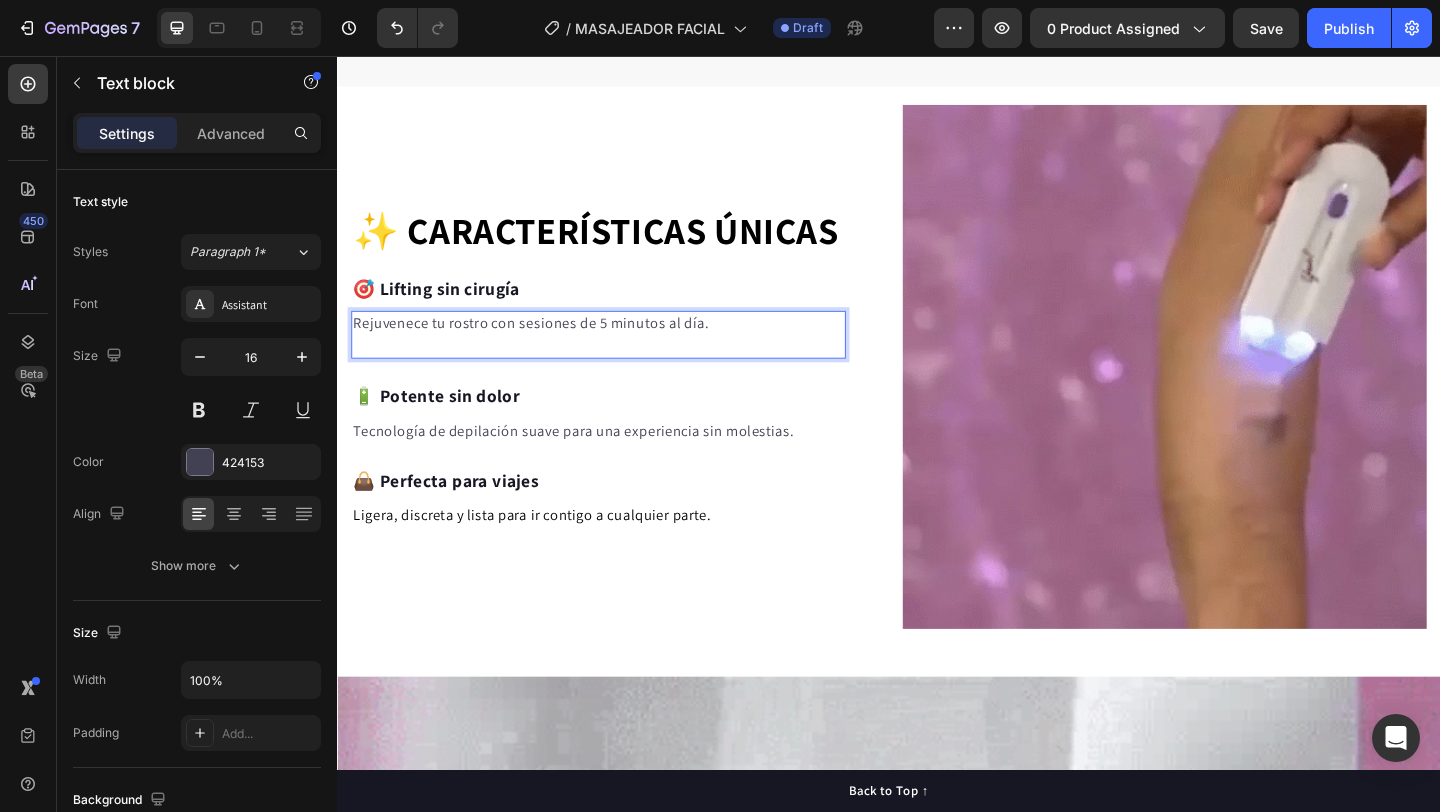 scroll, scrollTop: 1712, scrollLeft: 0, axis: vertical 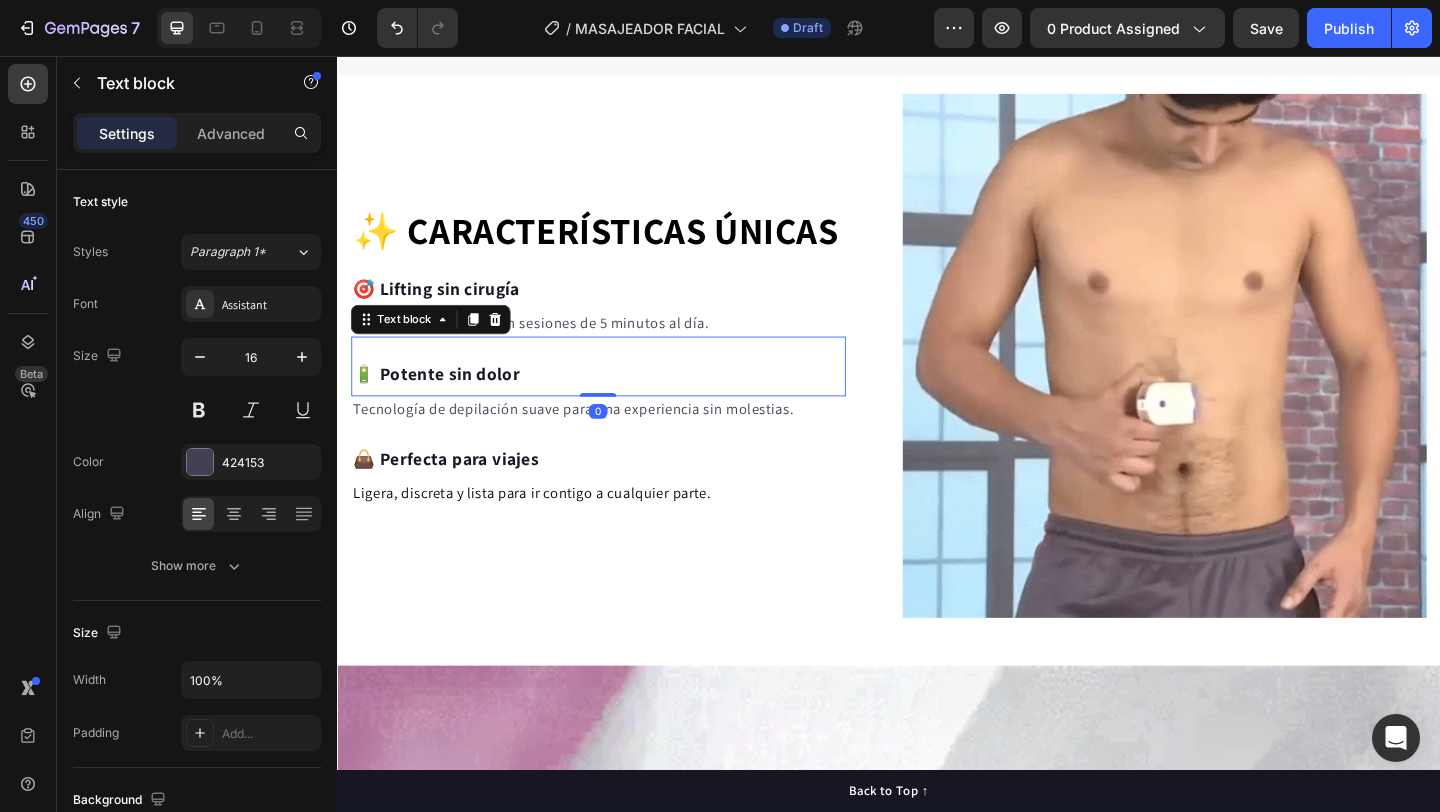 click on "🔋 Potente sin dolor" at bounding box center [445, 401] 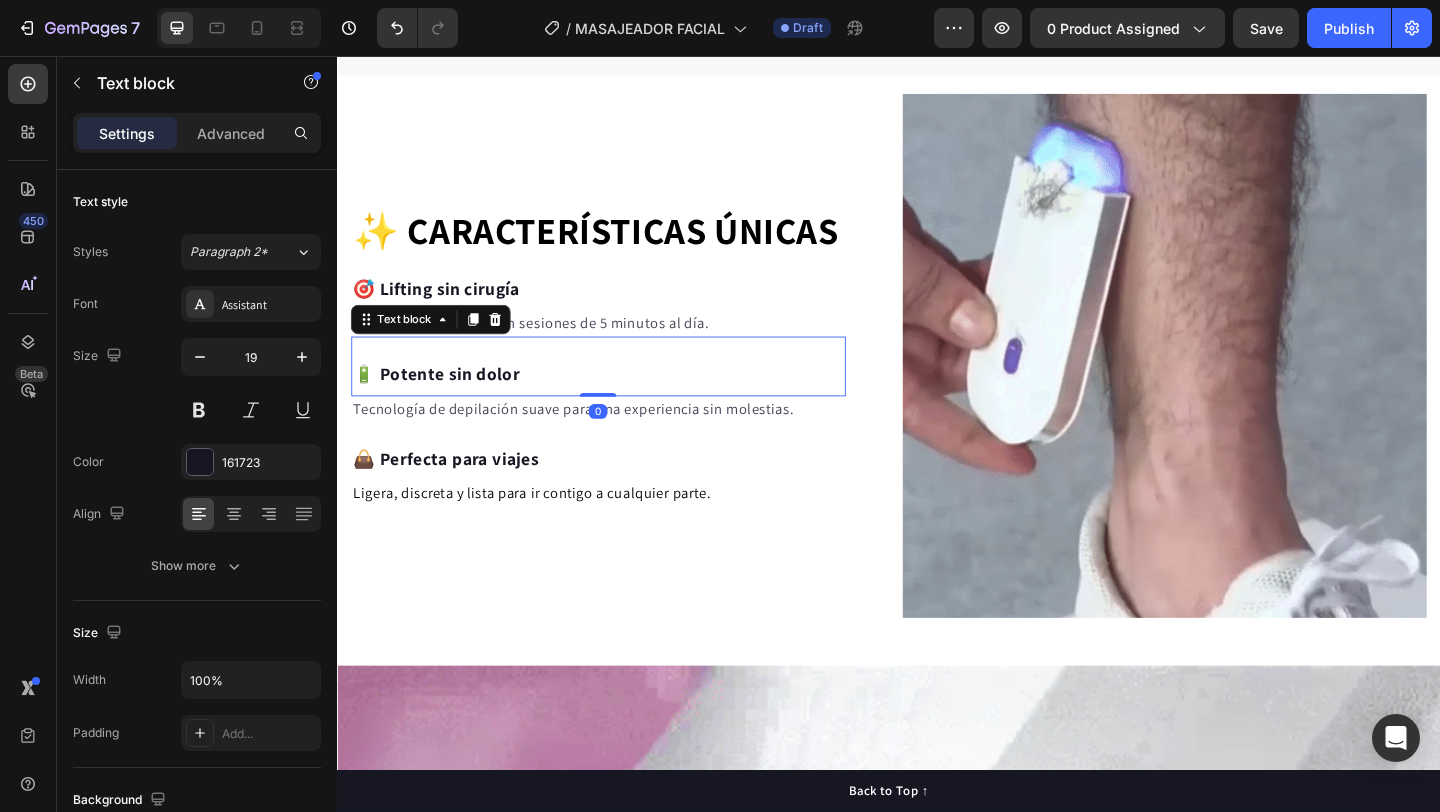 click on "🔋 Potente sin dolor" at bounding box center (445, 401) 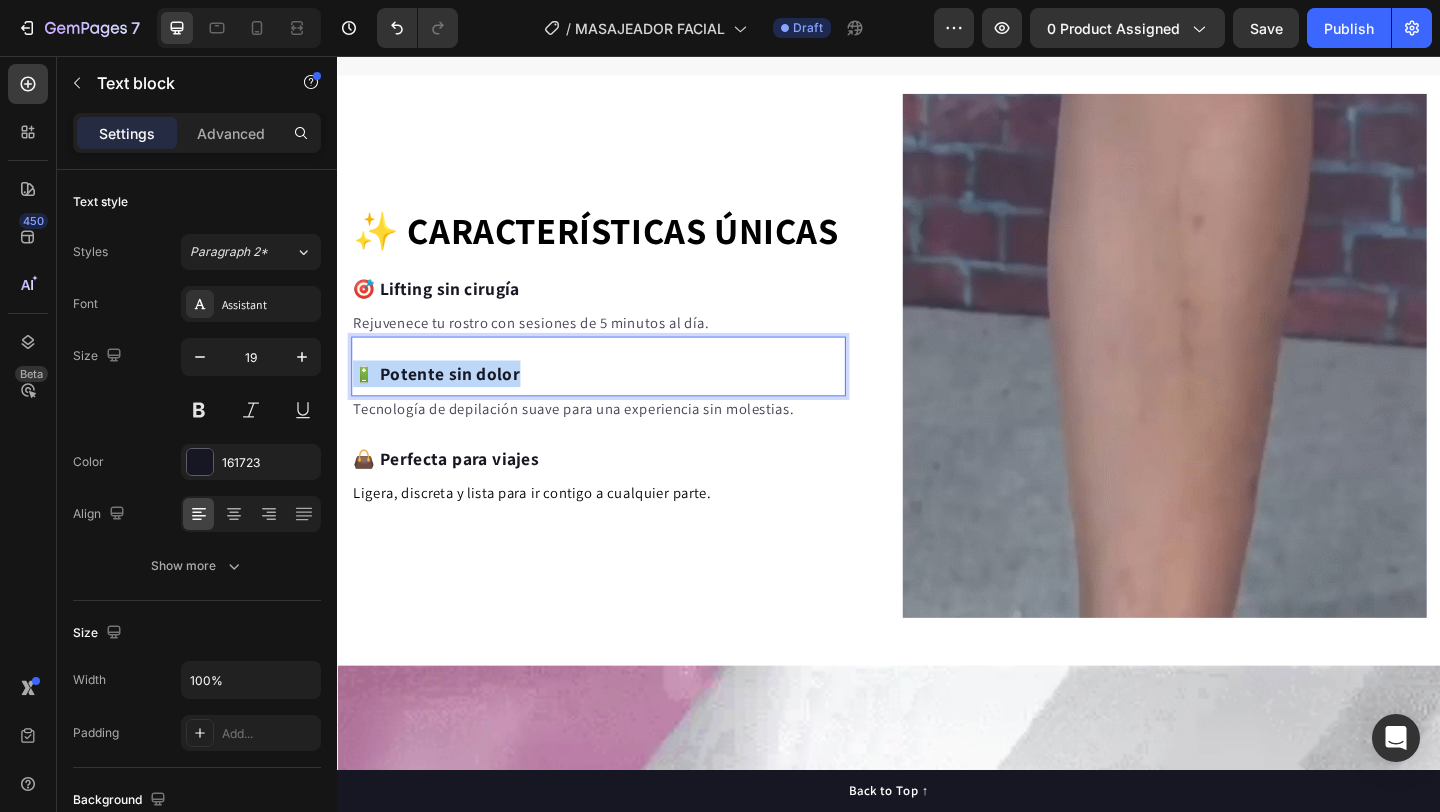 click on "🔋 Potente sin dolor" at bounding box center (445, 401) 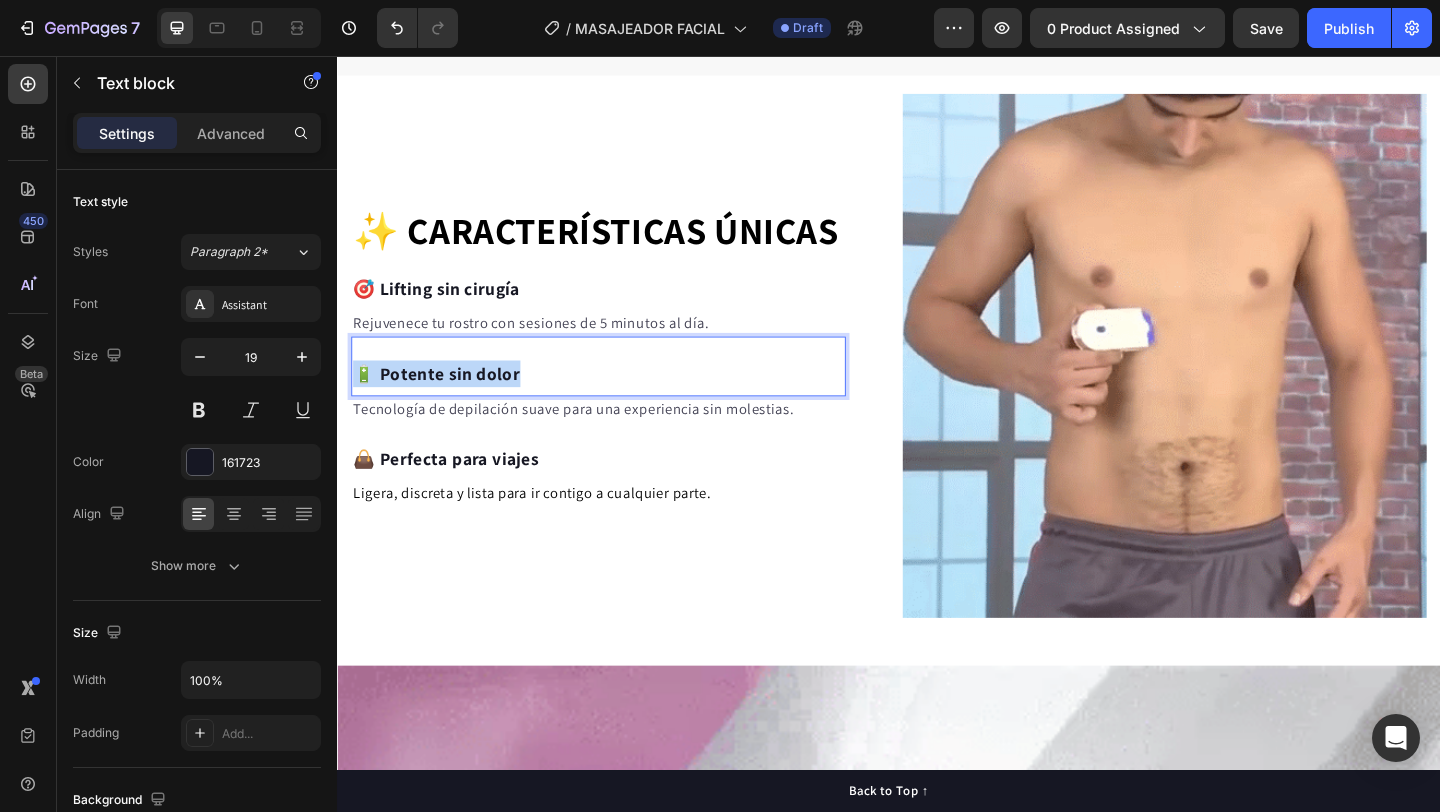 click on "🔋 Potente sin dolor" at bounding box center (445, 401) 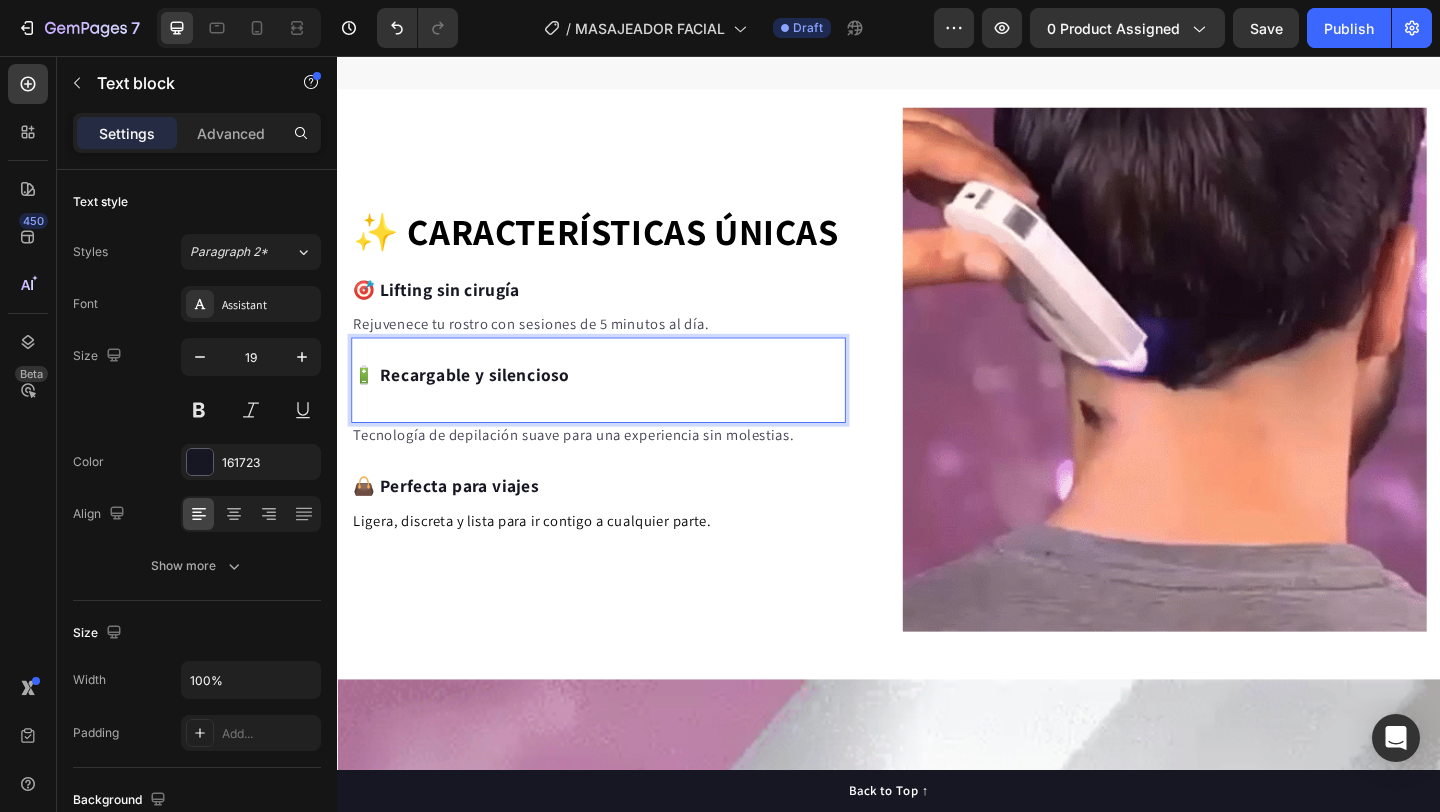 scroll, scrollTop: 1712, scrollLeft: 0, axis: vertical 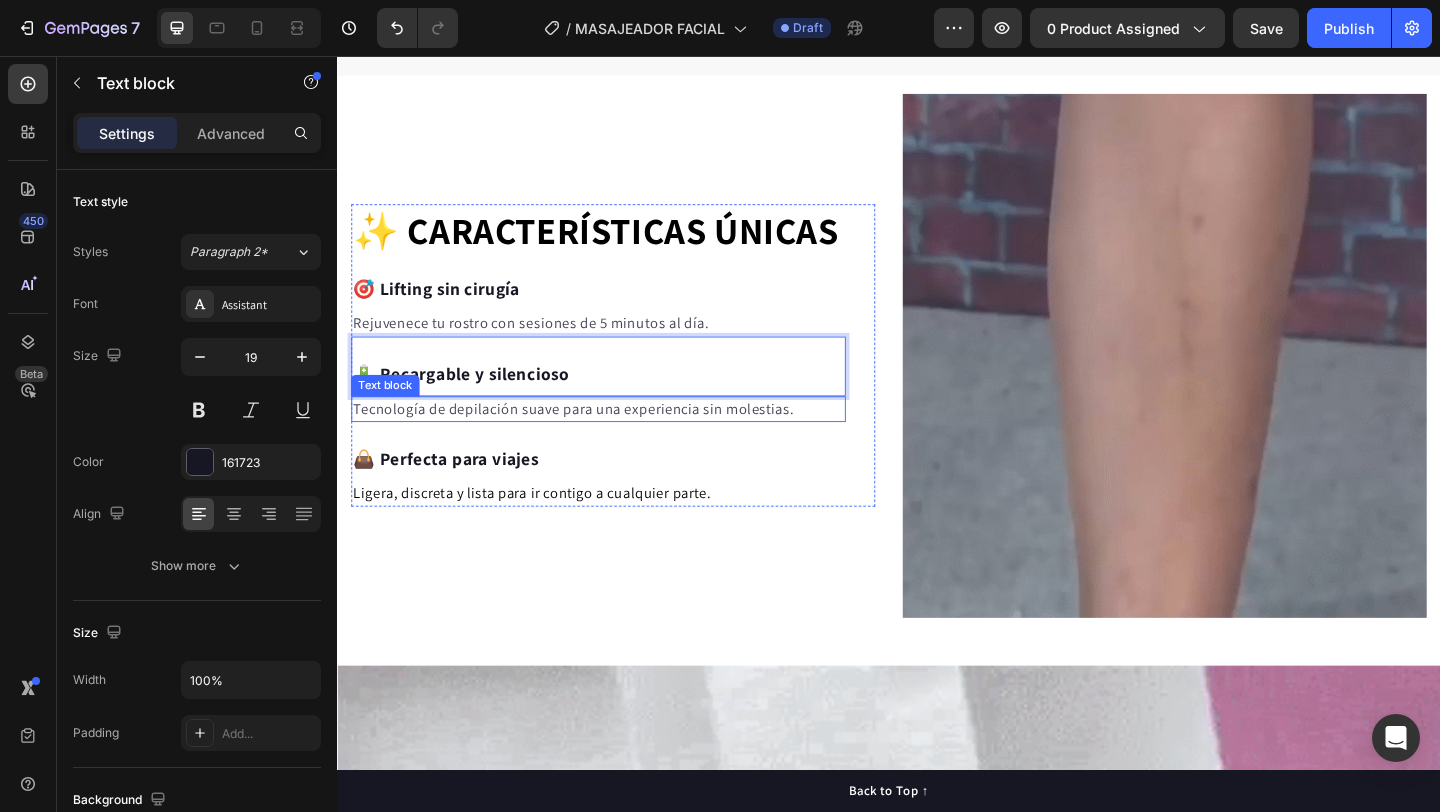 click on "Tecnología de depilación suave para una experiencia sin molestias." at bounding box center (621, 440) 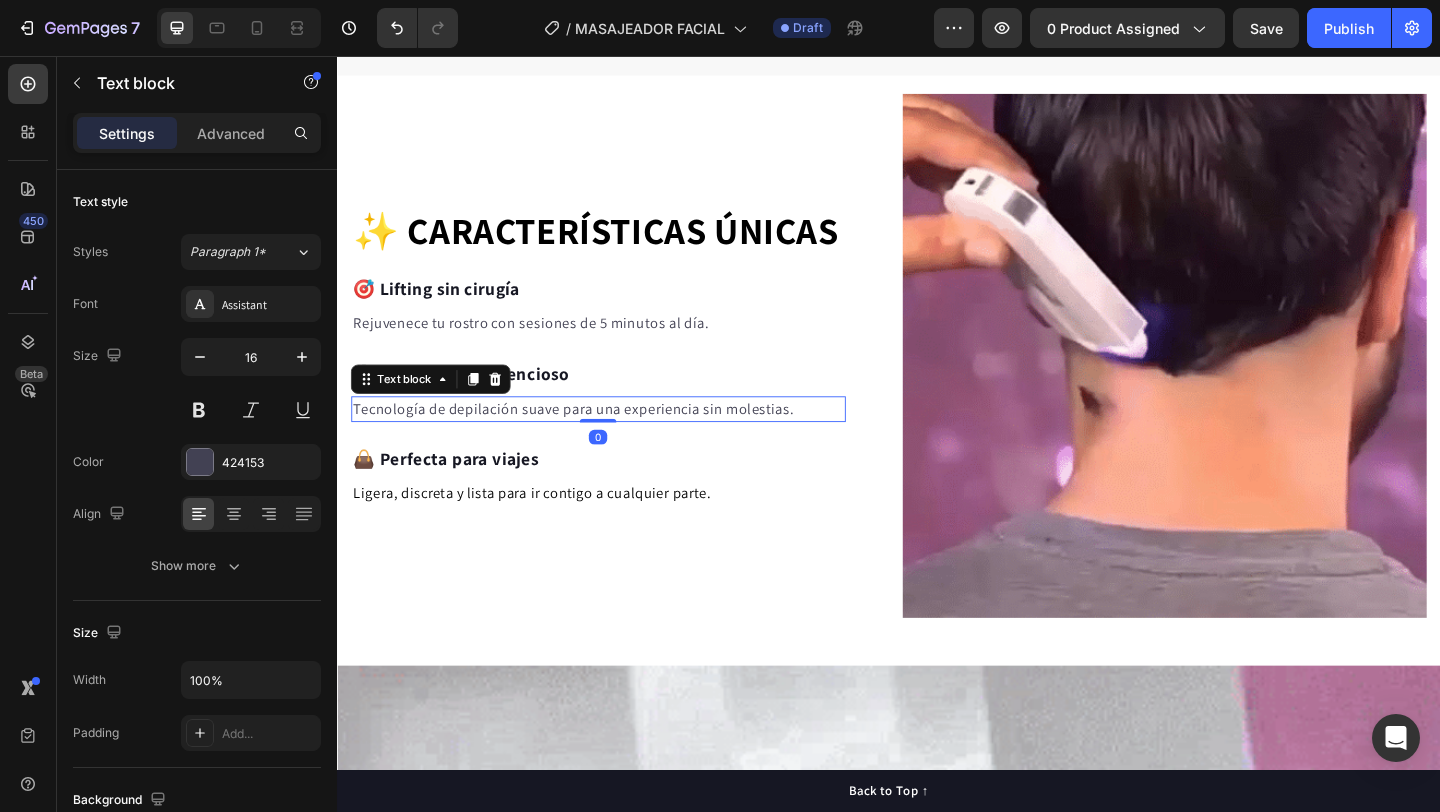 click on "Tecnología de depilación suave para una experiencia sin molestias." at bounding box center [621, 440] 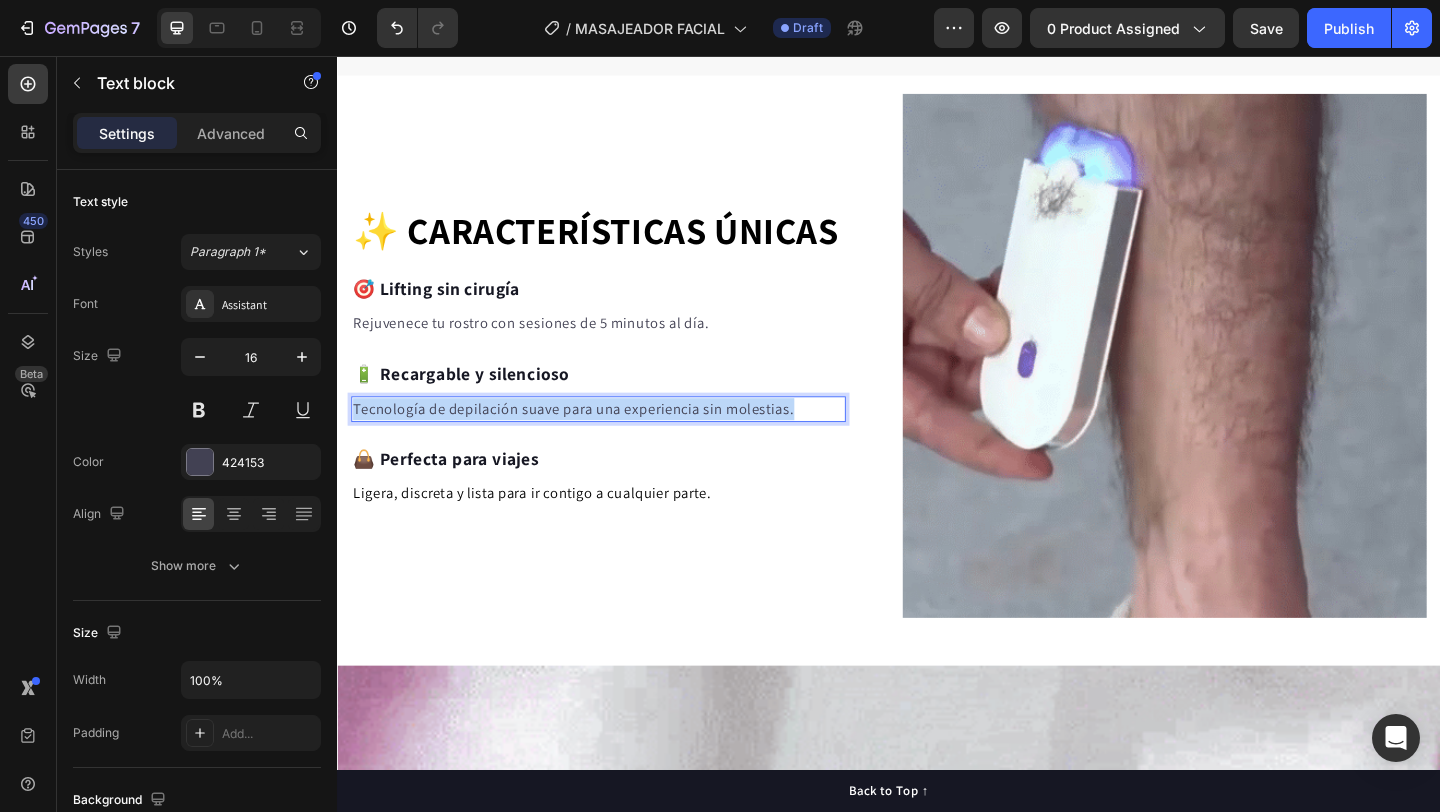 click on "Tecnología de depilación suave para una experiencia sin molestias." at bounding box center (621, 440) 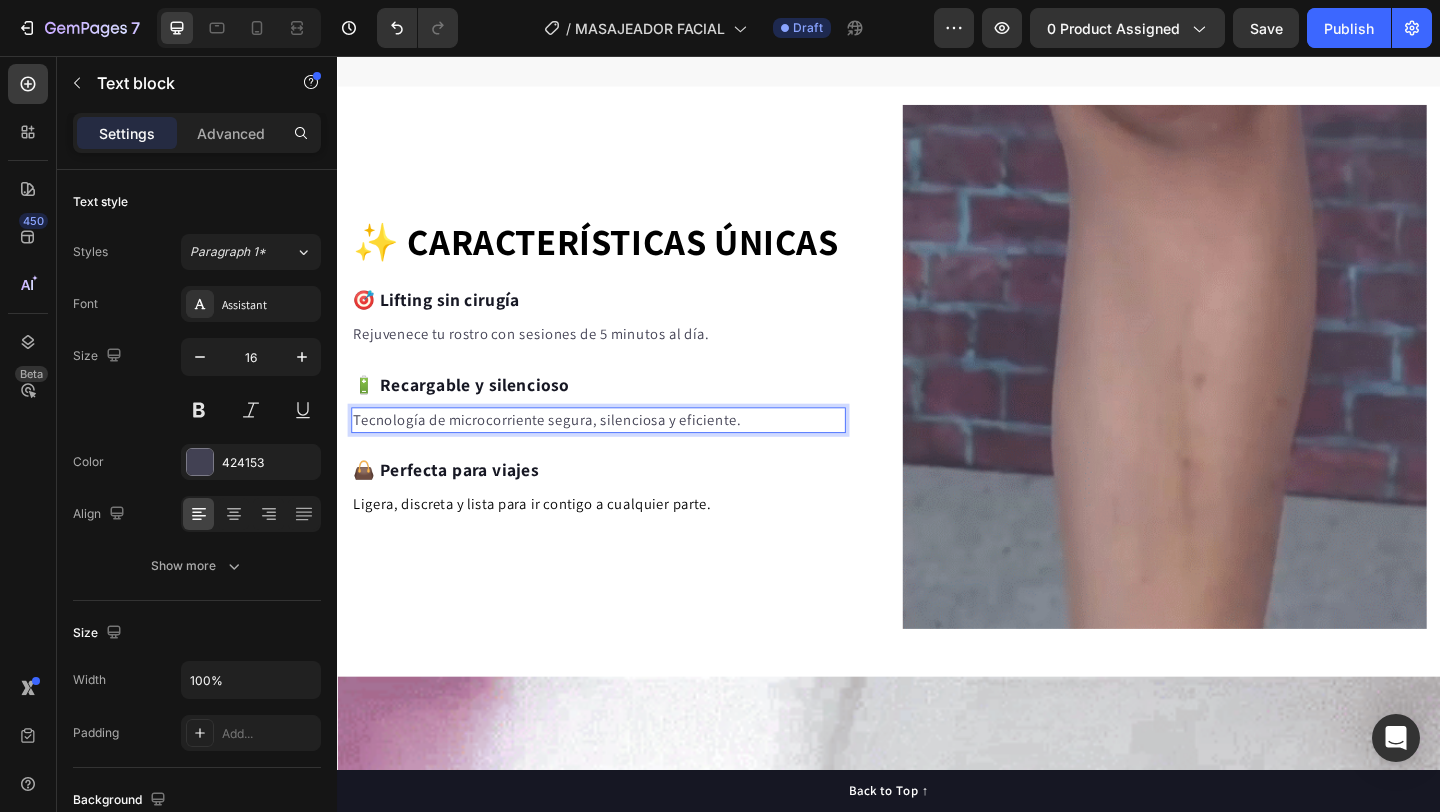 scroll, scrollTop: 1712, scrollLeft: 0, axis: vertical 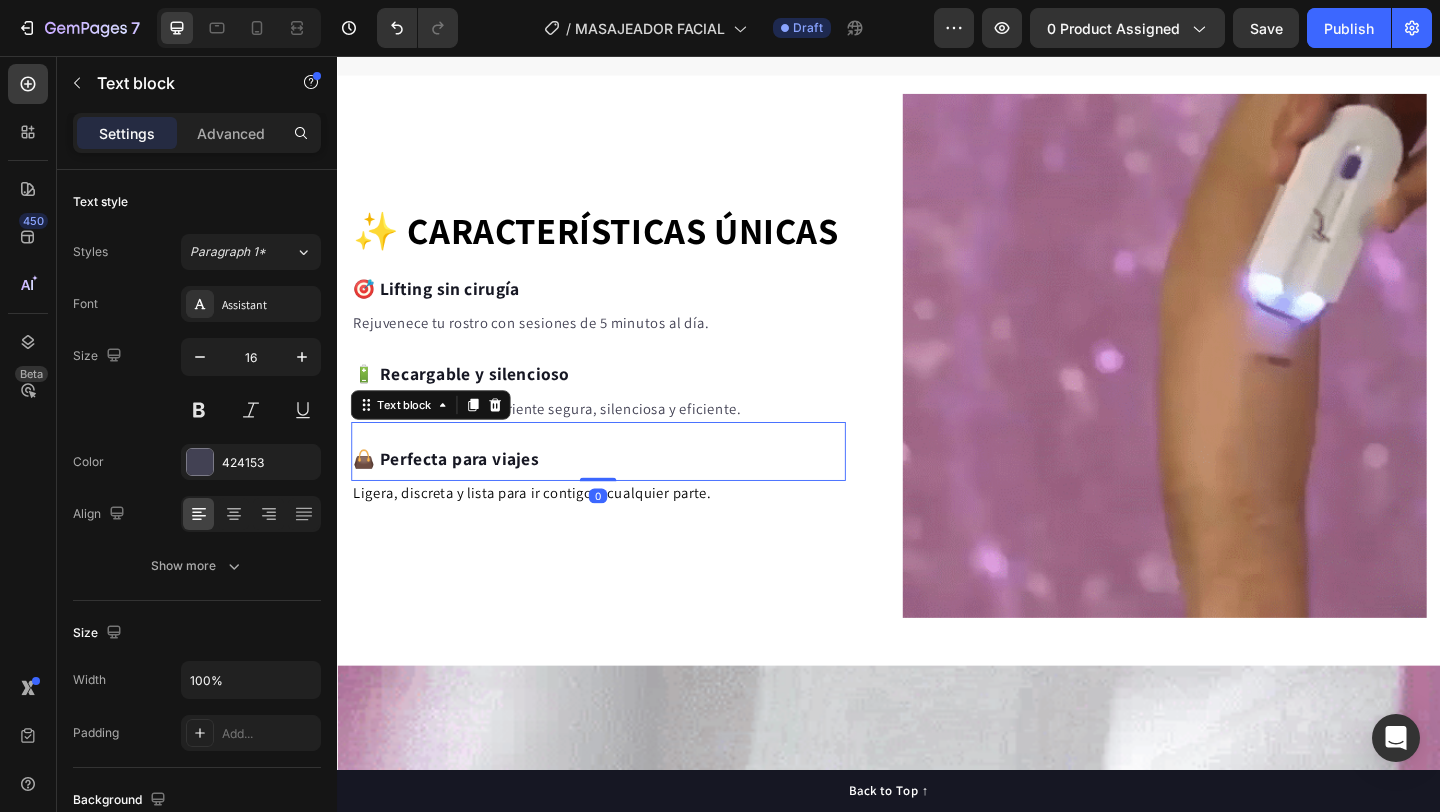 click on "👜 Perfecta para viajes" at bounding box center [455, 494] 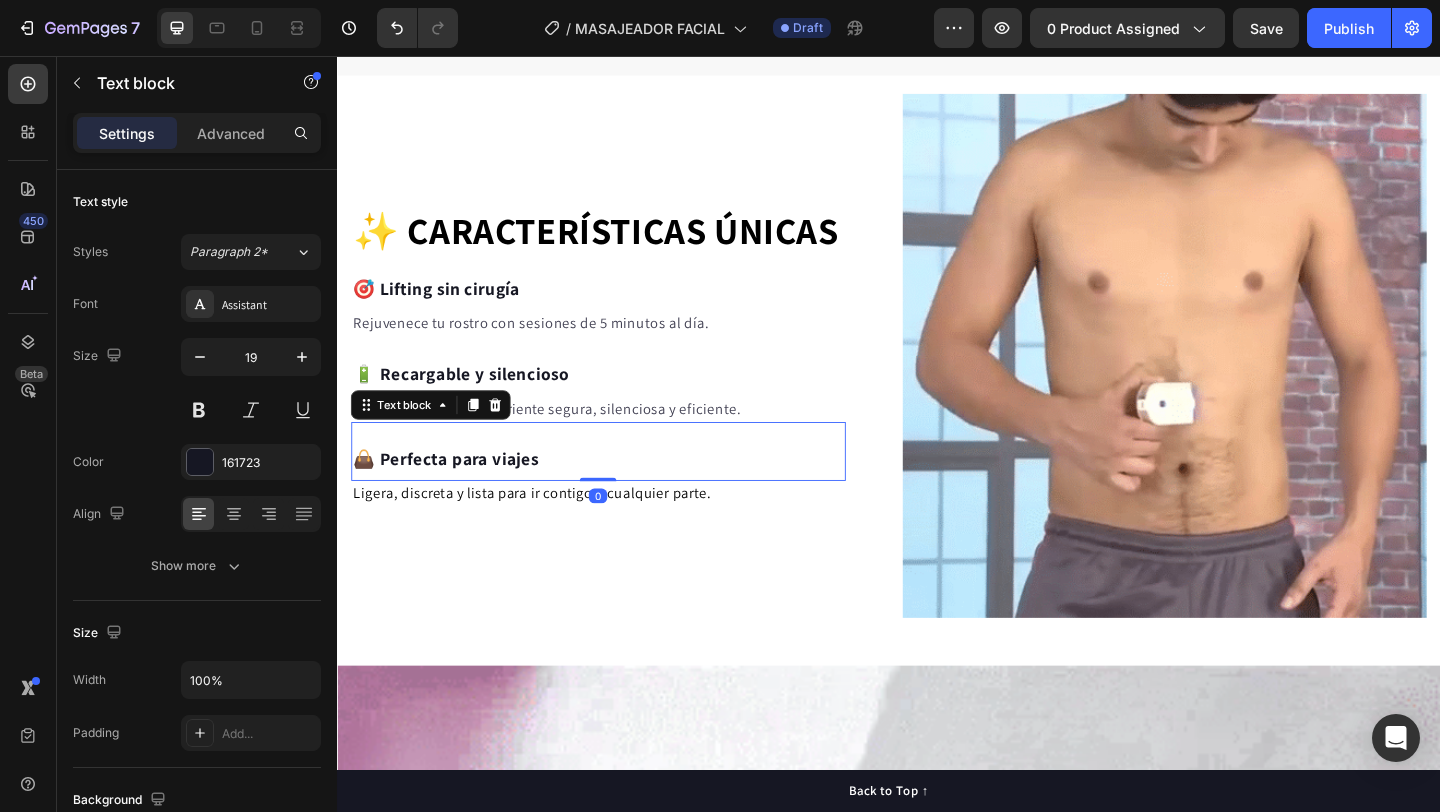 click on "👜 Perfecta para viajes" at bounding box center [455, 494] 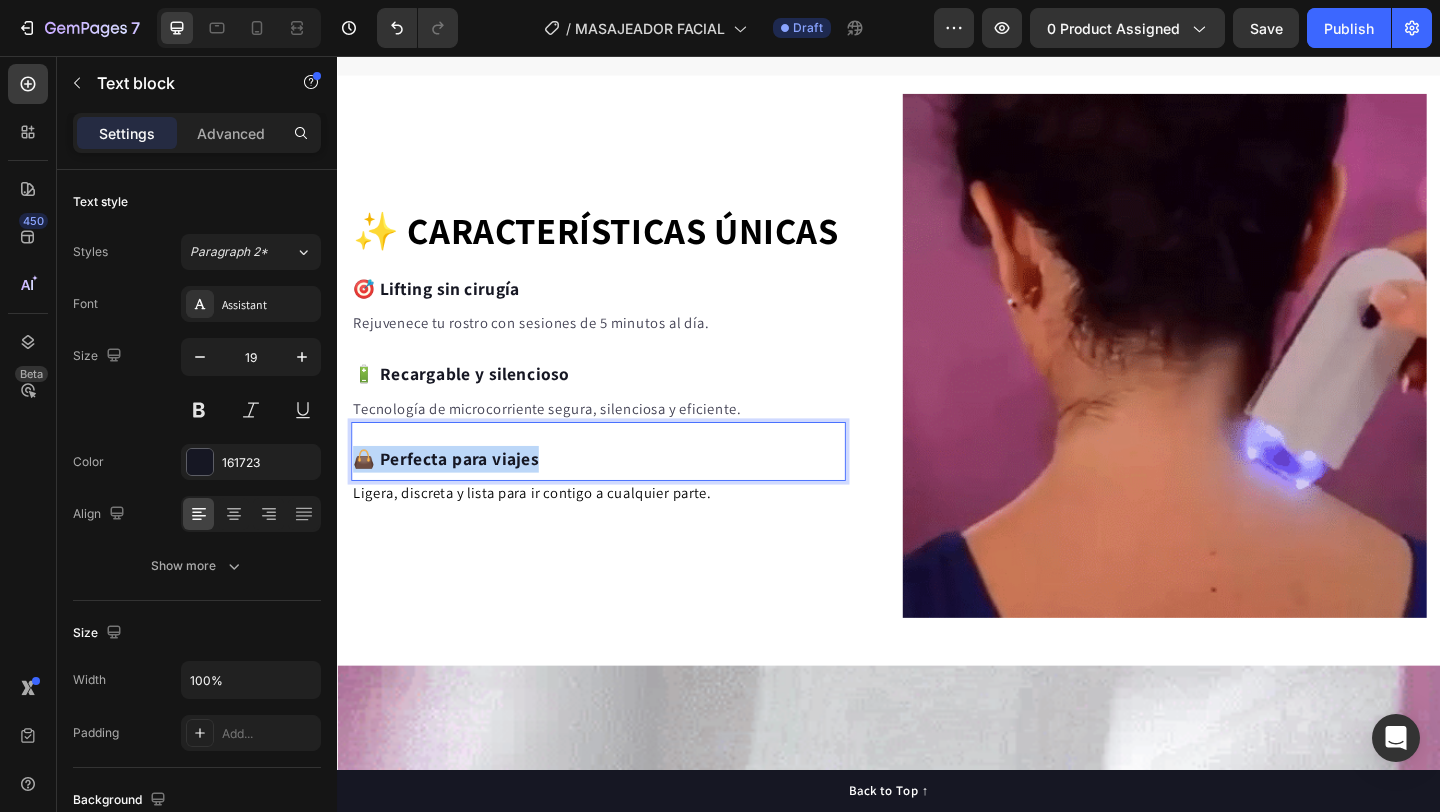 click on "👜 Perfecta para viajes" at bounding box center [455, 494] 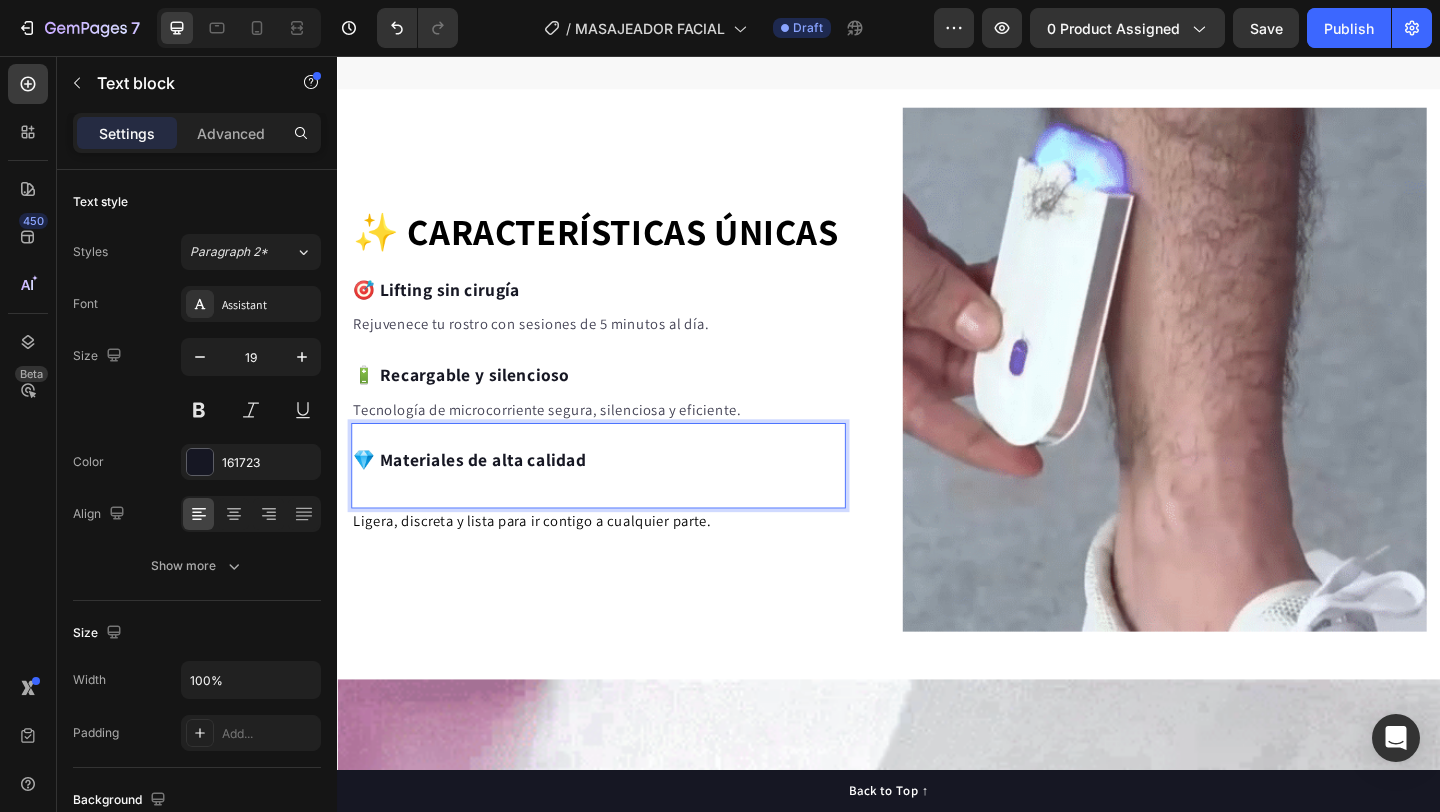 scroll, scrollTop: 1712, scrollLeft: 0, axis: vertical 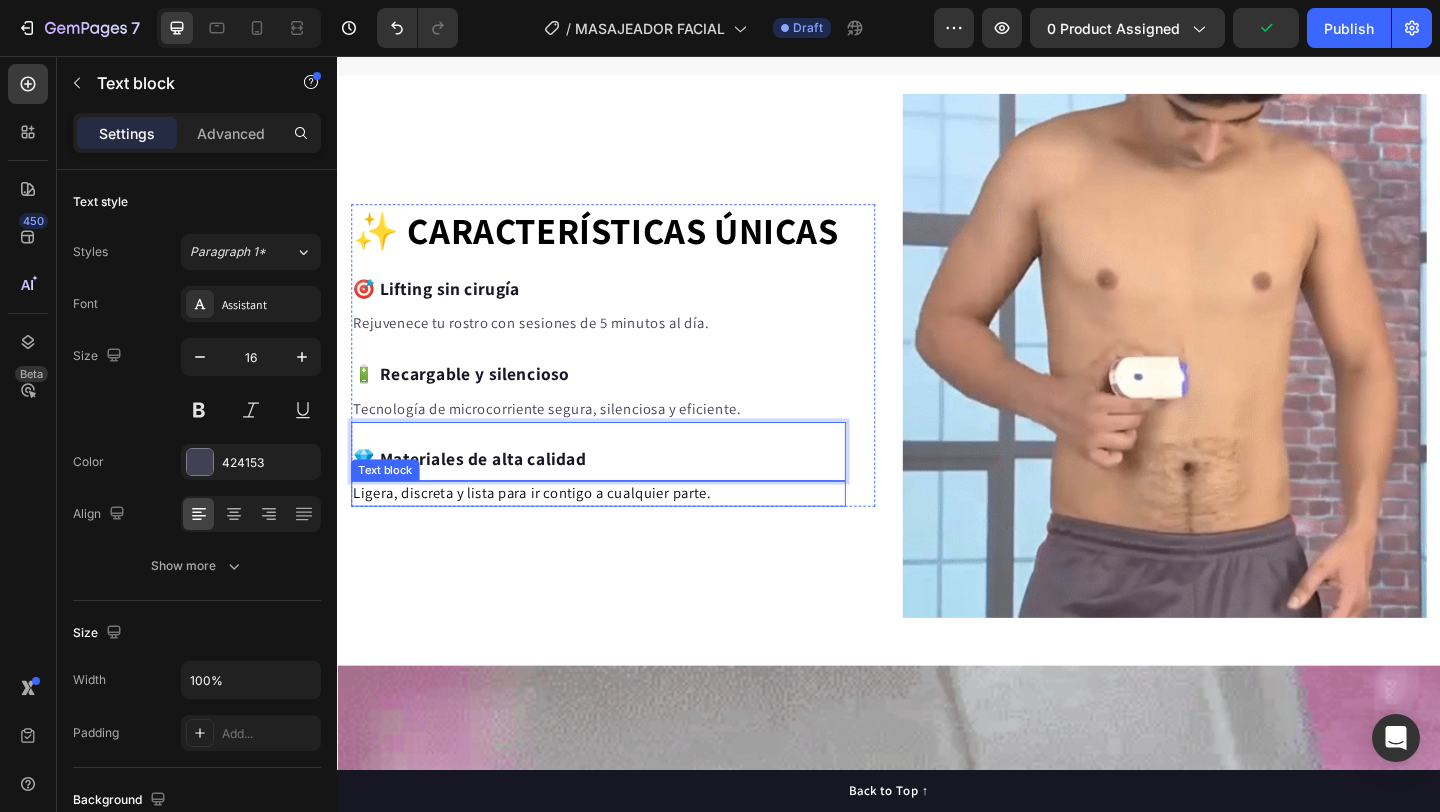 click on "Ligera, discreta y lista para ir contigo a cualquier parte." at bounding box center [549, 531] 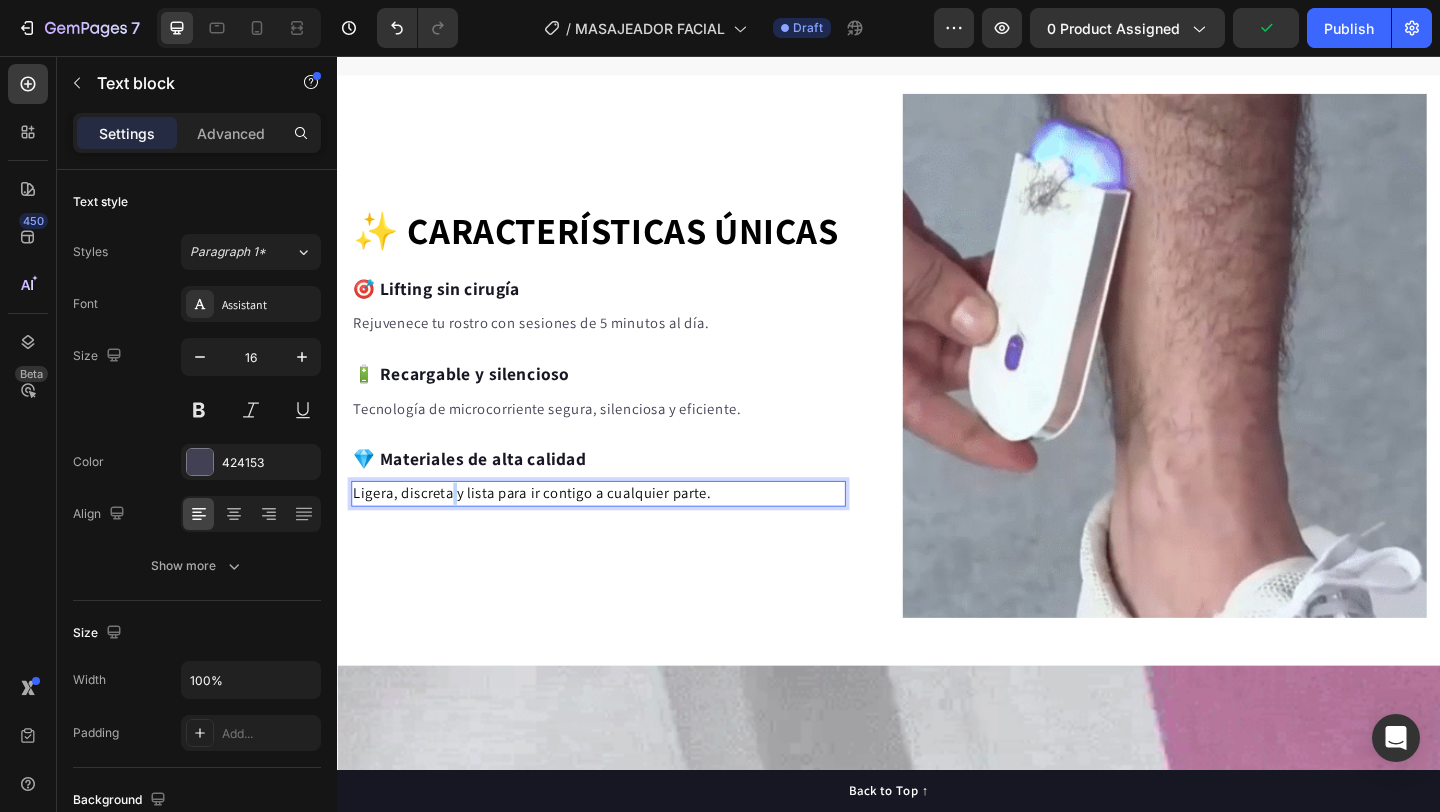 click on "Ligera, discreta y lista para ir contigo a cualquier parte." at bounding box center (549, 531) 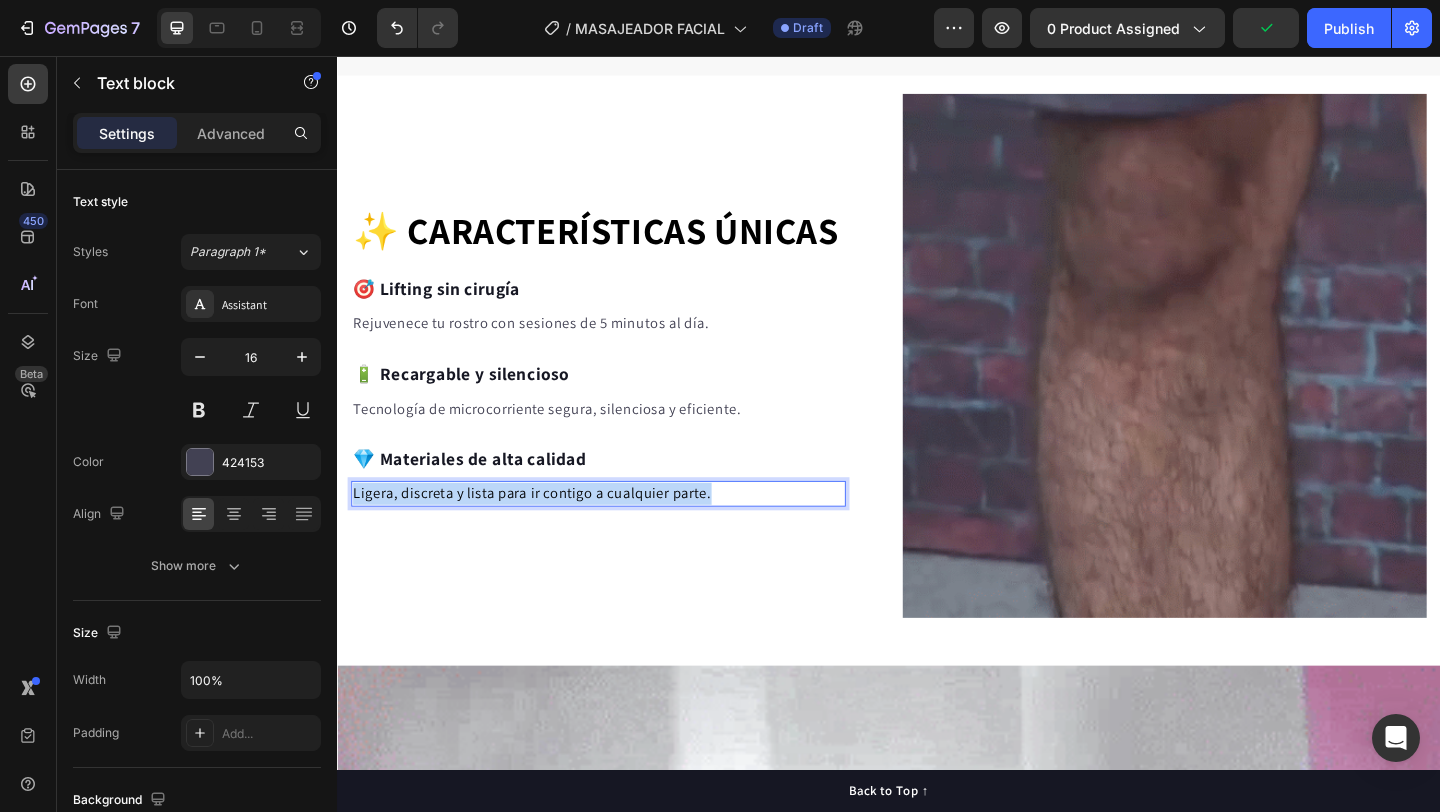click on "Ligera, discreta y lista para ir contigo a cualquier parte." at bounding box center [549, 531] 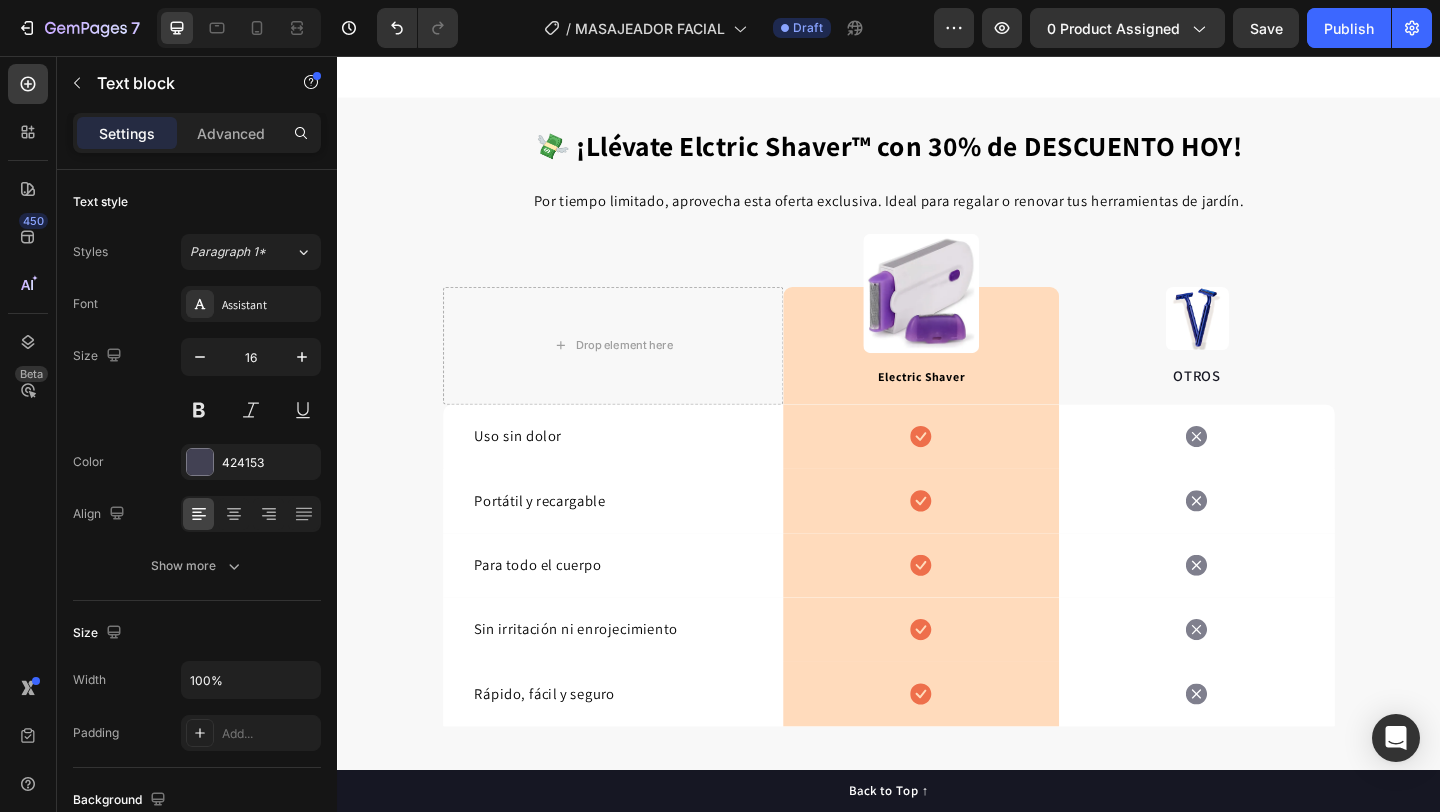 scroll, scrollTop: 3619, scrollLeft: 0, axis: vertical 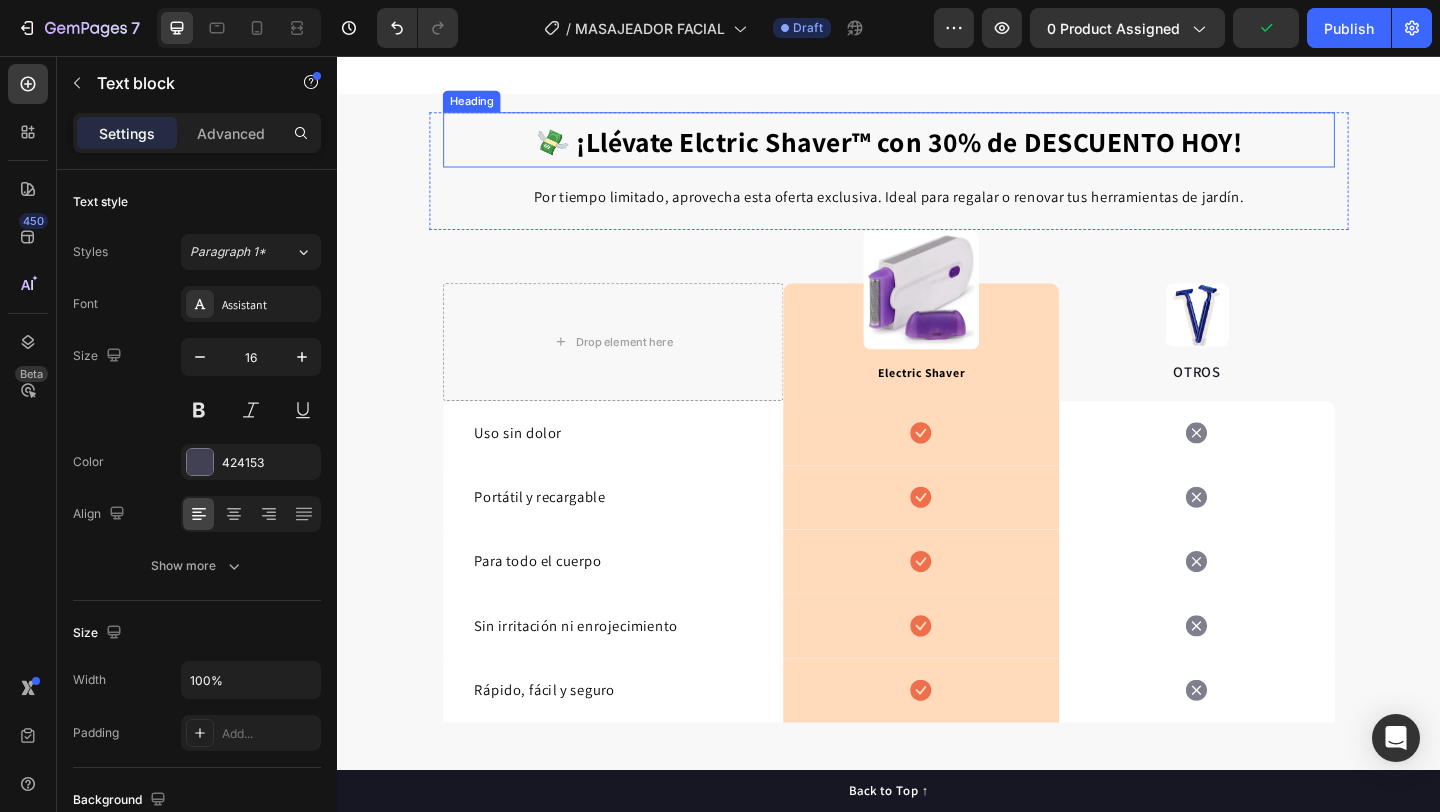 click on "💸 ¡Llévate Elctric Shaver™ con 30% de DESCUENTO HOY!" at bounding box center [937, 149] 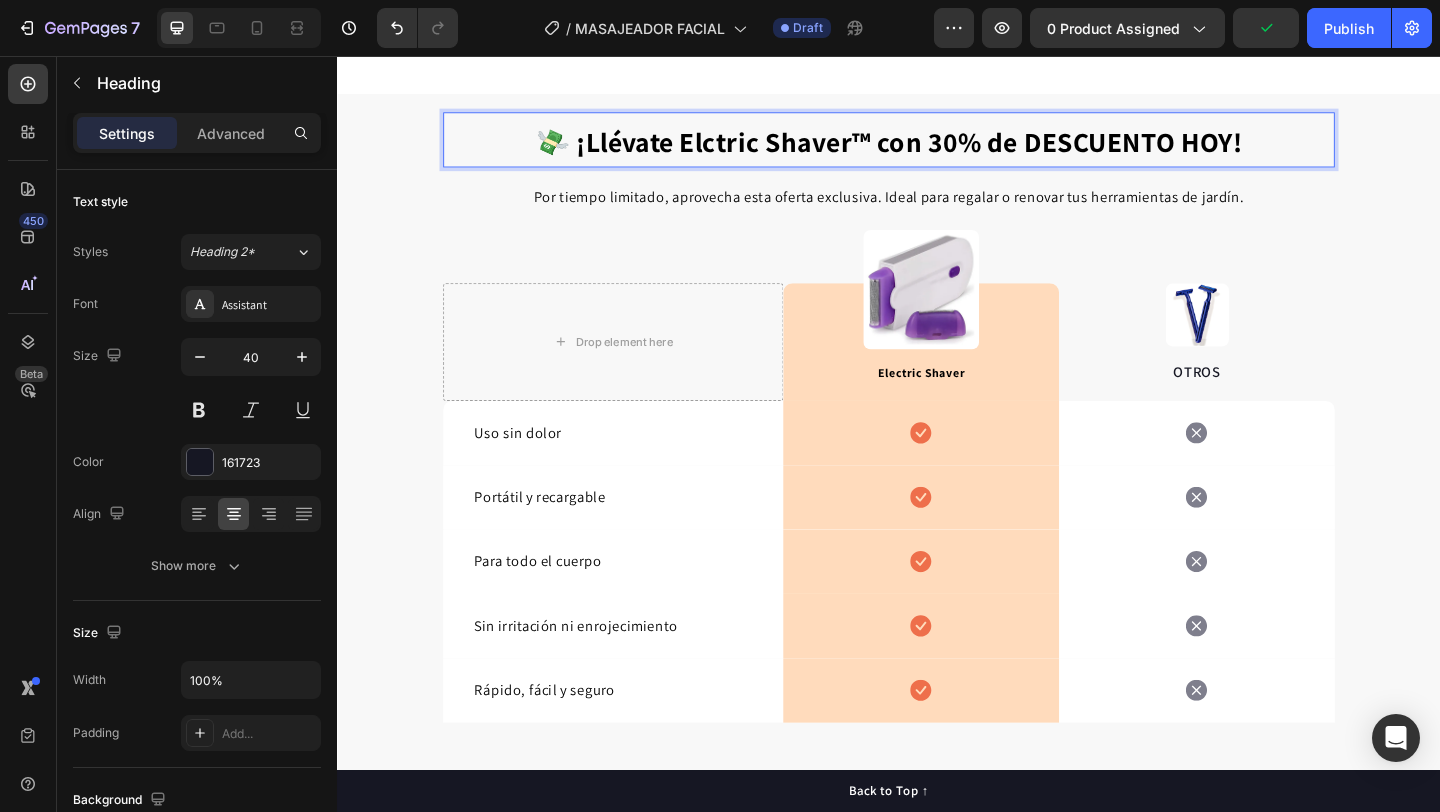 click on "💸 ¡Llévate Elctric Shaver™ con 30% de DESCUENTO HOY!" at bounding box center (937, 149) 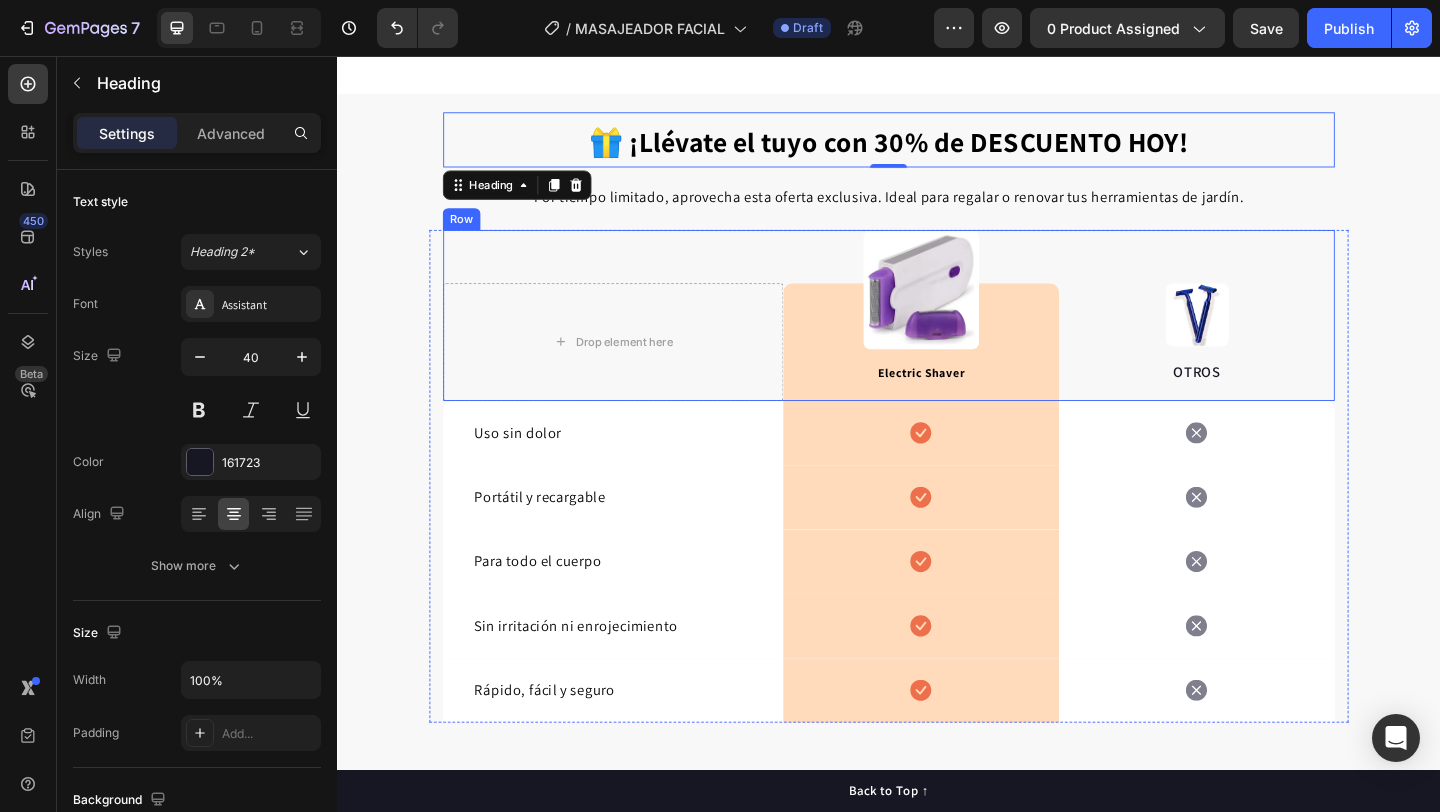 click on "Por tiempo limitado, aprovecha esta oferta exclusiva. Ideal para regalar o renovar tus herramientas de jardín." at bounding box center [937, 209] 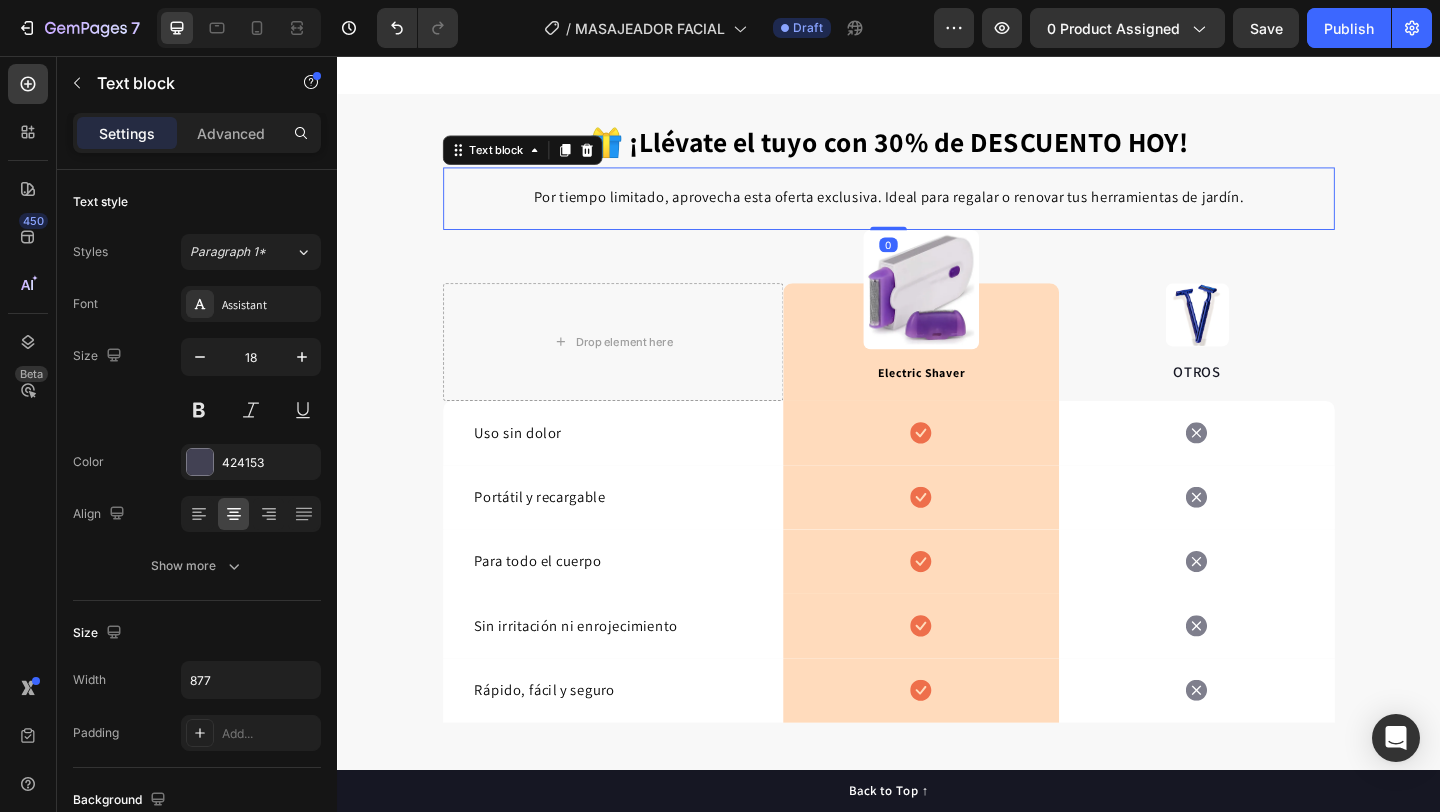 click on "Por tiempo limitado, aprovecha esta oferta exclusiva. Ideal para regalar o renovar tus herramientas de jardín." at bounding box center [937, 209] 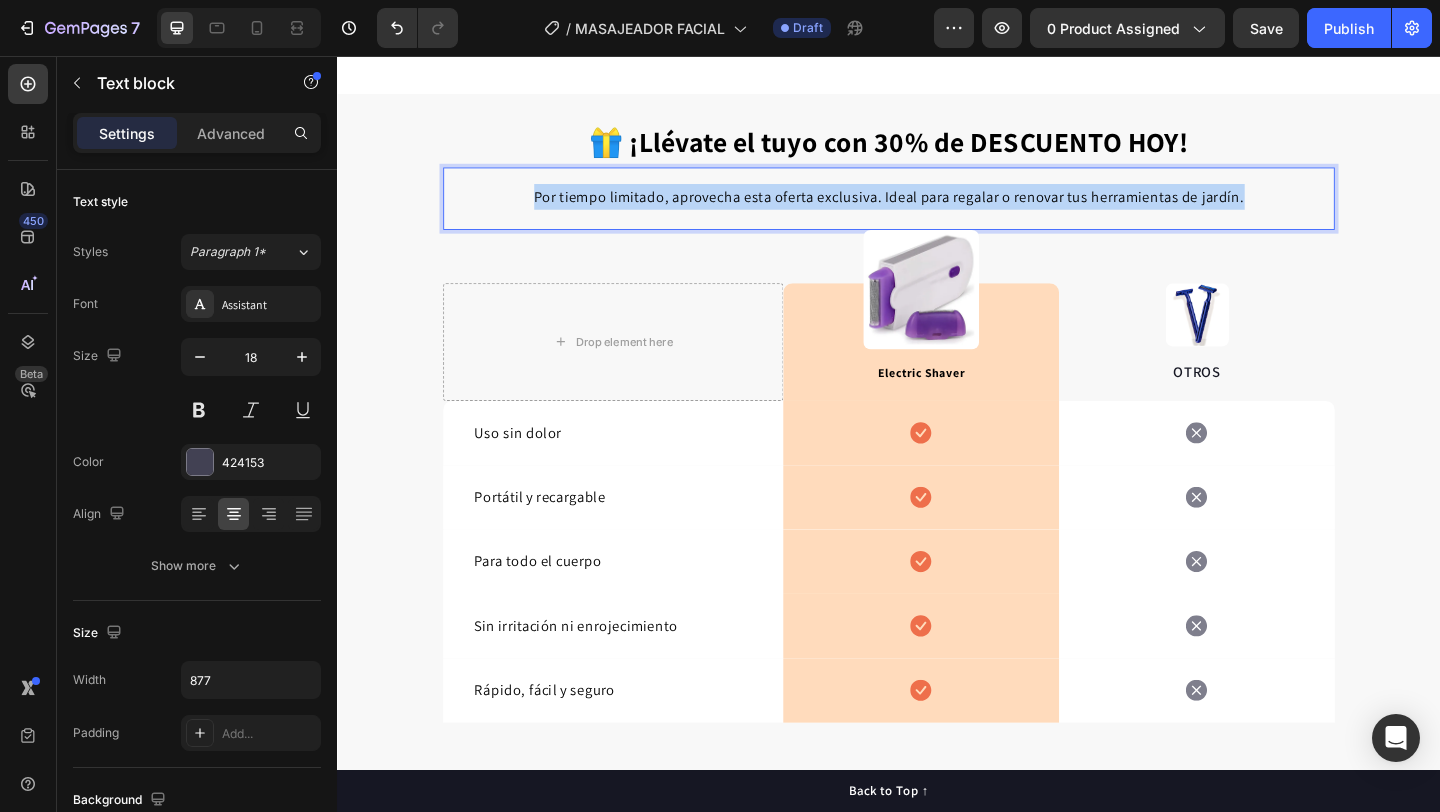 click on "Por tiempo limitado, aprovecha esta oferta exclusiva. Ideal para regalar o renovar tus herramientas de jardín." at bounding box center (937, 209) 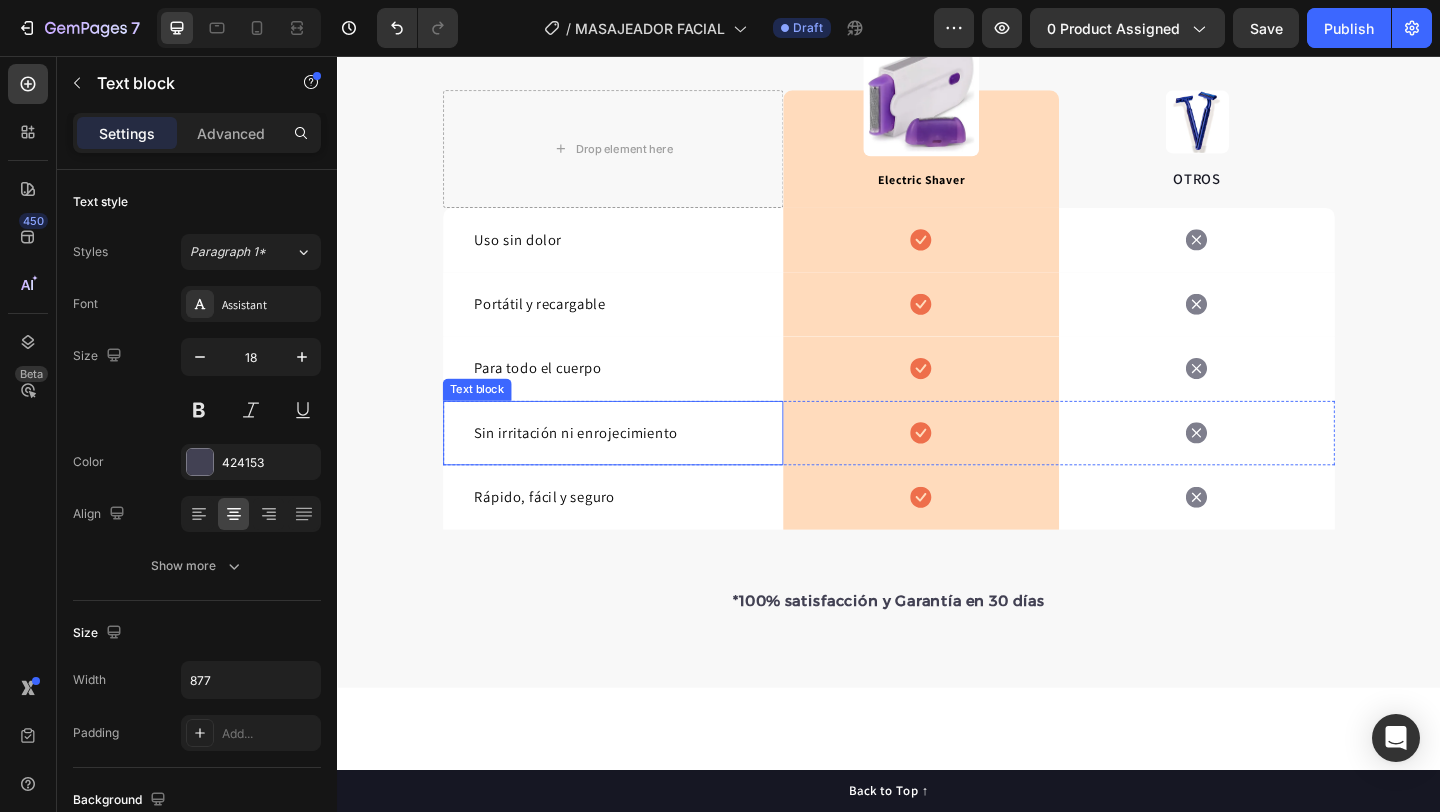 scroll, scrollTop: 3790, scrollLeft: 0, axis: vertical 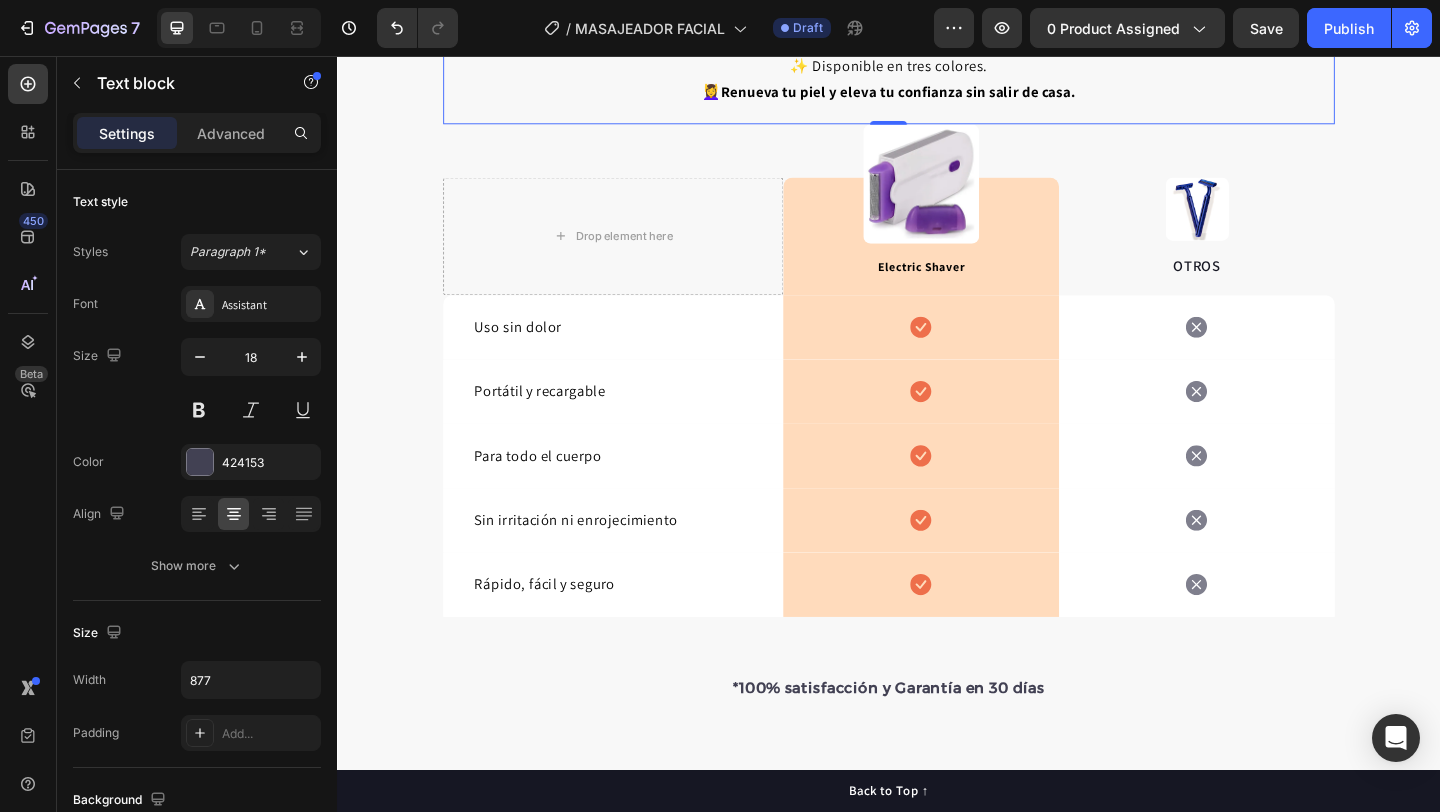 click on "Uso sin dolor" at bounding box center [533, 350] 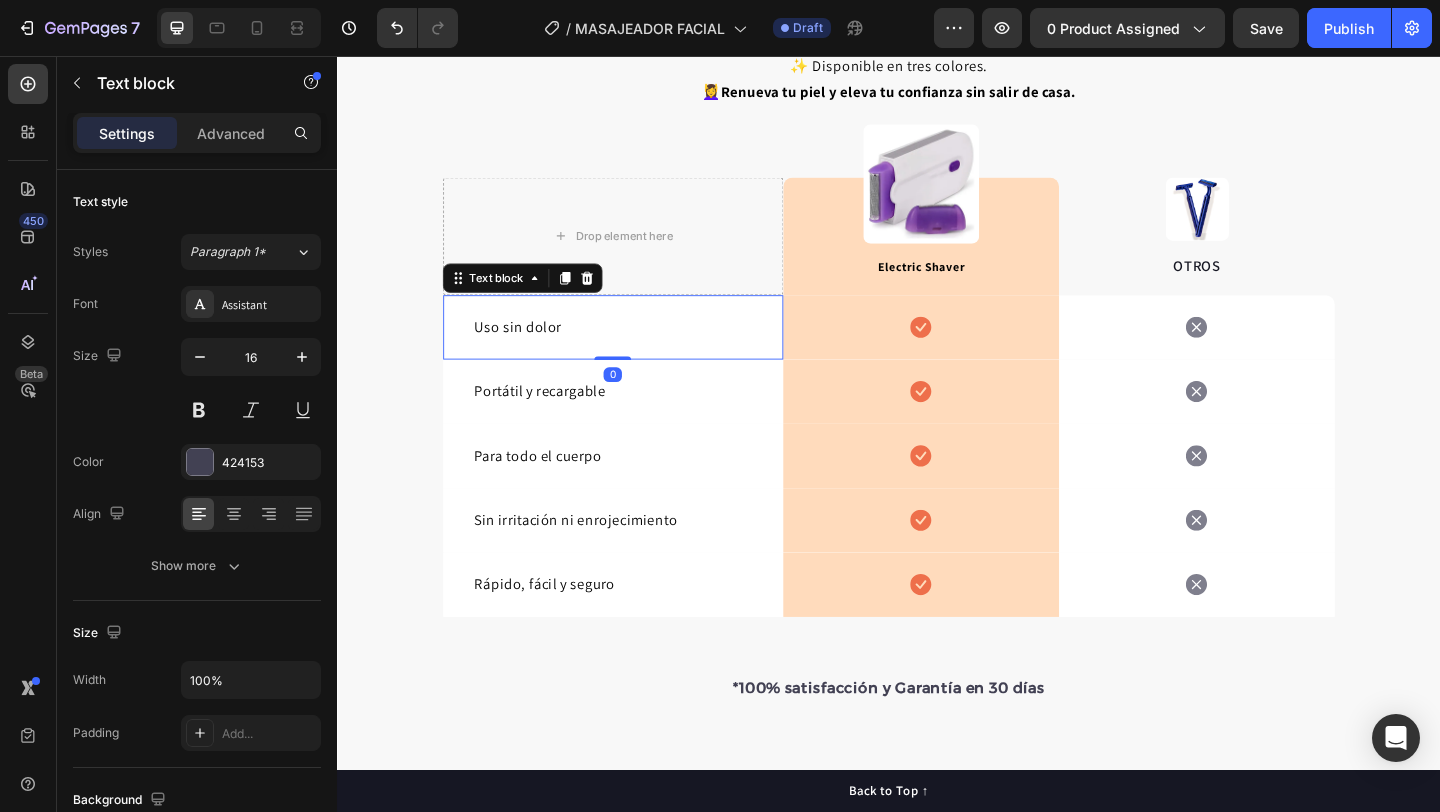 click on "Uso sin dolor" at bounding box center [533, 350] 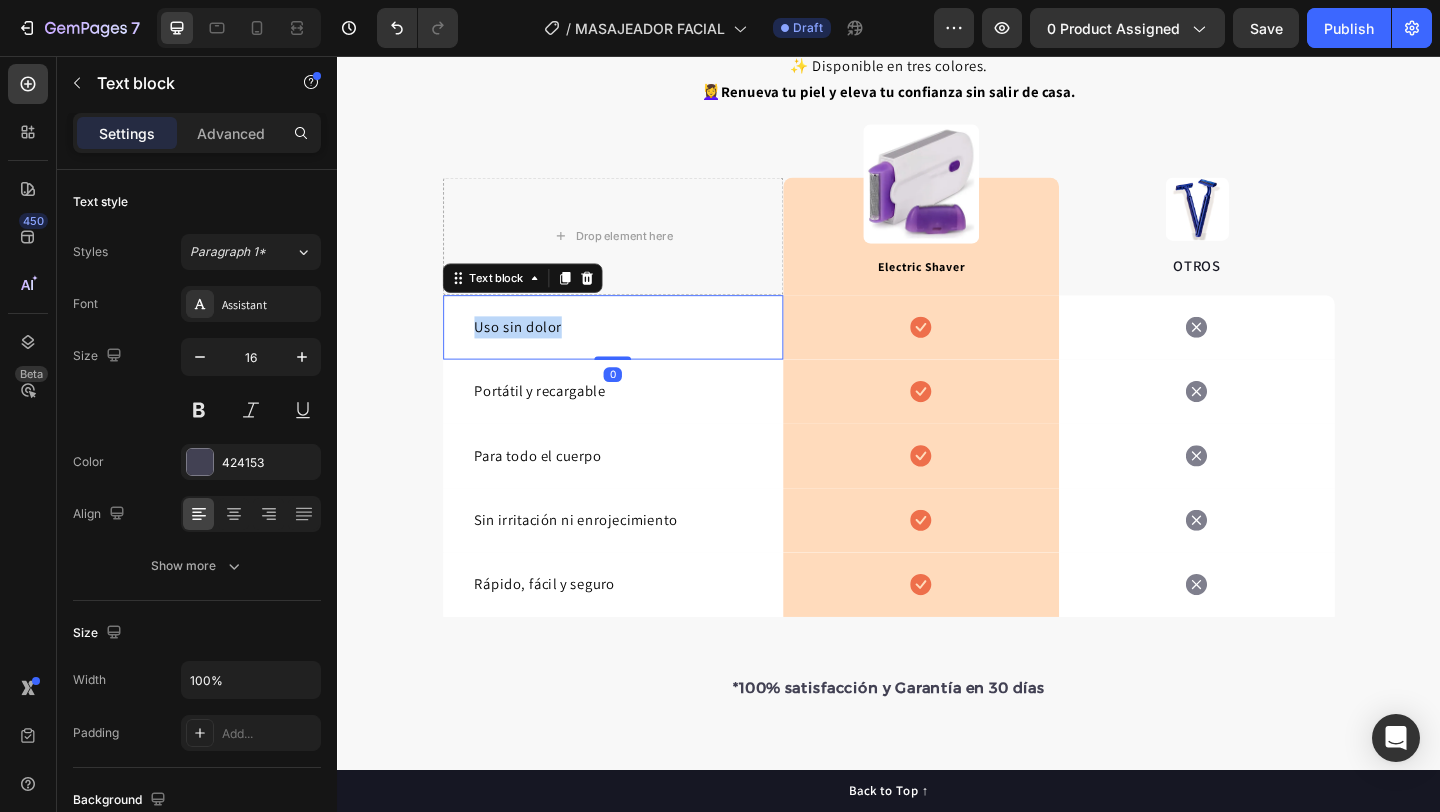 click on "Uso sin dolor" at bounding box center [533, 350] 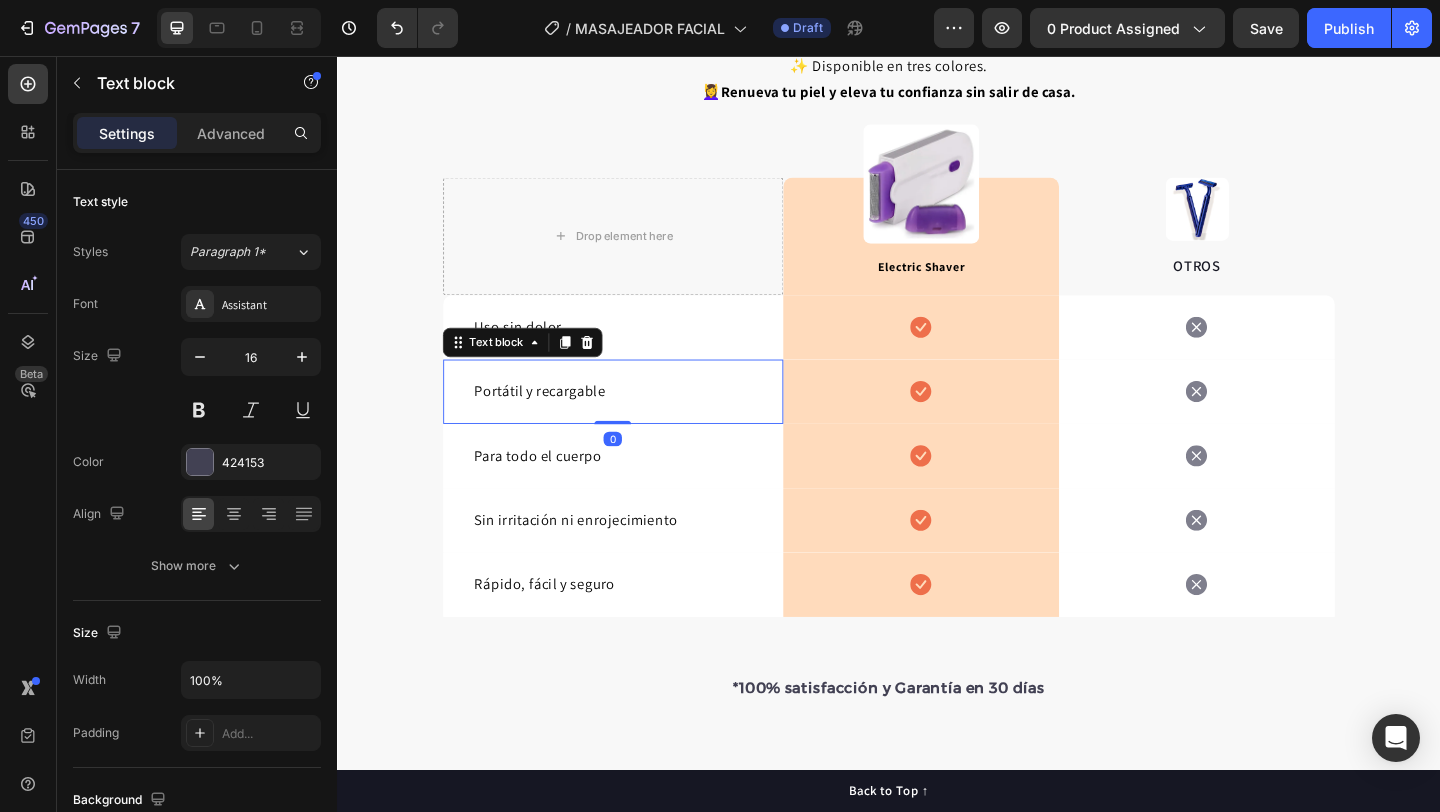 click on "Portátil y recargable" at bounding box center (557, 420) 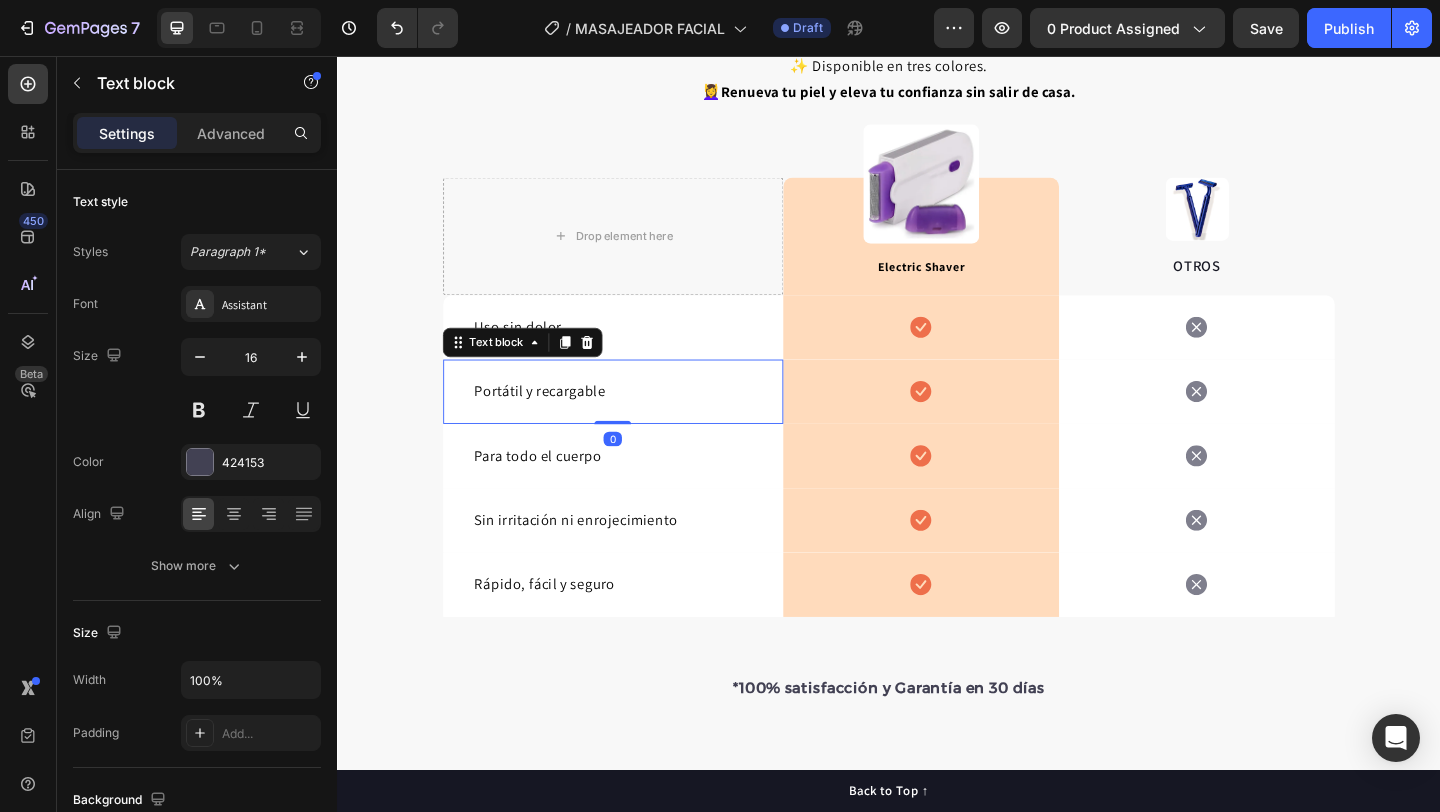 click on "Portátil y recargable" at bounding box center (557, 420) 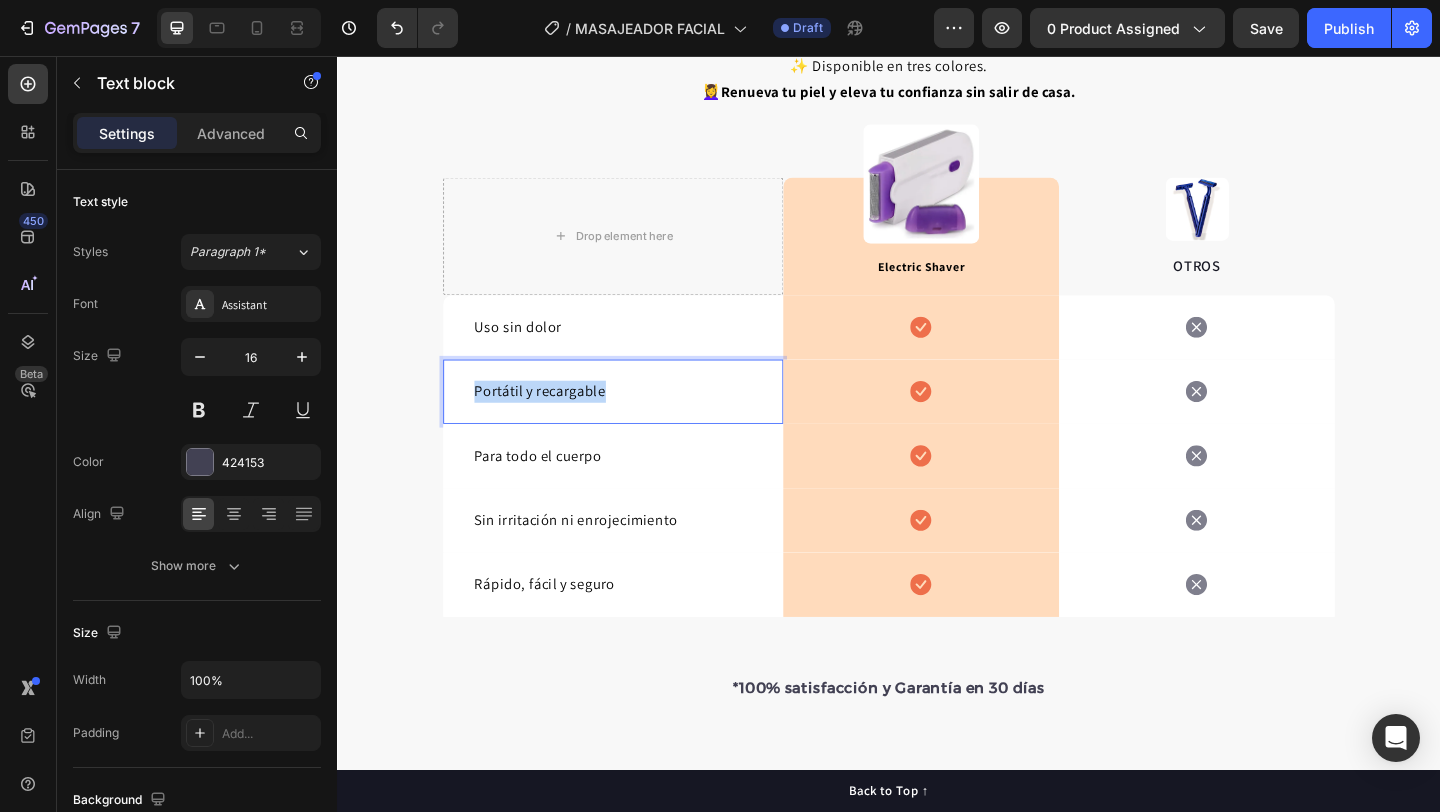 click on "Portátil y recargable" at bounding box center [557, 420] 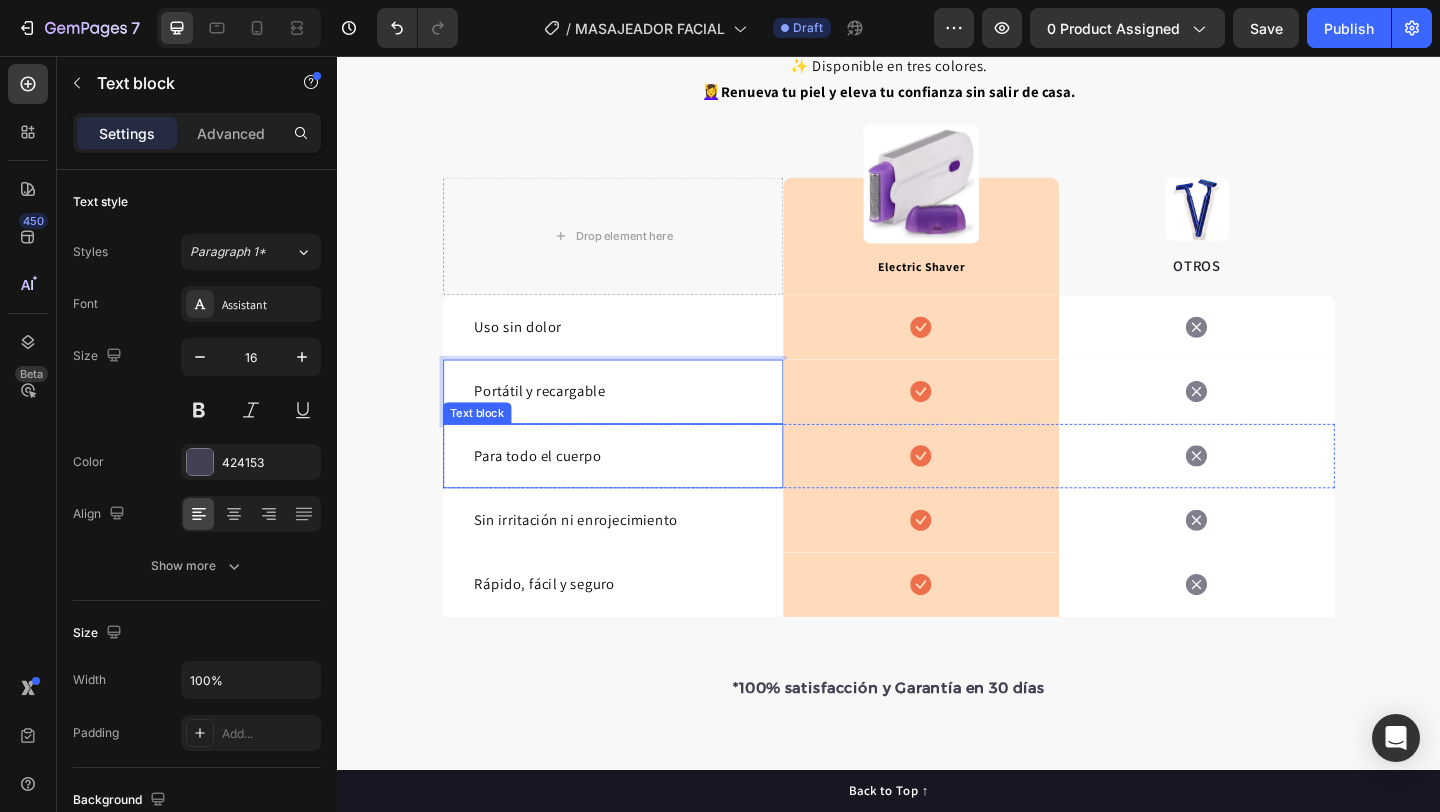 click on "Para todo el cuerpo" at bounding box center [555, 490] 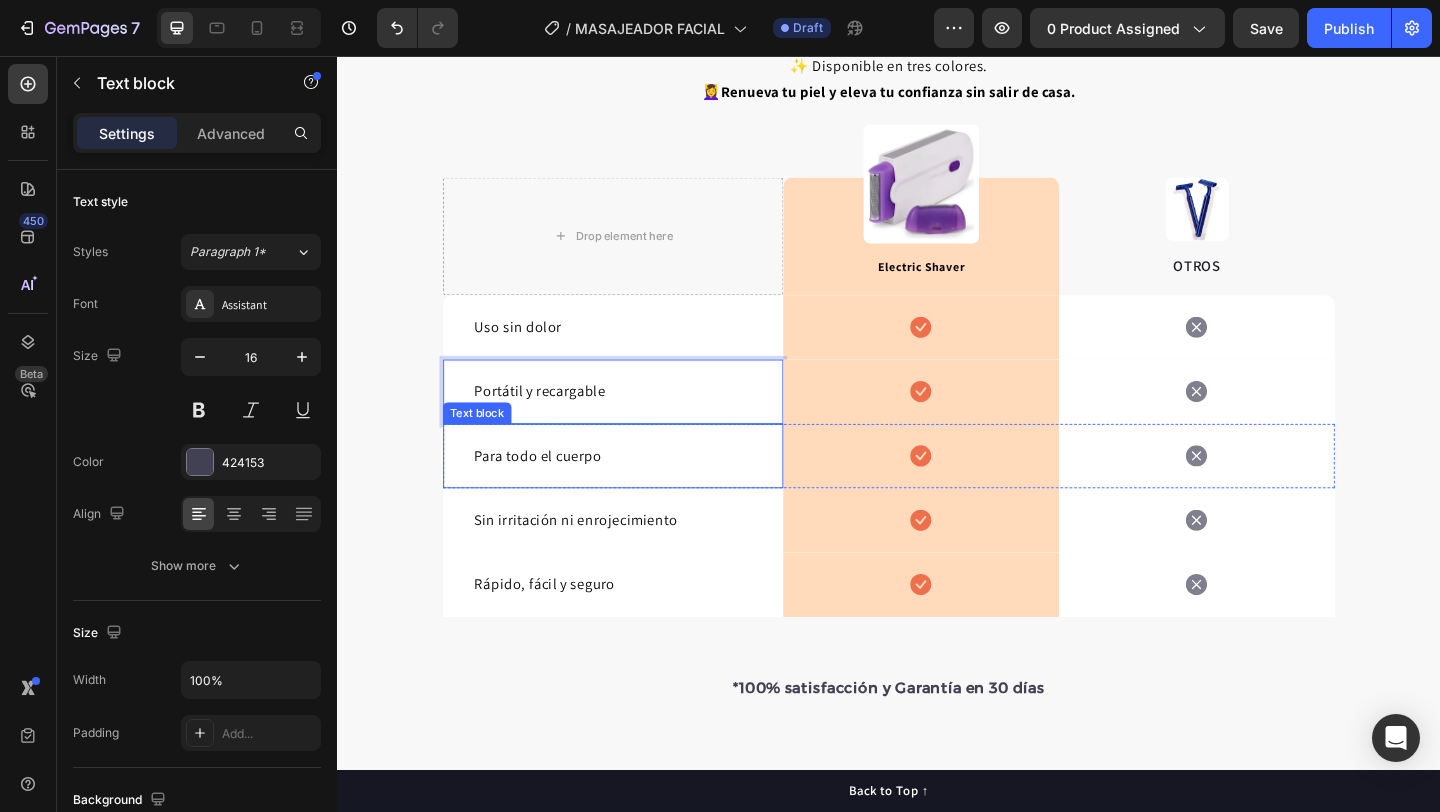 click on "Para todo el cuerpo" at bounding box center [555, 490] 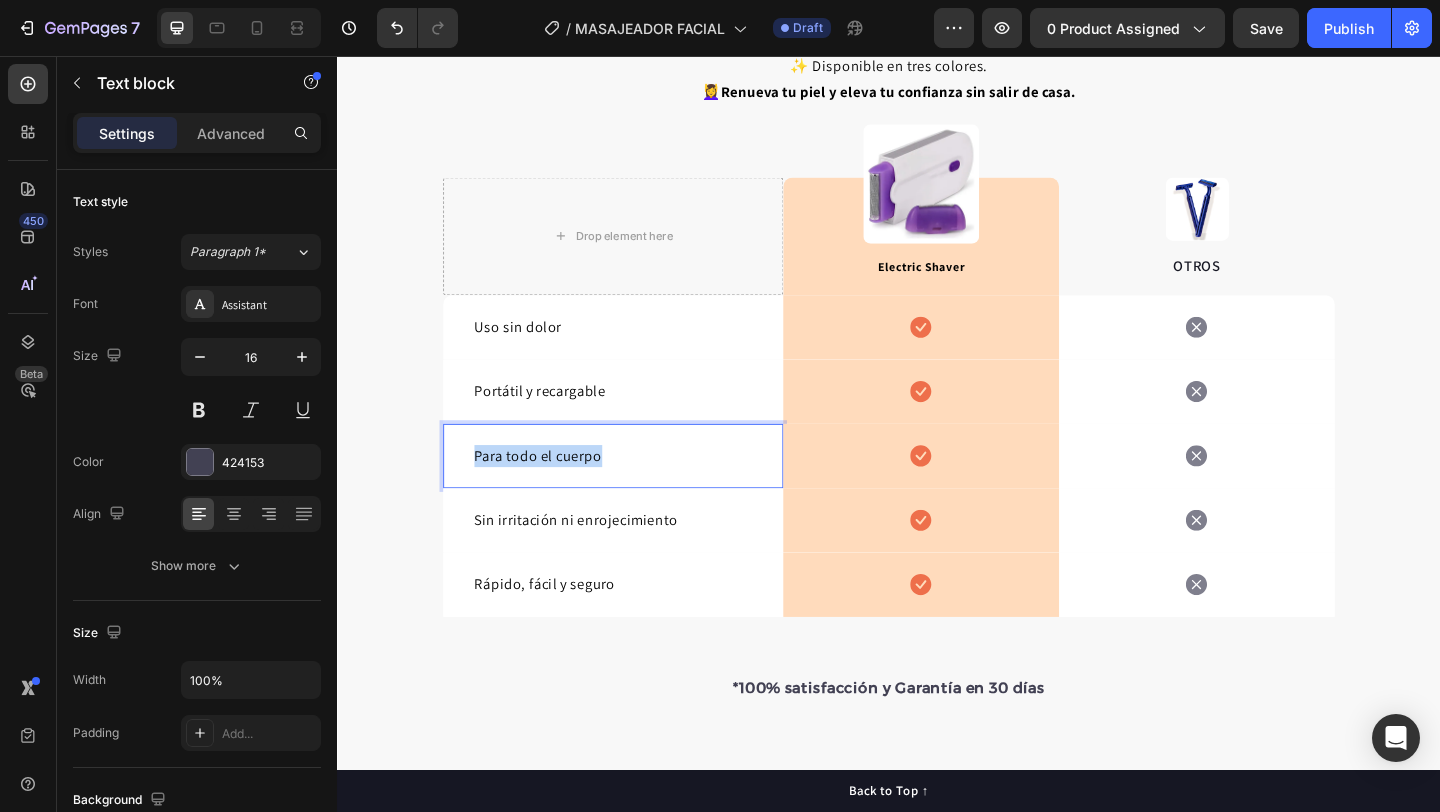 click on "Para todo el cuerpo" at bounding box center [555, 490] 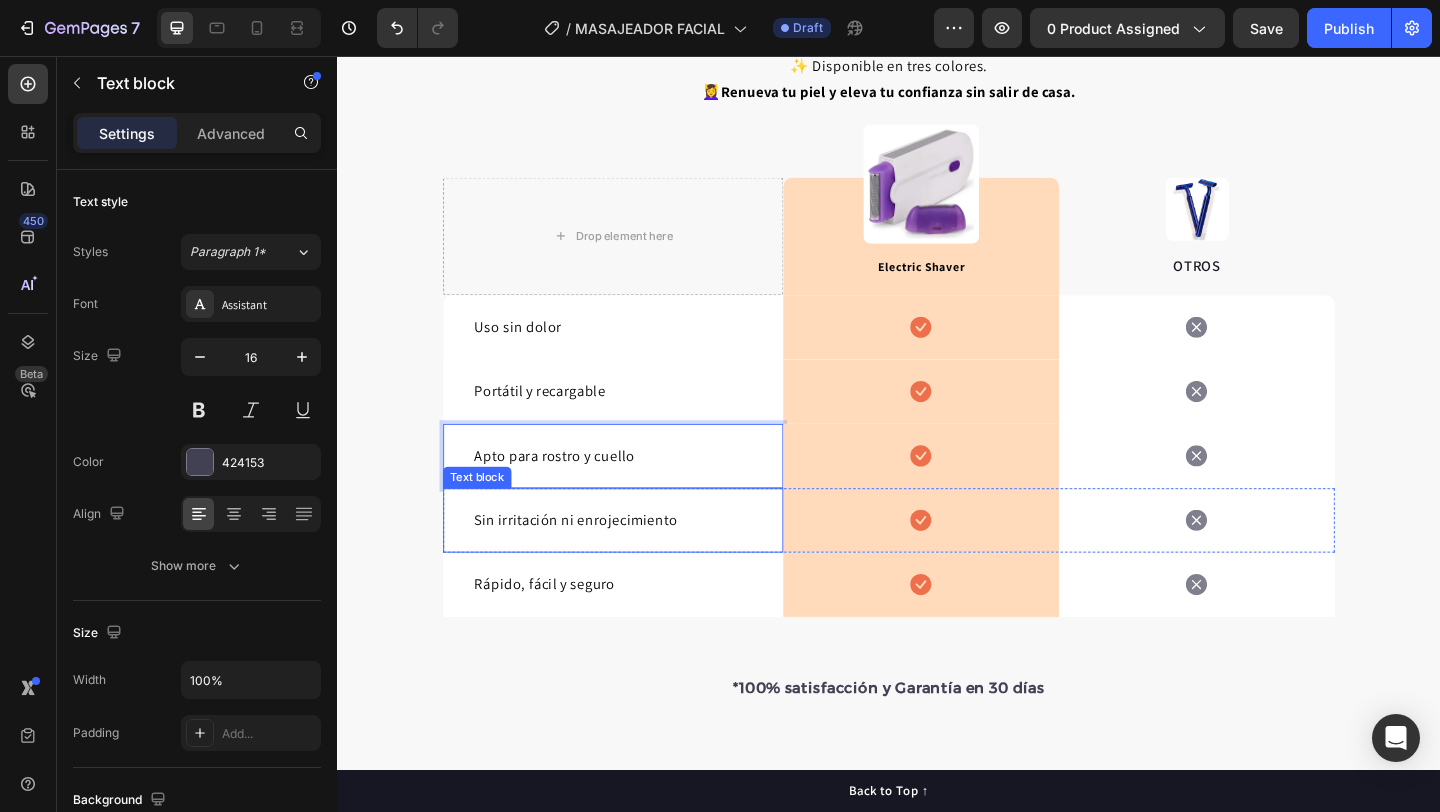 click on "Sin irritación ni enrojecimiento Text block" at bounding box center [637, 561] 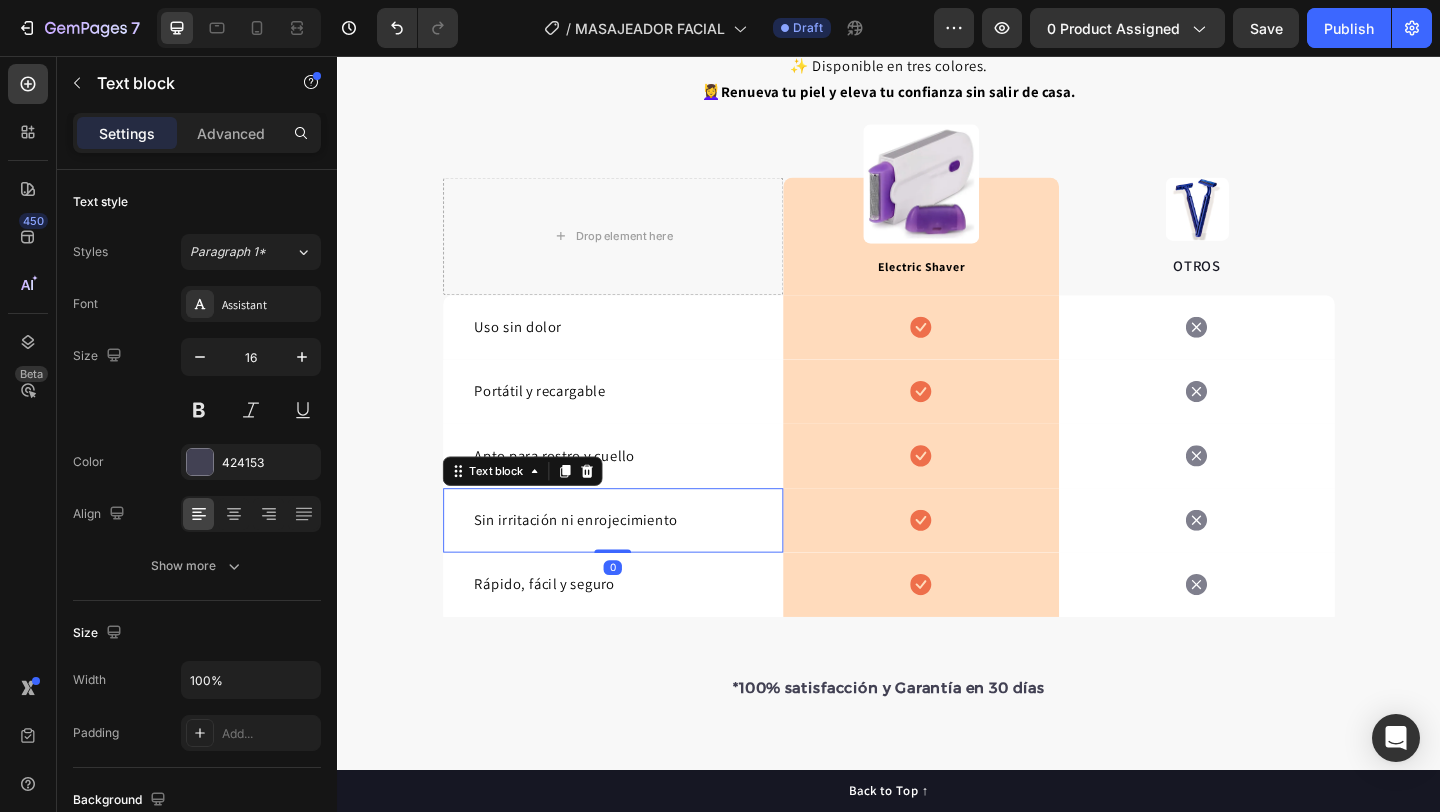 click on "Sin irritación ni enrojecimiento Text block   0" at bounding box center [637, 561] 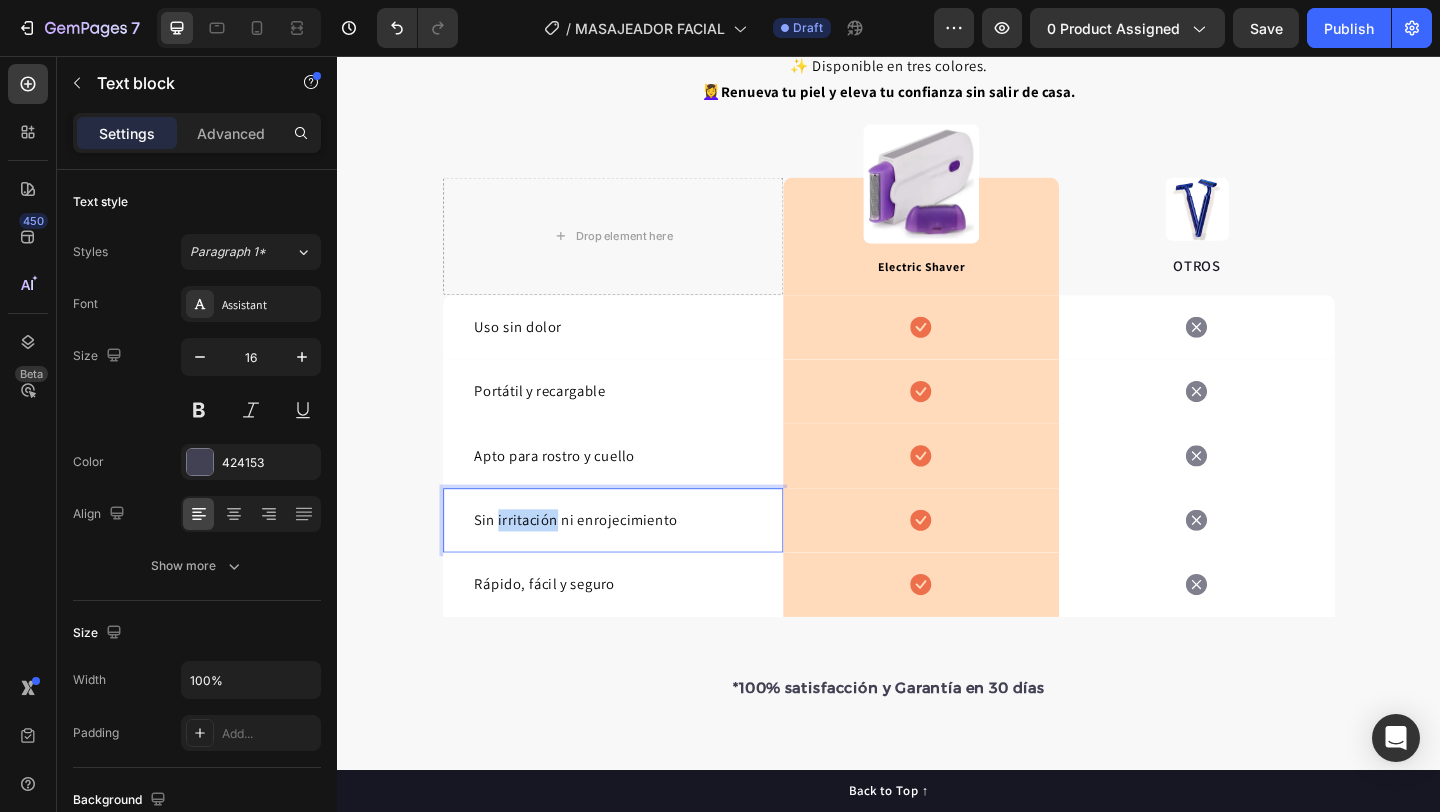 click on "Sin irritación ni enrojecimiento" at bounding box center [596, 560] 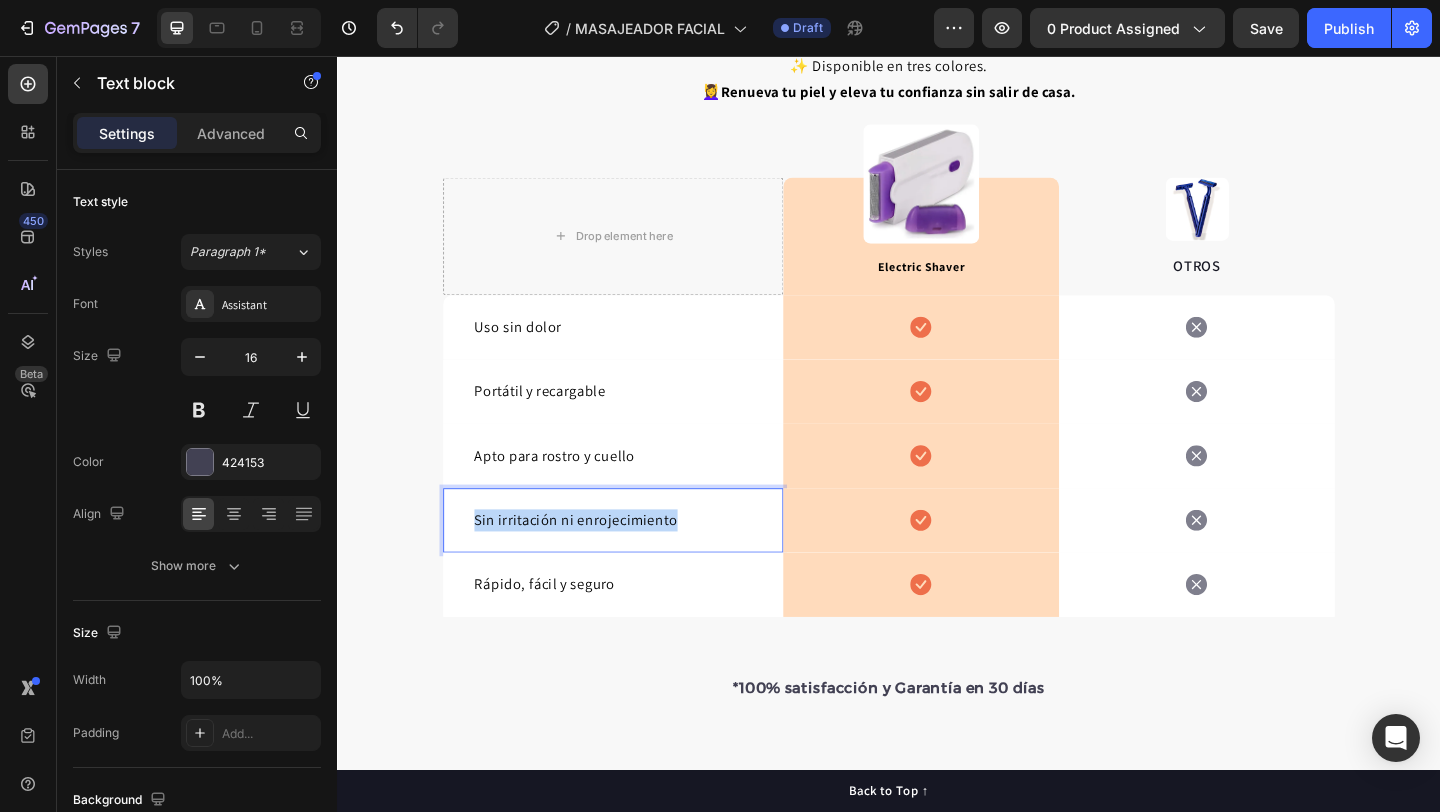 click on "Sin irritación ni enrojecimiento" at bounding box center [596, 560] 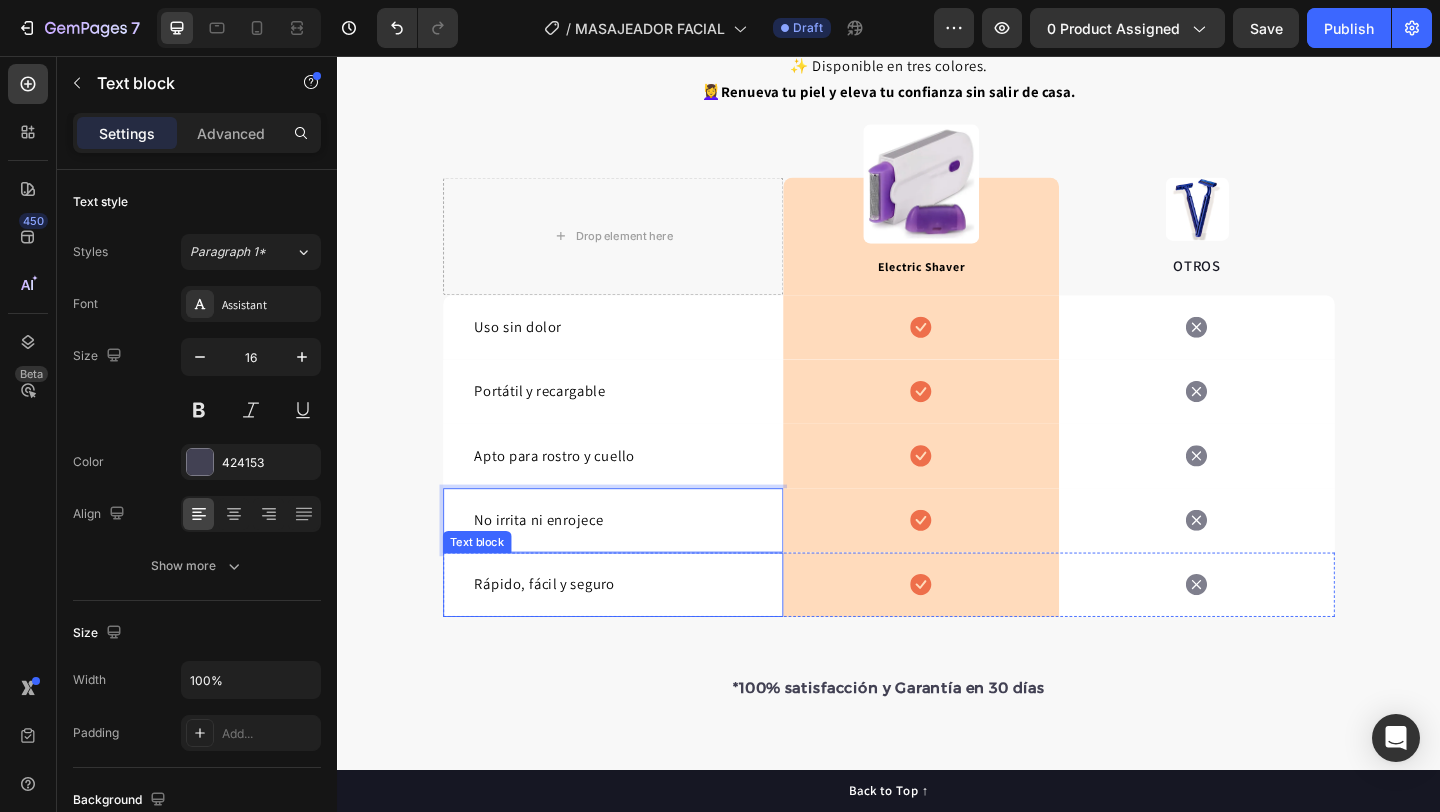 click on "Rápido, fácil y seguro" at bounding box center [562, 630] 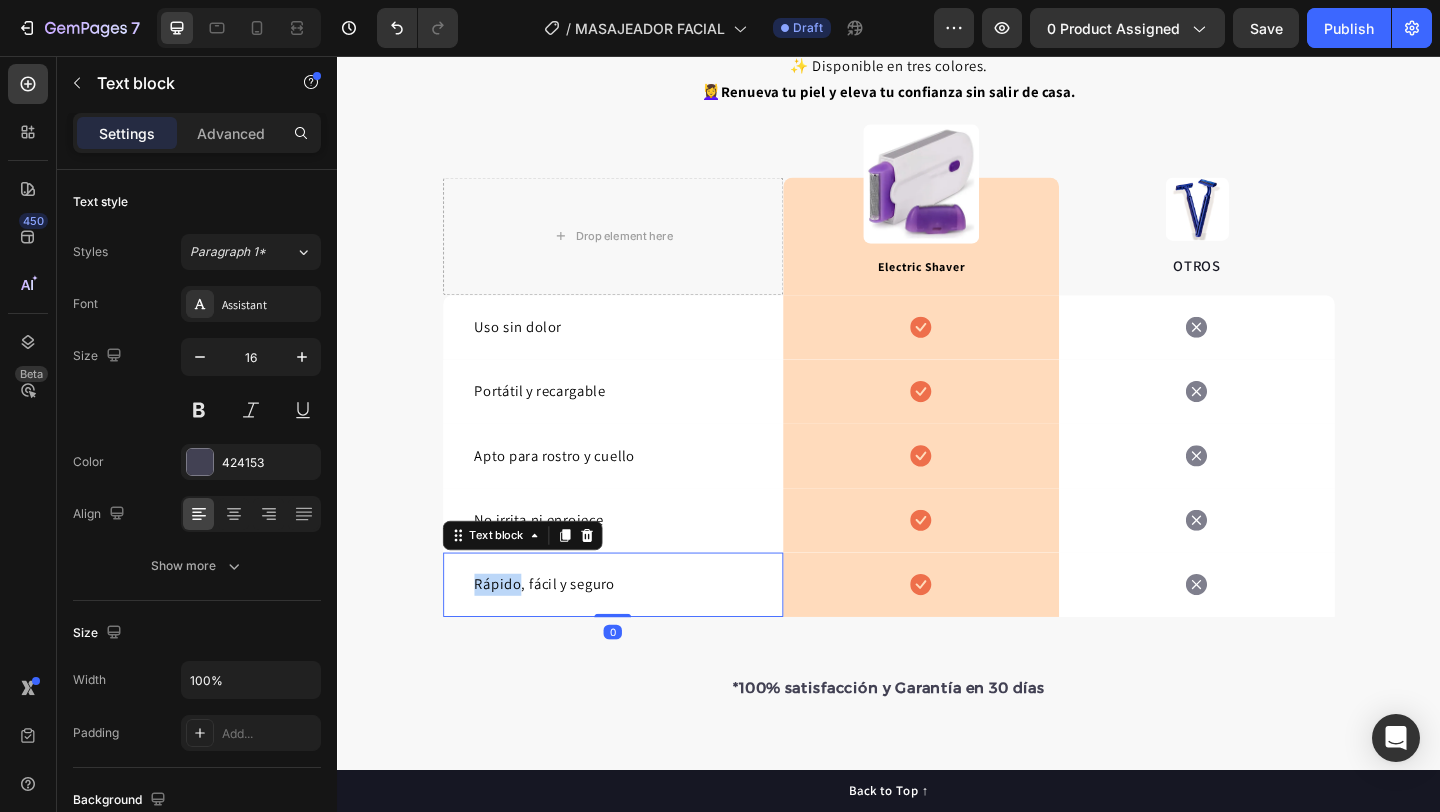 click on "Rápido, fácil y seguro" at bounding box center (562, 630) 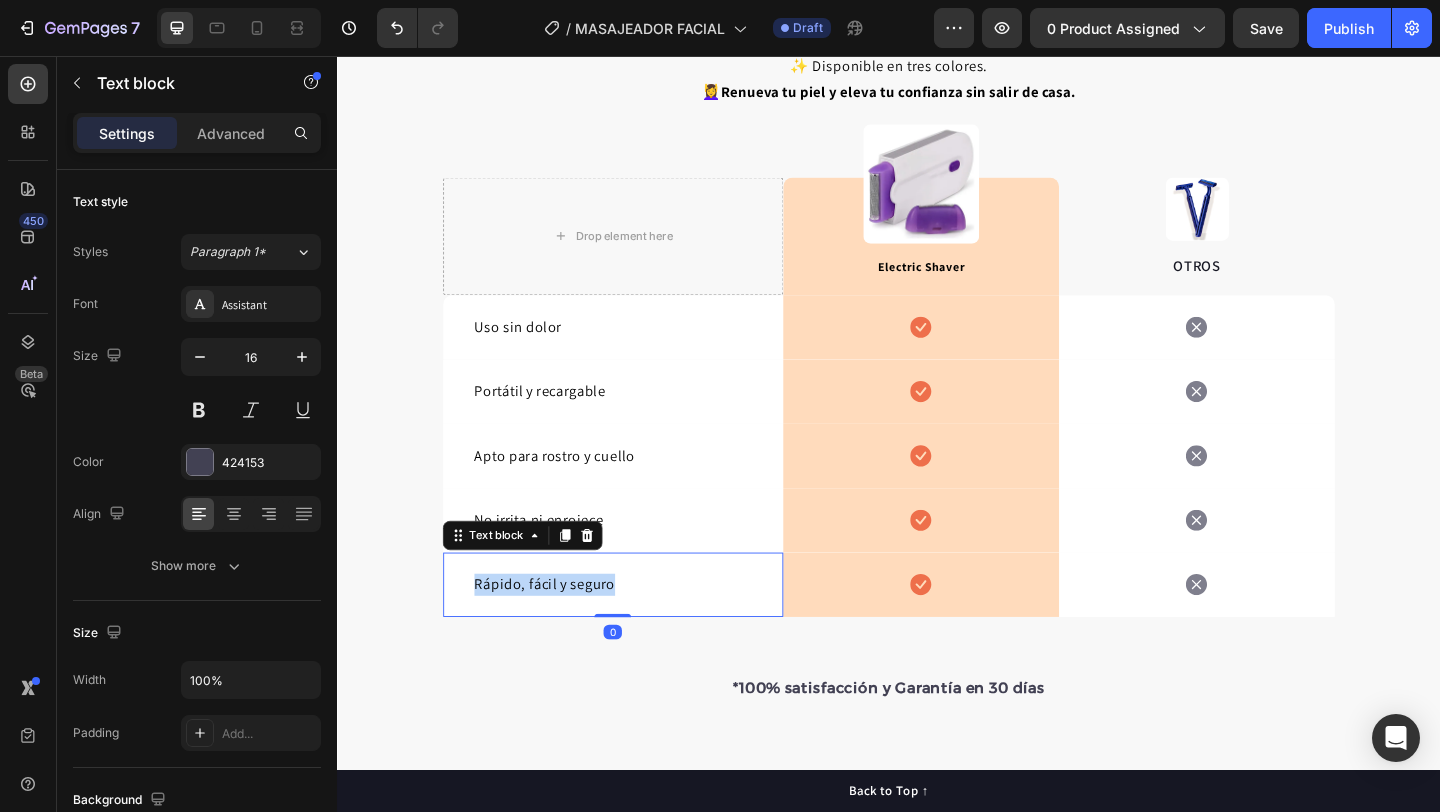 click on "Rápido, fácil y seguro" at bounding box center [562, 630] 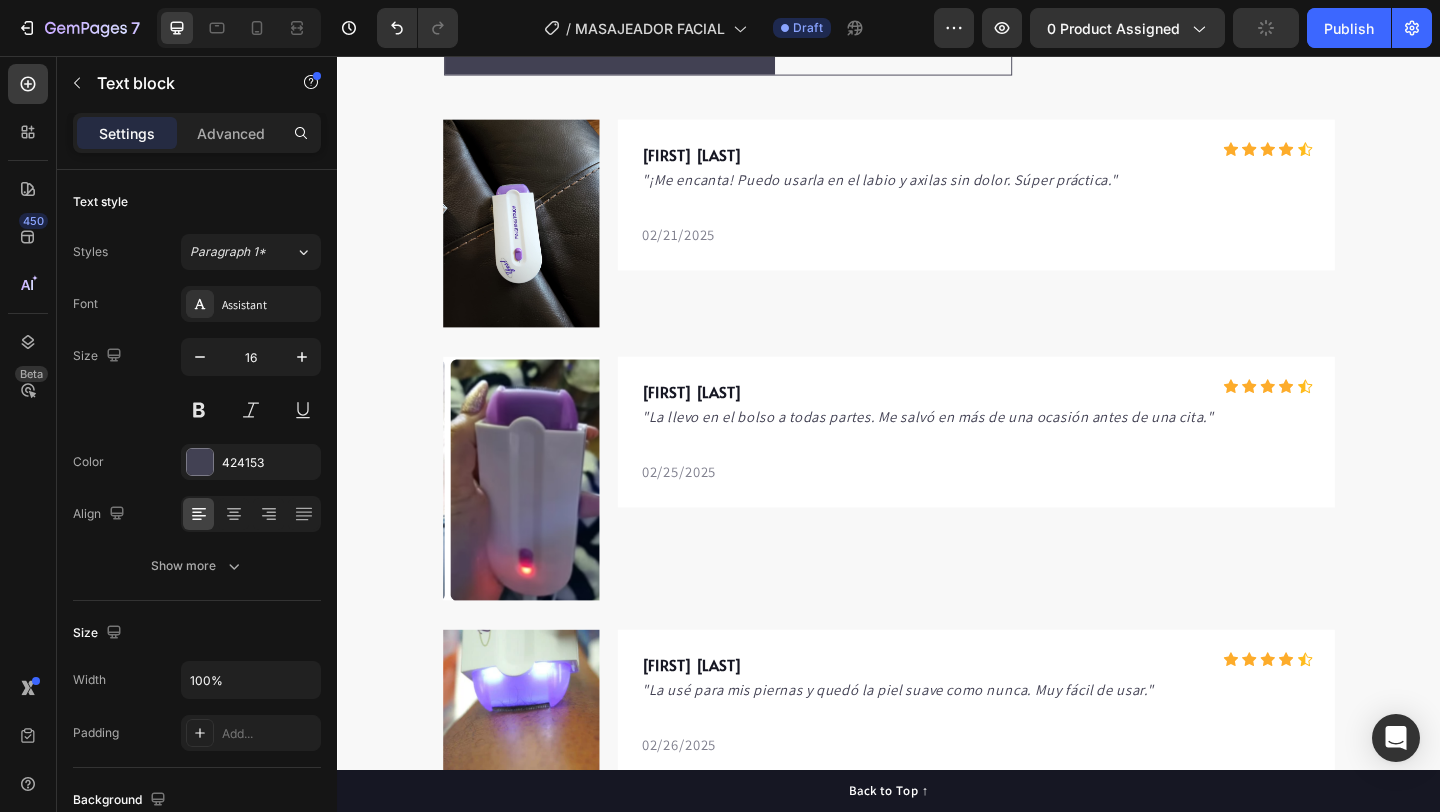 scroll, scrollTop: 5463, scrollLeft: 0, axis: vertical 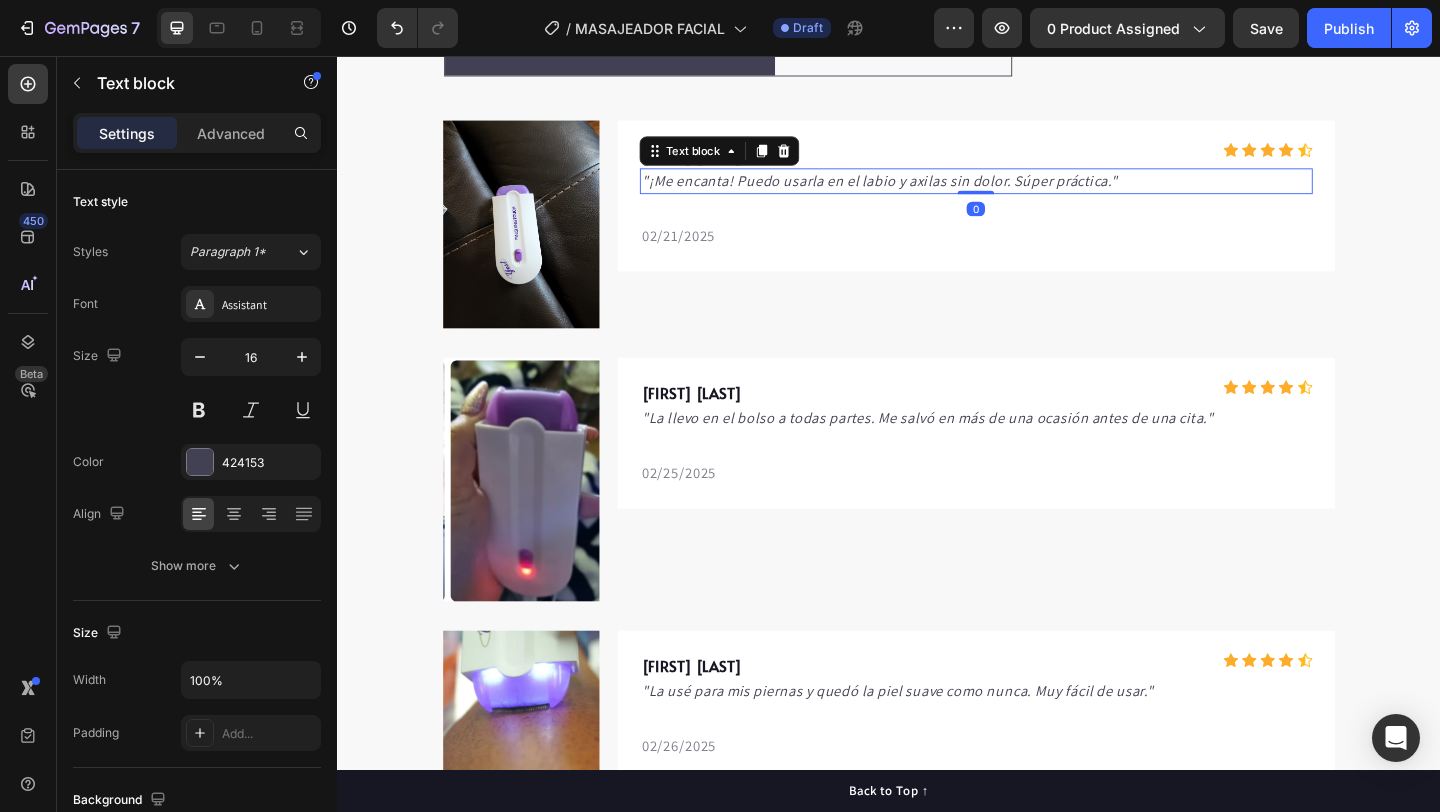 click on ""¡Me encanta! Puedo usarla en el labio y axilas sin dolor. Súper práctica."" at bounding box center (927, 191) 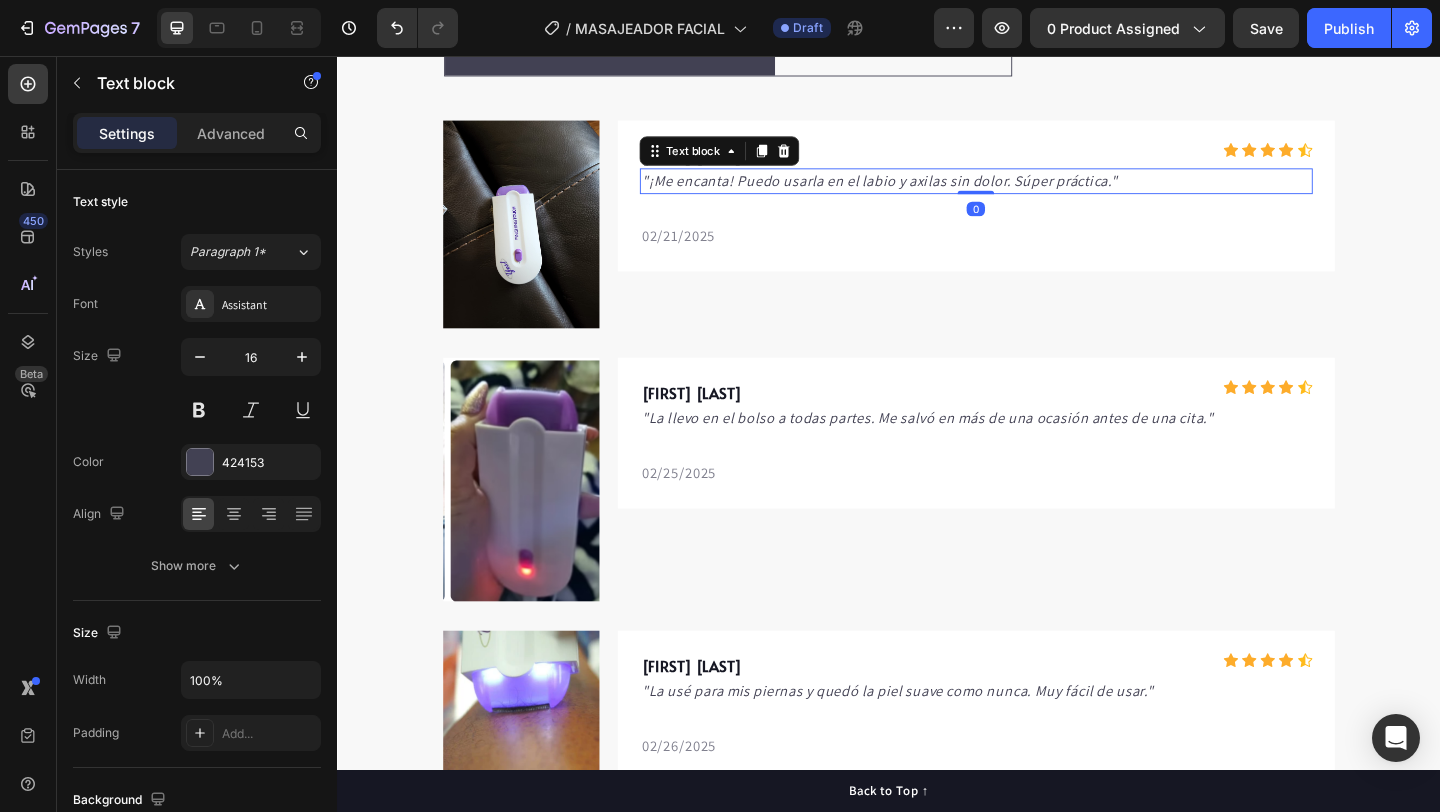 click on ""¡Me encanta! Puedo usarla en el labio y axilas sin dolor. Súper práctica."" at bounding box center (927, 191) 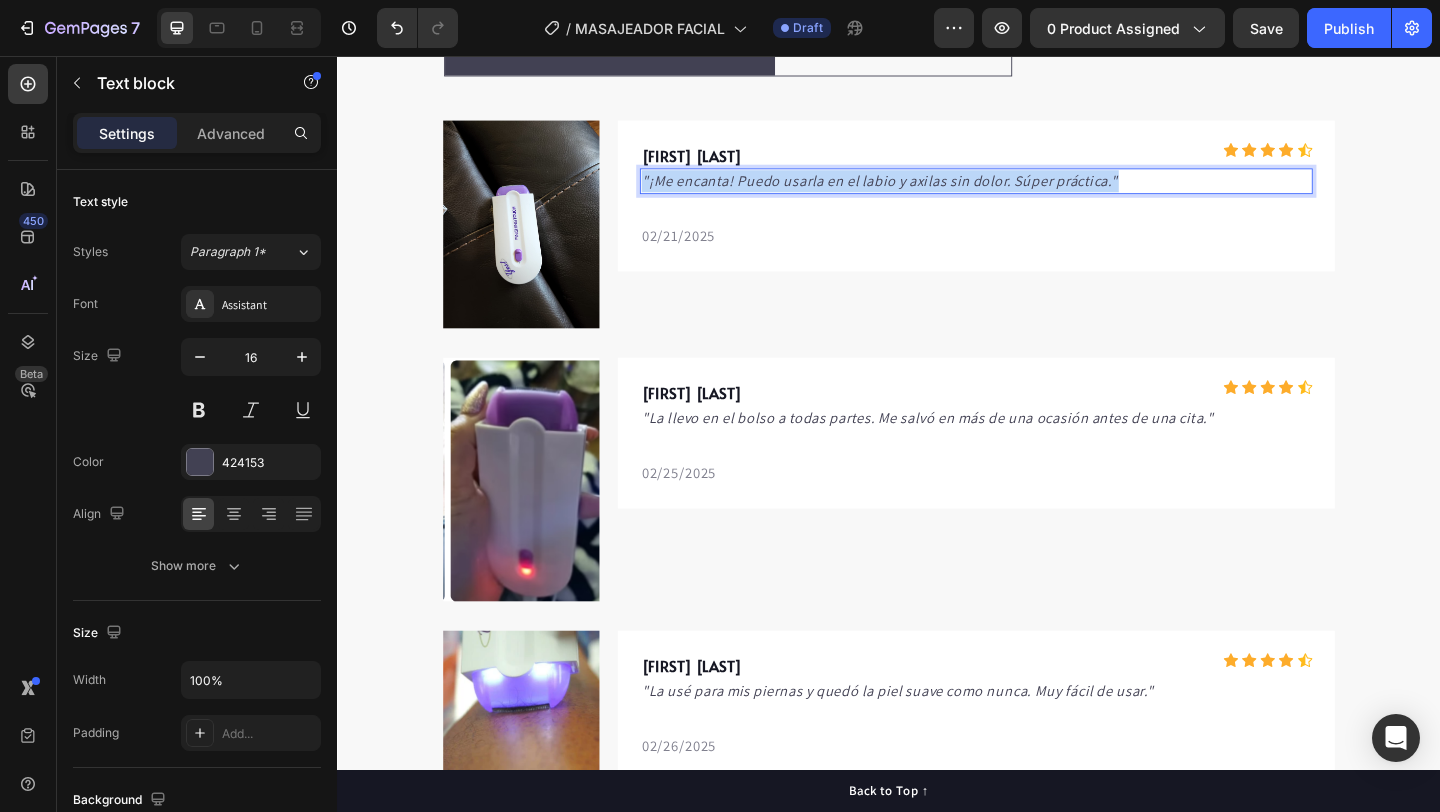 click on ""¡Me encanta! Puedo usarla en el labio y axilas sin dolor. Súper práctica."" at bounding box center (927, 191) 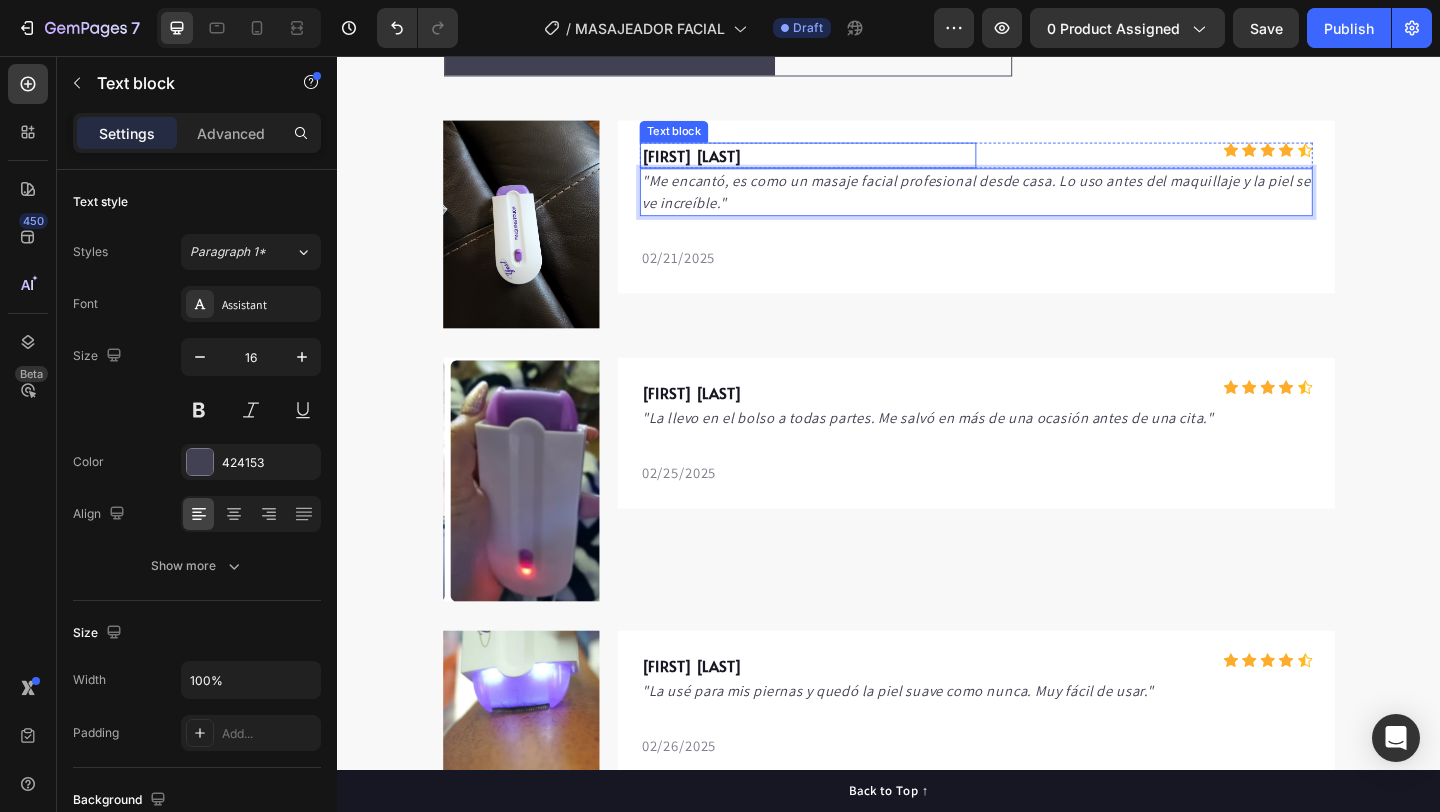 click on "[FIRST] [LAST]" at bounding box center [722, 164] 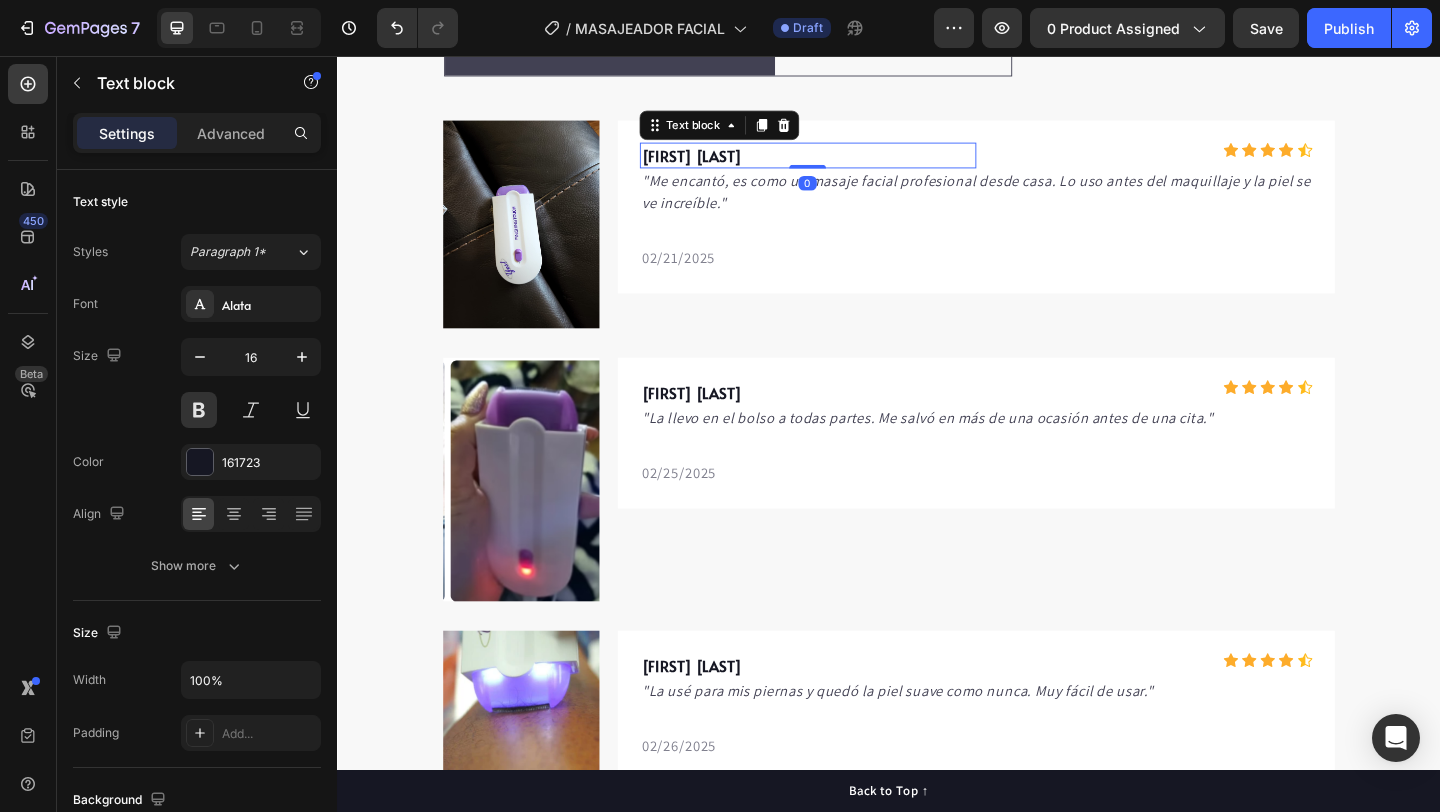 click on "[FIRST] [LAST]" at bounding box center (722, 164) 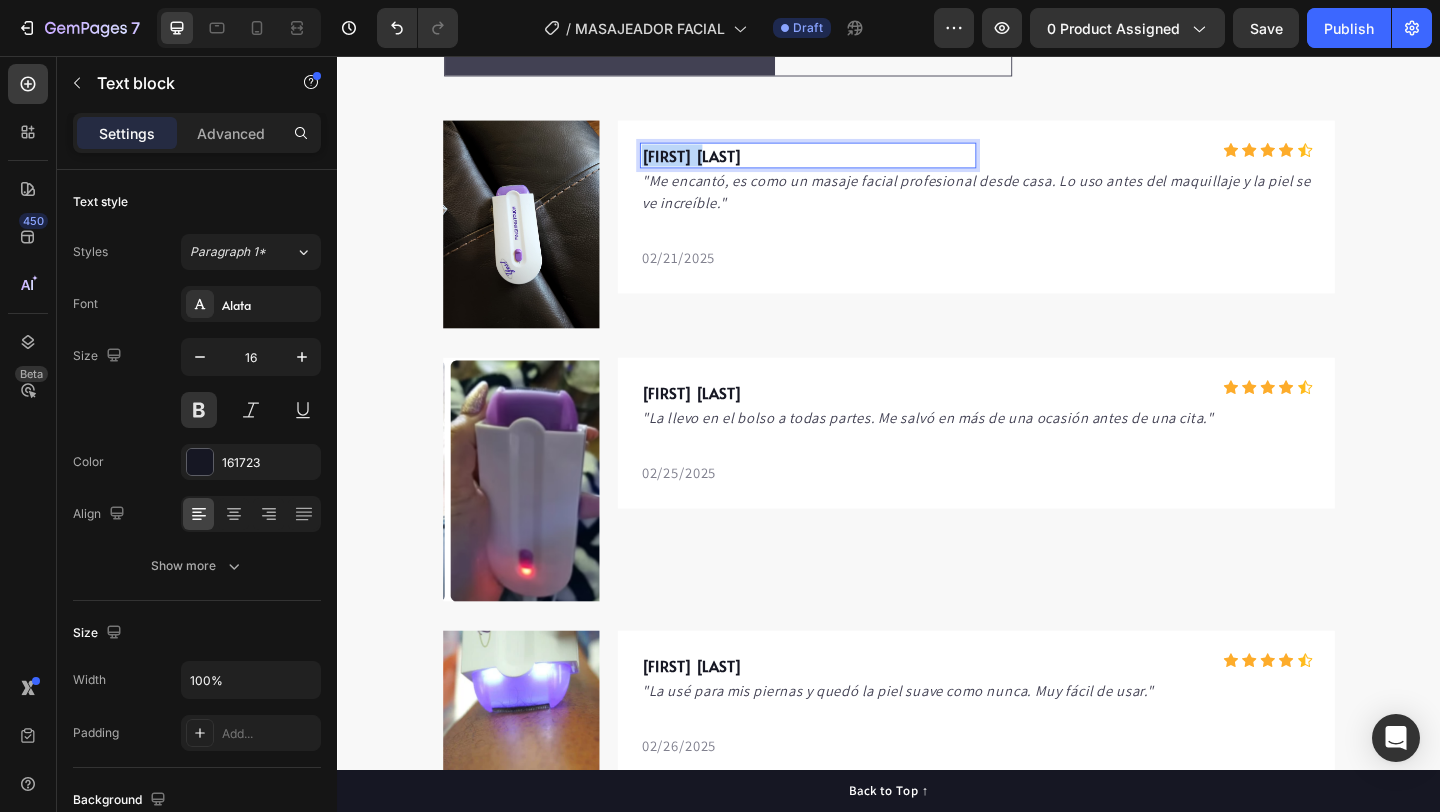 click on "[FIRST] [LAST]" at bounding box center [722, 164] 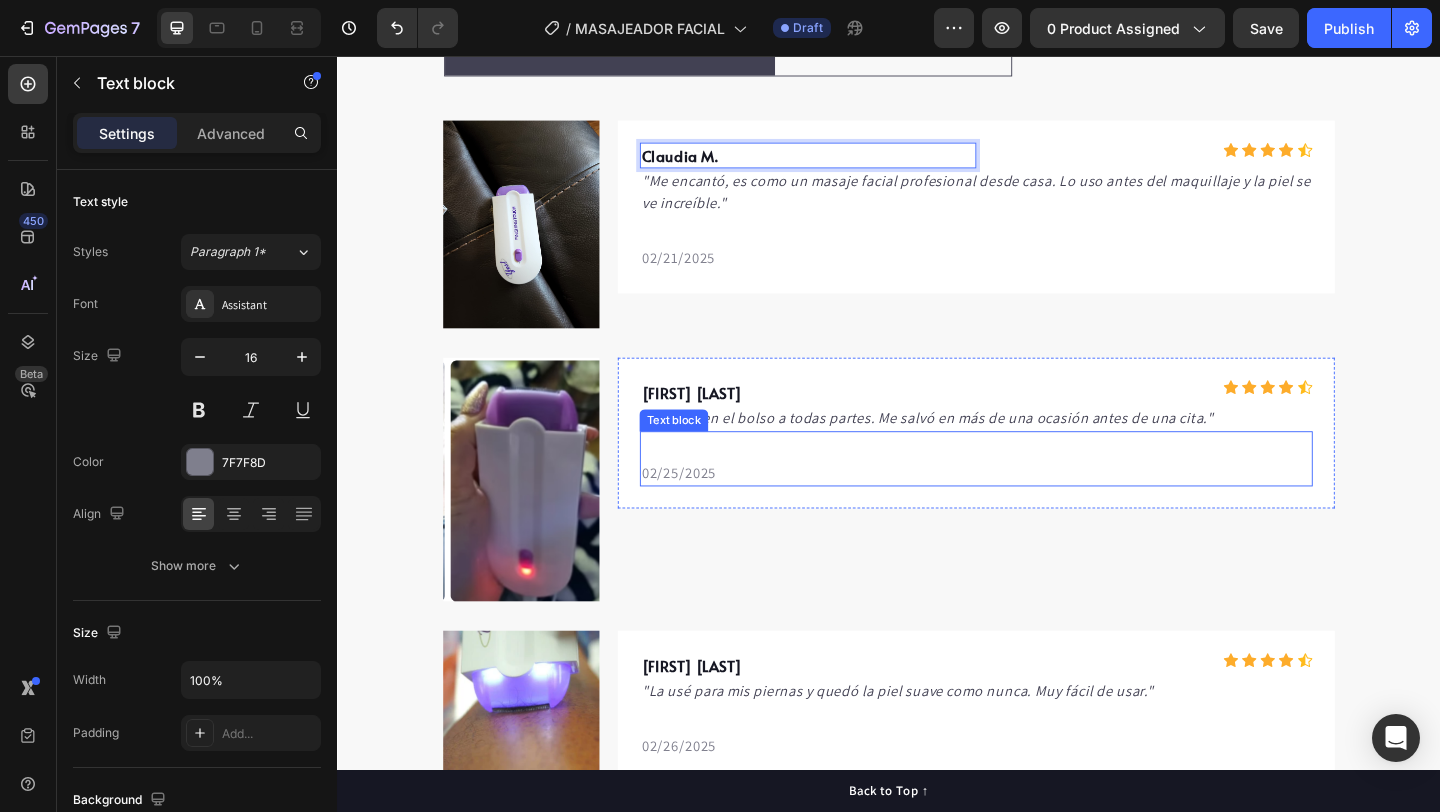 click on "Text block" at bounding box center [703, 452] 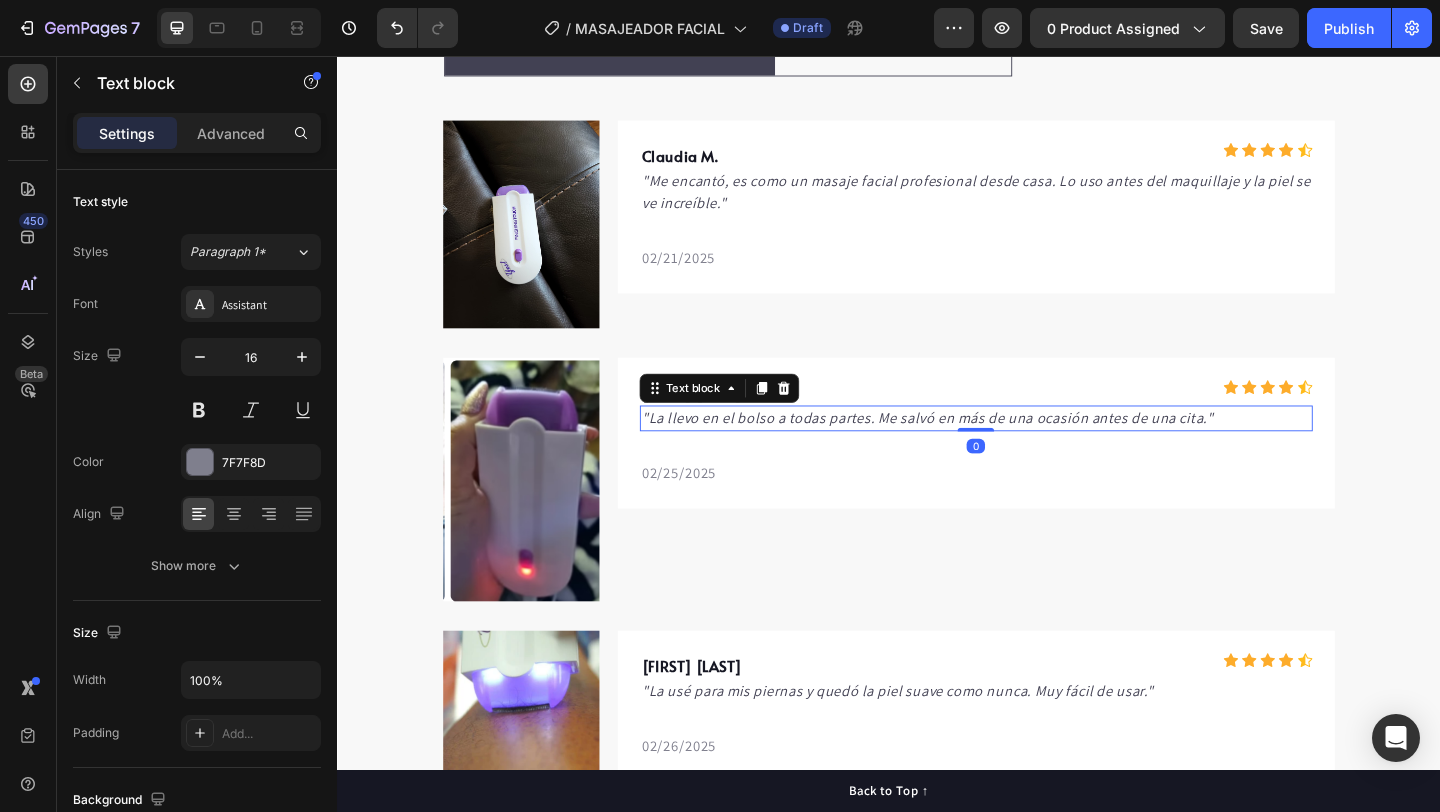click on ""La llevo en el bolso a todas partes. Me salvó en más de una ocasión antes de una cita."" at bounding box center [979, 449] 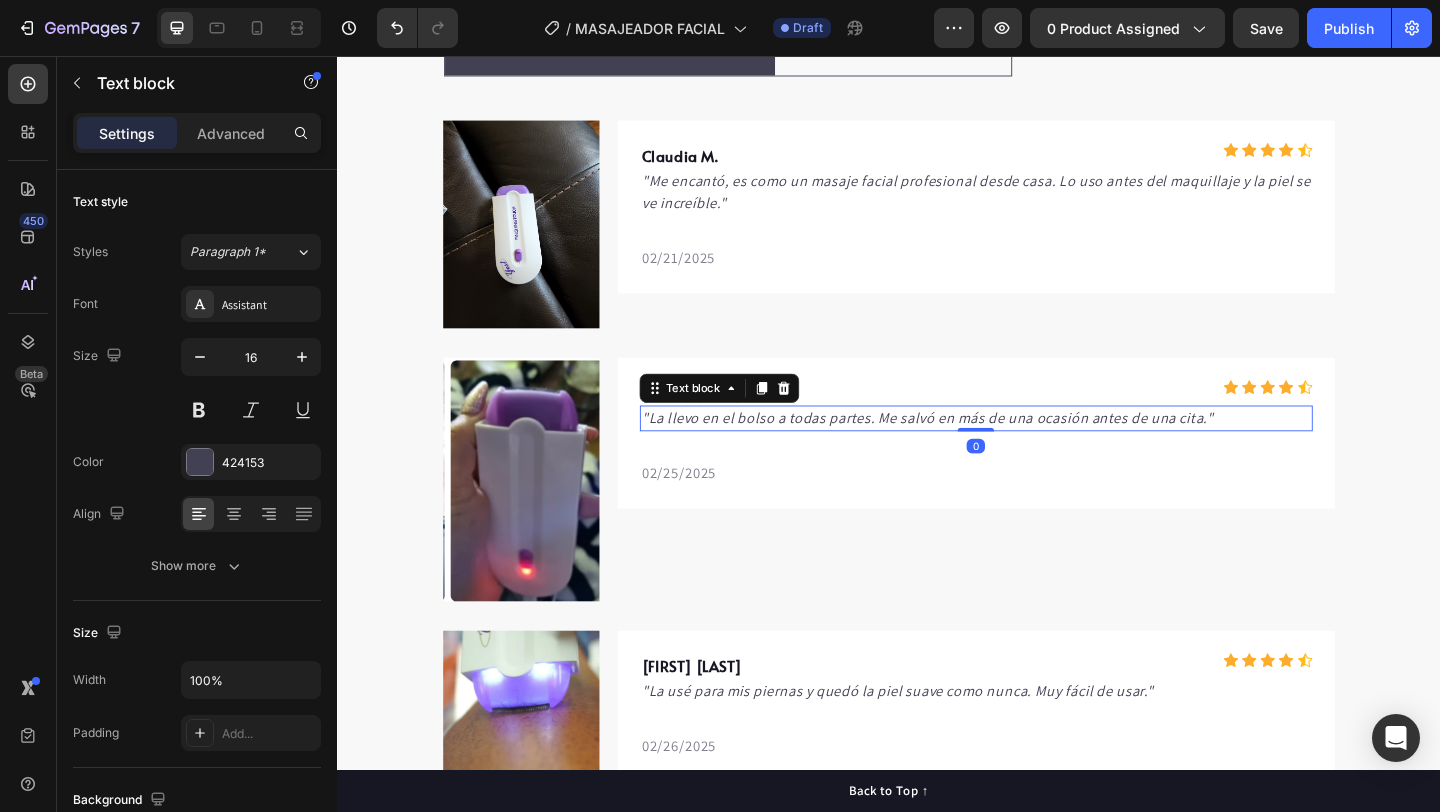 click on ""La llevo en el bolso a todas partes. Me salvó en más de una ocasión antes de una cita."" at bounding box center (979, 449) 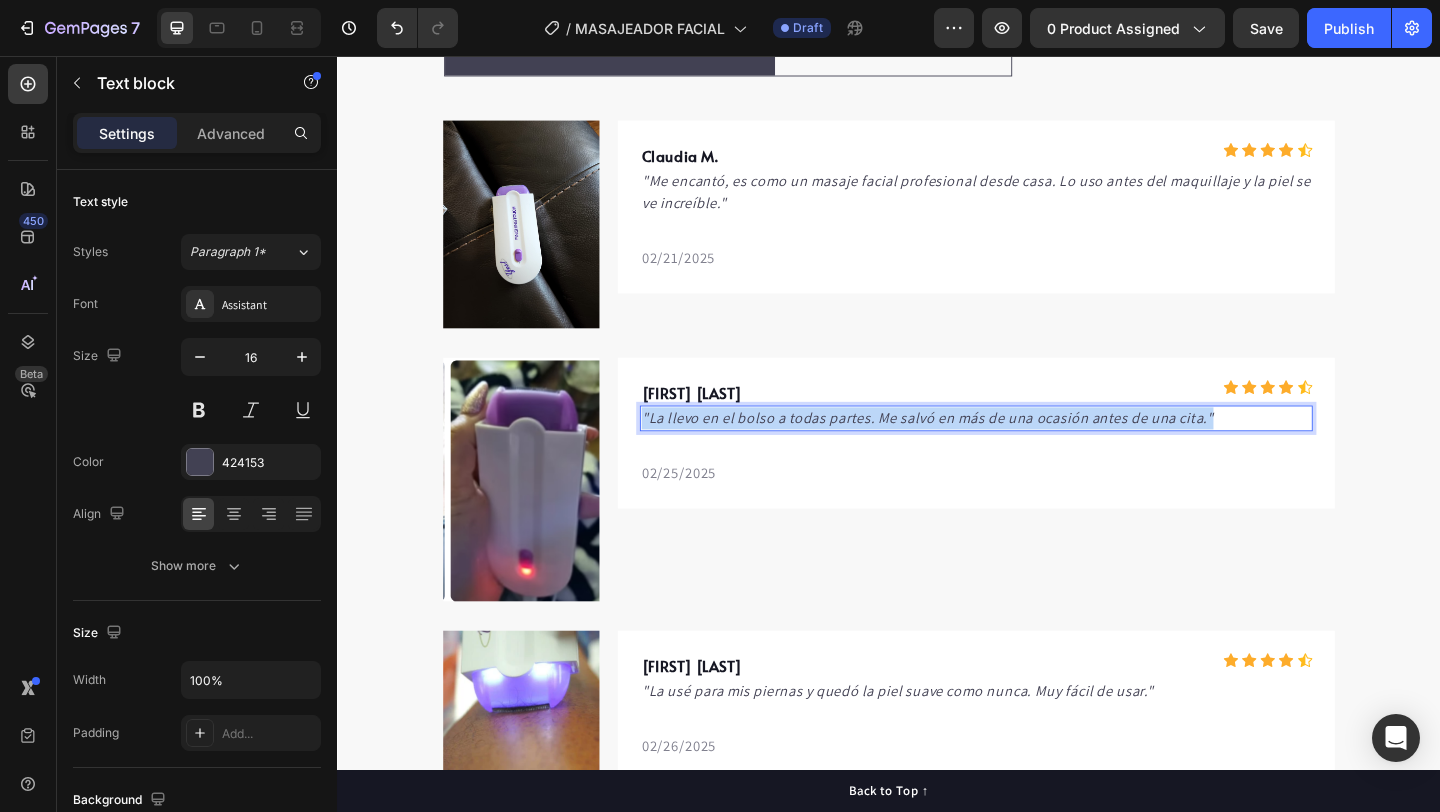 click on ""La llevo en el bolso a todas partes. Me salvó en más de una ocasión antes de una cita."" at bounding box center (979, 449) 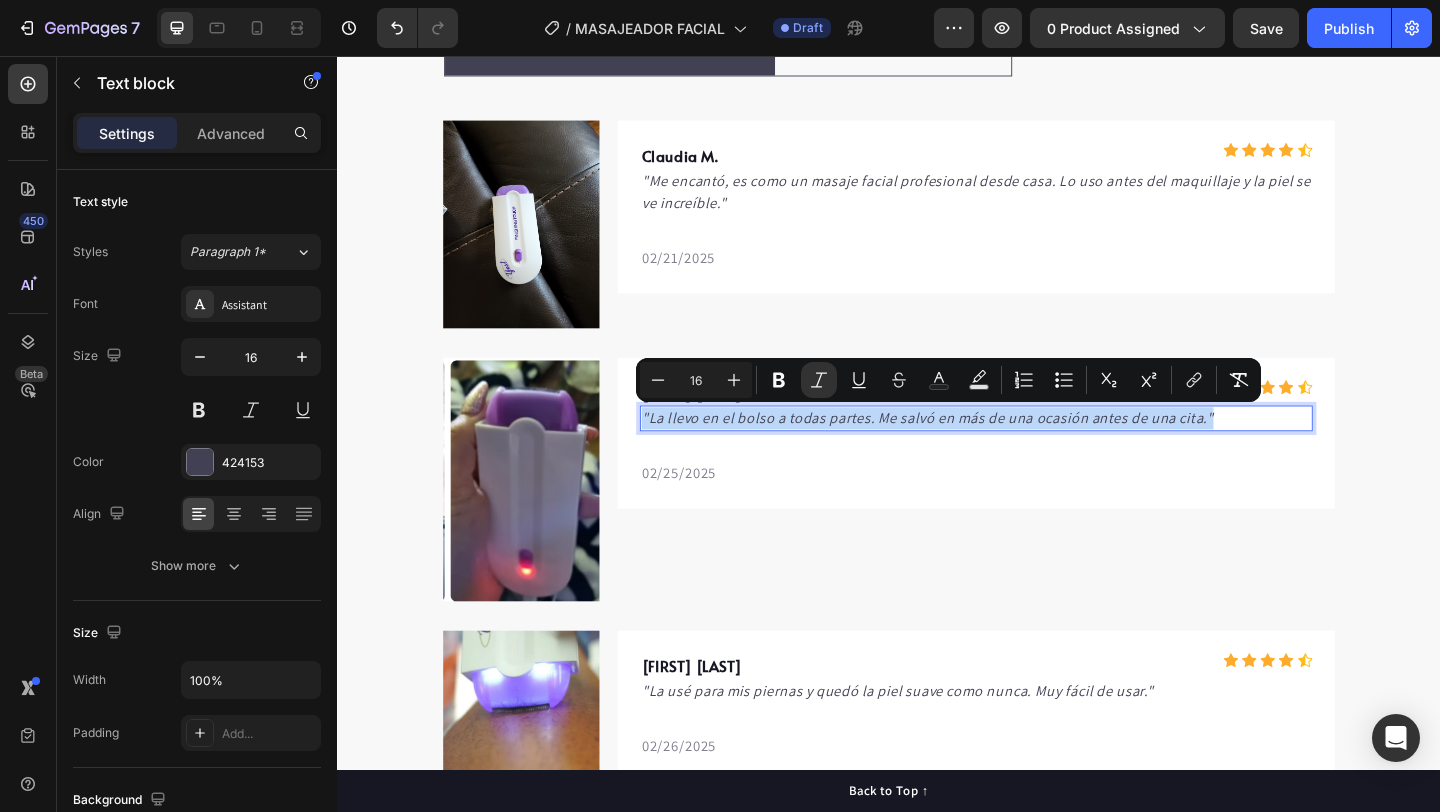 click on ""La llevo en el bolso a todas partes. Me salvó en más de una ocasión antes de una cita."" at bounding box center [979, 449] 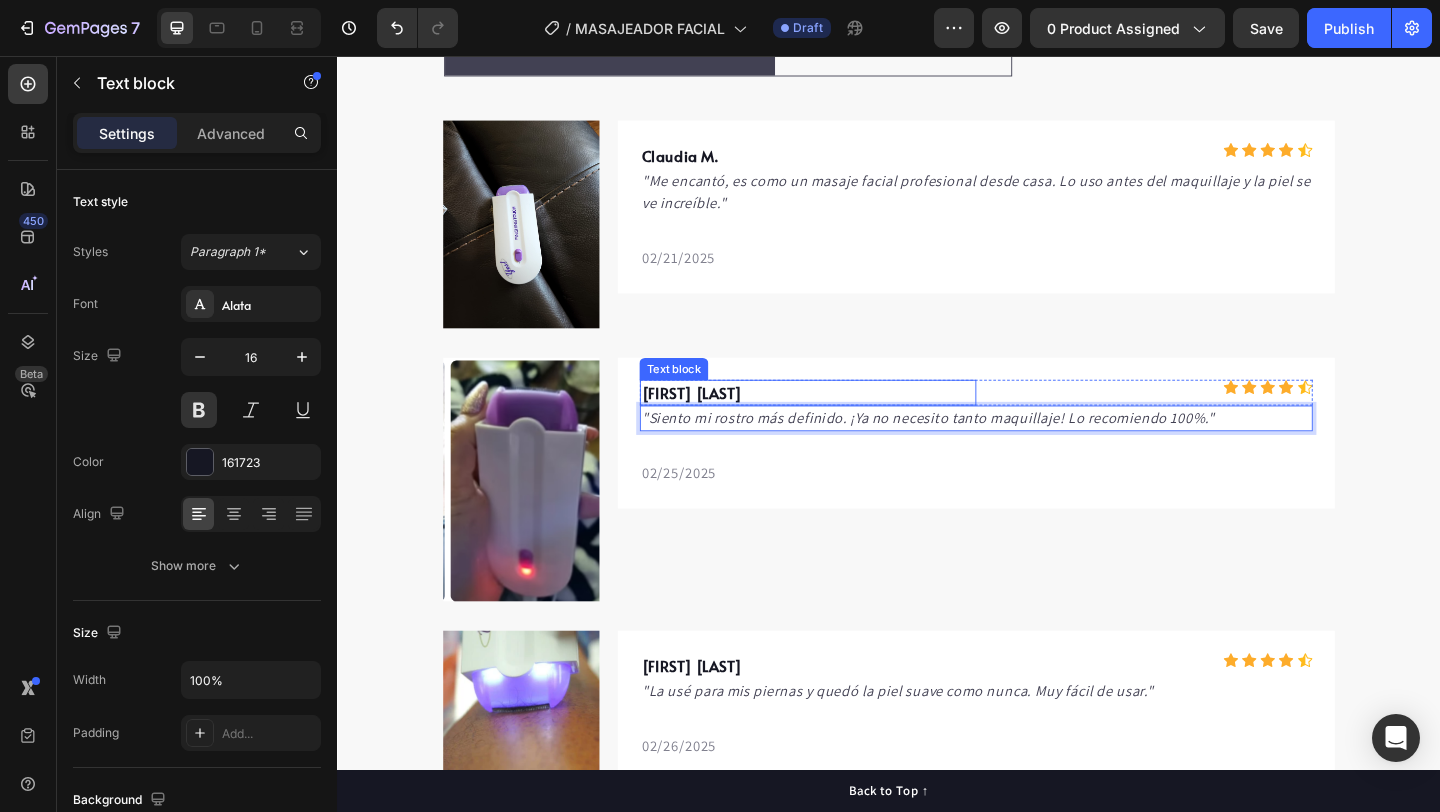click on "Lucía R." at bounding box center (722, 422) 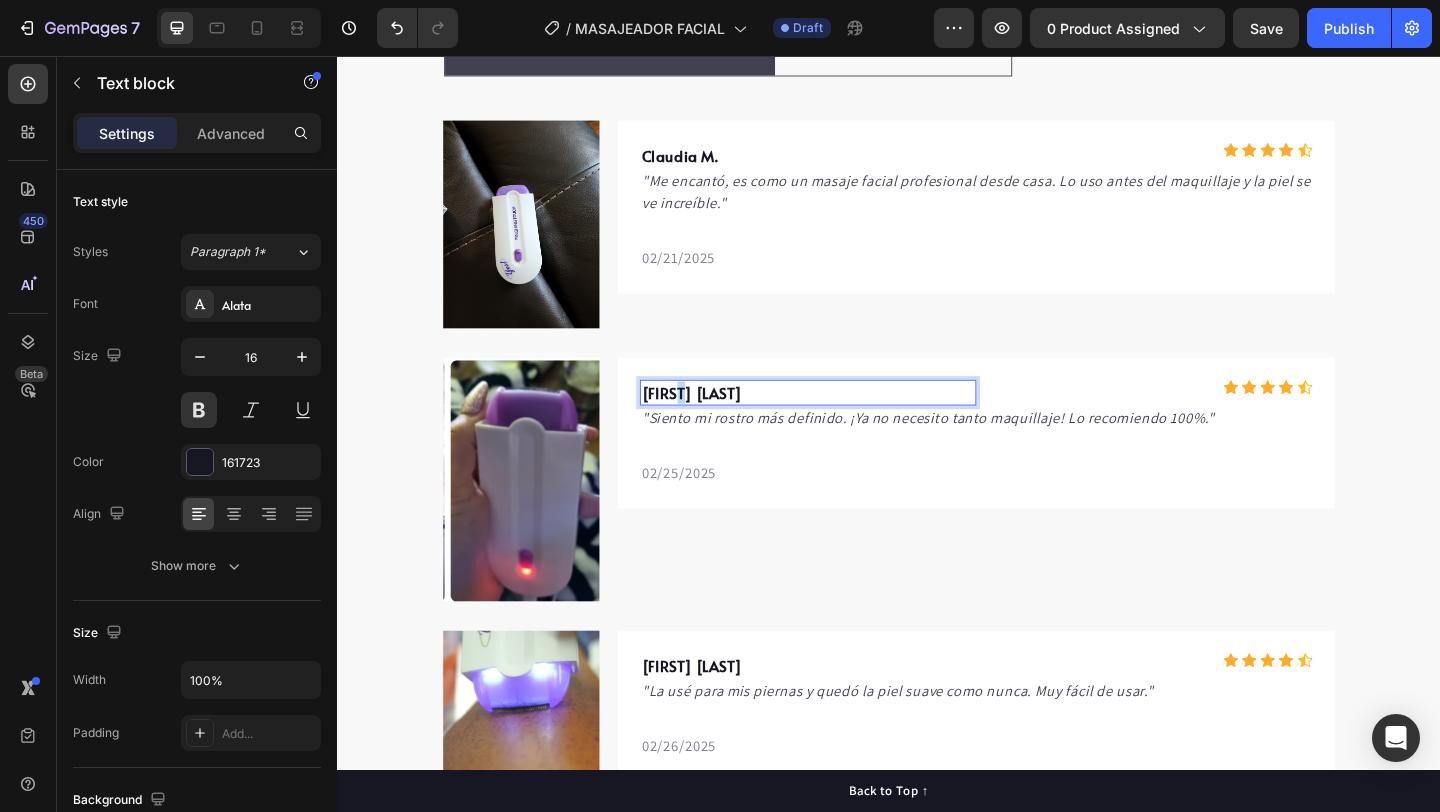 click on "Lucía R." at bounding box center [722, 422] 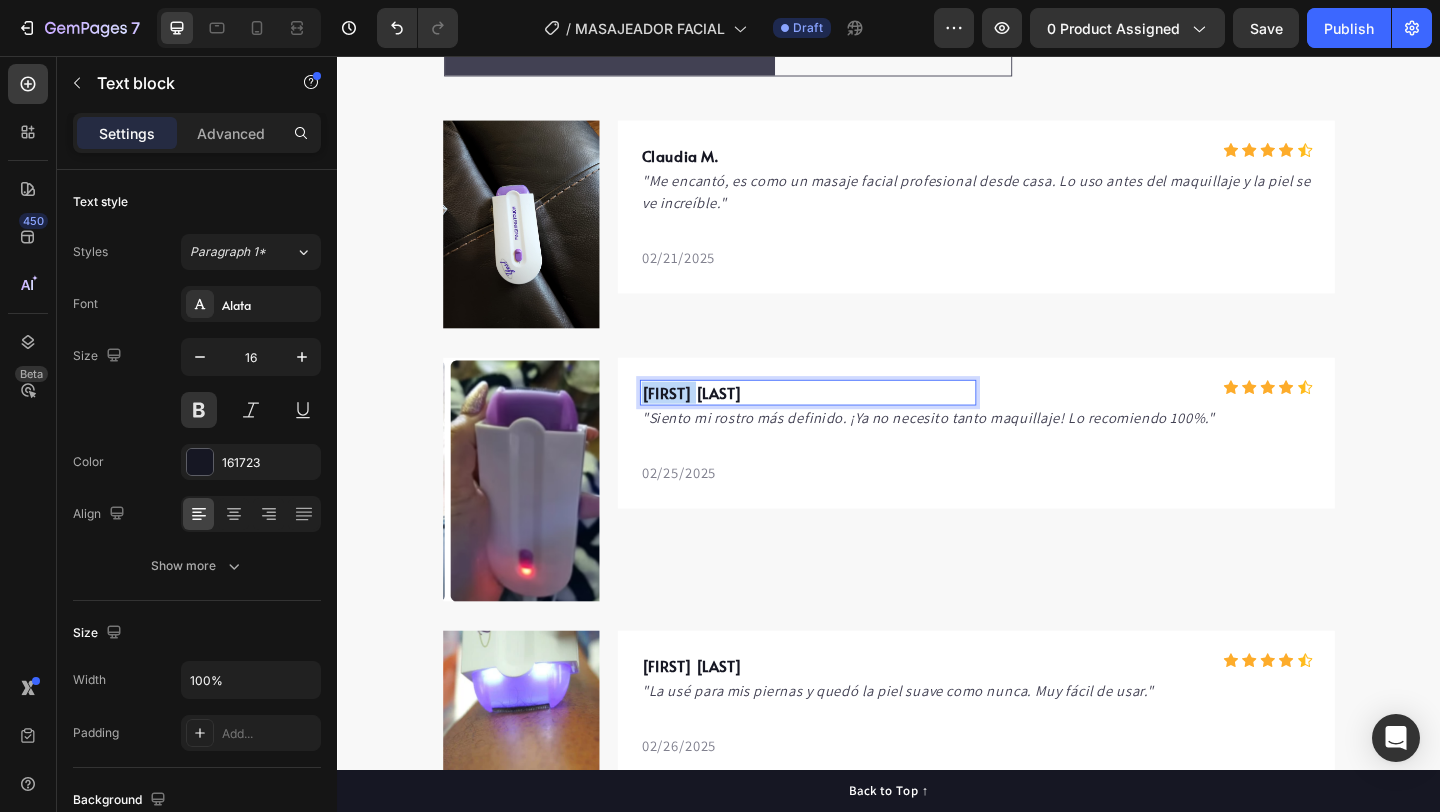 click on "Lucía R." at bounding box center (722, 422) 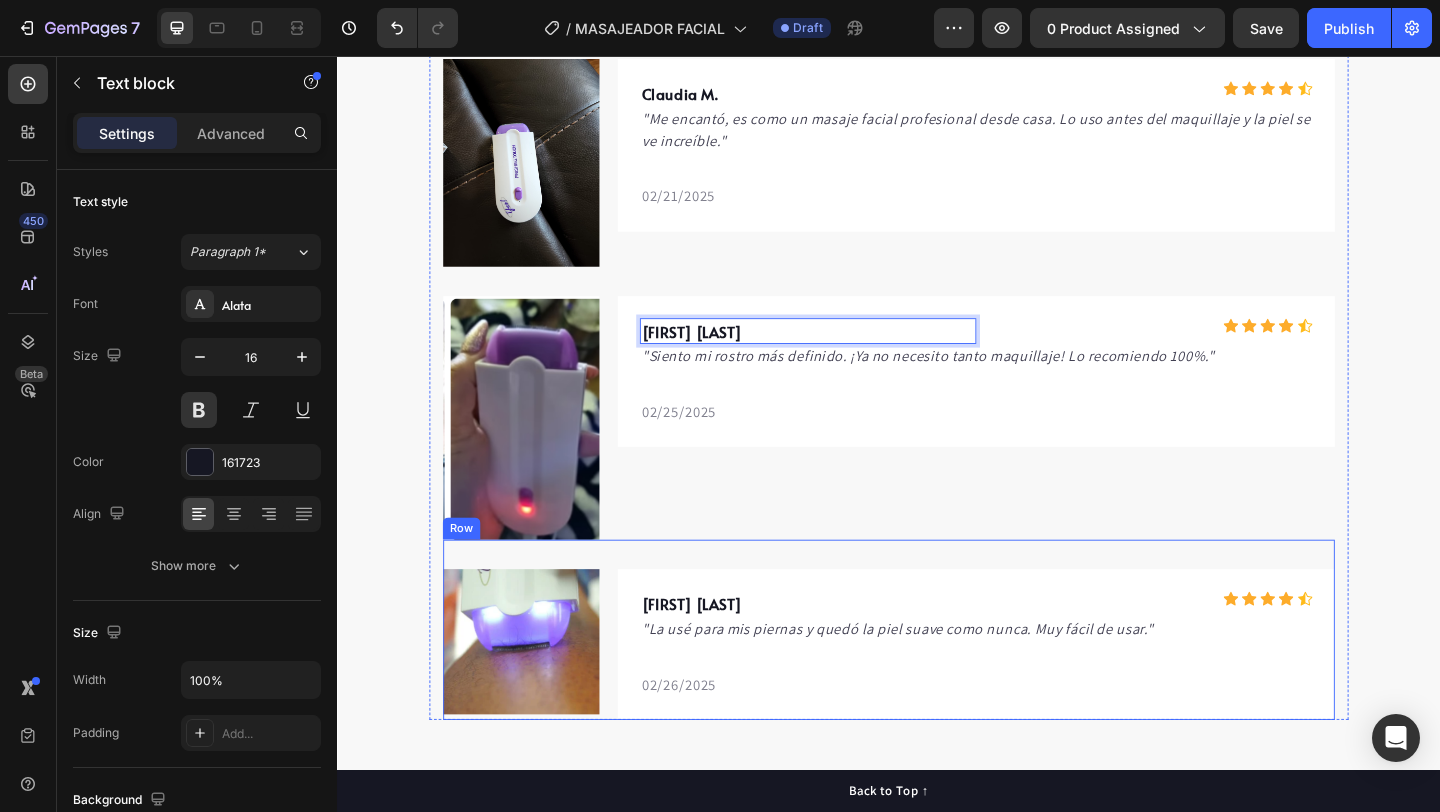 scroll, scrollTop: 5548, scrollLeft: 0, axis: vertical 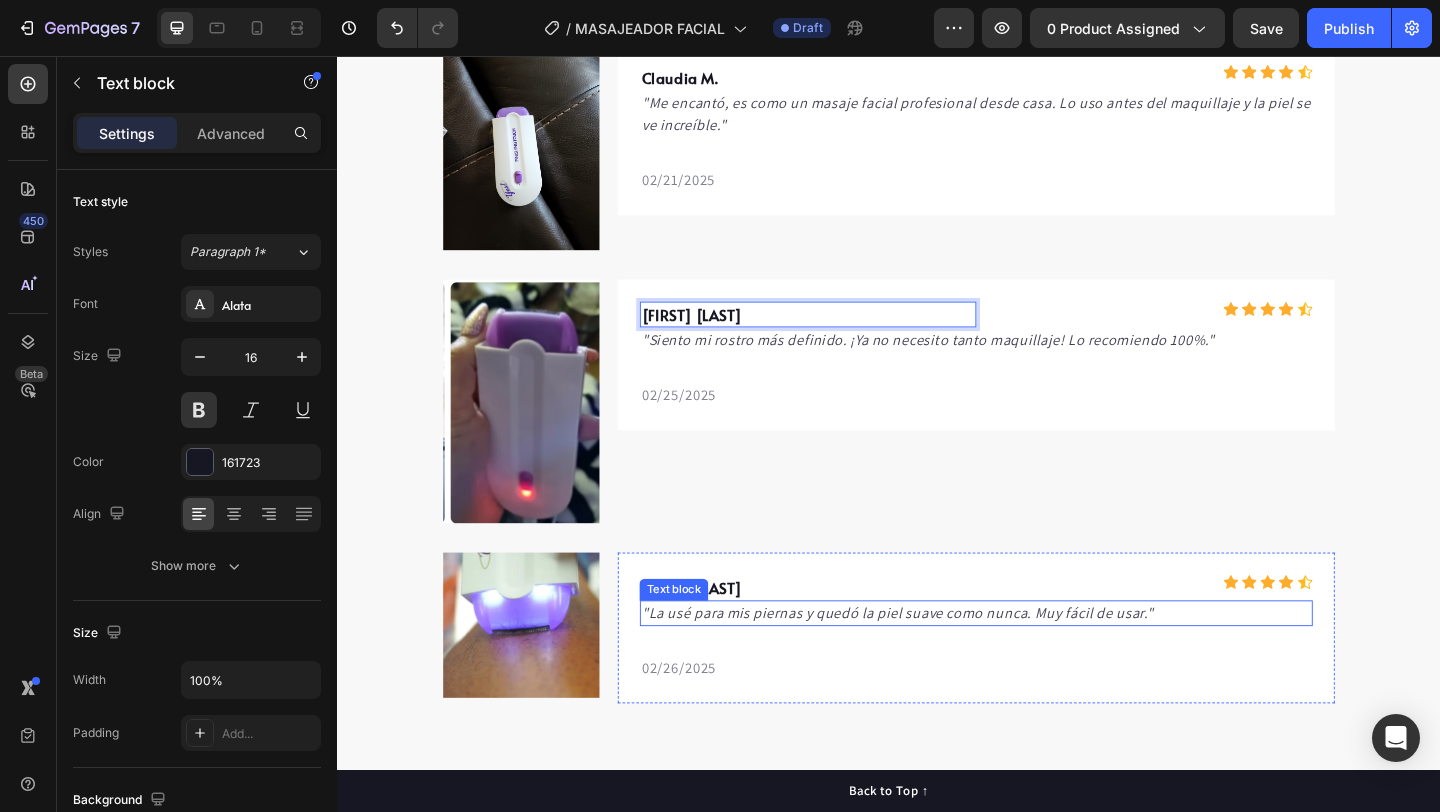 click on ""La usé para mis piernas y quedó la piel suave como nunca. Muy fácil de usar."" at bounding box center (946, 661) 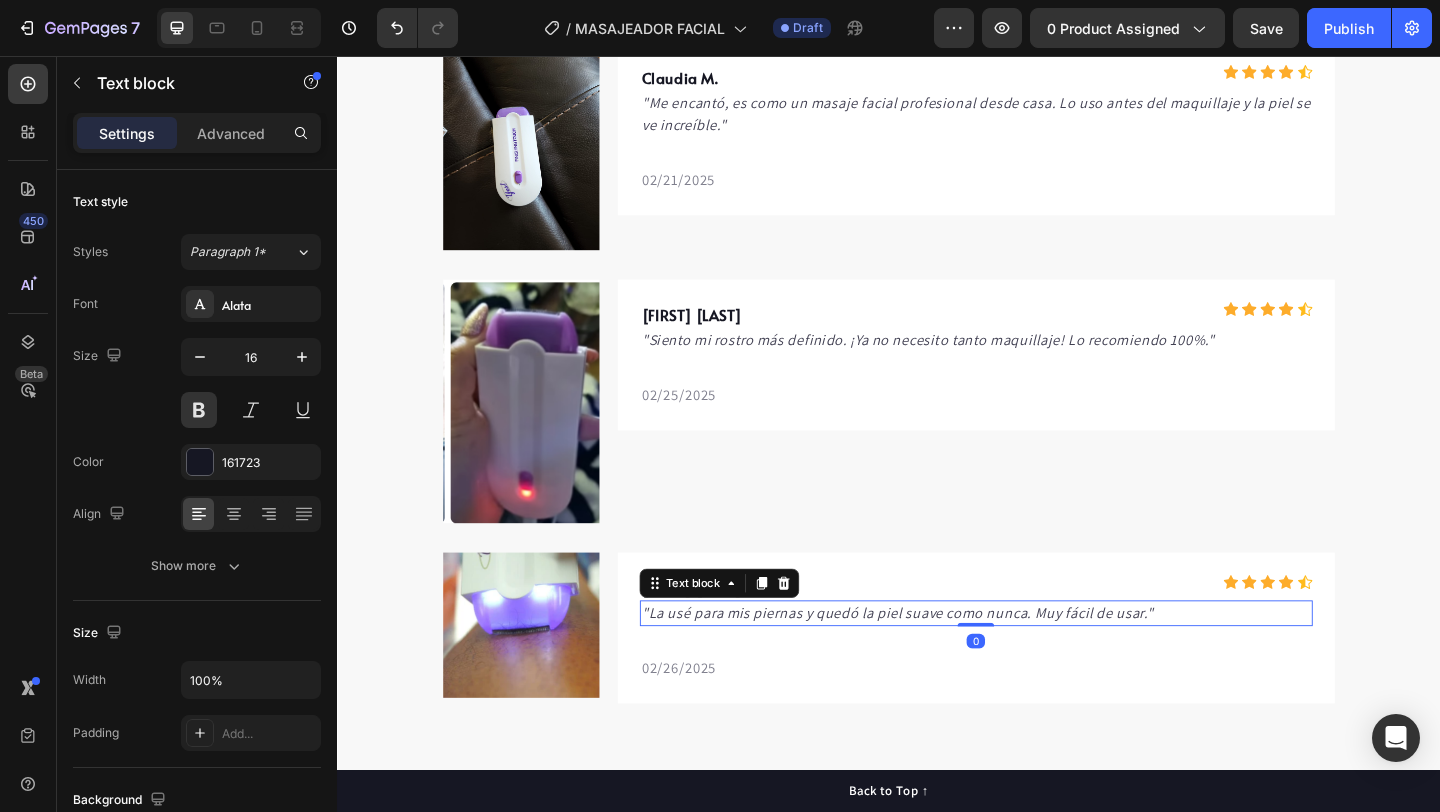click on ""La usé para mis piernas y quedó la piel suave como nunca. Muy fácil de usar."" at bounding box center [946, 661] 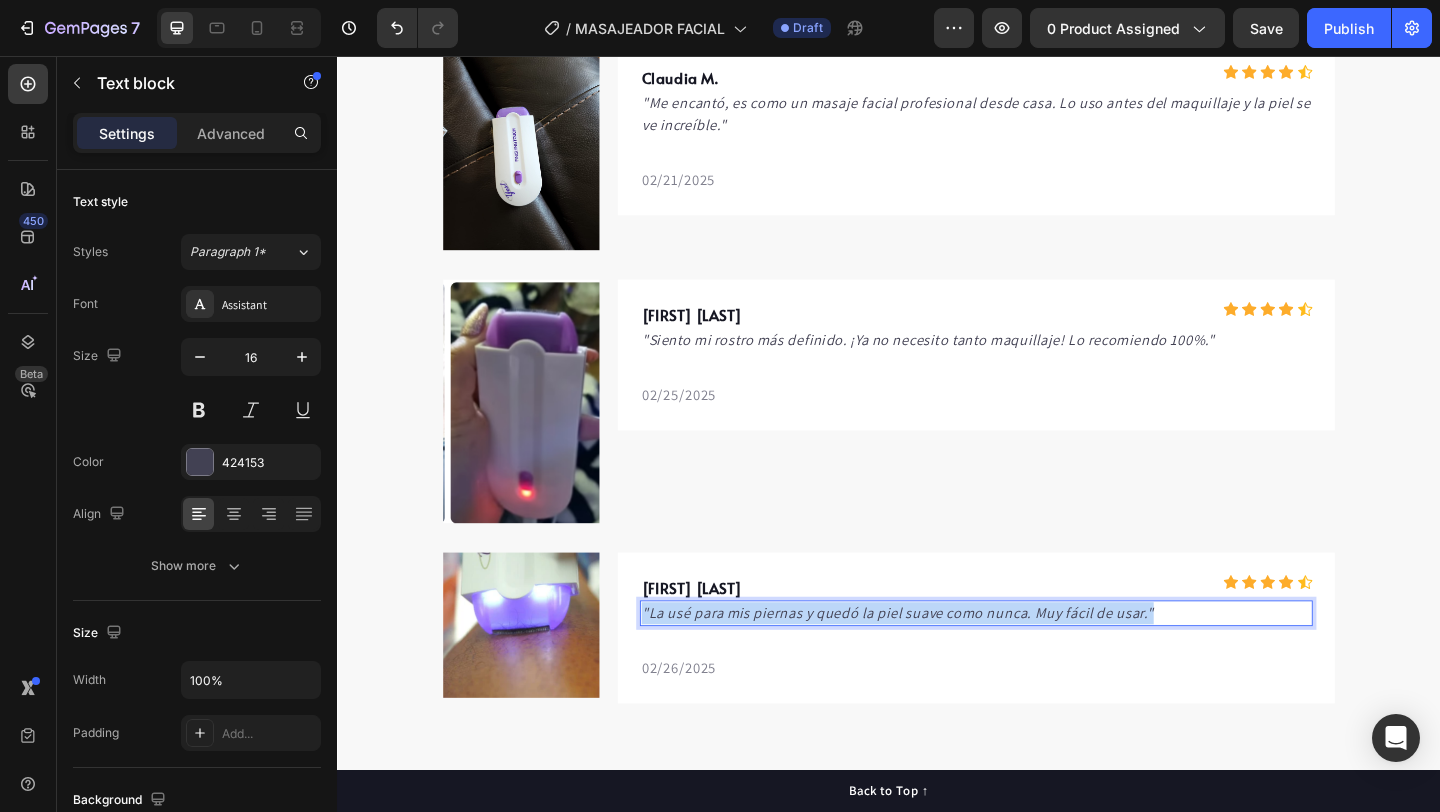 click on ""La usé para mis piernas y quedó la piel suave como nunca. Muy fácil de usar."" at bounding box center [946, 661] 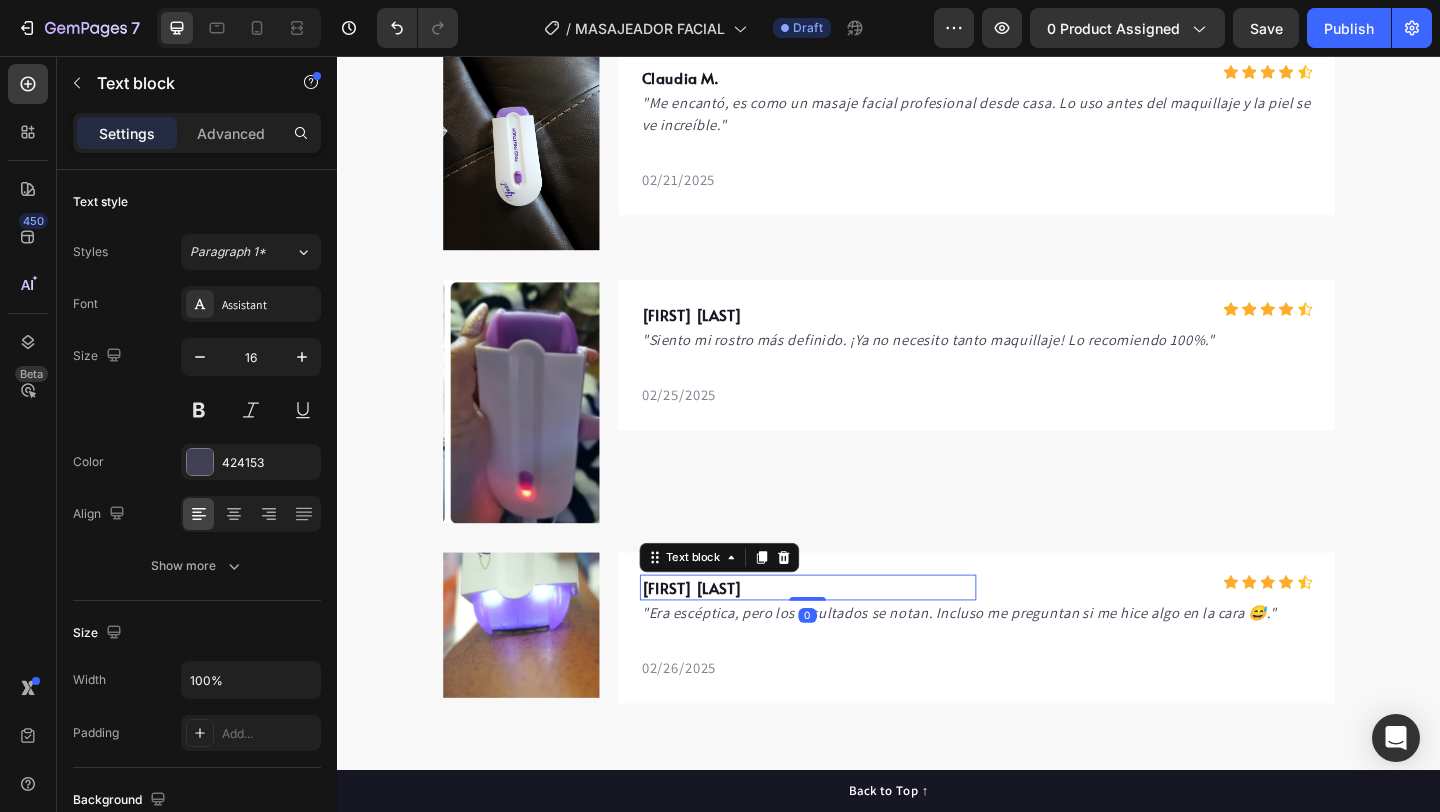 click on "[FIRST] [LAST]" at bounding box center [722, 634] 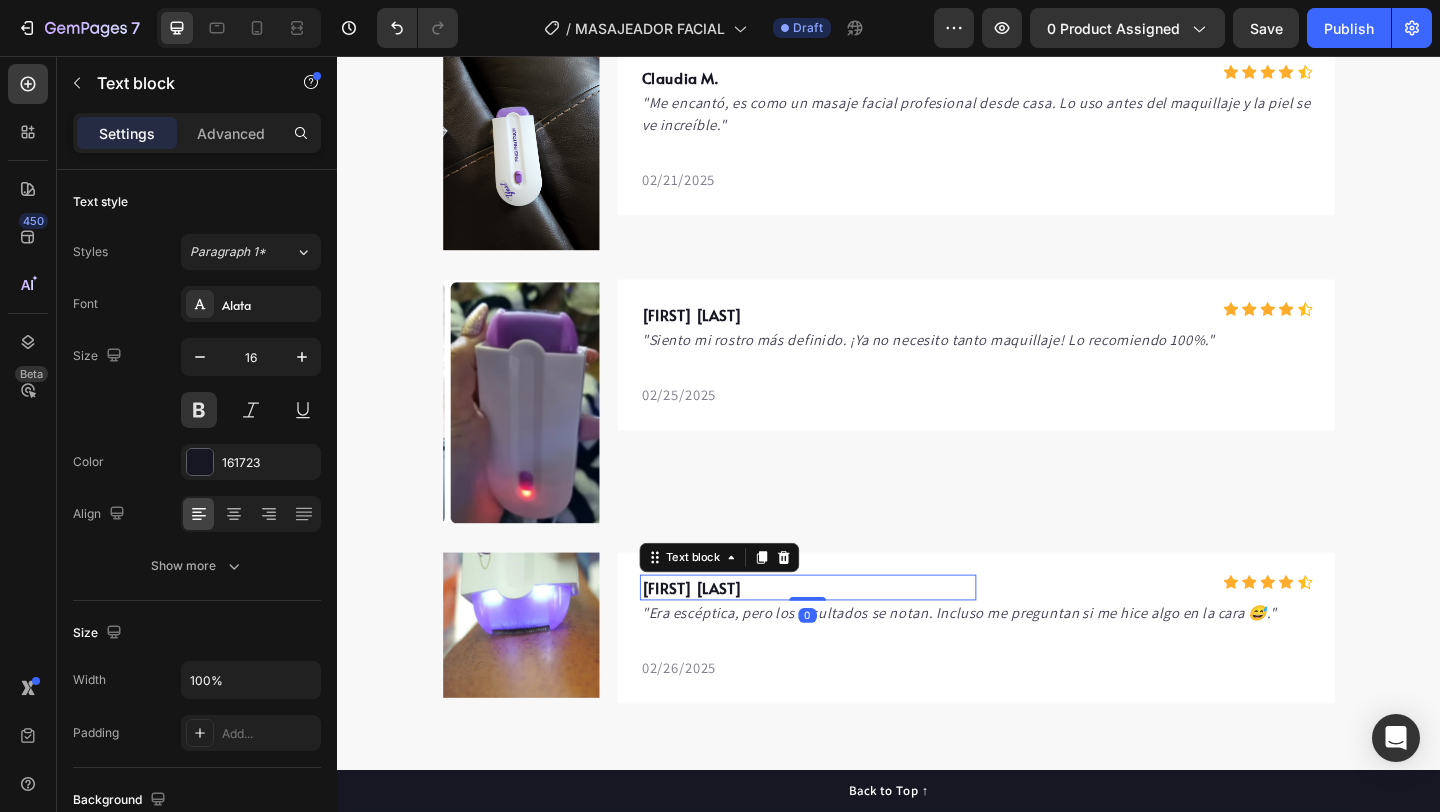 click on "[FIRST] [LAST]" at bounding box center (722, 634) 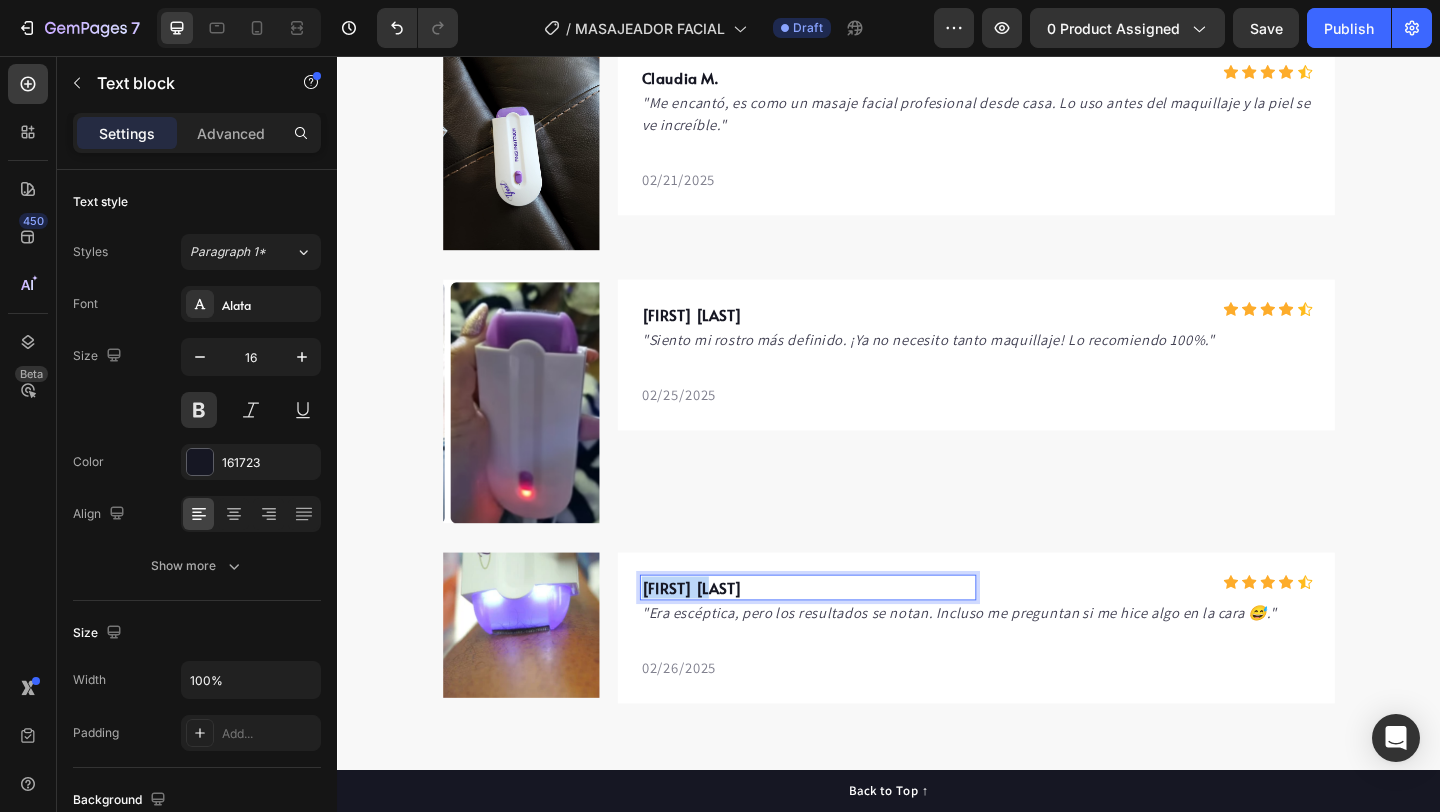 click on "[FIRST] [LAST]" at bounding box center (722, 634) 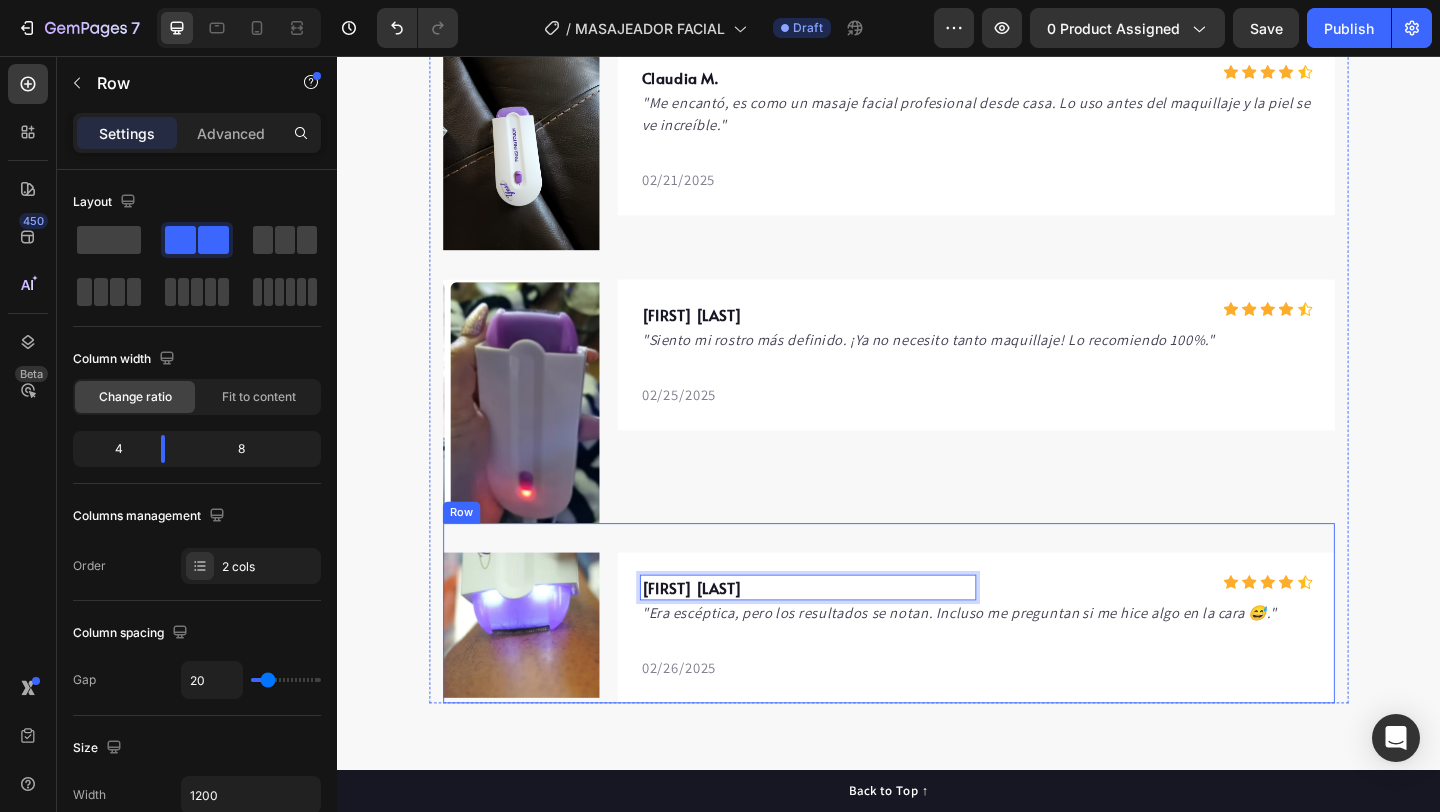 click on "Image Camila V. Text block   0 Icon Icon Icon Icon
Icon Icon List Hoz Row "Era escéptica, pero los resultados se notan. Incluso me preguntan si me hice algo en la cara 😅." Text block 02/26/2025 Text block Row Row" at bounding box center (937, 662) 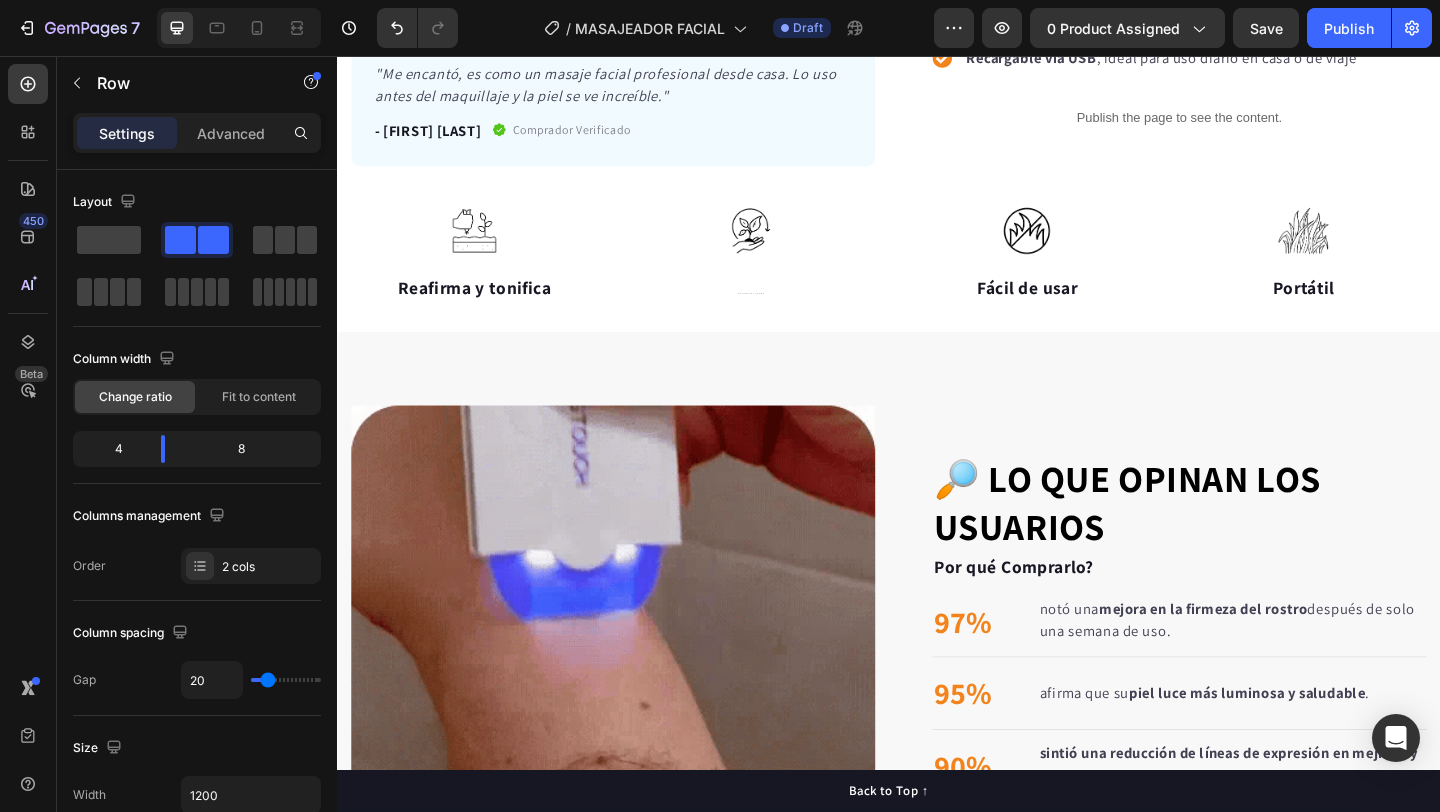scroll, scrollTop: 709, scrollLeft: 0, axis: vertical 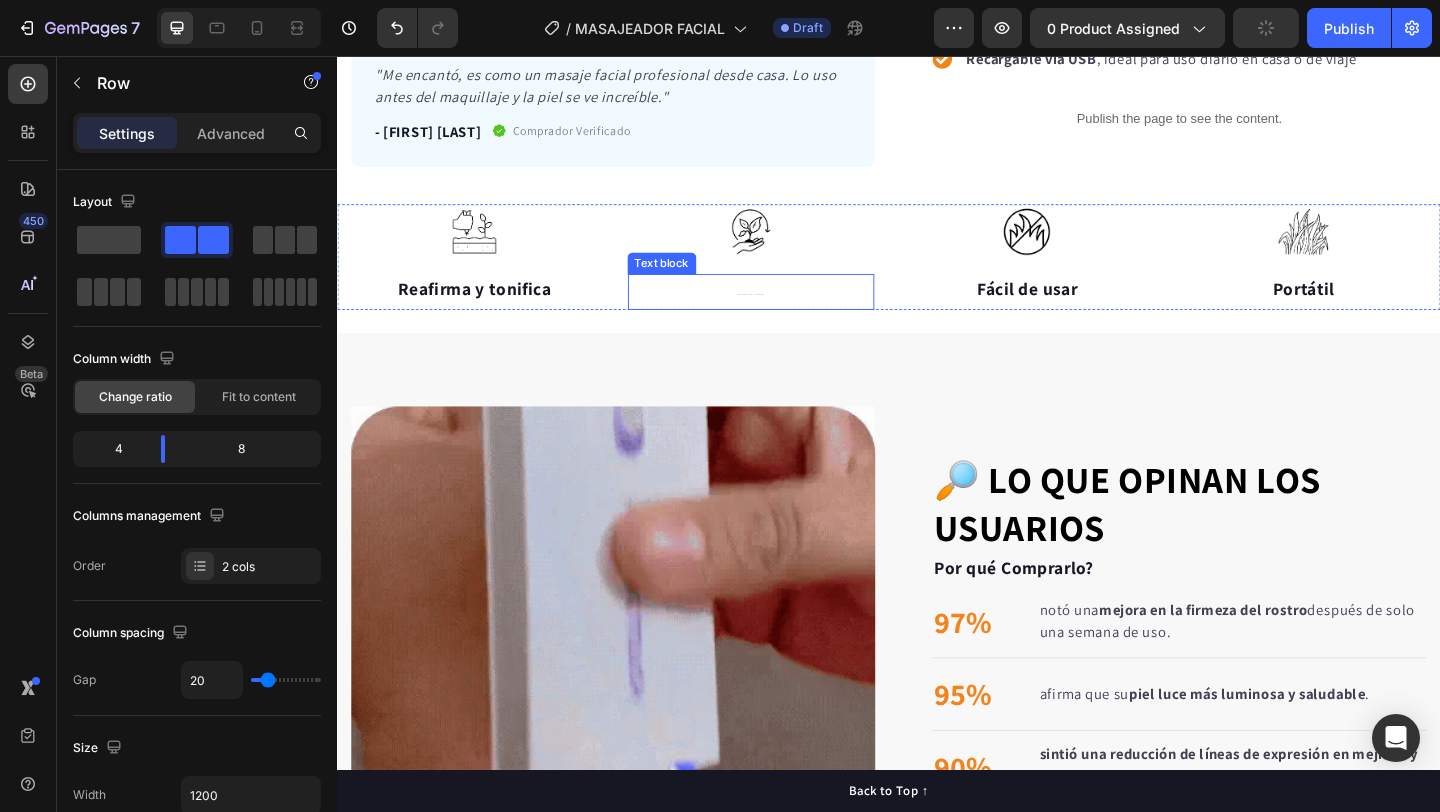 click on "Reduce líneas de expresión" at bounding box center (787, 313) 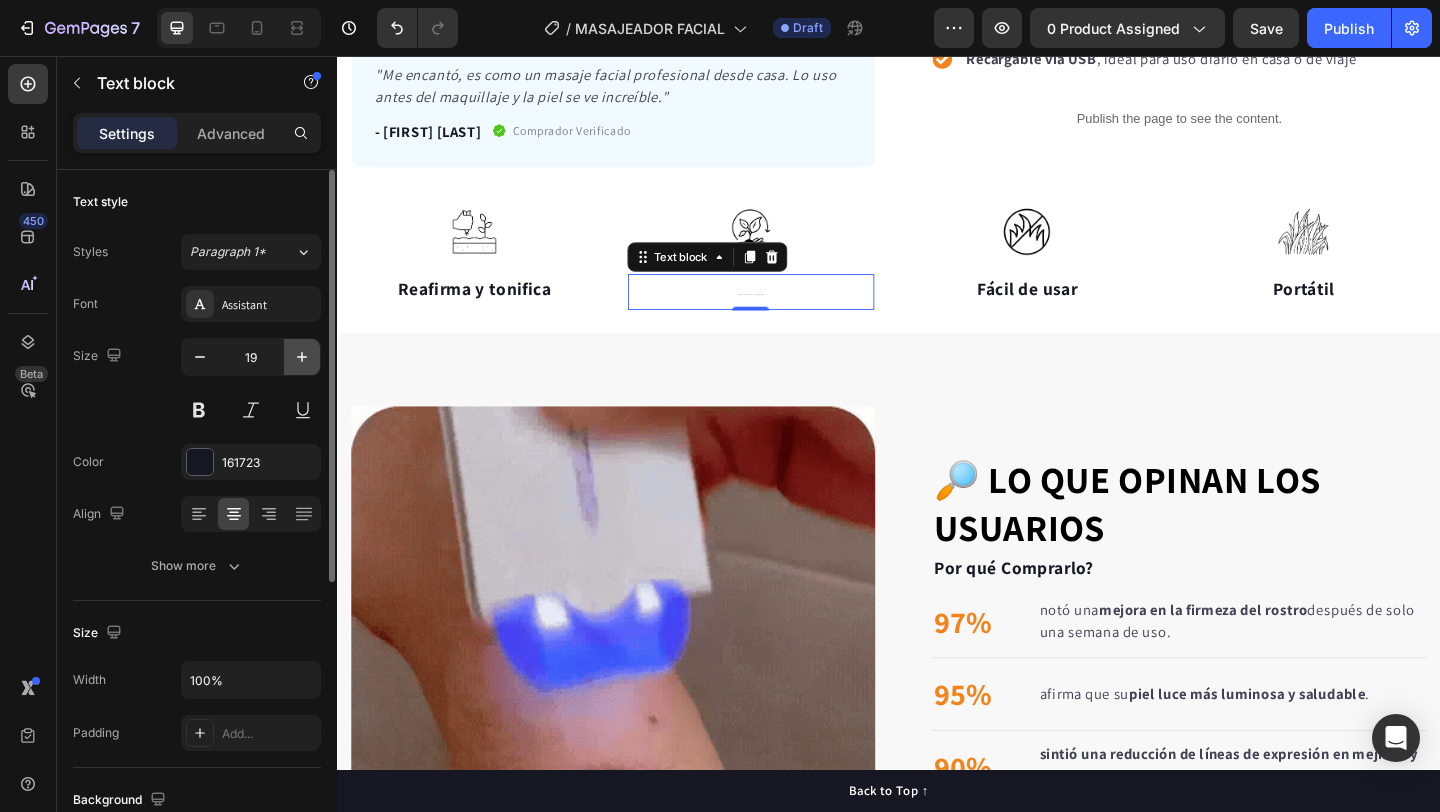 click 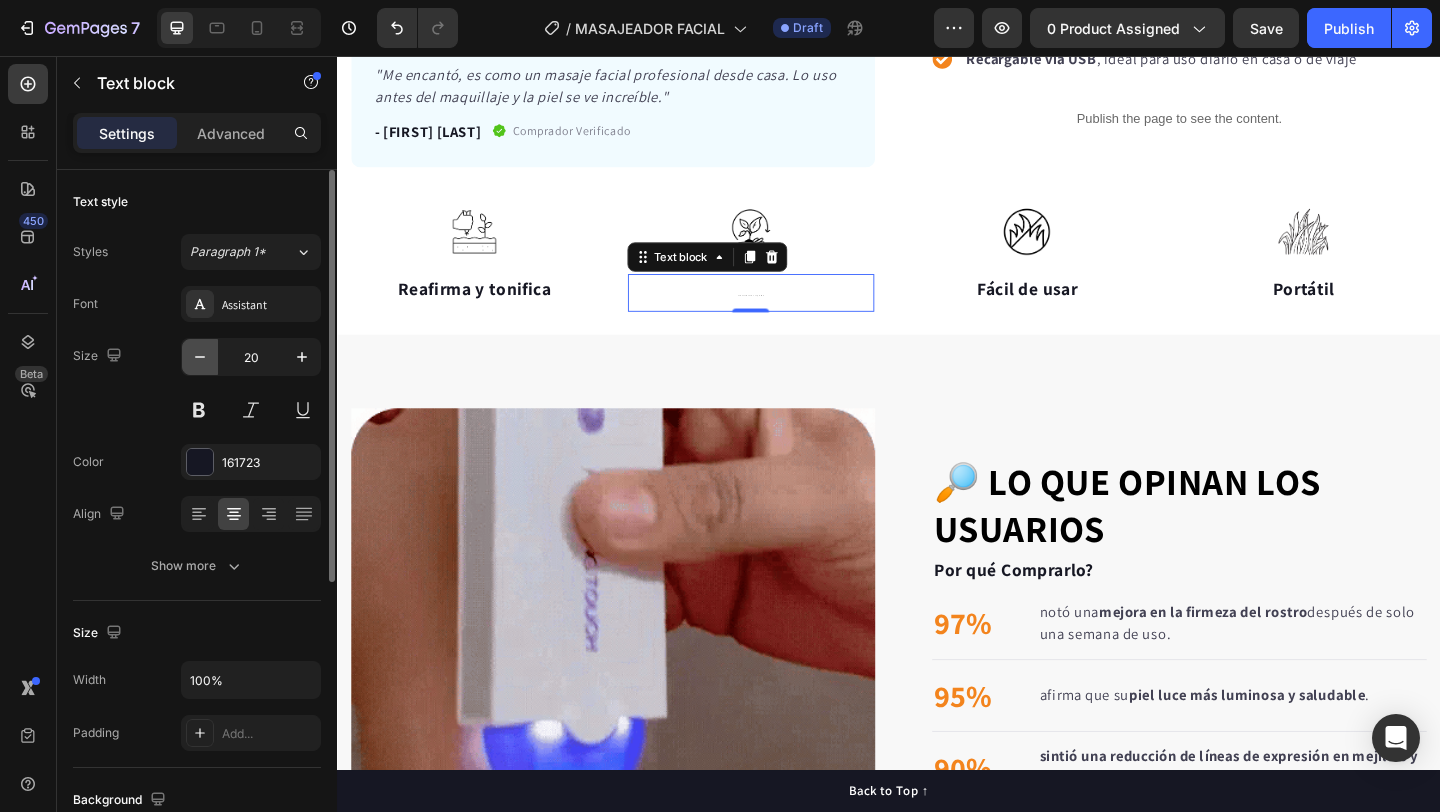 click 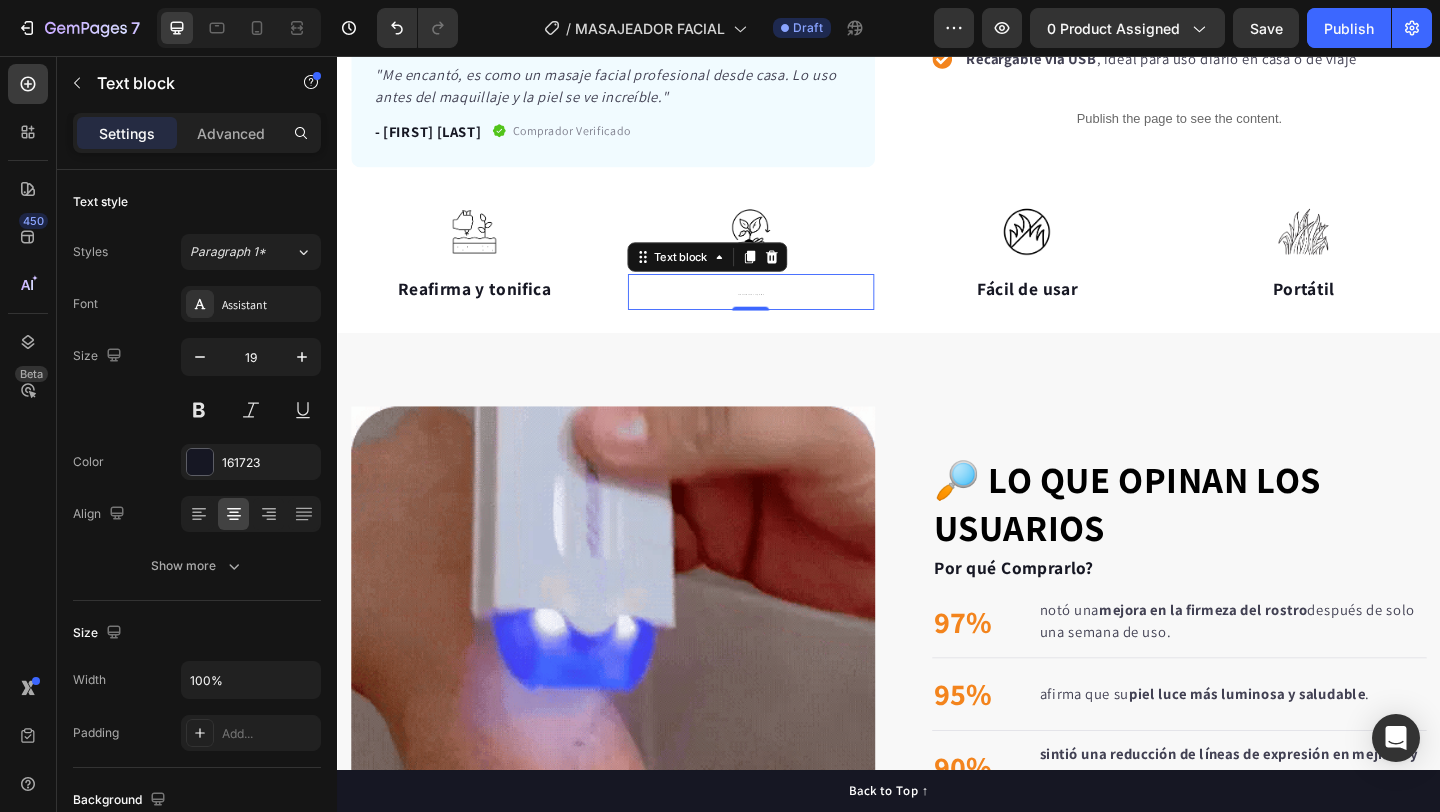 click on "Reduce líneas de expresión" at bounding box center [787, 313] 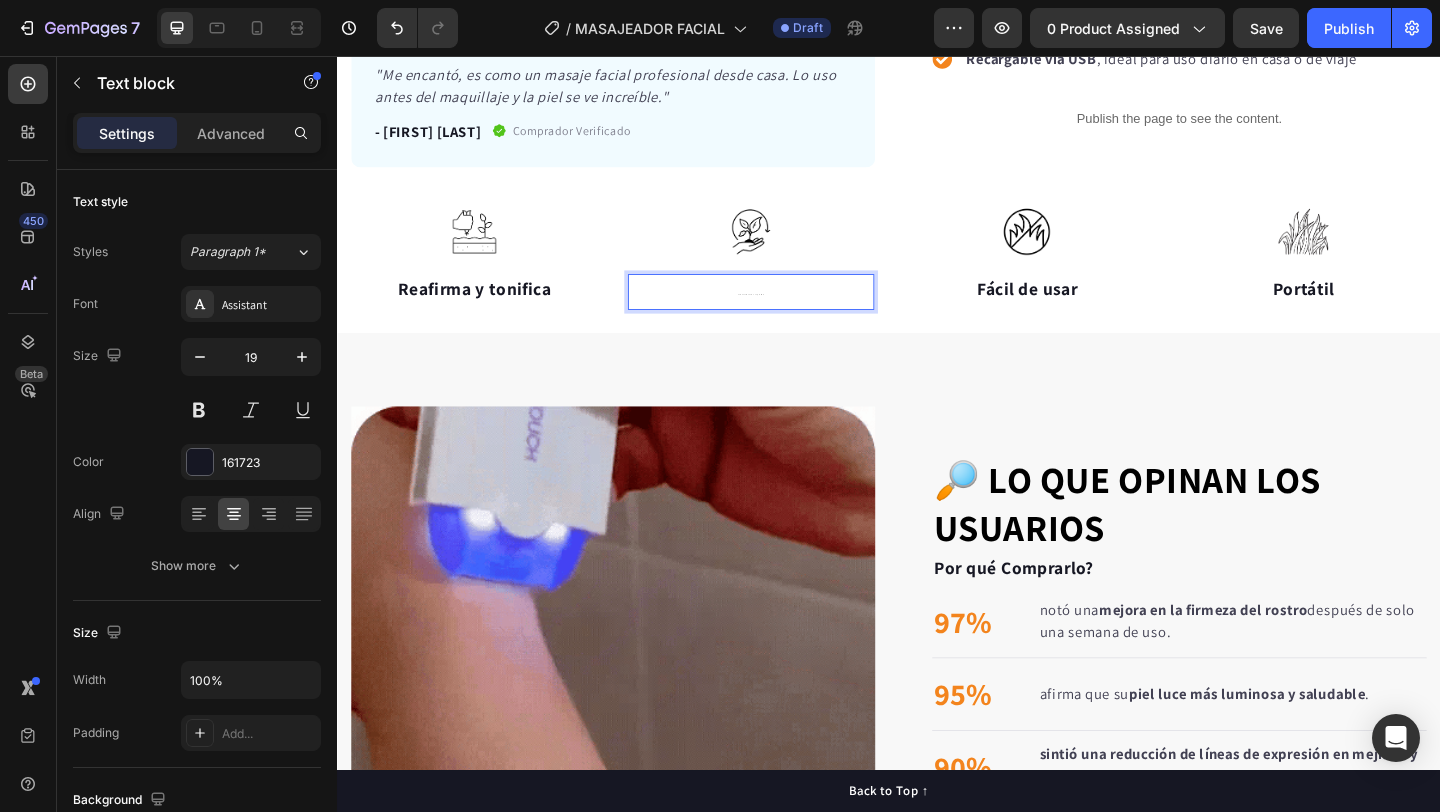 click on "Reduce líneas de expresión" at bounding box center [786, 315] 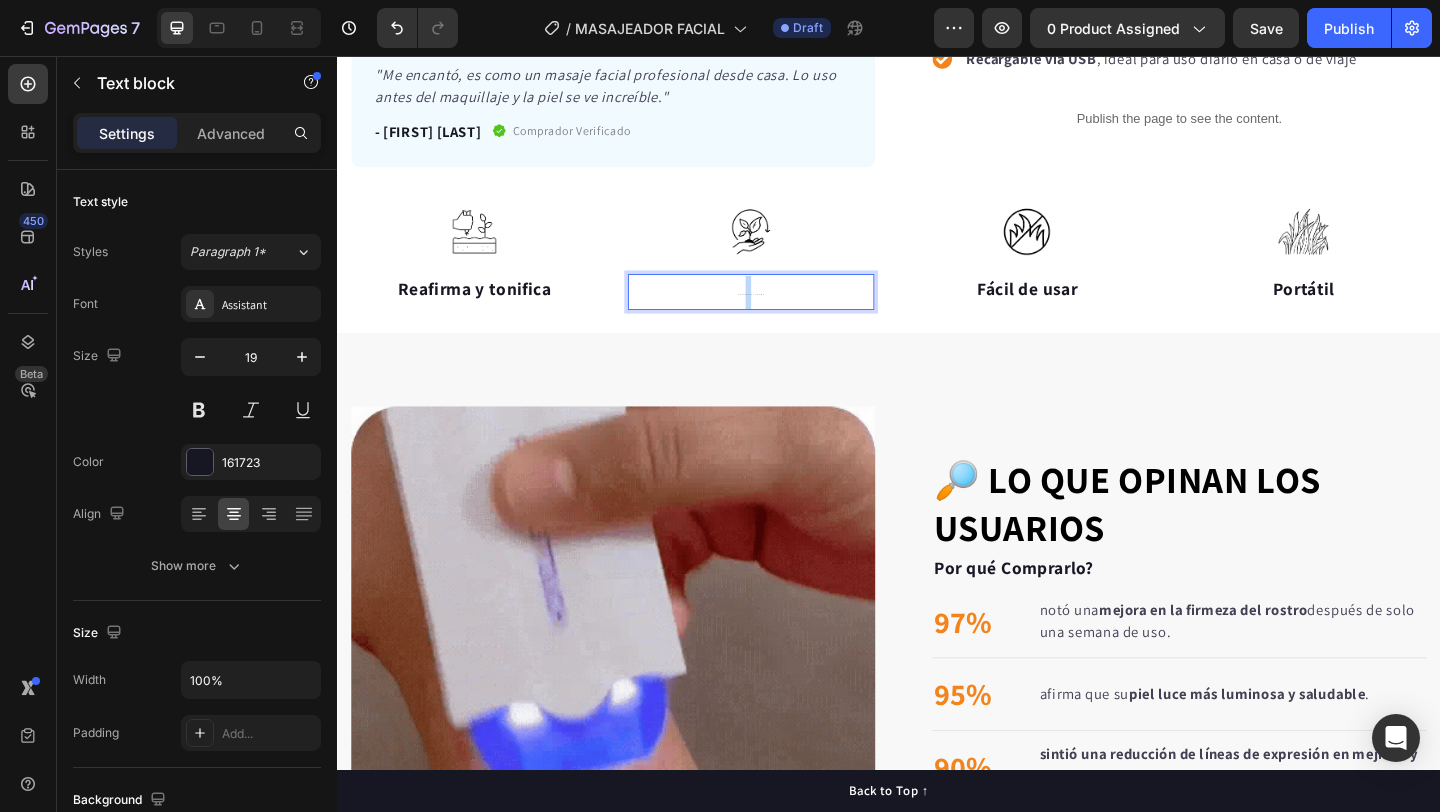 click on "Reduce líneas de expresión" at bounding box center [786, 315] 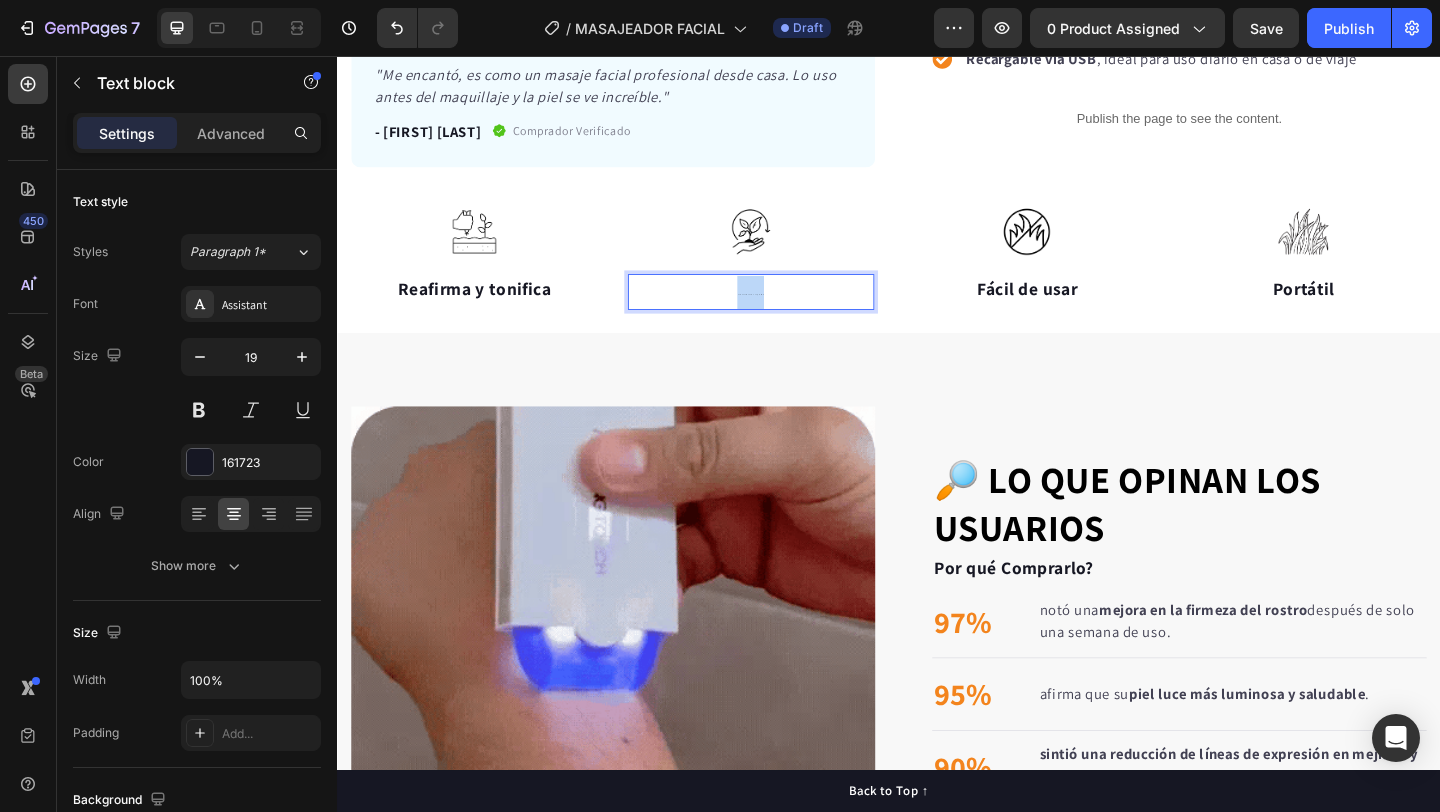 click on "Reduce líneas de expresión" at bounding box center (786, 315) 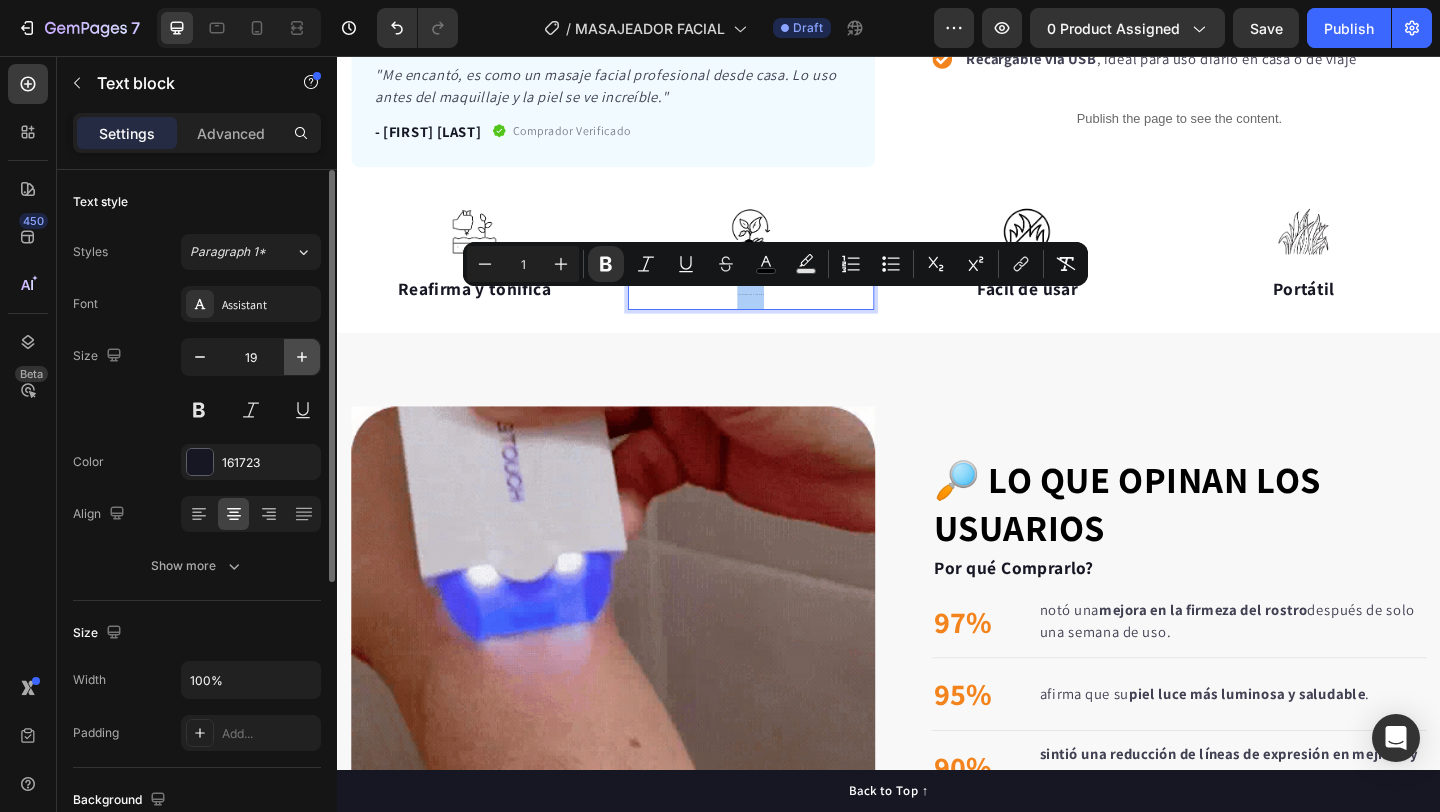 click at bounding box center [302, 357] 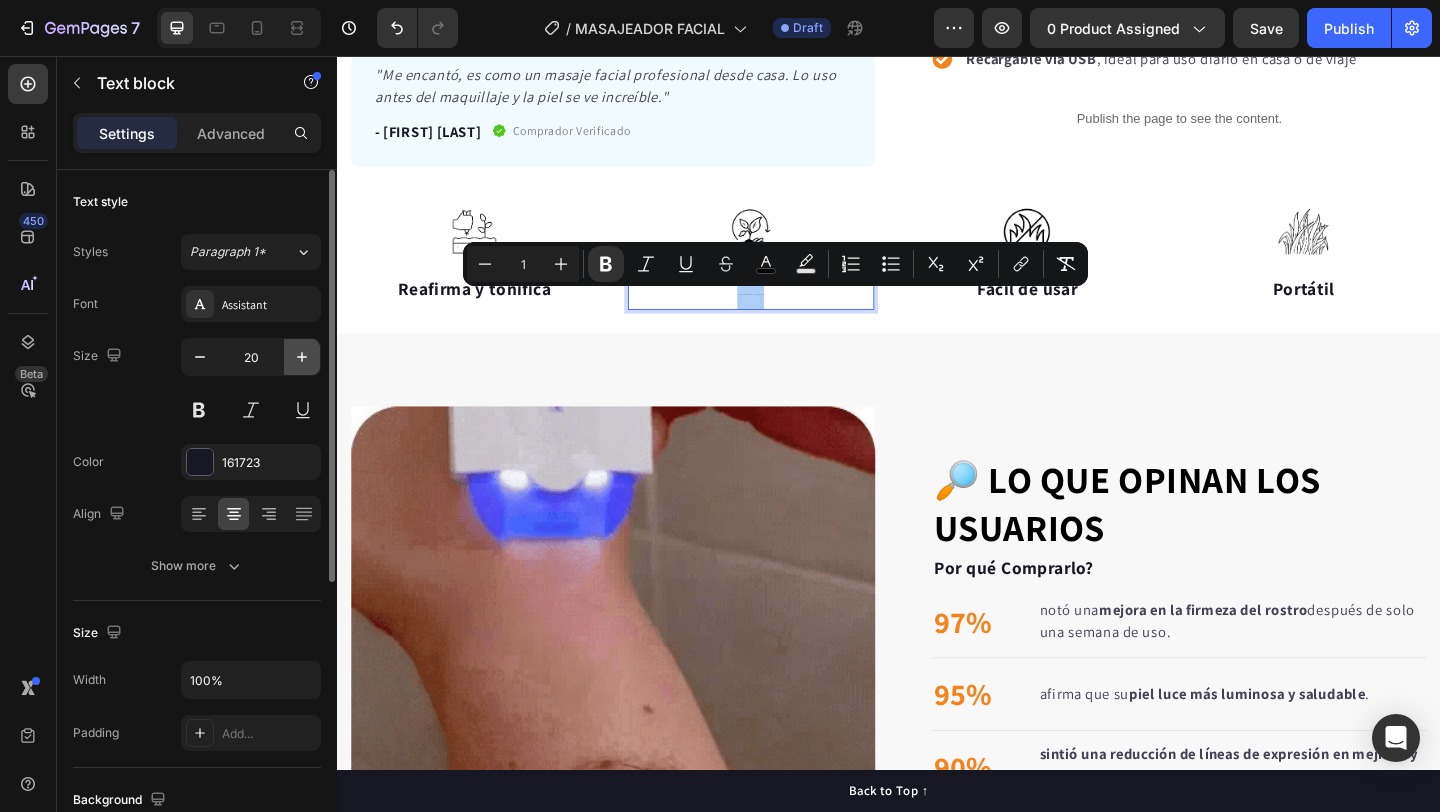 click at bounding box center [302, 357] 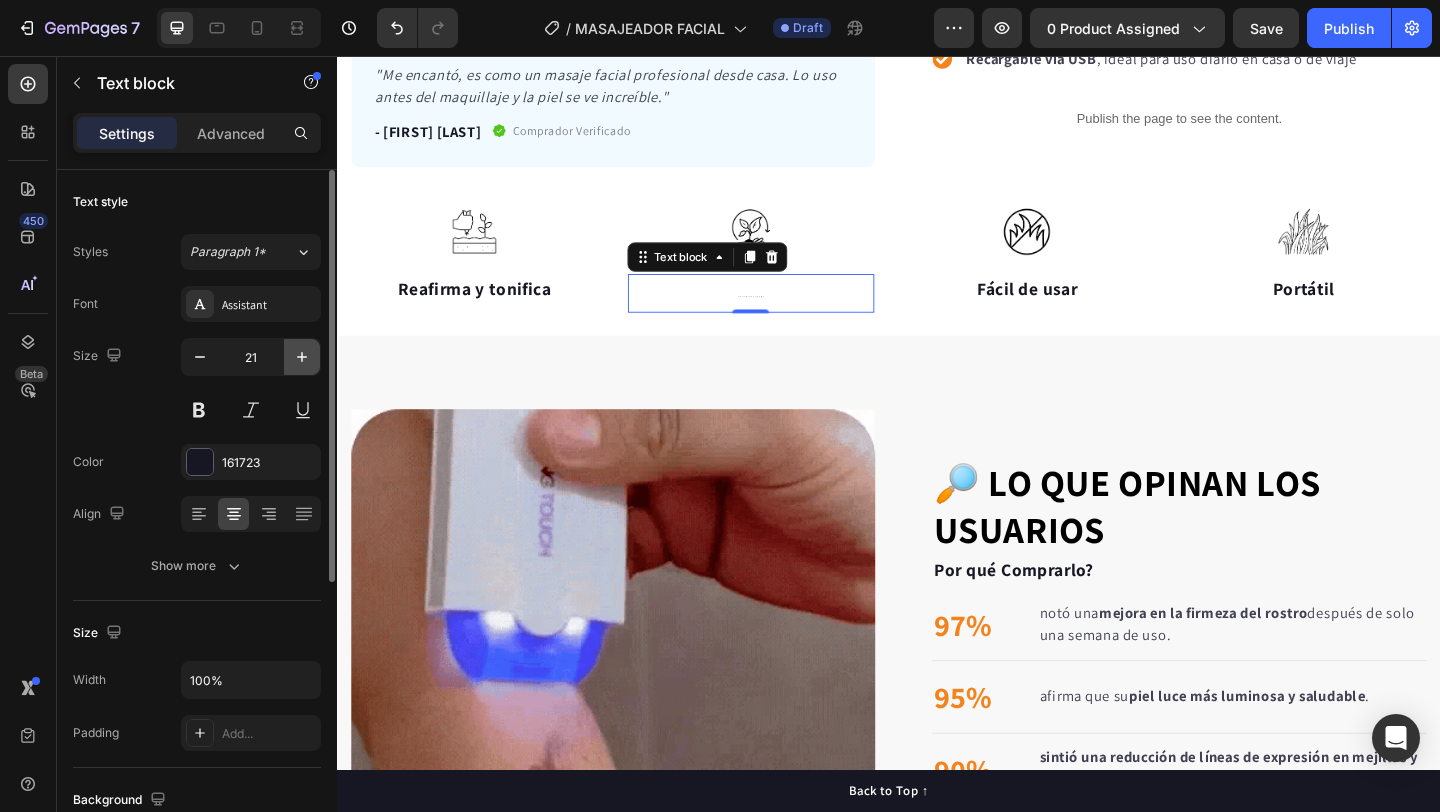 click at bounding box center (302, 357) 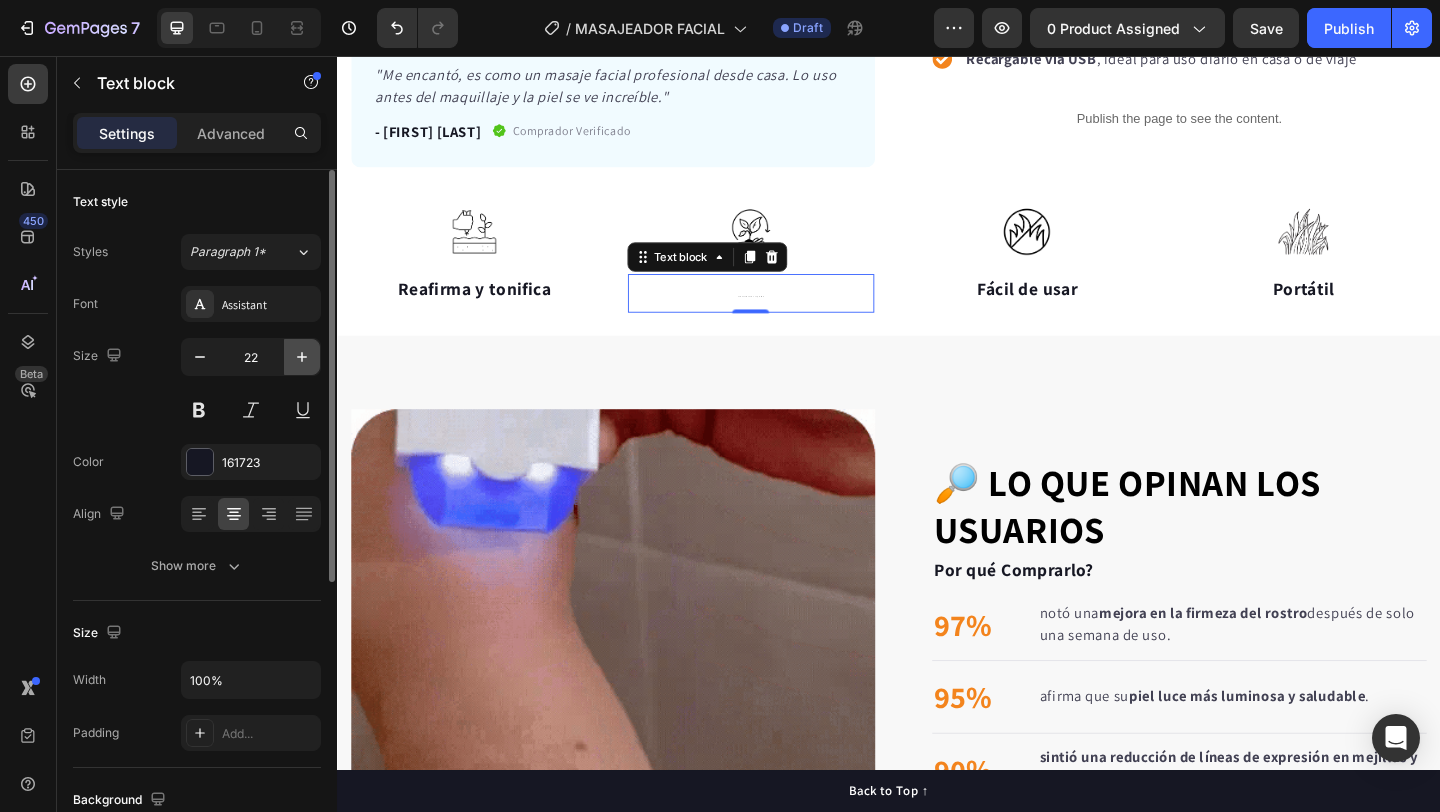 click at bounding box center [302, 357] 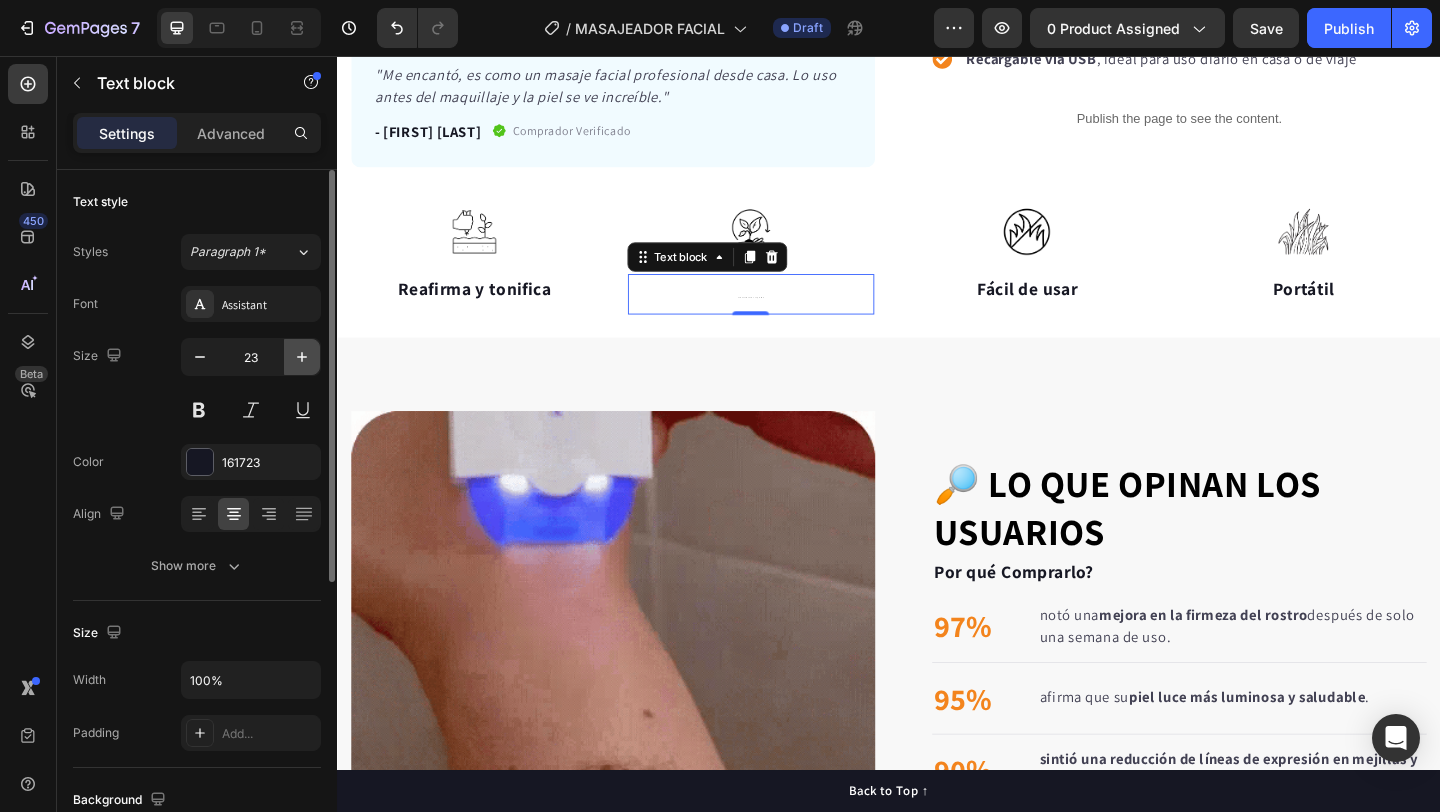 click at bounding box center (302, 357) 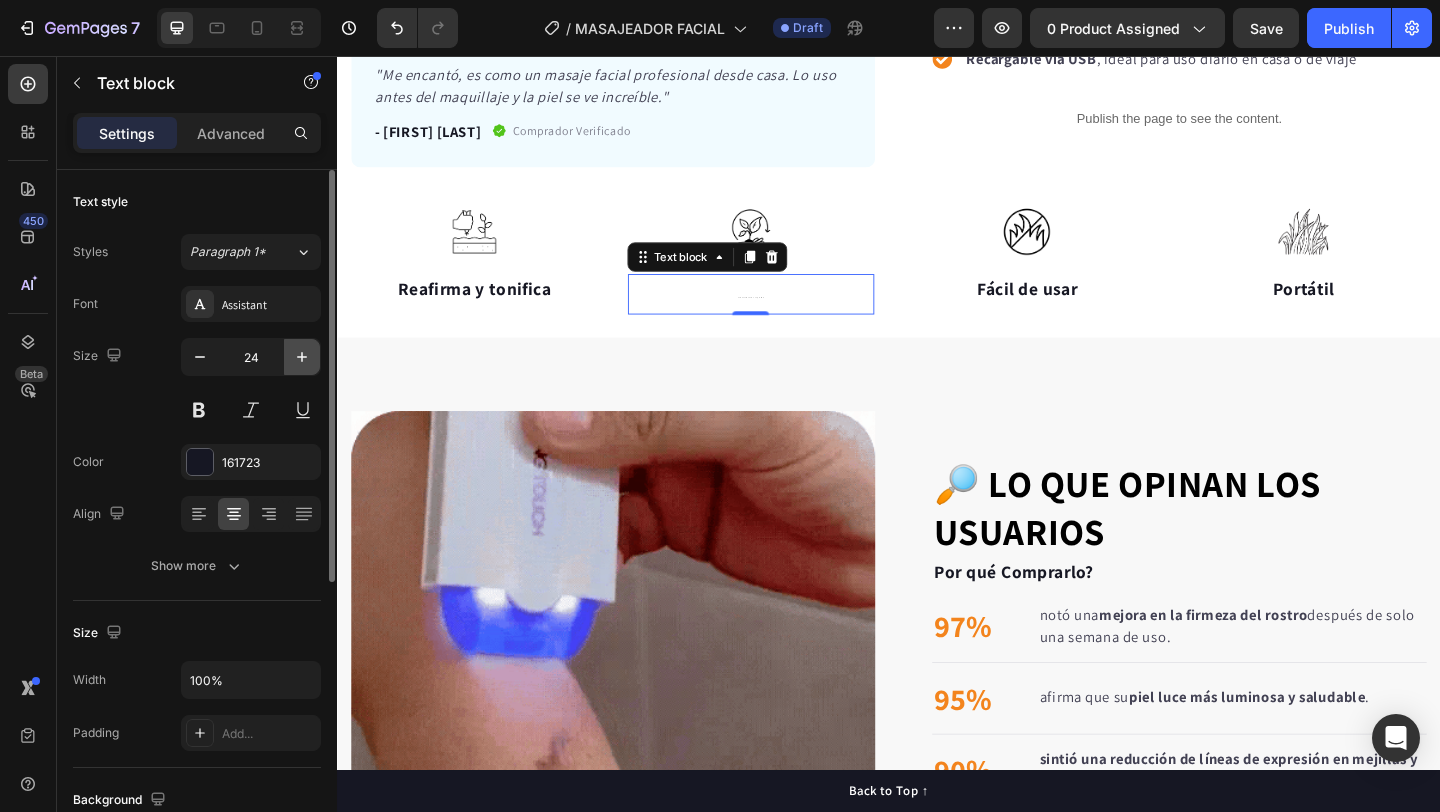 click at bounding box center (302, 357) 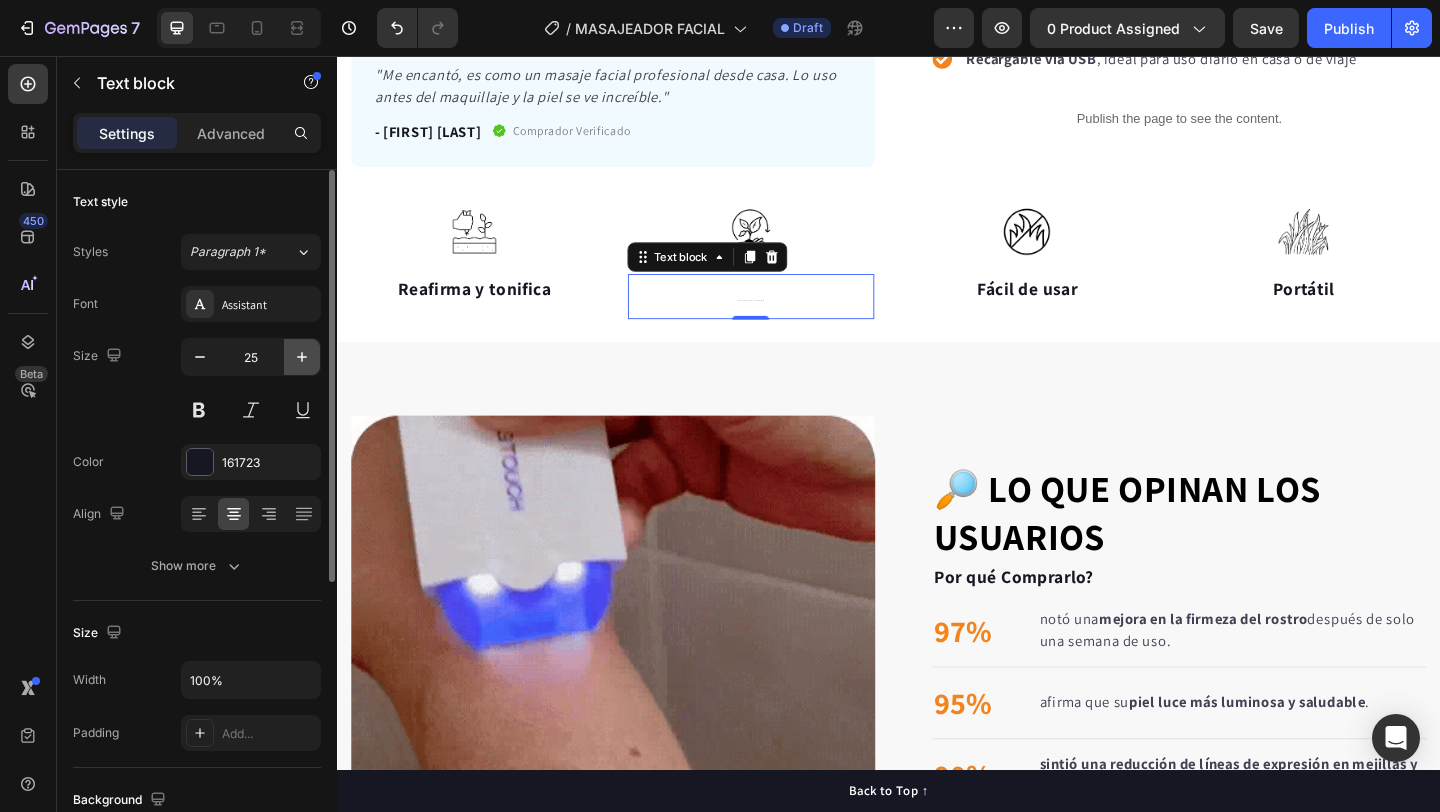 click at bounding box center (302, 357) 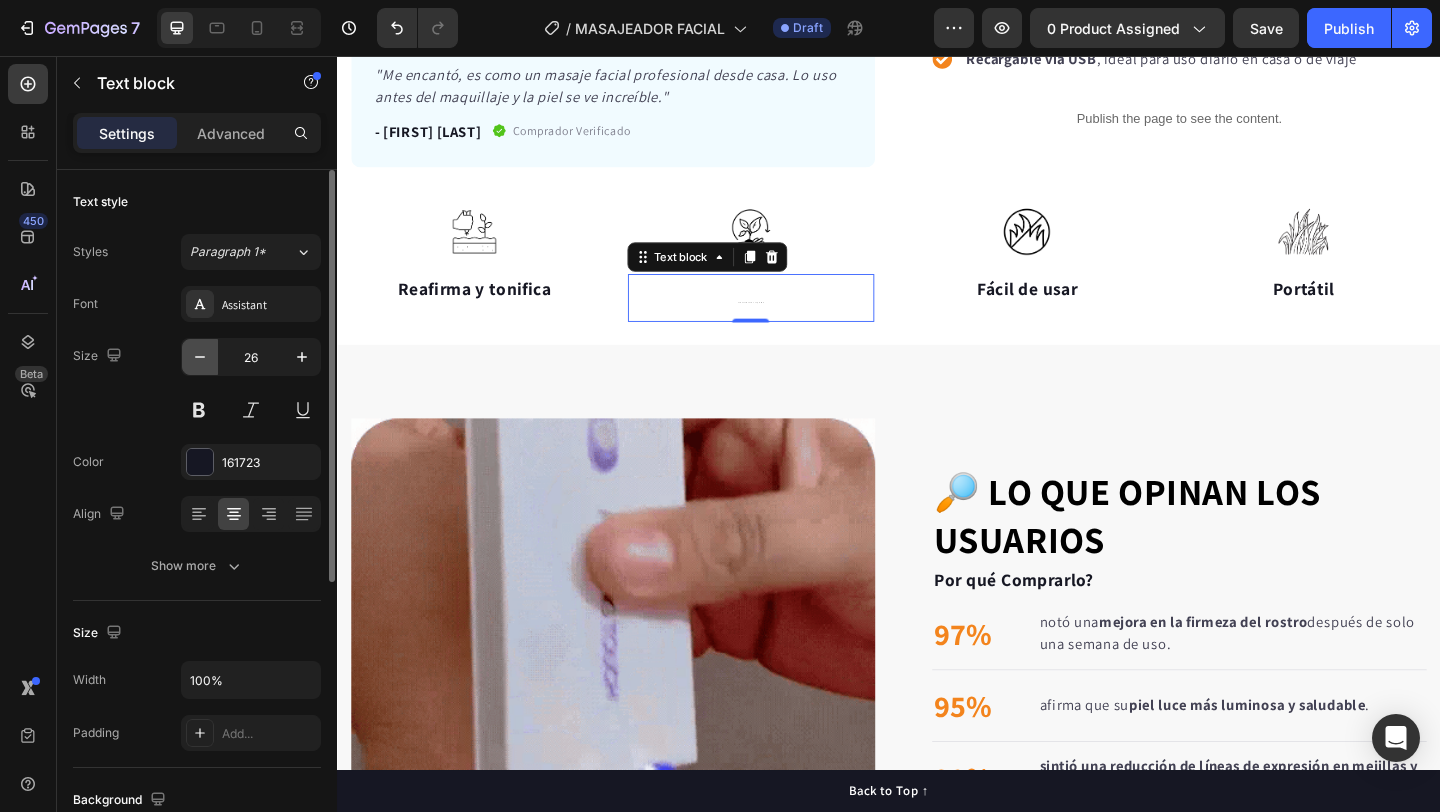 click 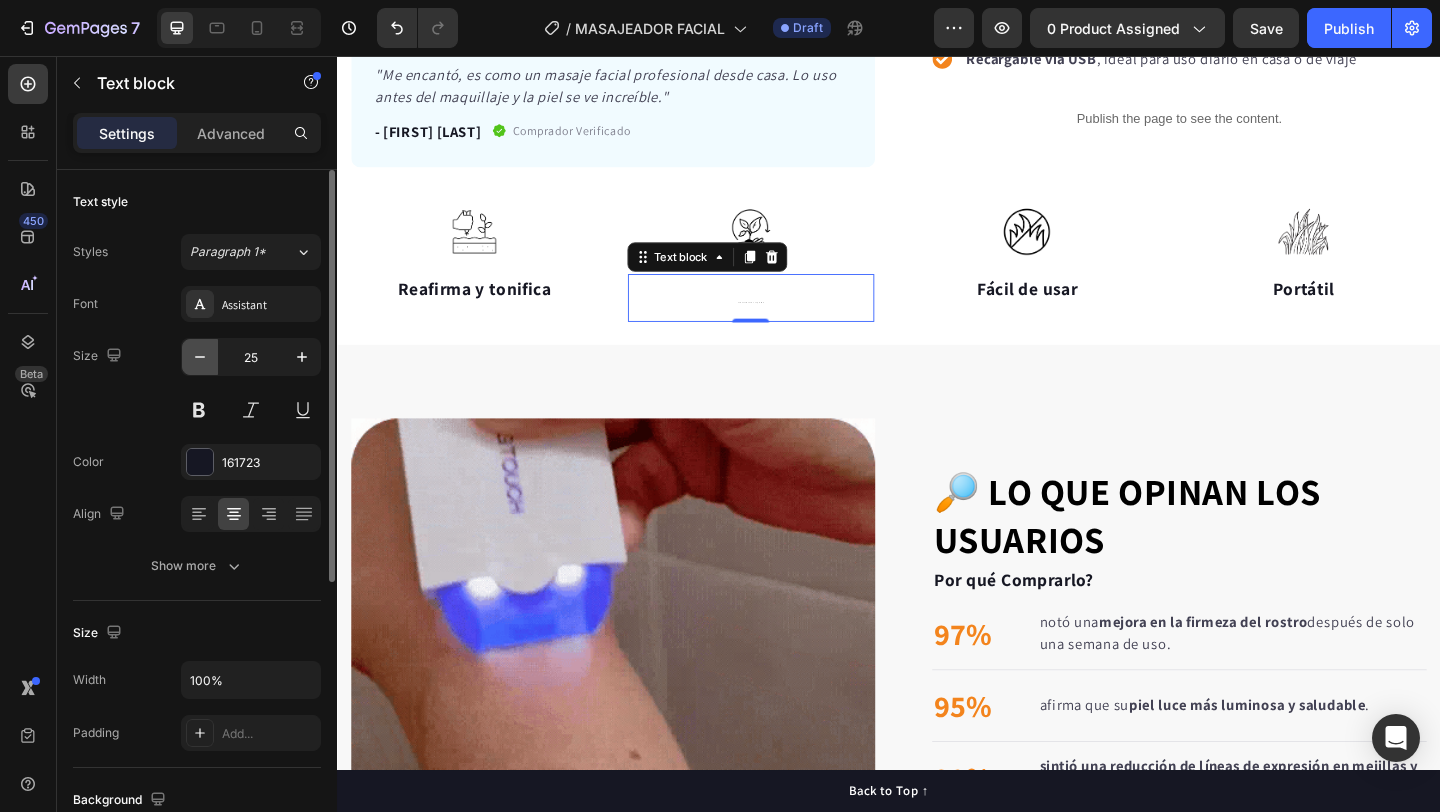 click 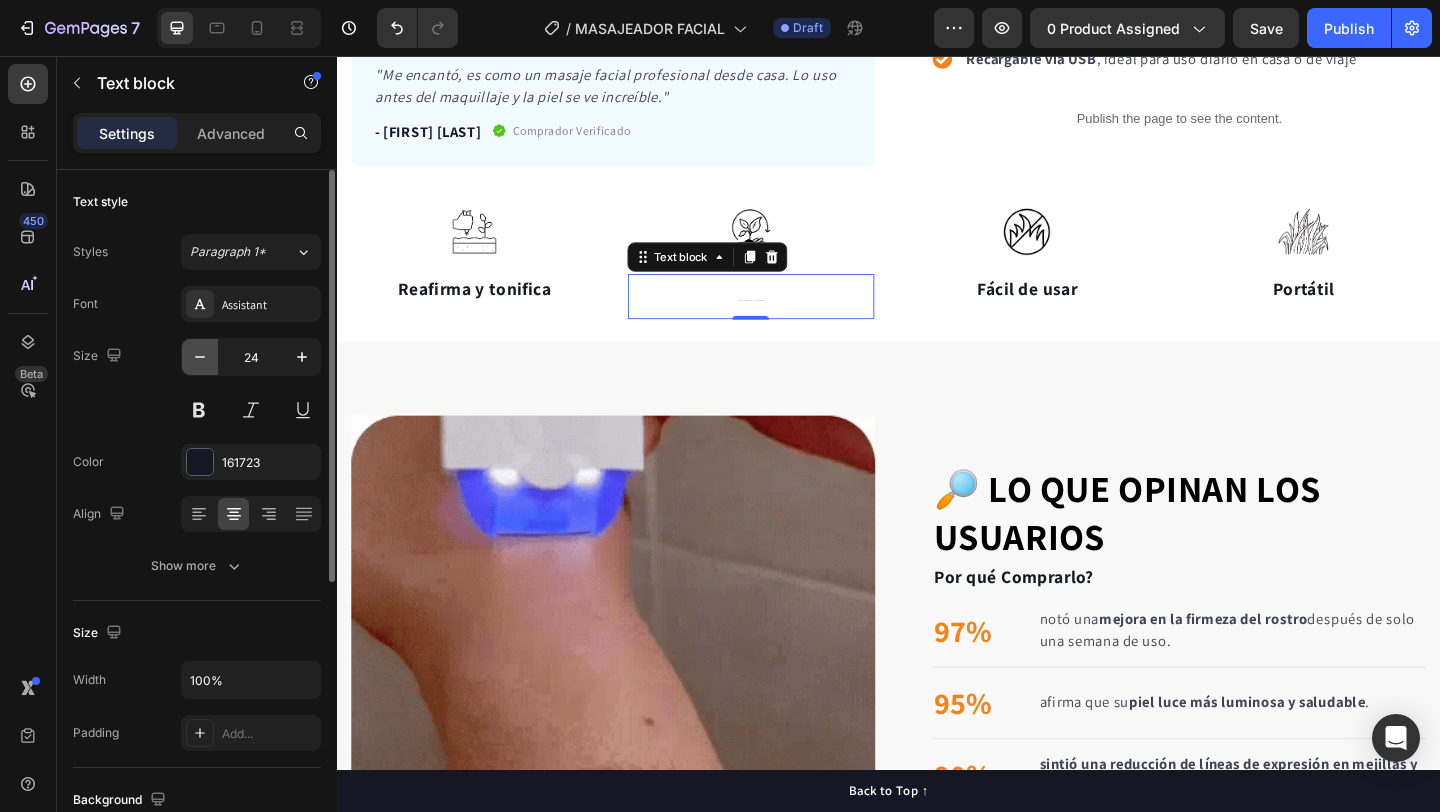 click 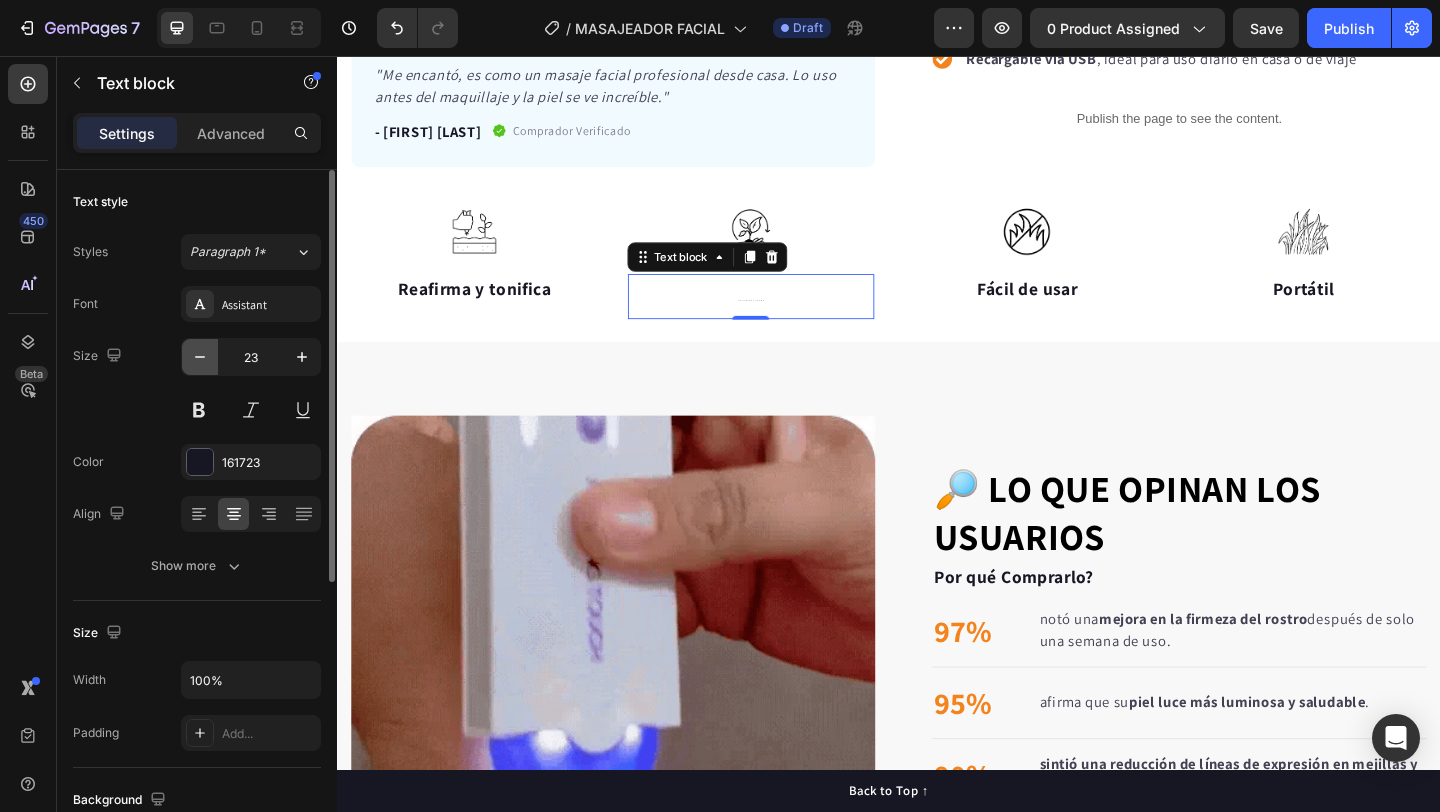 click 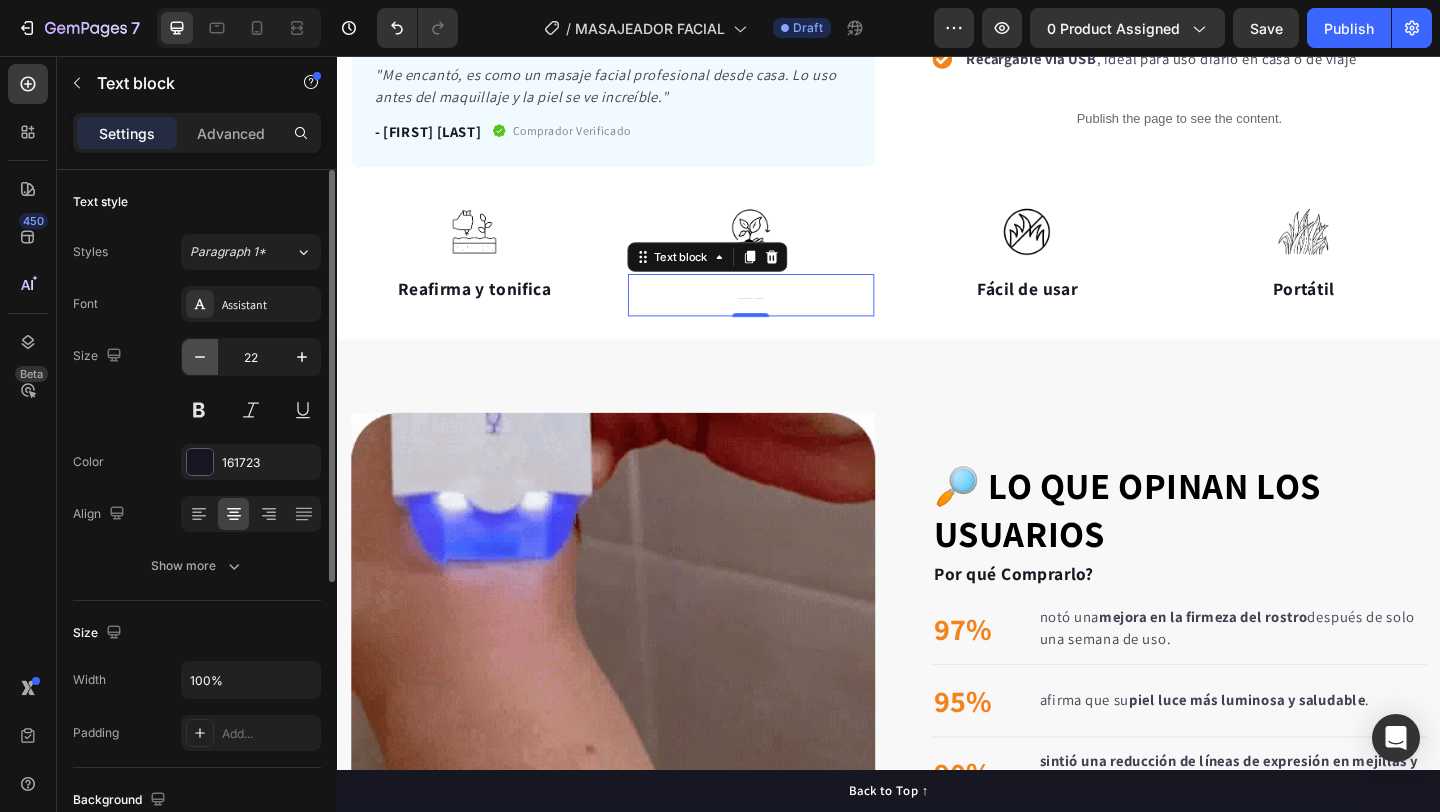 click 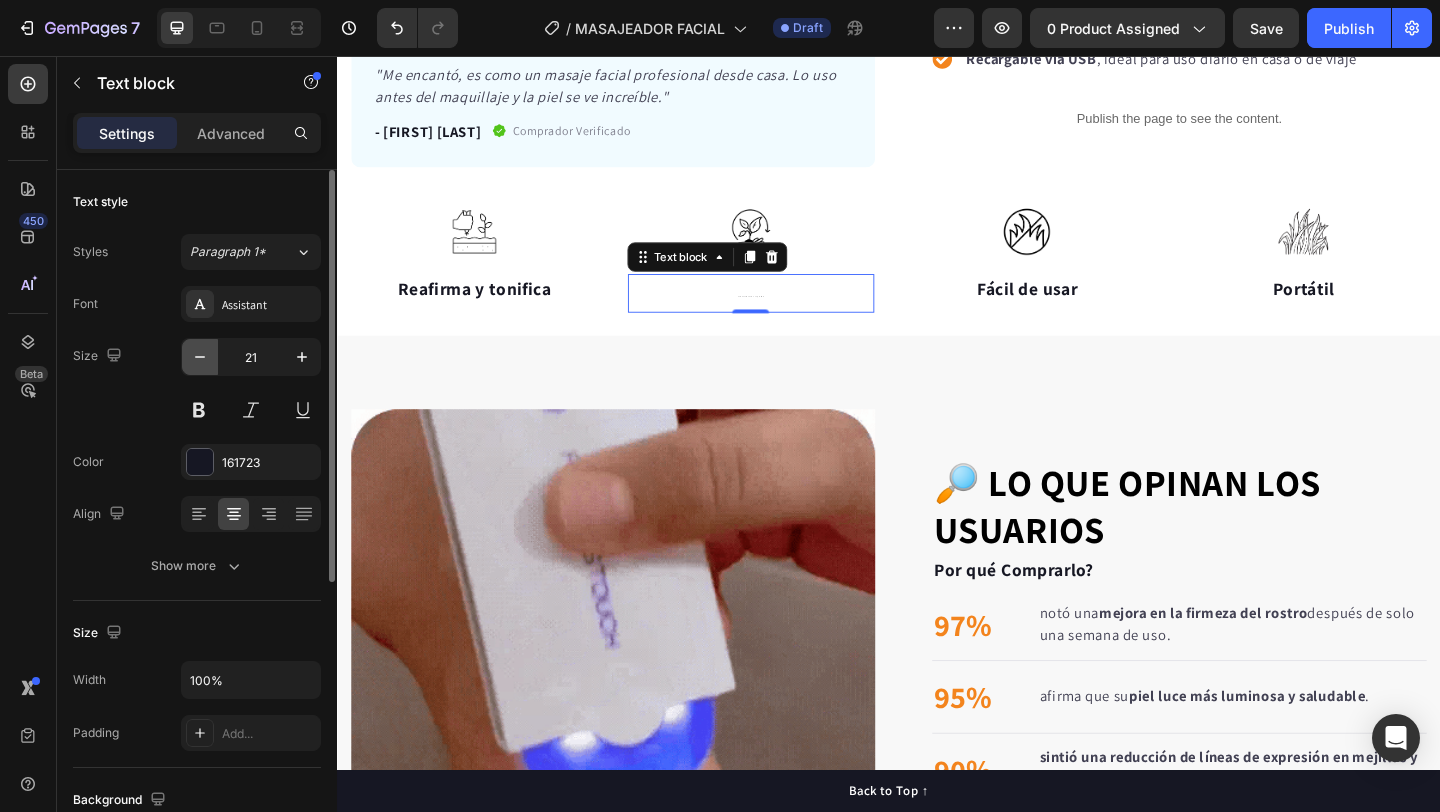 click 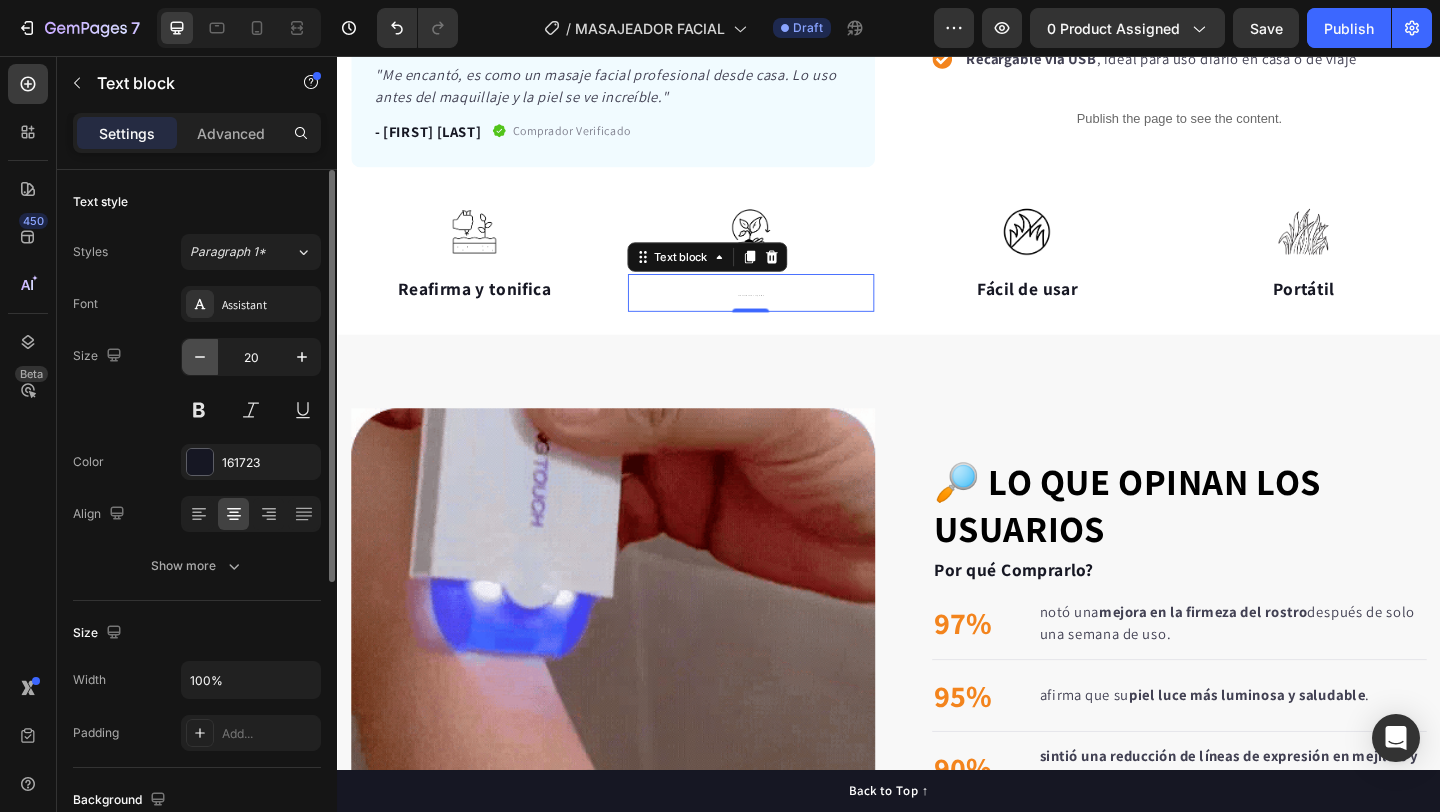 click 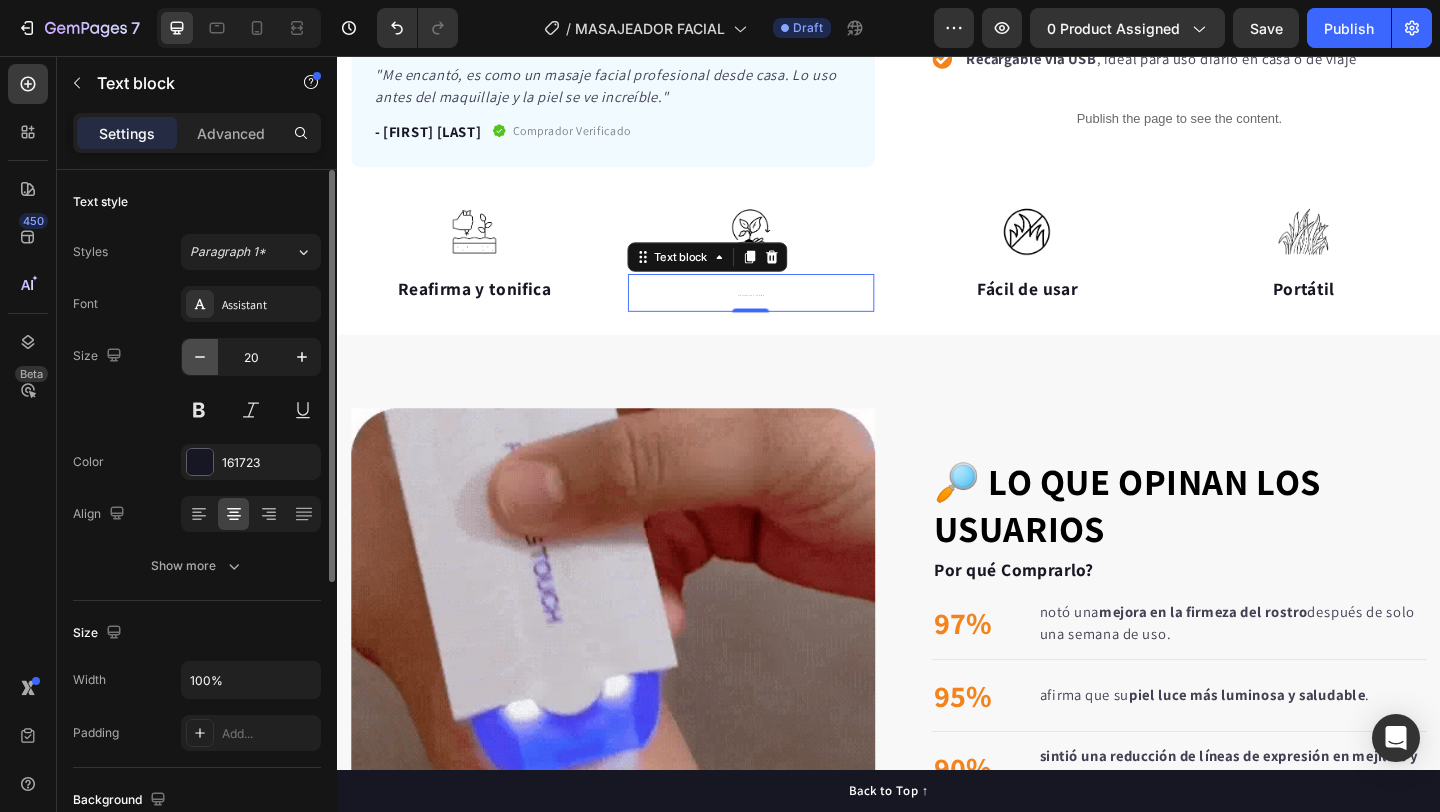 type on "19" 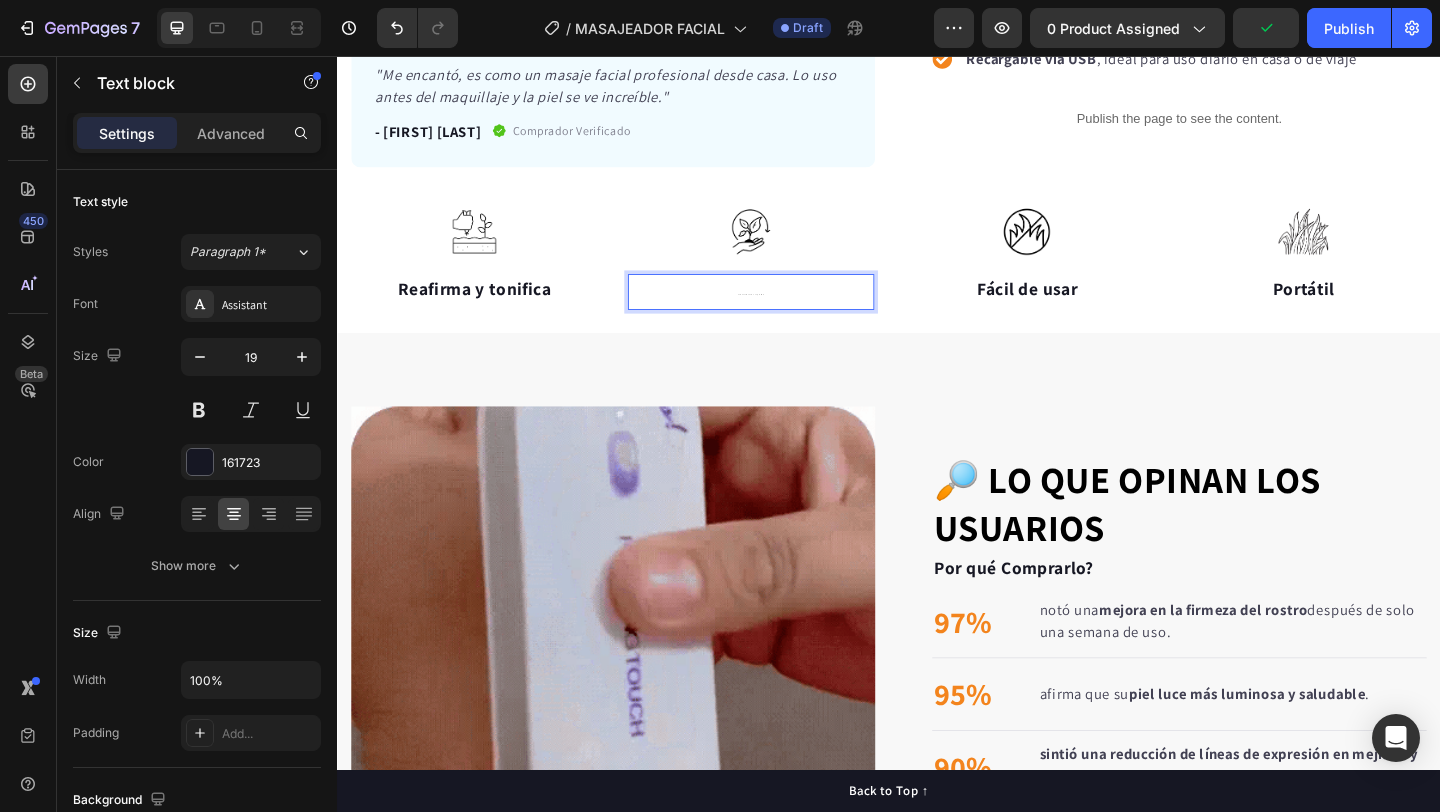 drag, startPoint x: 791, startPoint y: 315, endPoint x: 756, endPoint y: 315, distance: 35 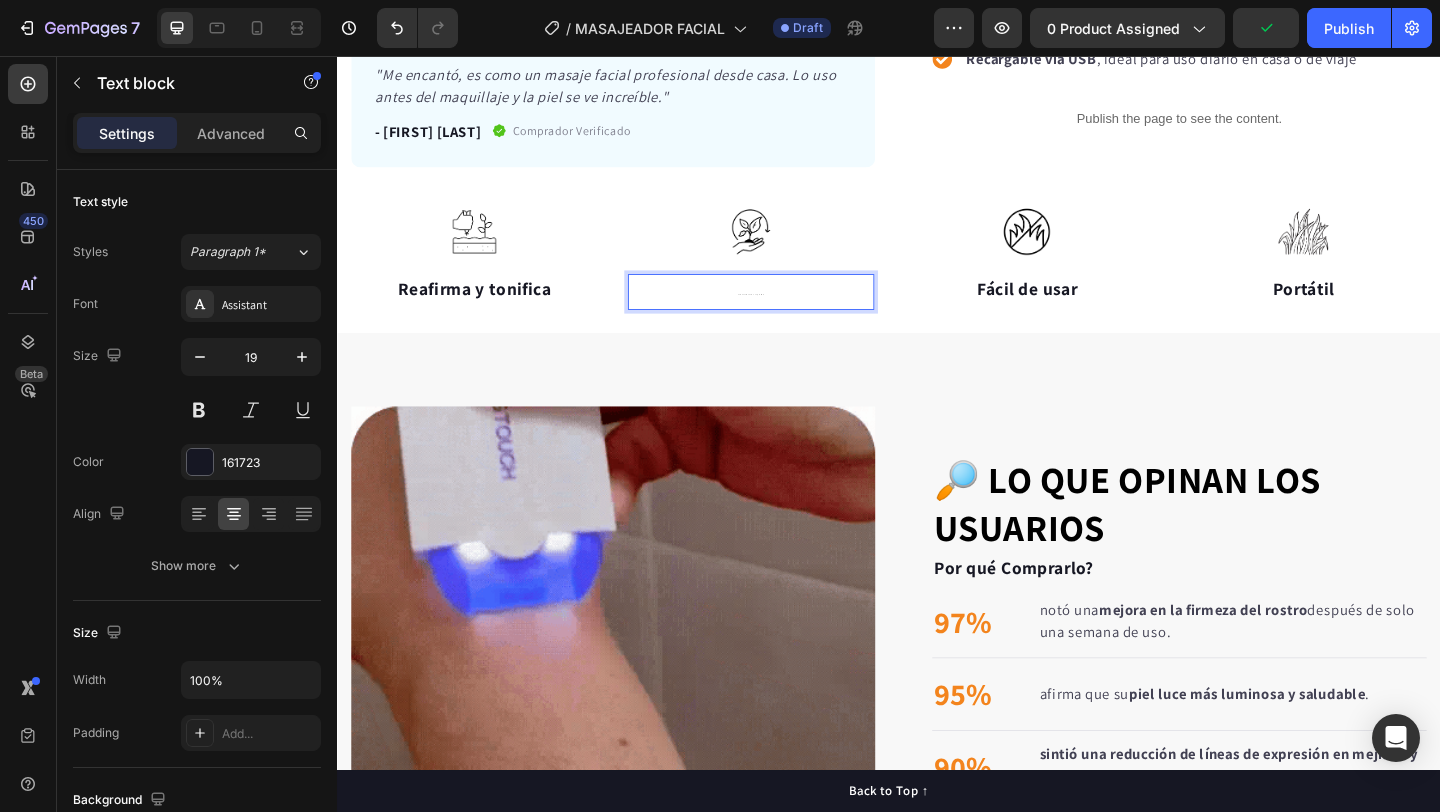 click on "Reduce líneas de expresión" at bounding box center (787, 313) 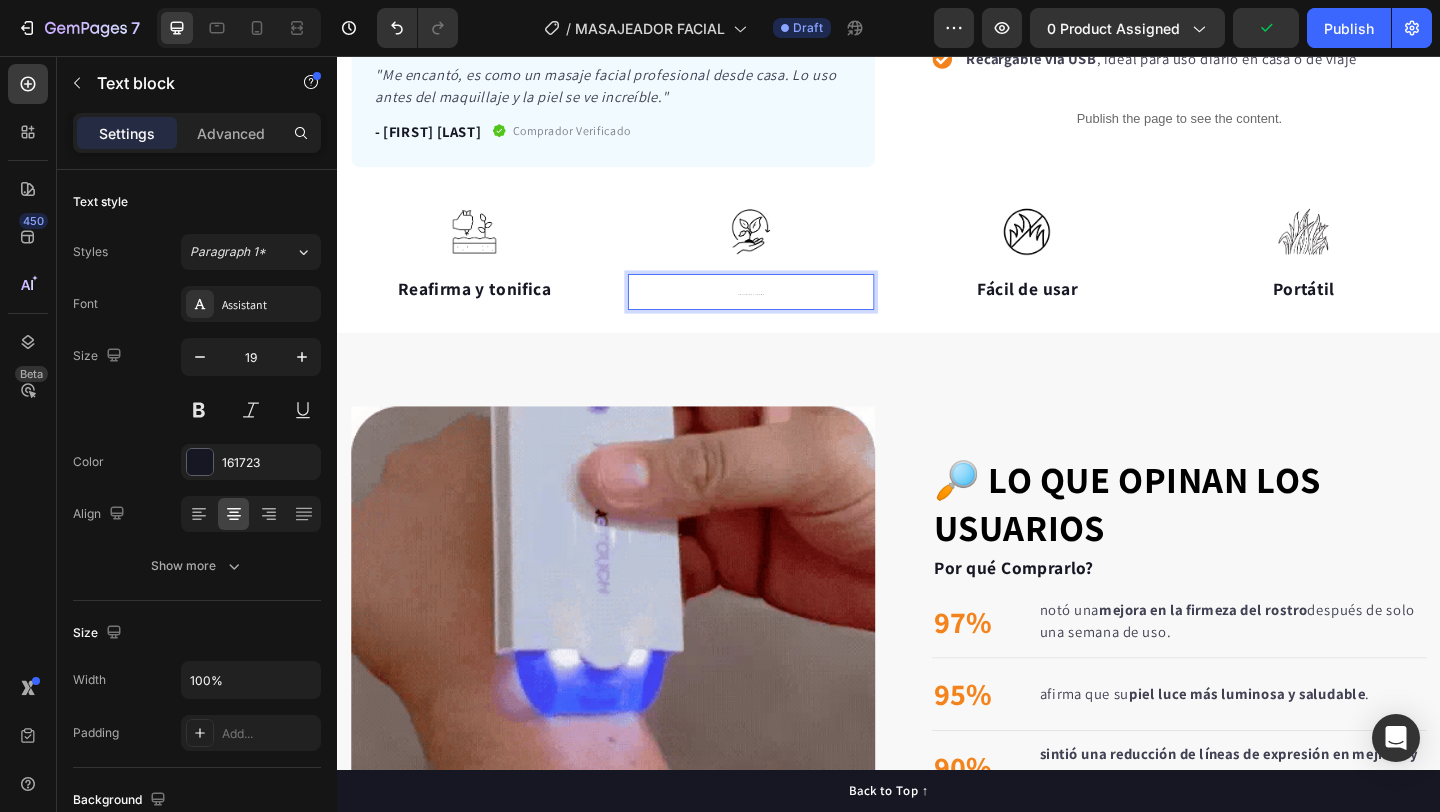 click on "Reduce líneas de expresión" at bounding box center (786, 315) 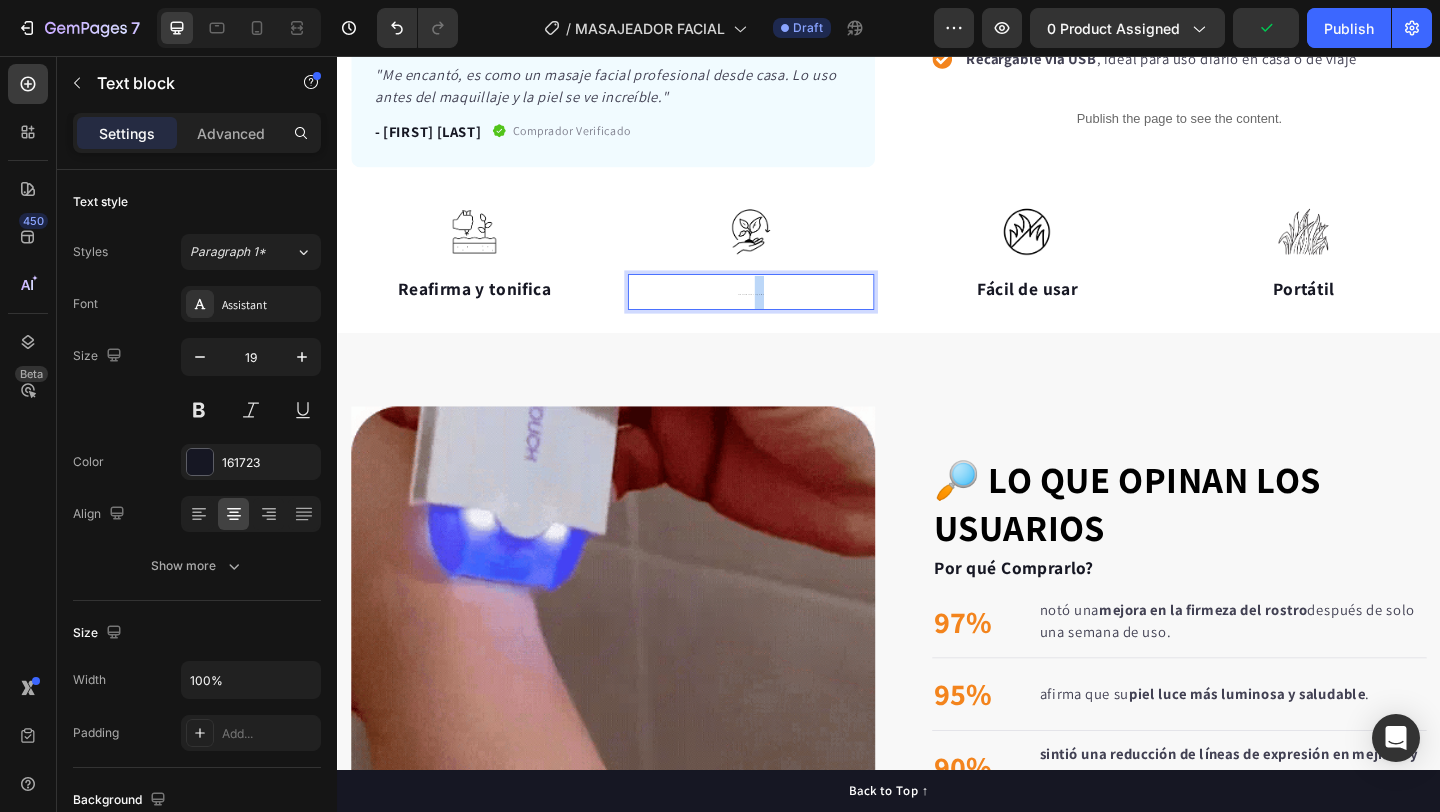 click on "Reduce líneas de expresión" at bounding box center [786, 315] 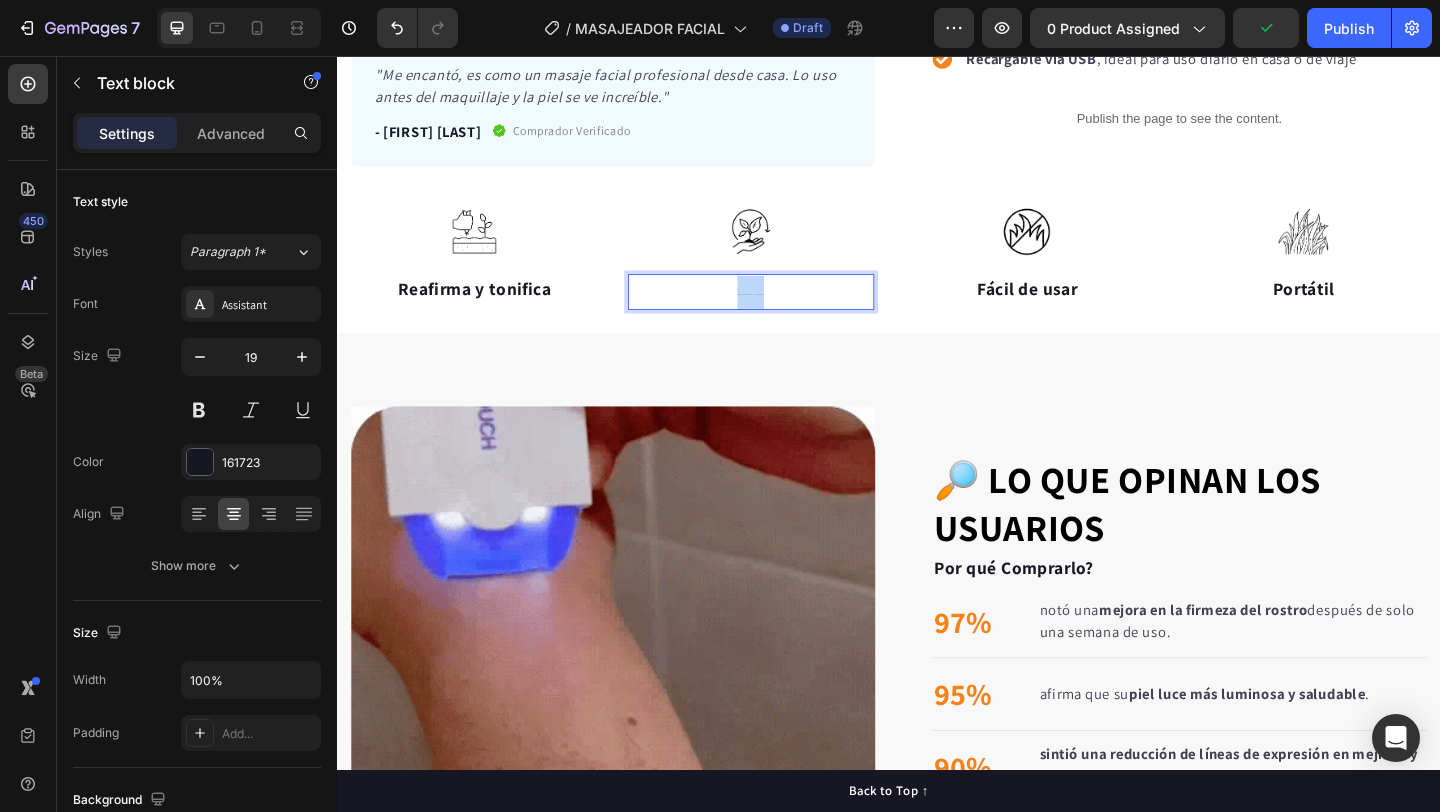 click on "Reduce líneas de expresión" at bounding box center (786, 315) 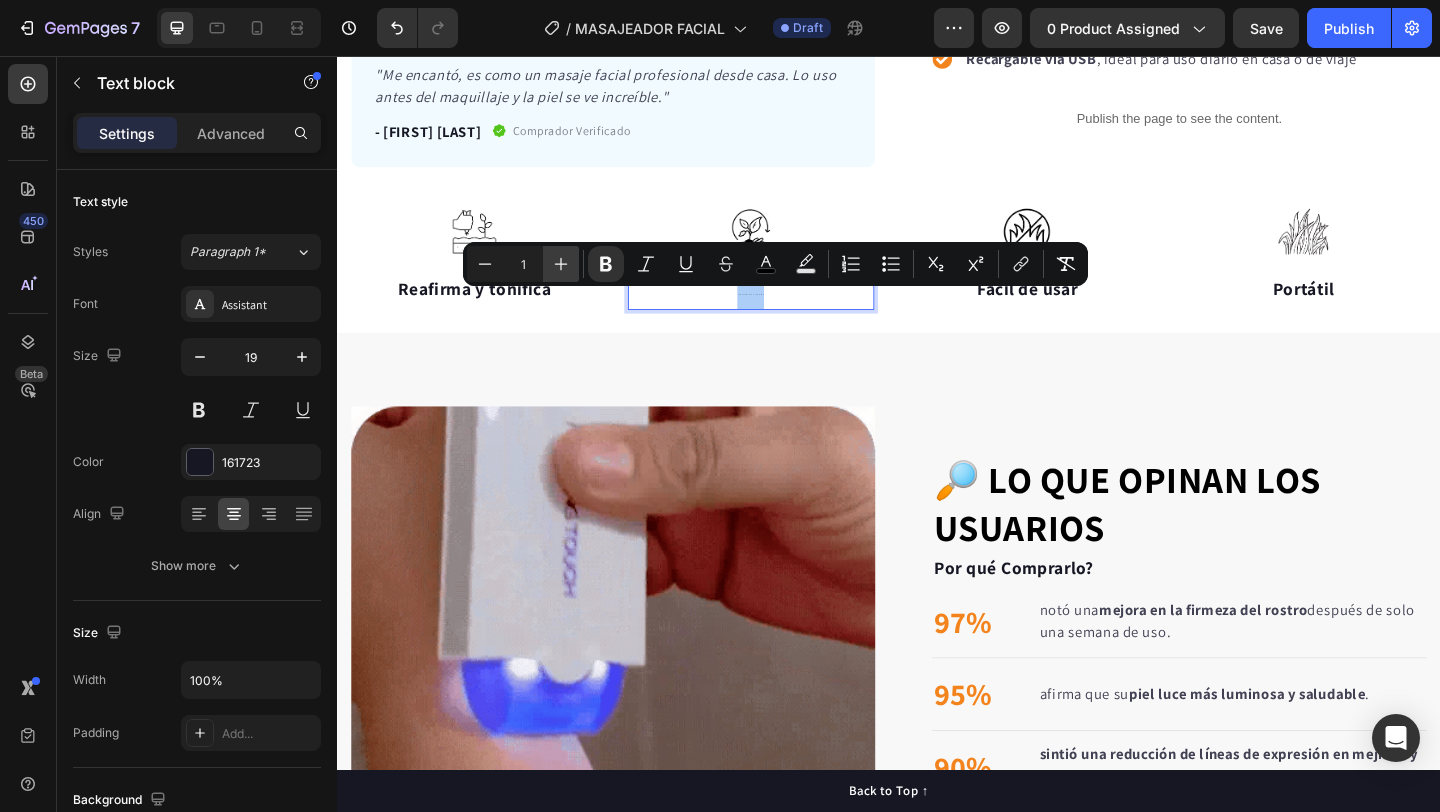 click 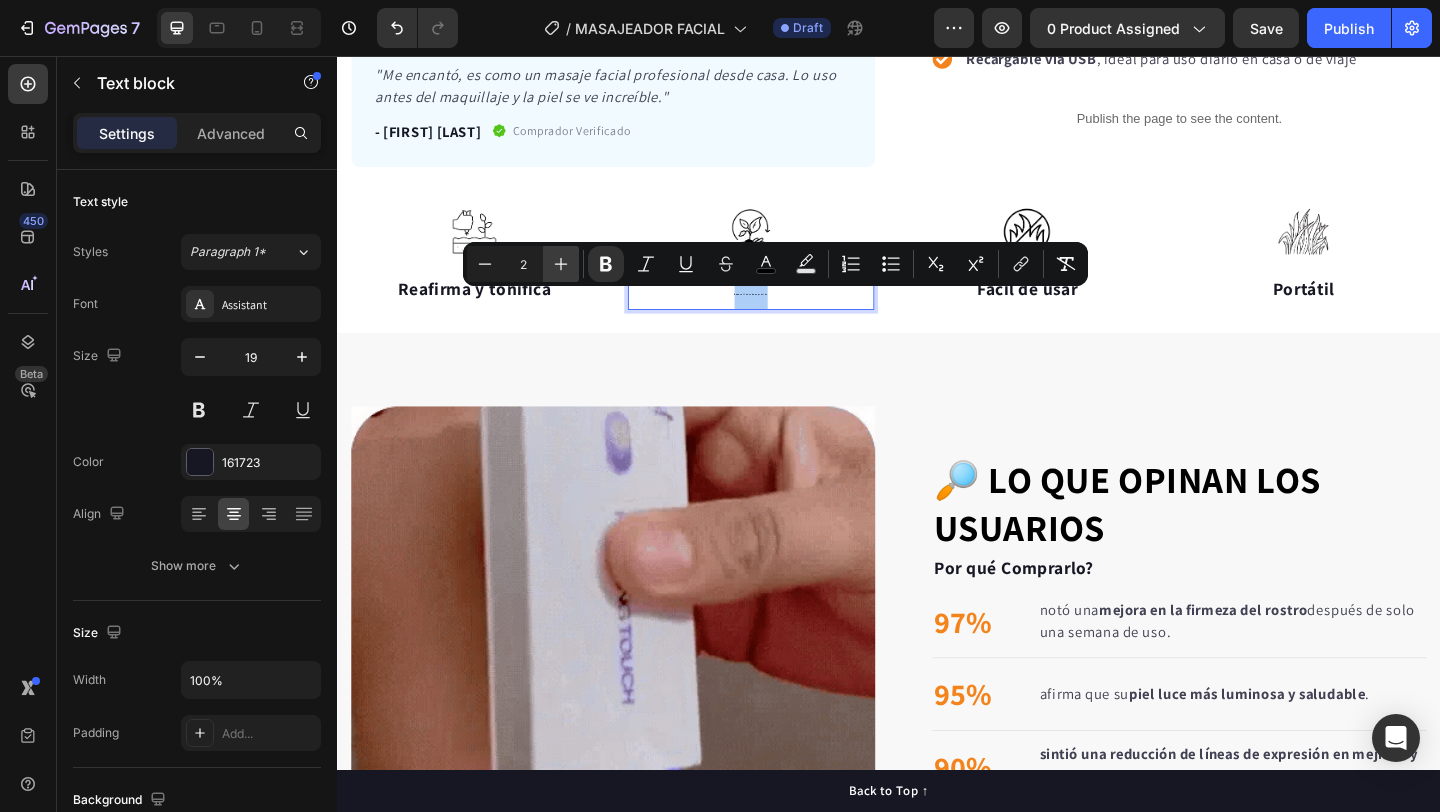 click 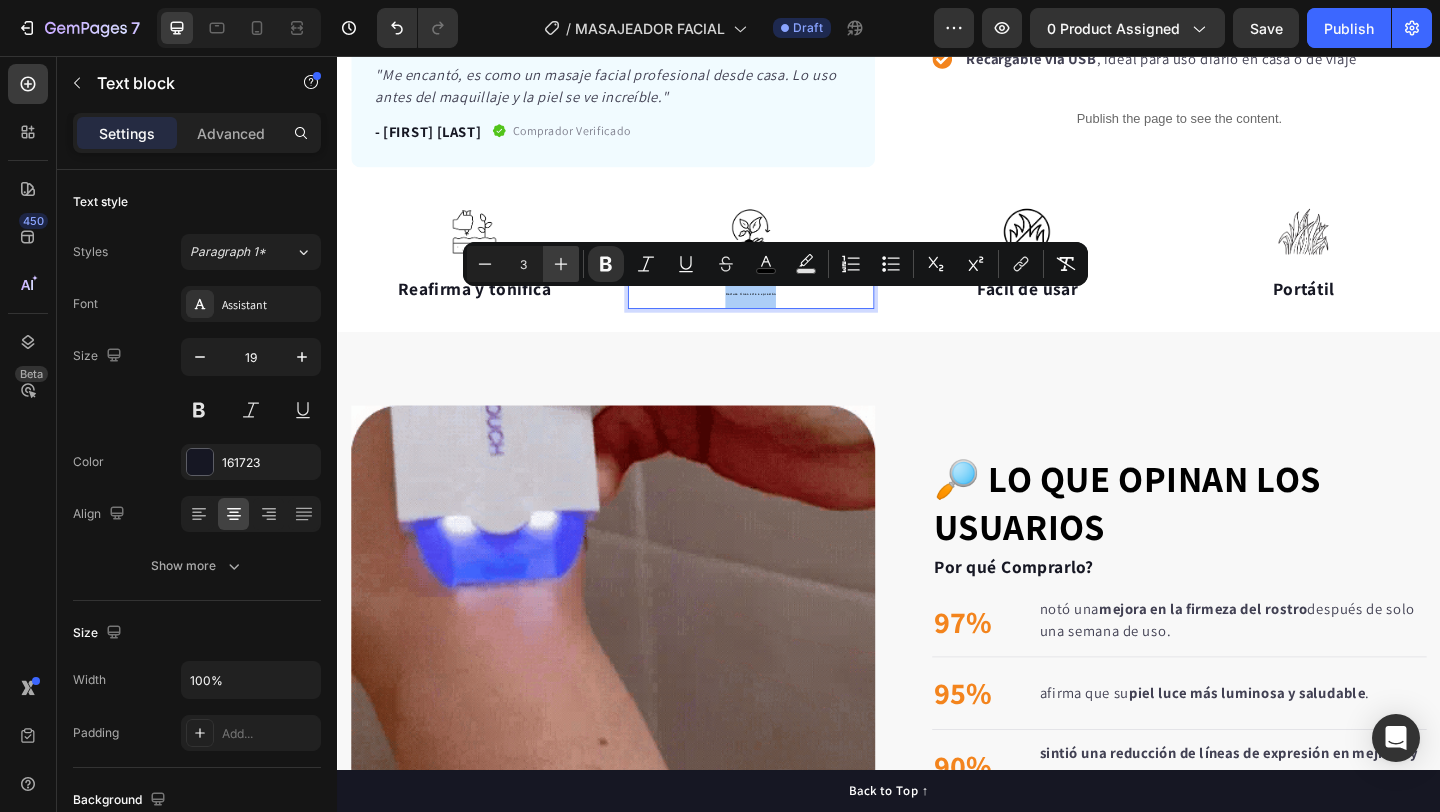 click 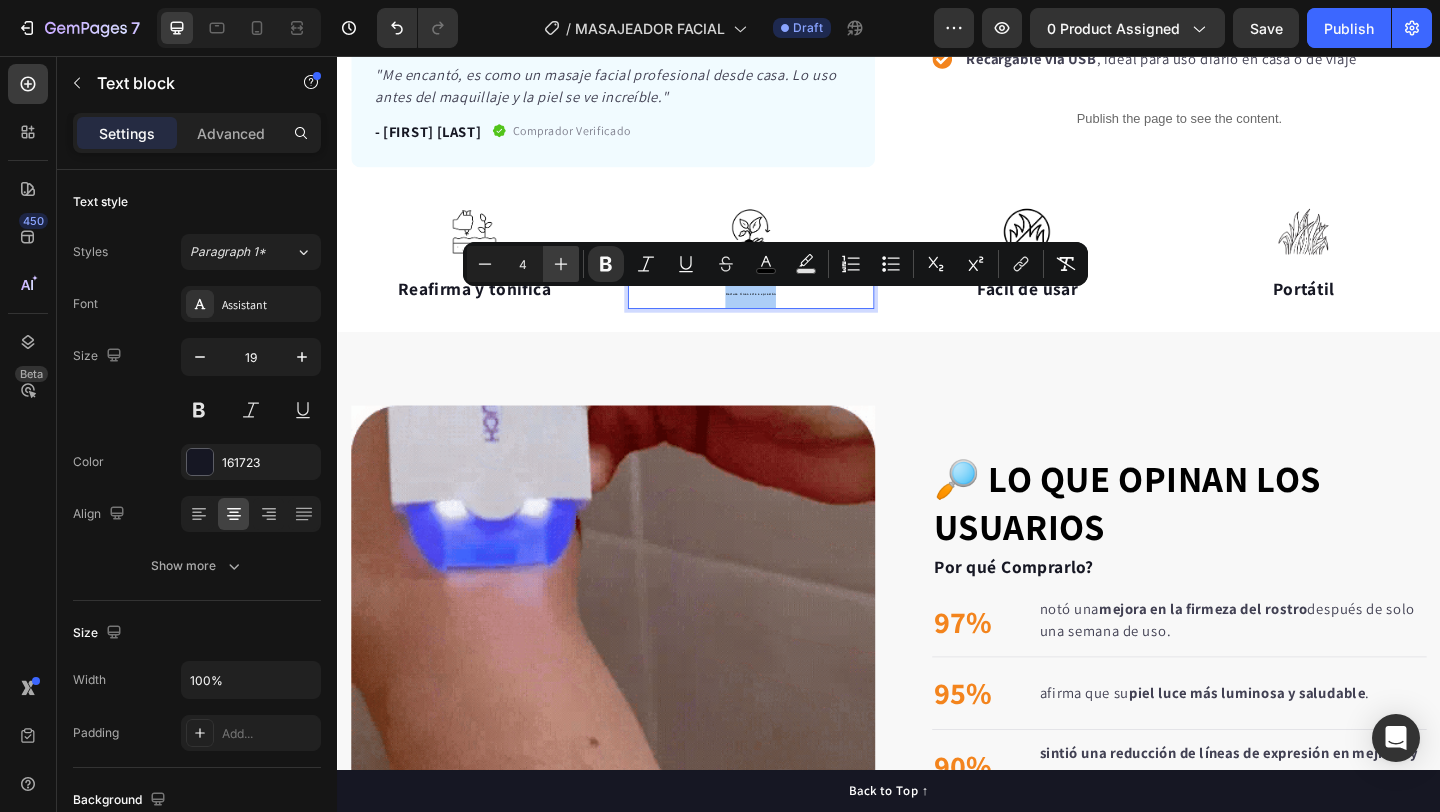 click 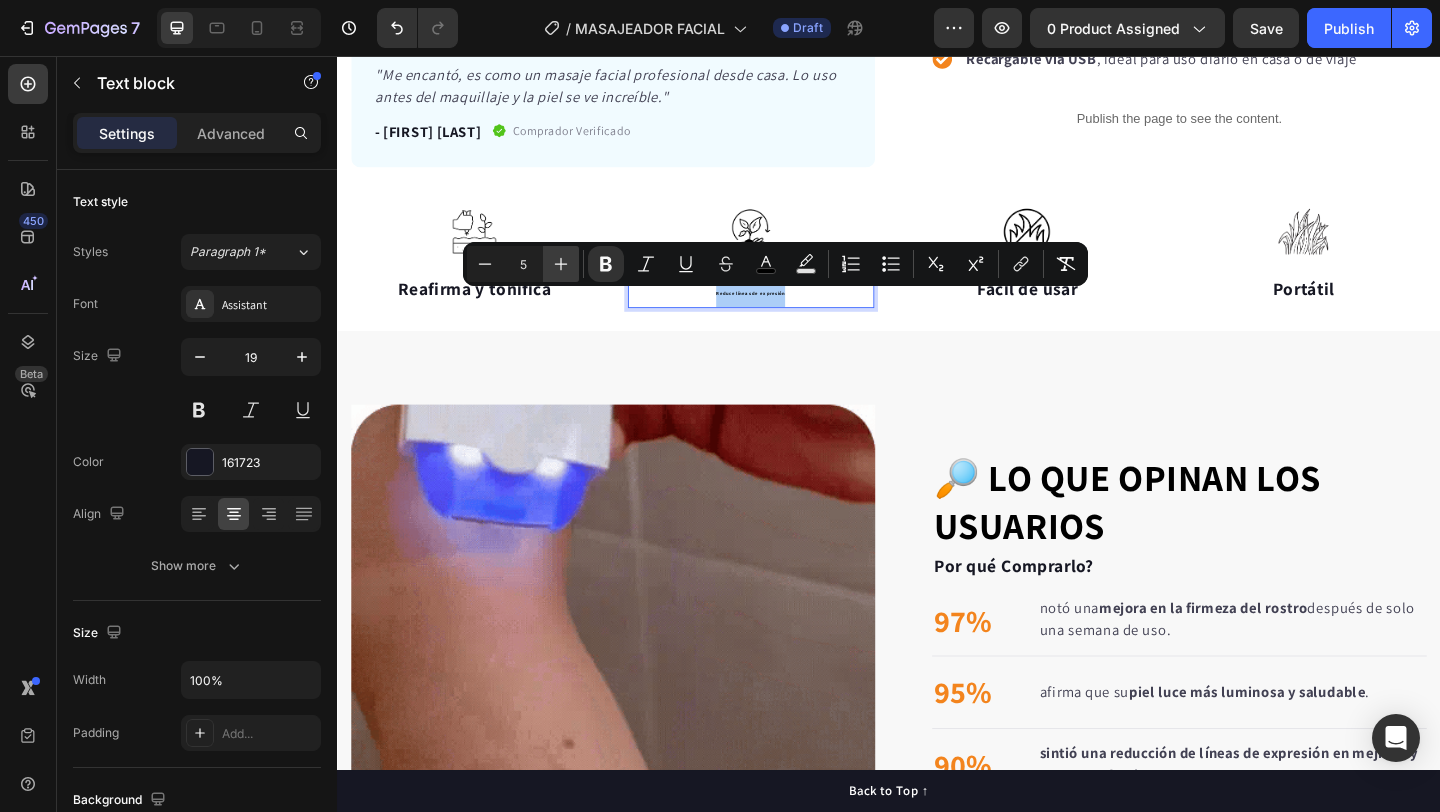 click 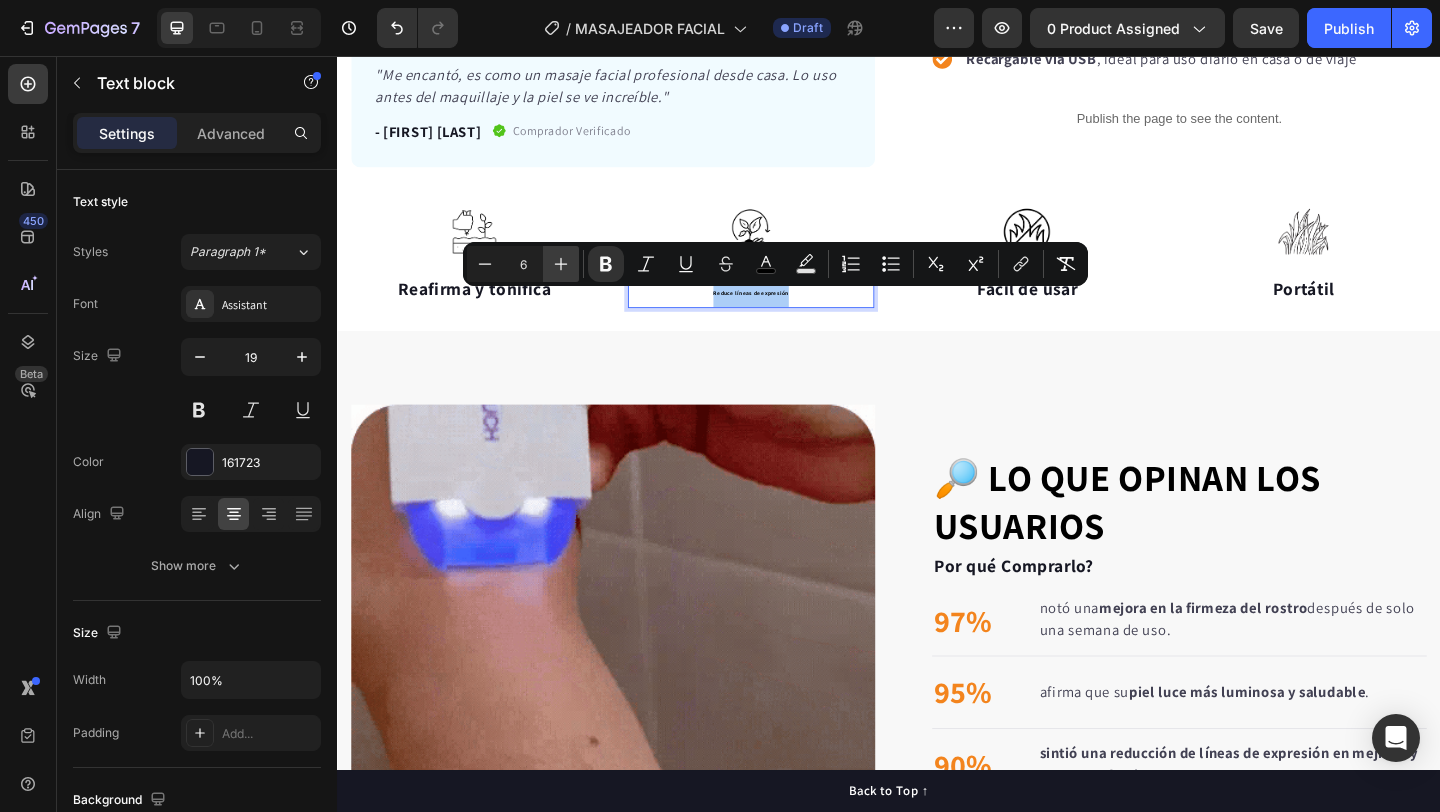 click 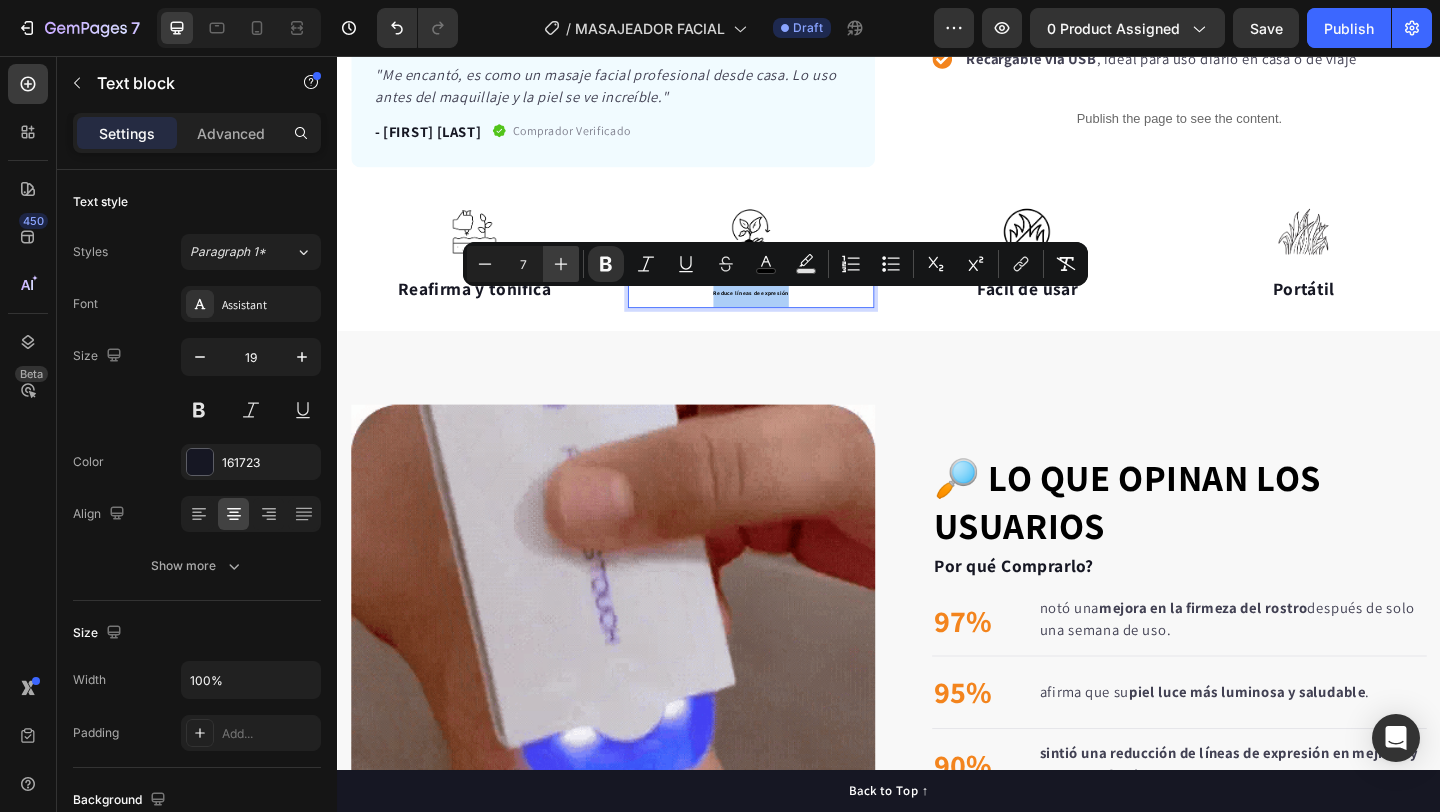 click 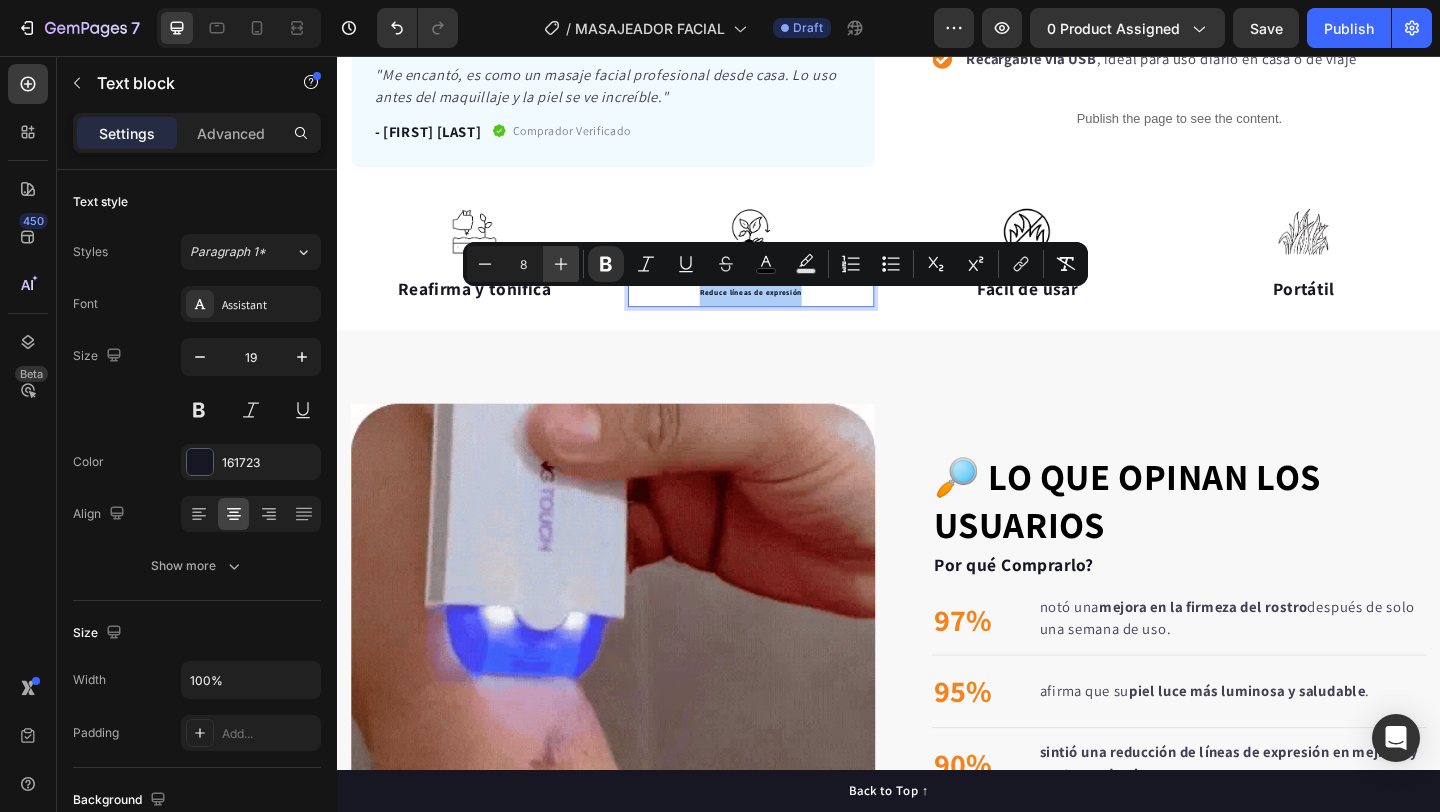 click 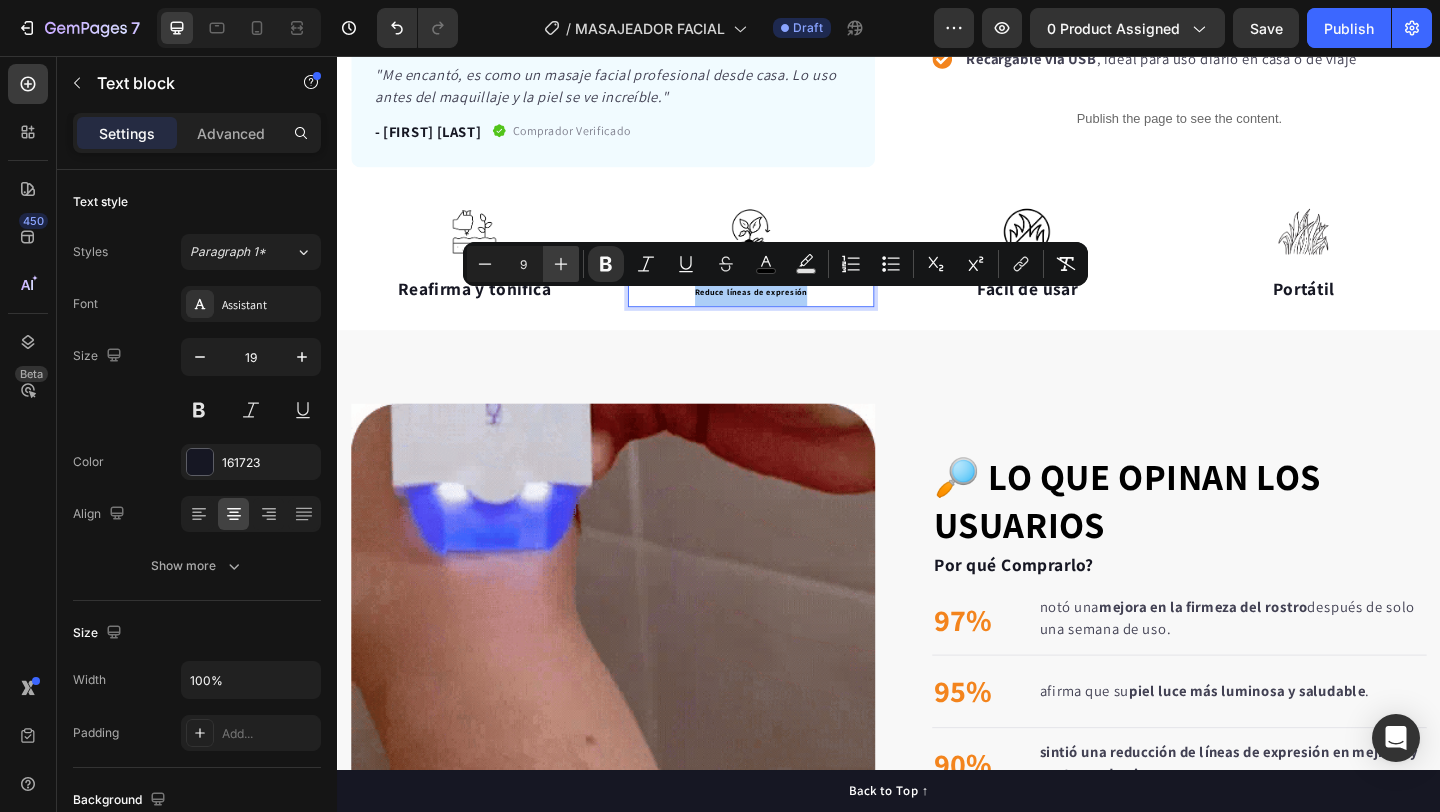 click 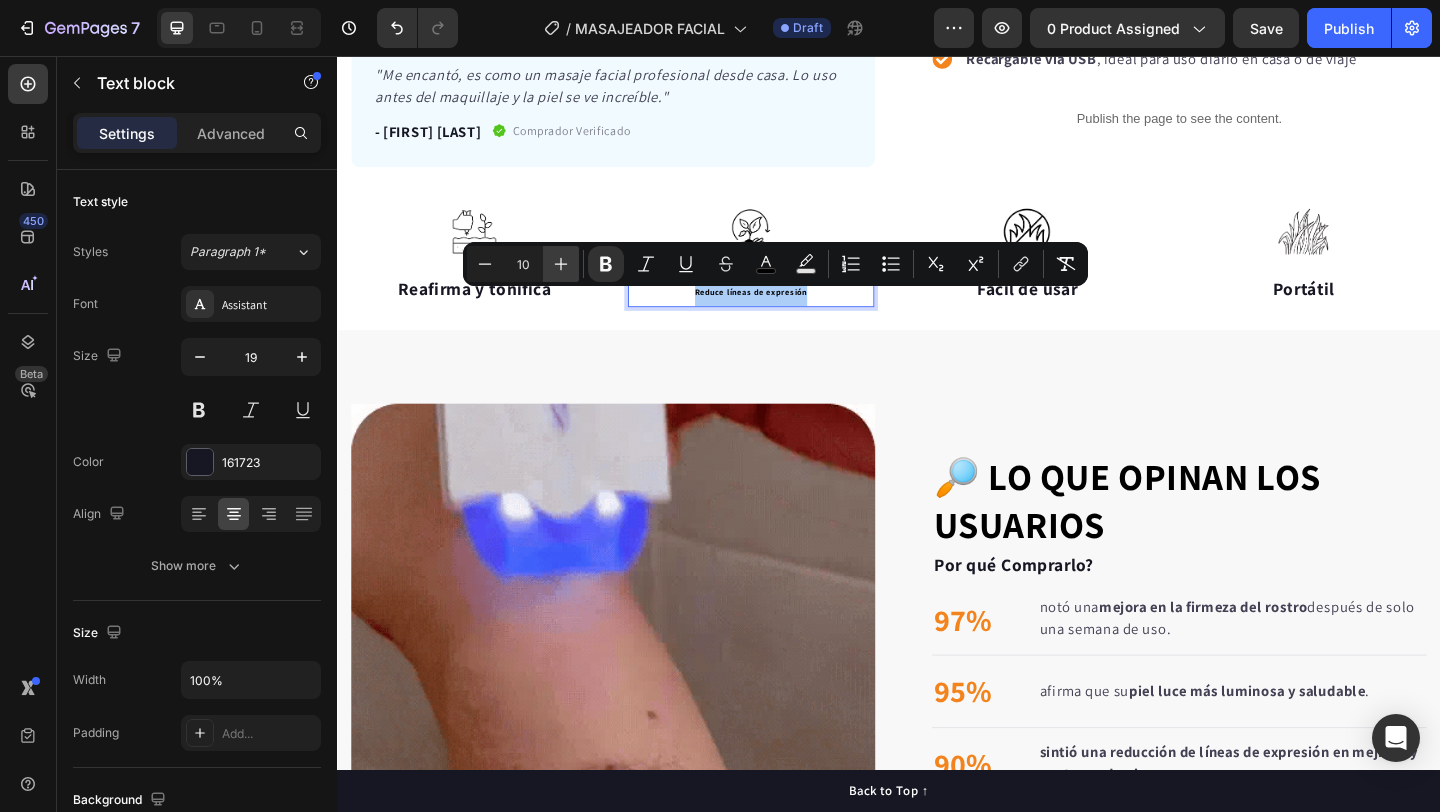 click 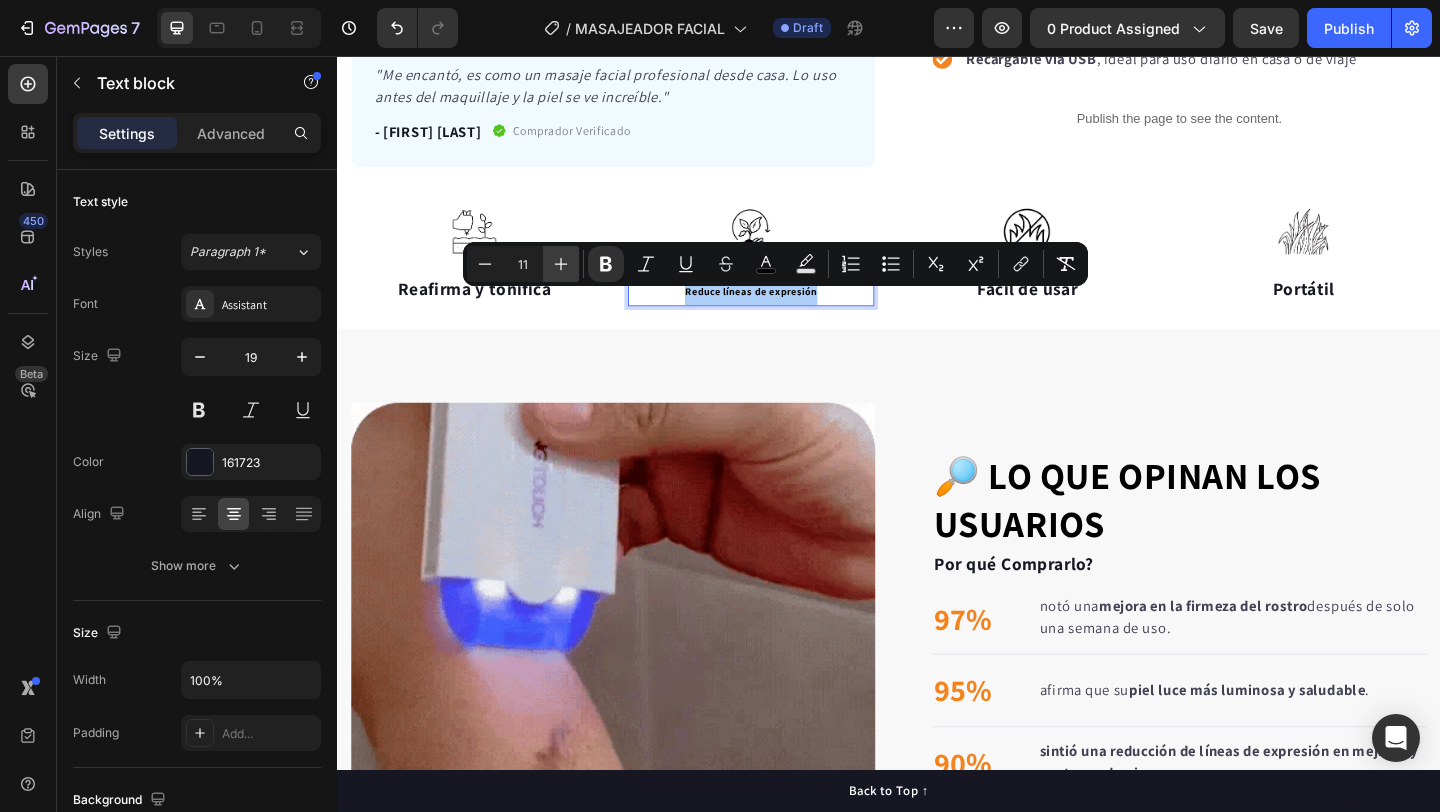 click 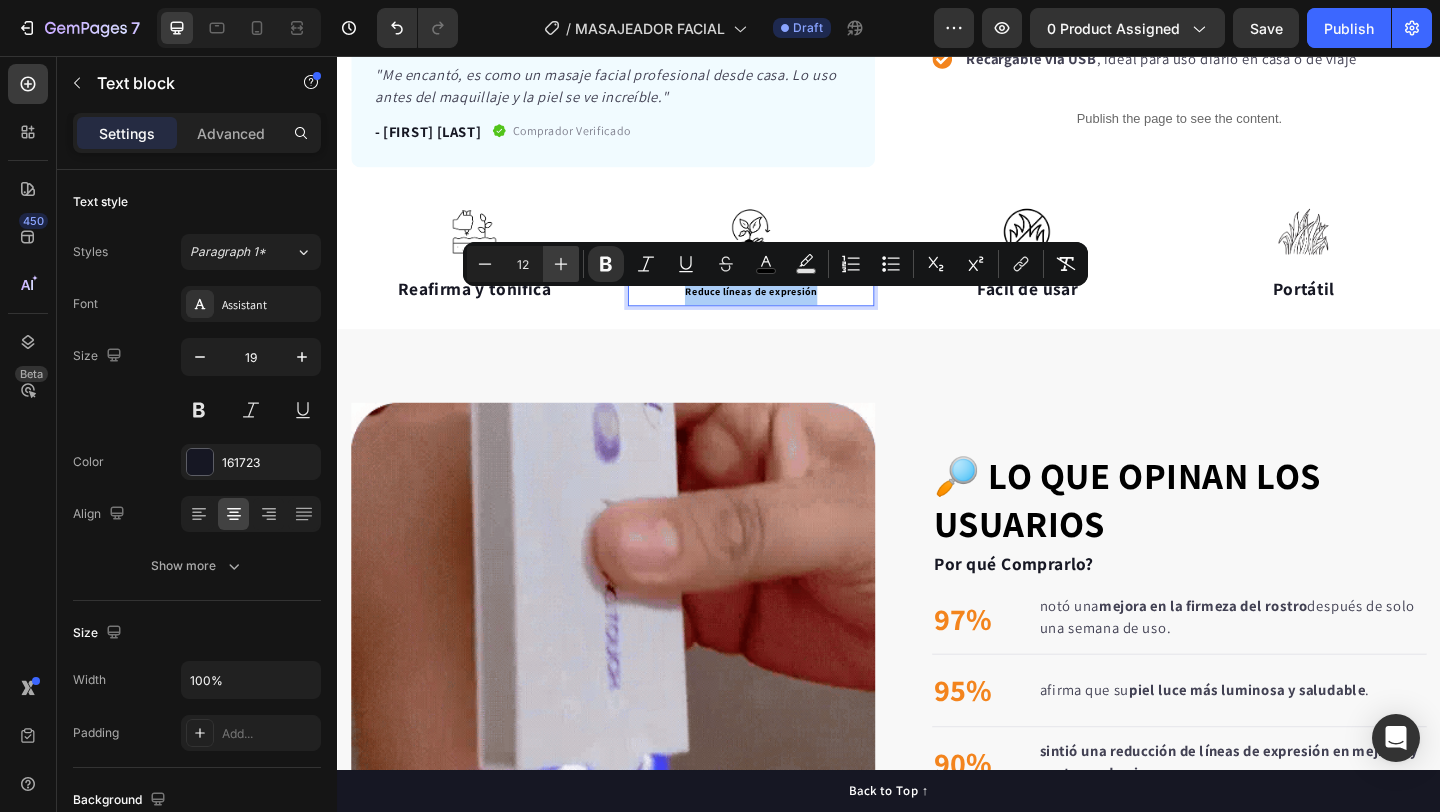 click 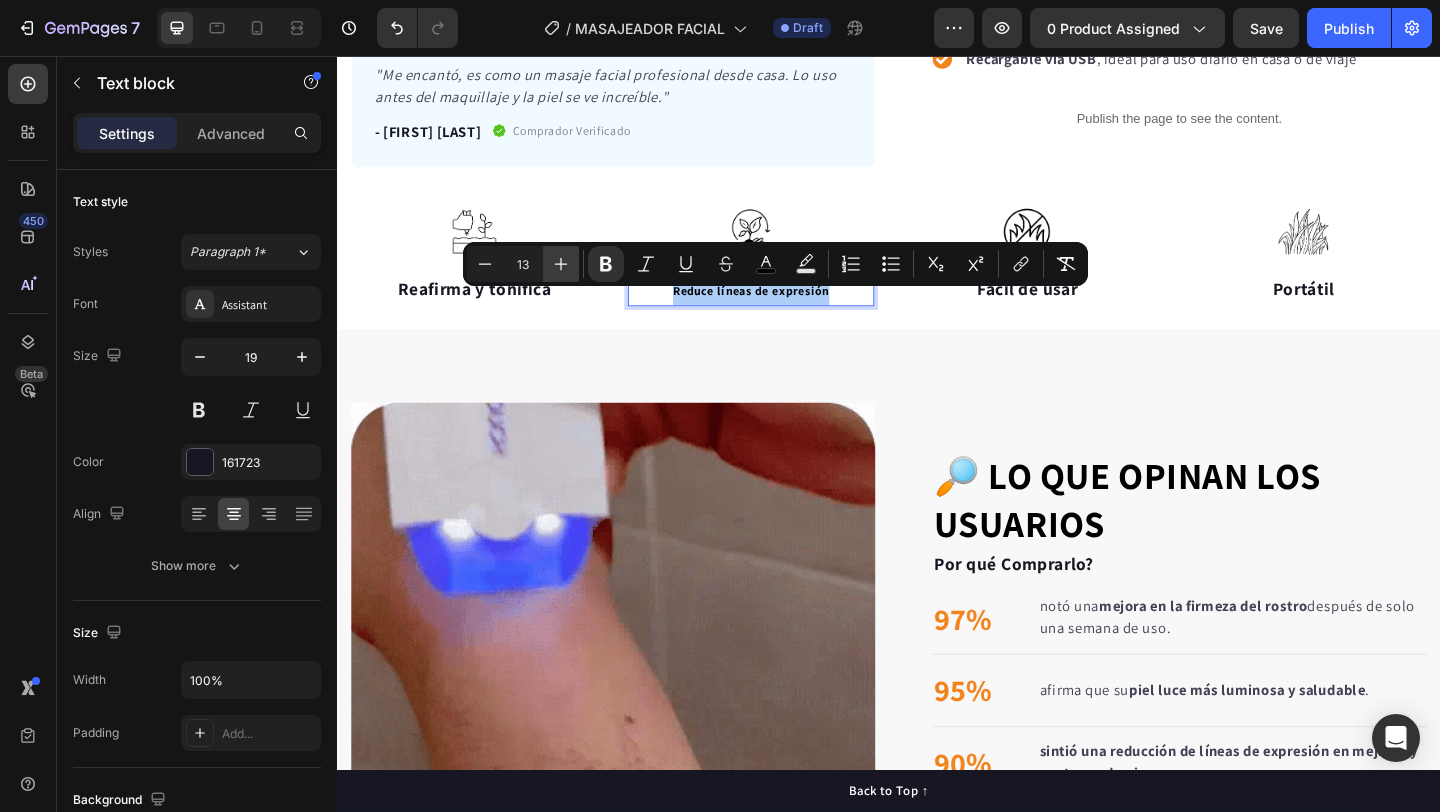 click 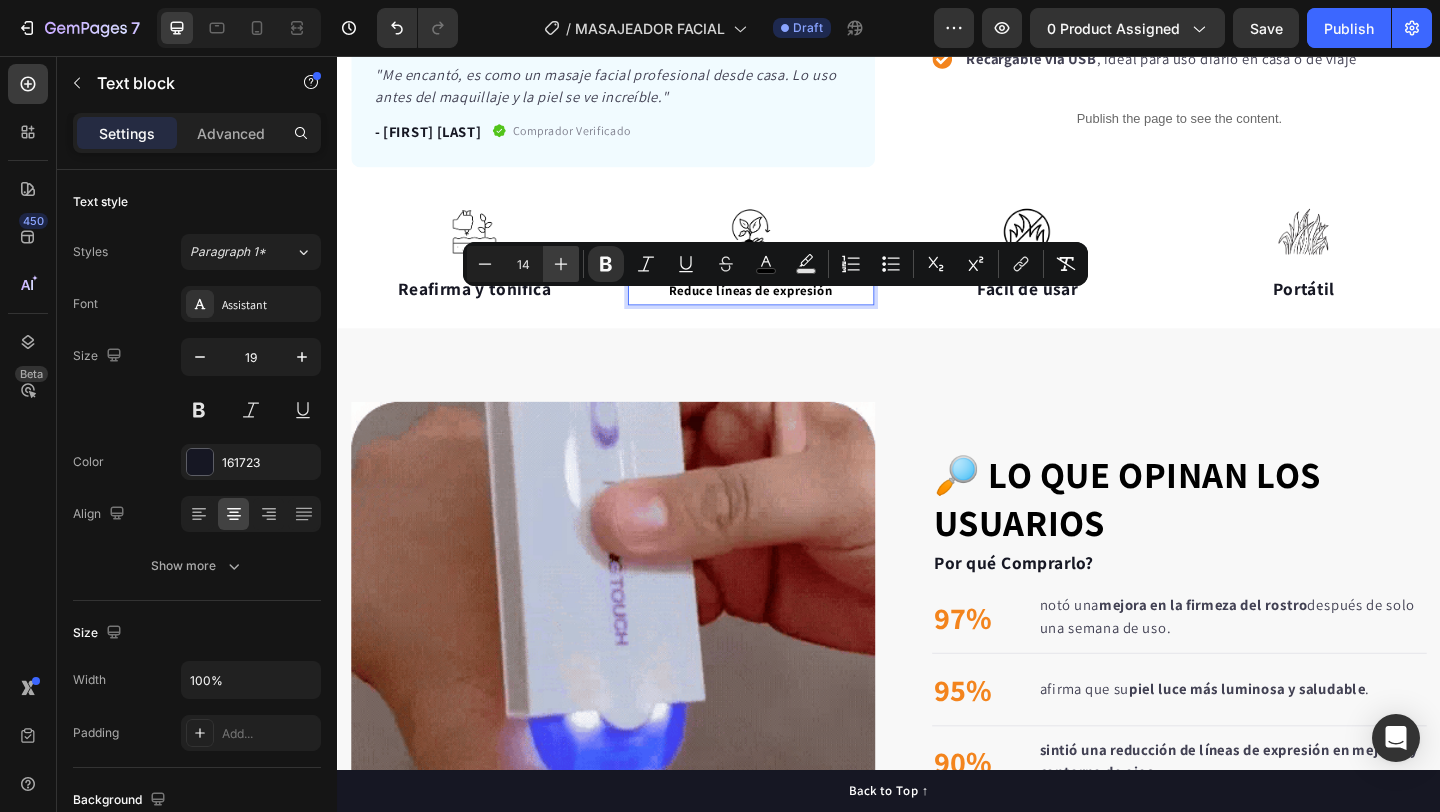click 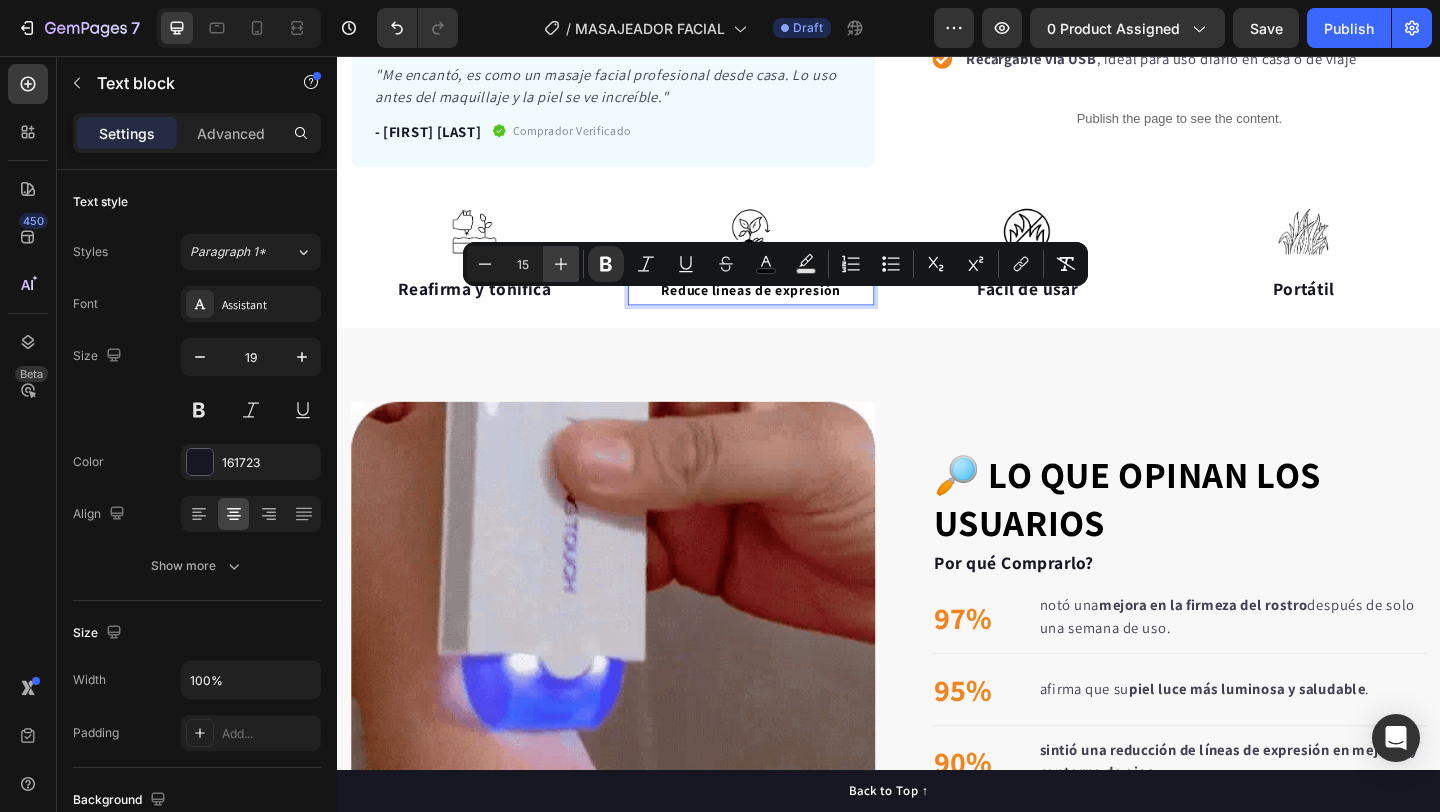 click 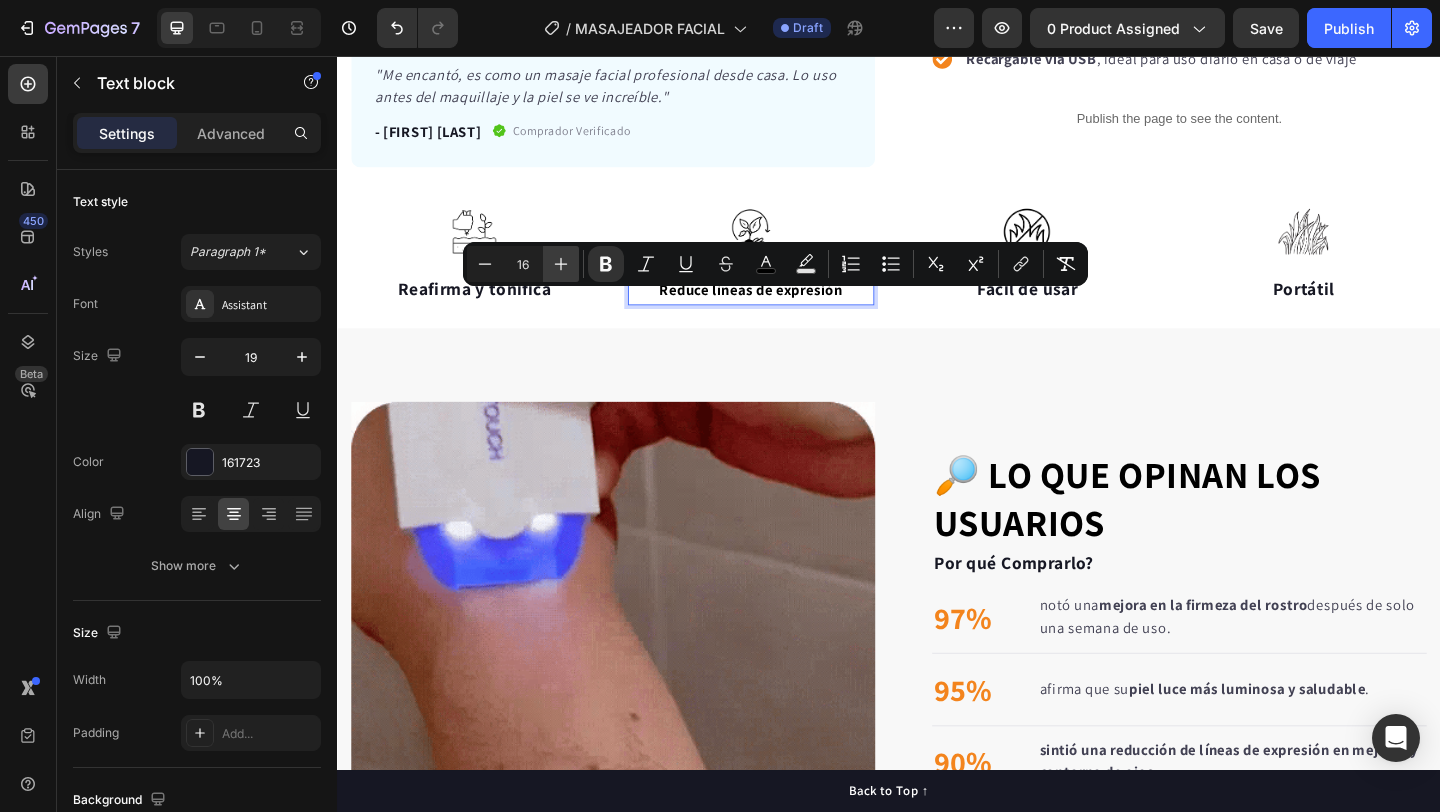 click 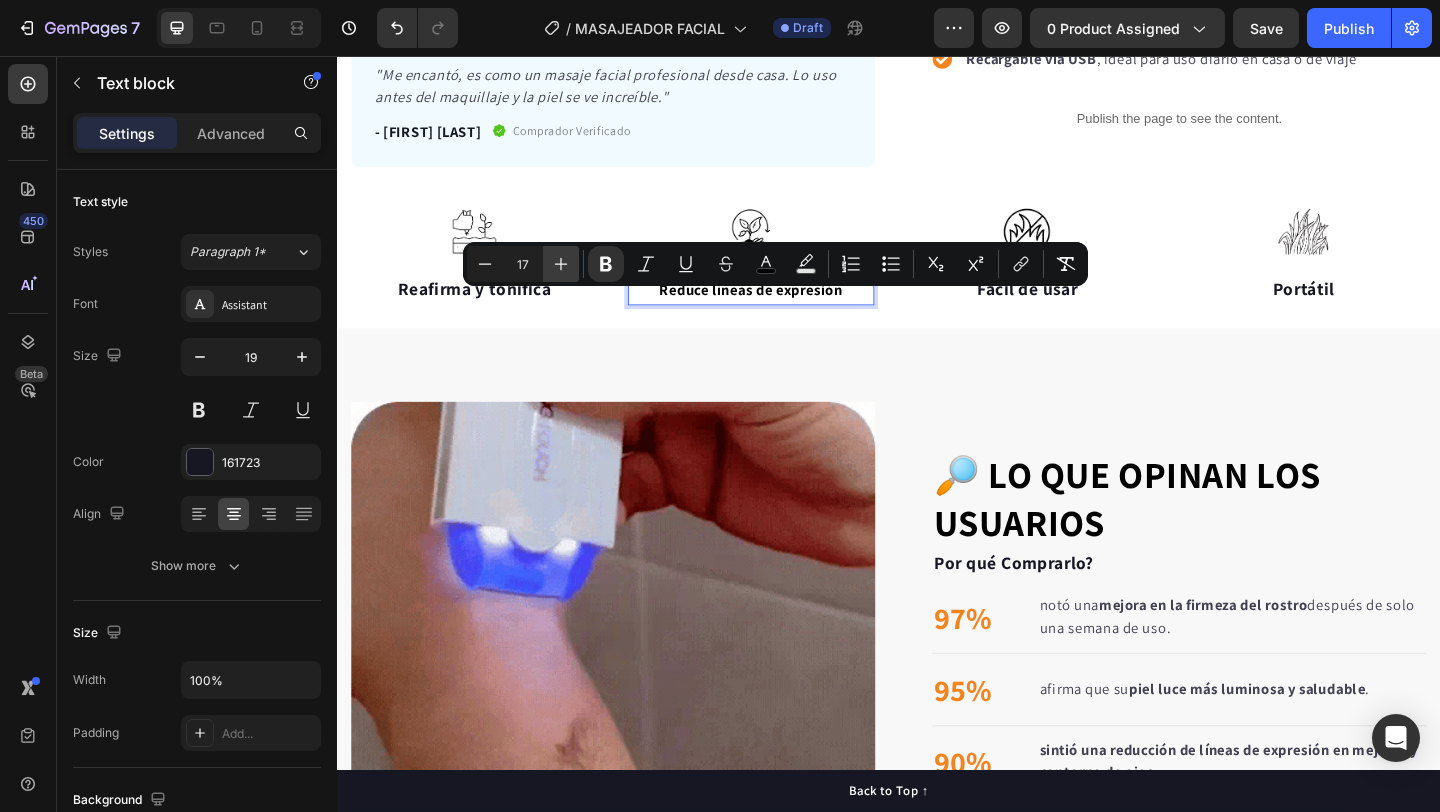 click 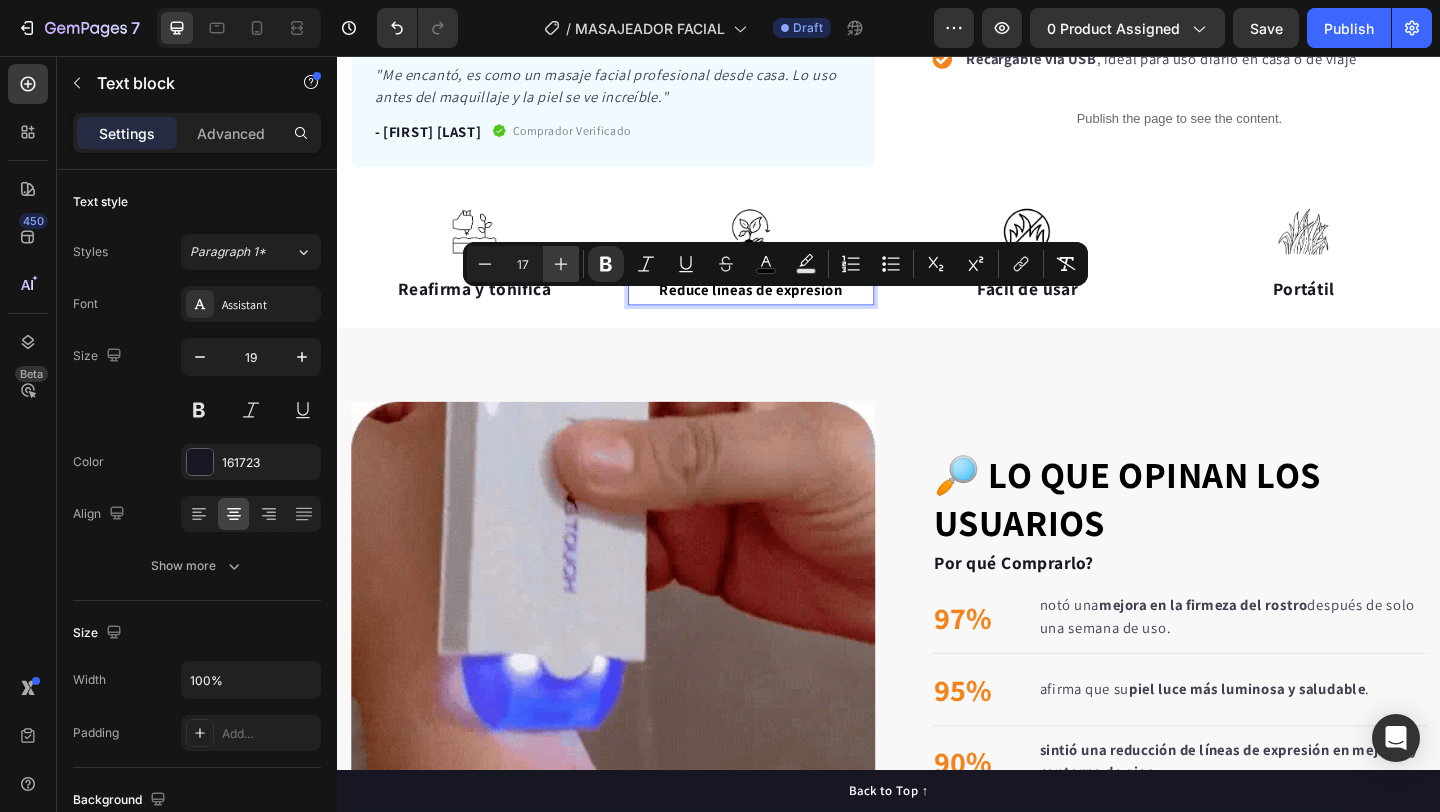 type on "18" 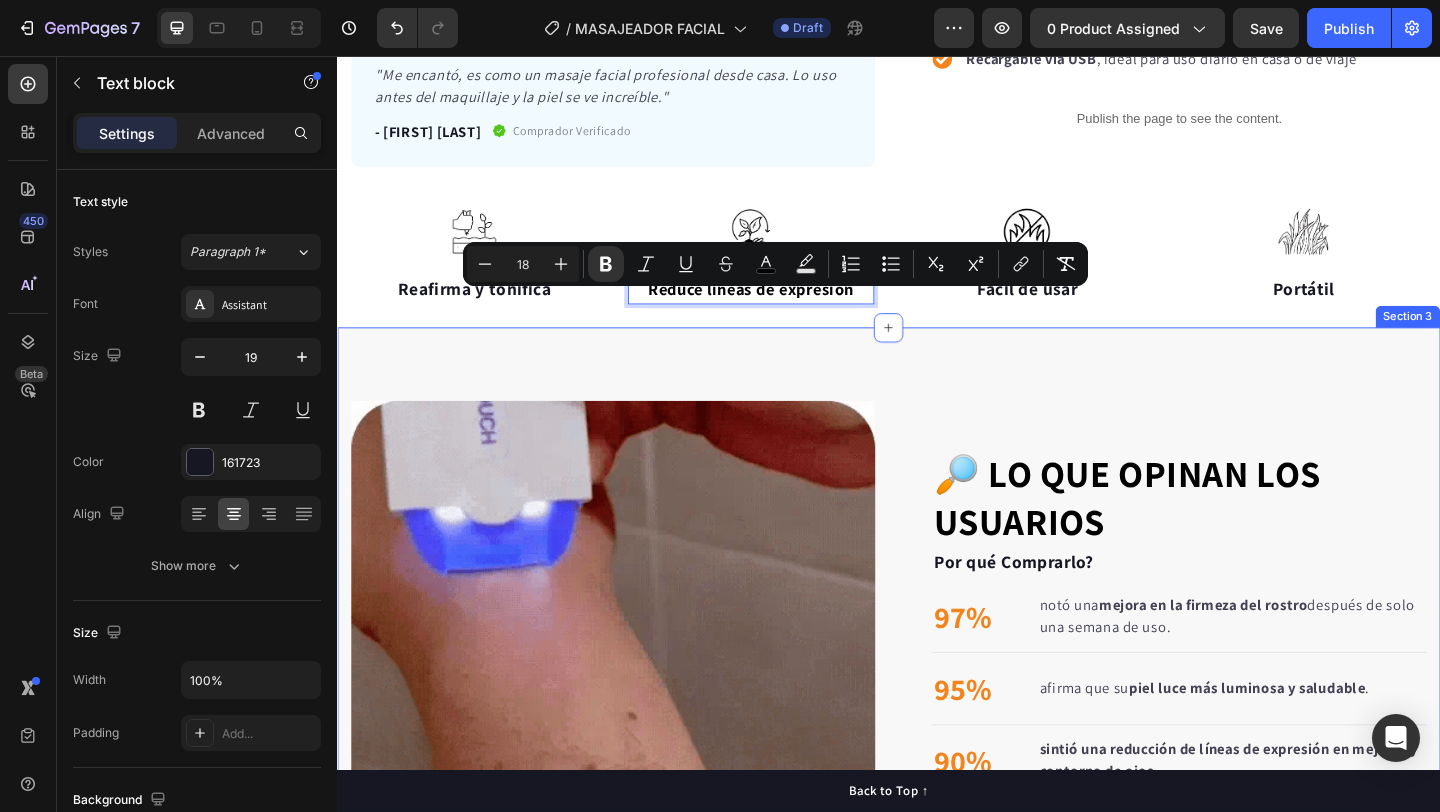click on "🔎 LO QUE OPINAN LOS USUARIOS Heading Por qué Comprarlo? Text block 97% Text block notó una  mejora en la firmeza del rostro  después de solo una semana de uso. Text block Advanced list                Title Line 95% Text block afirma que su  piel luce más luminosa y saludable . Text block Advanced list                Title Line 90% Text block sintió una reducción de líneas de expresión en mejillas y contorno de ojos. Text block Advanced list
Publish the page to see the content.
Custom Code Row Image Image Row Section 3" at bounding box center (937, 716) 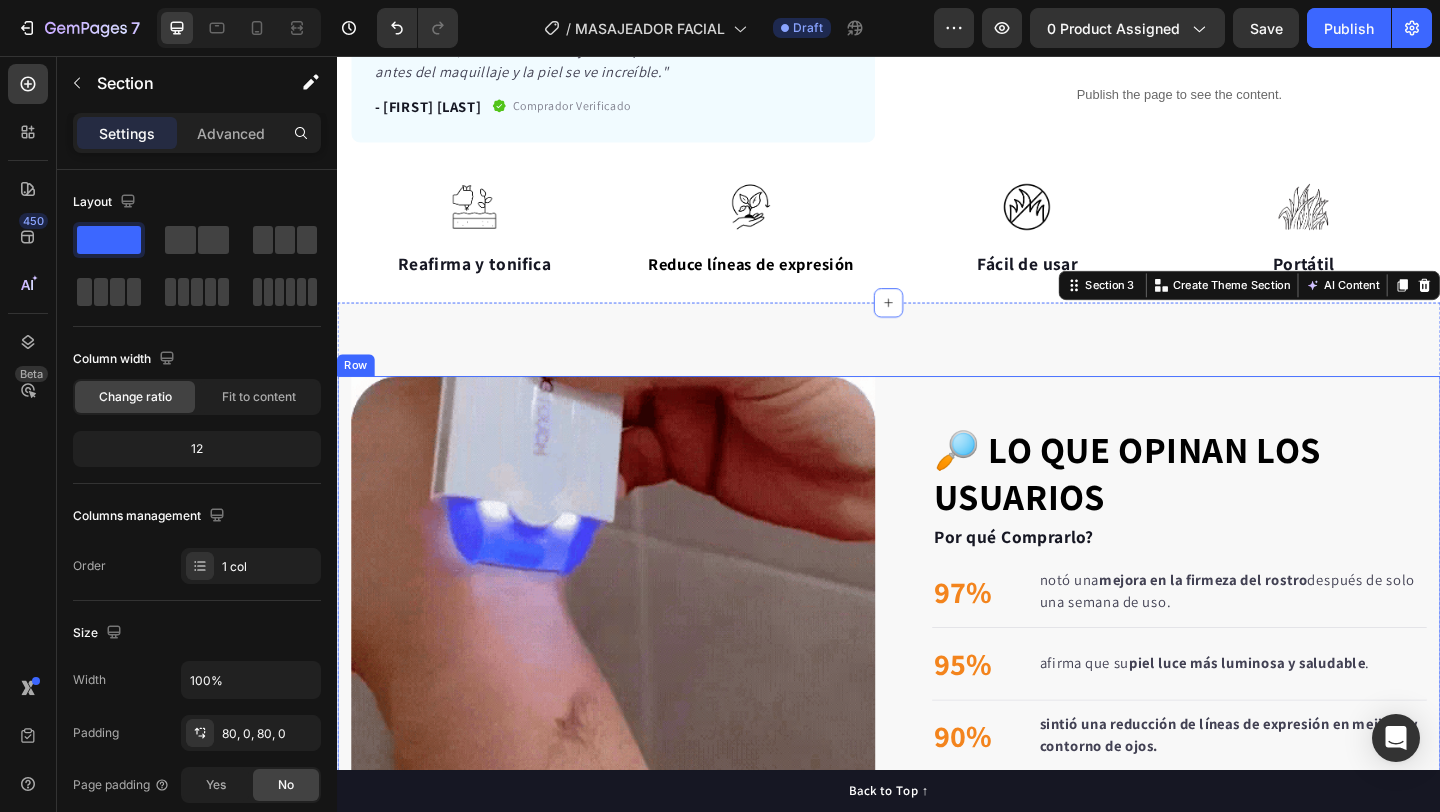 scroll, scrollTop: 734, scrollLeft: 0, axis: vertical 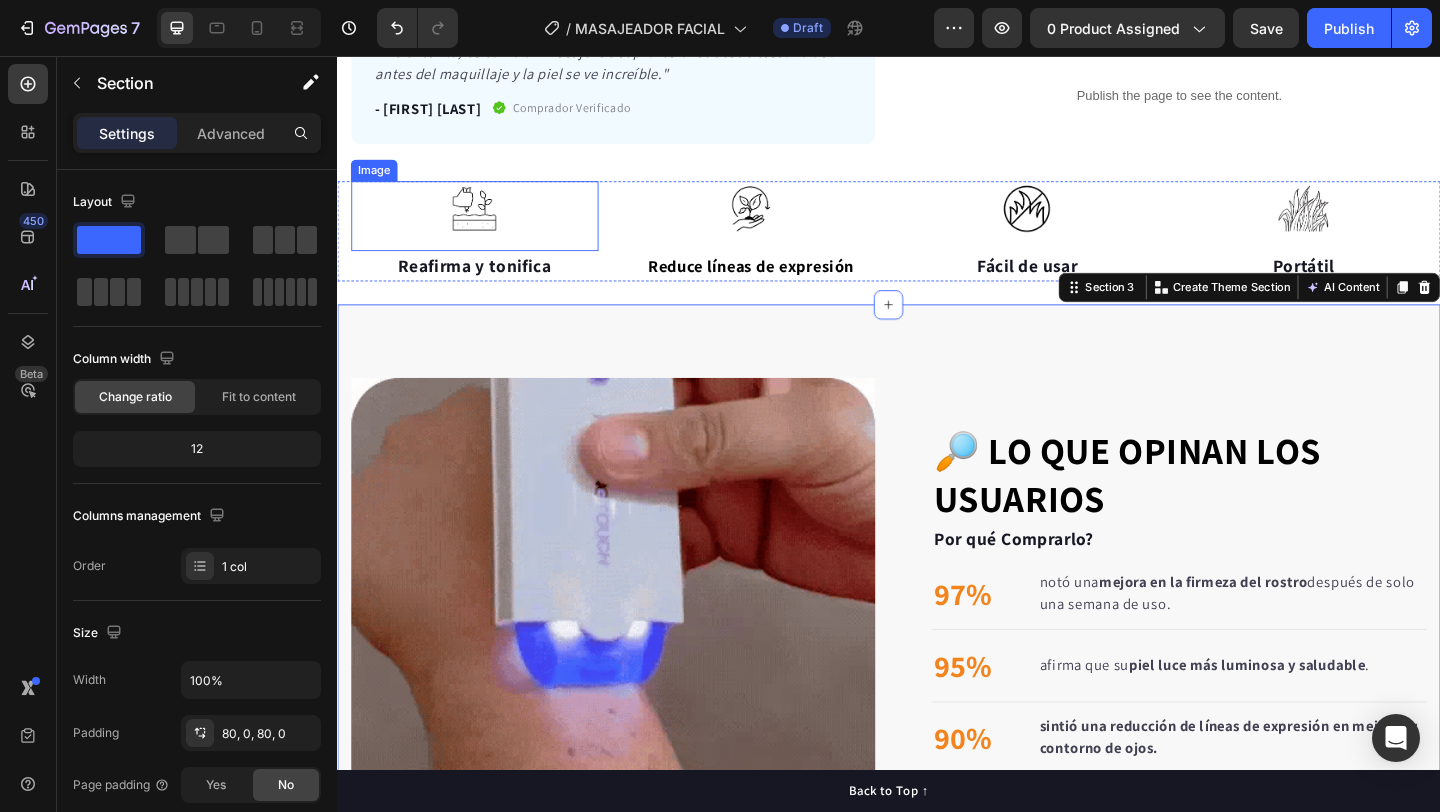 click at bounding box center (486, 222) 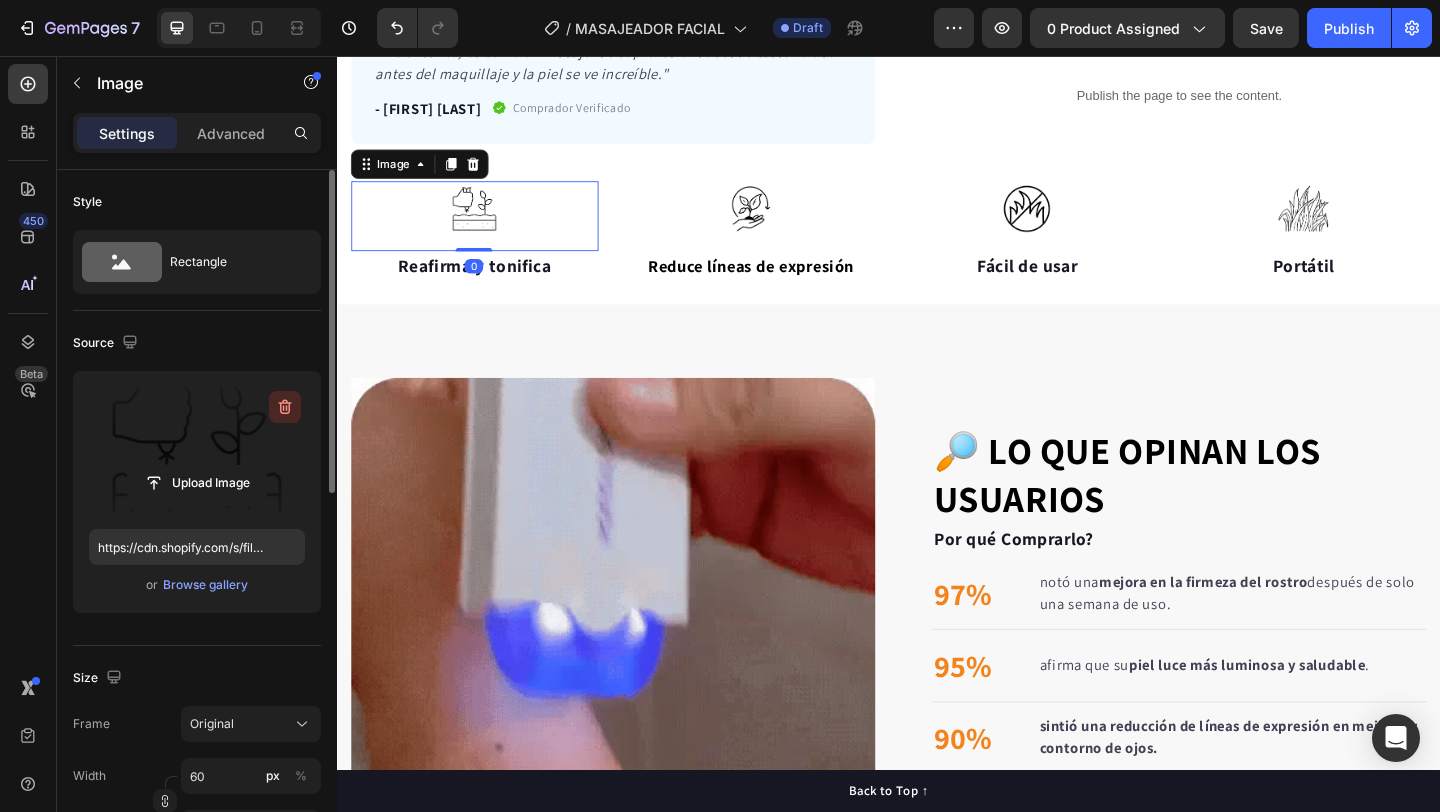 click 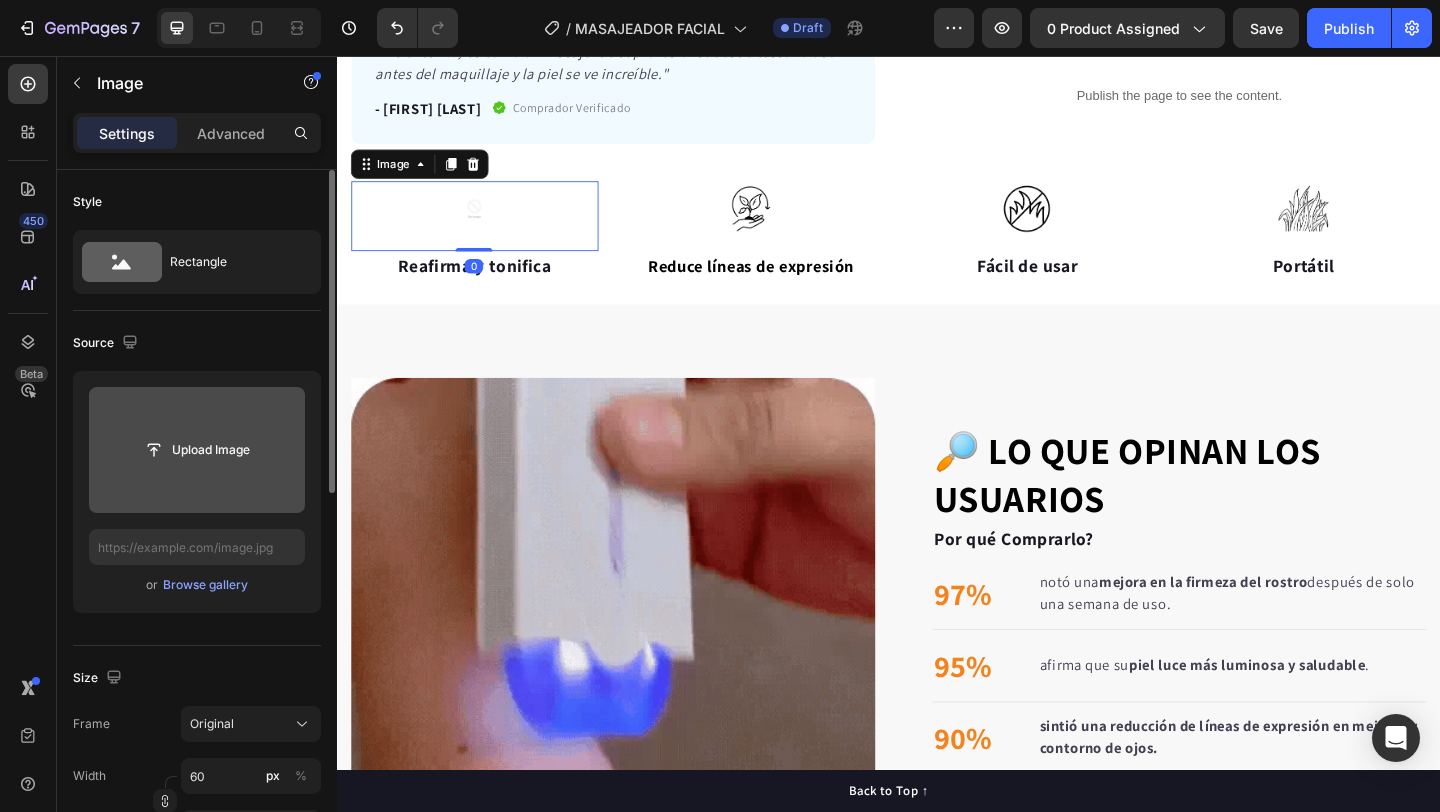 click at bounding box center (197, 450) 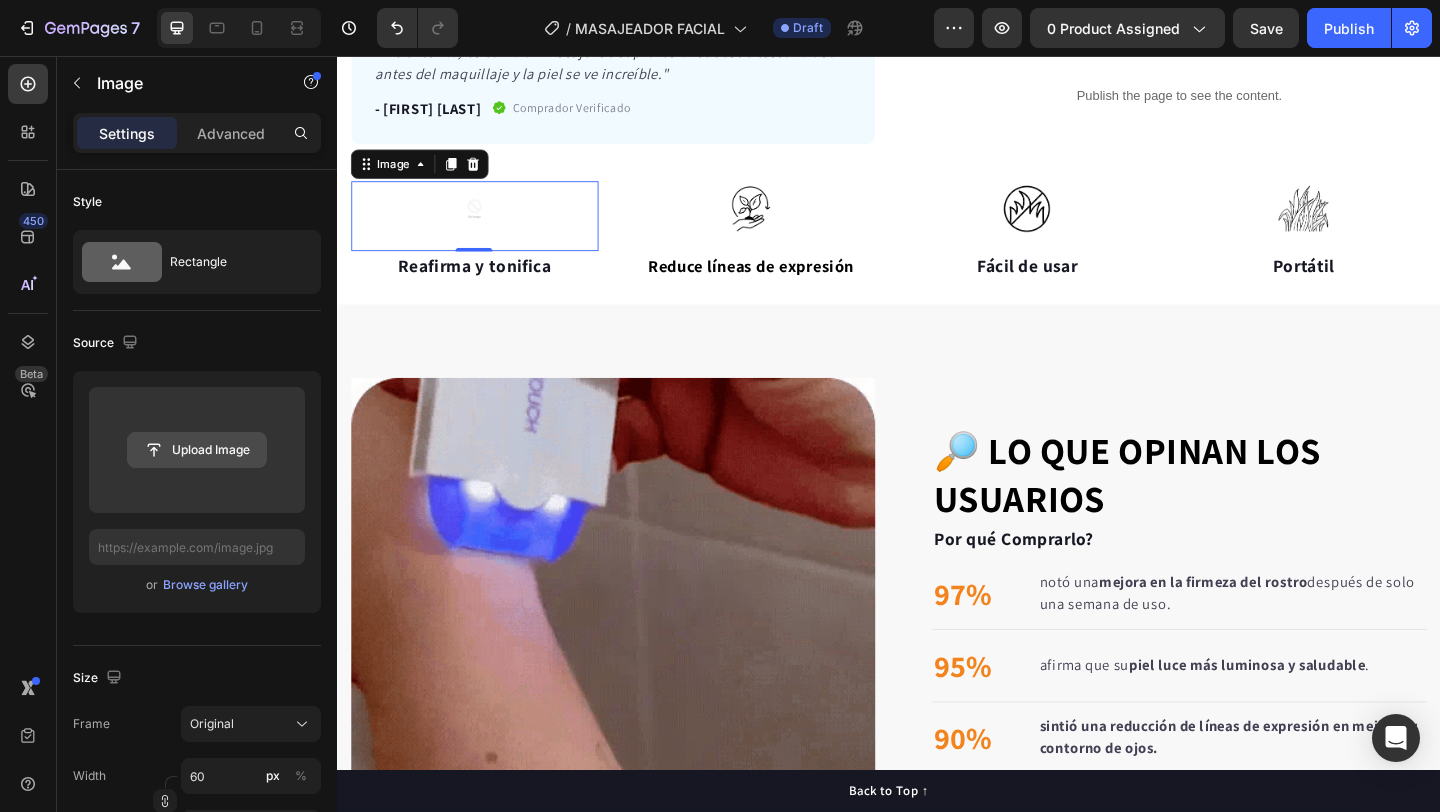 click 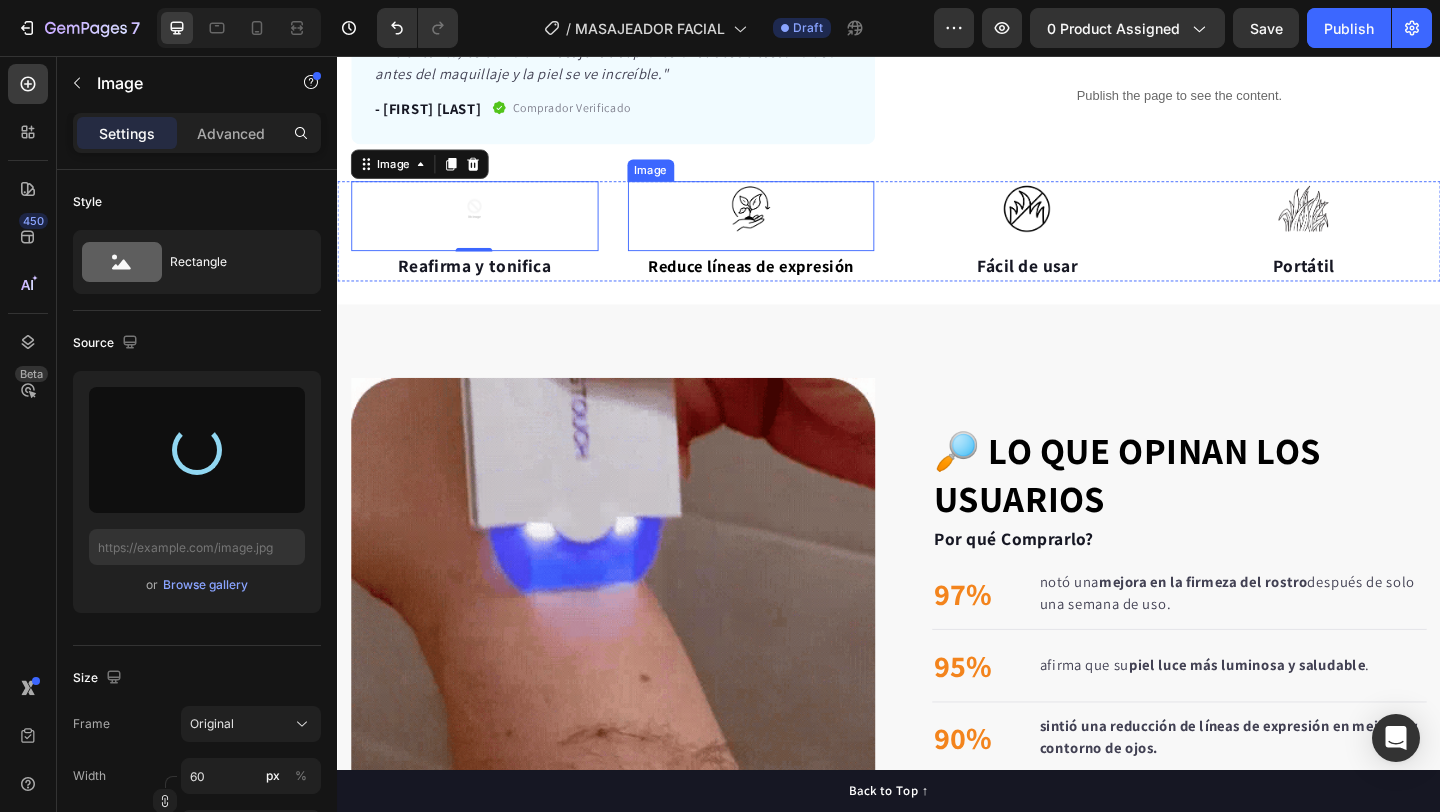 type on "https://cdn.shopify.com/s/files/1/0618/5615/3752/files/gempages_487351136785793969-c575d0d0-1432-44d5-9ccf-e9f822a45b1d.png" 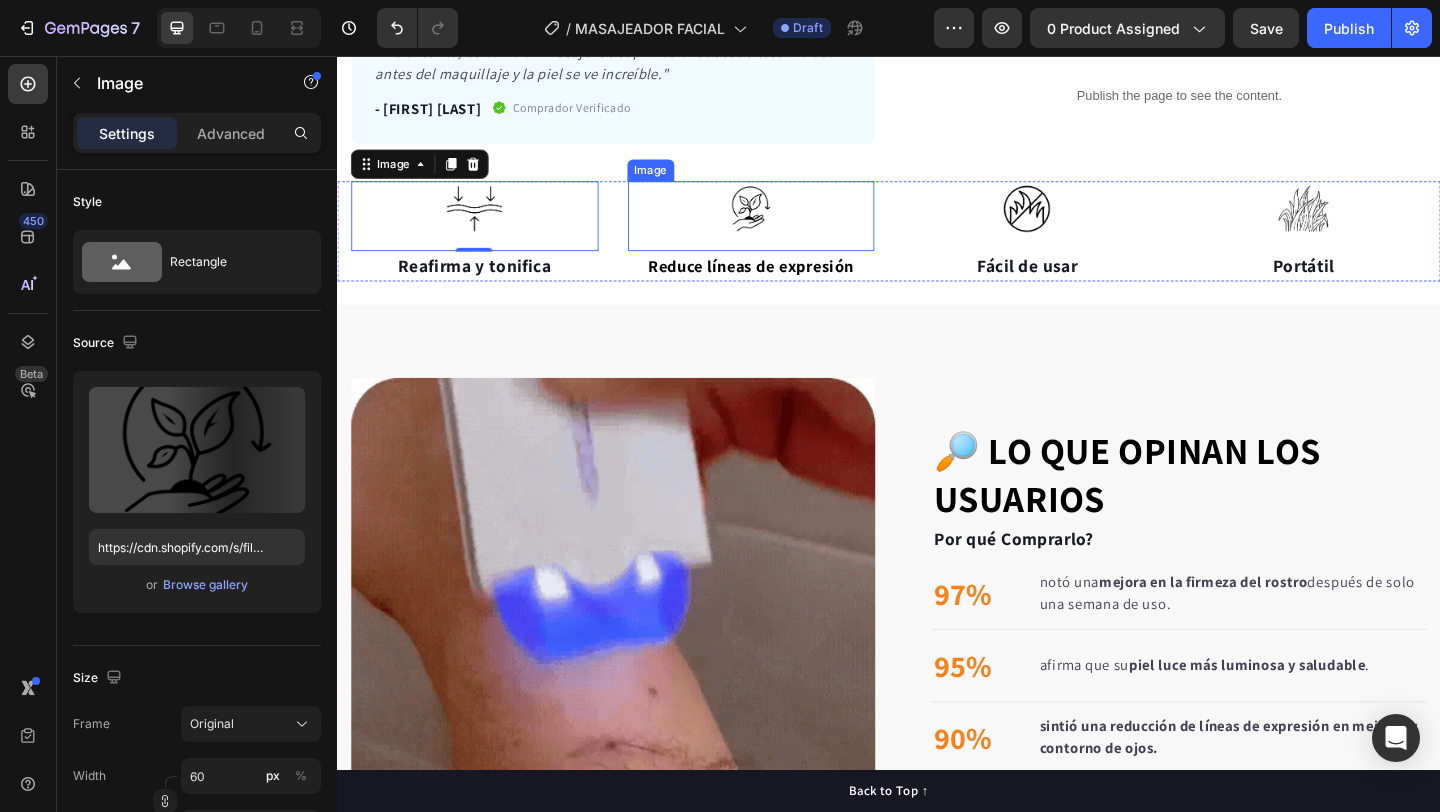 click at bounding box center [787, 222] 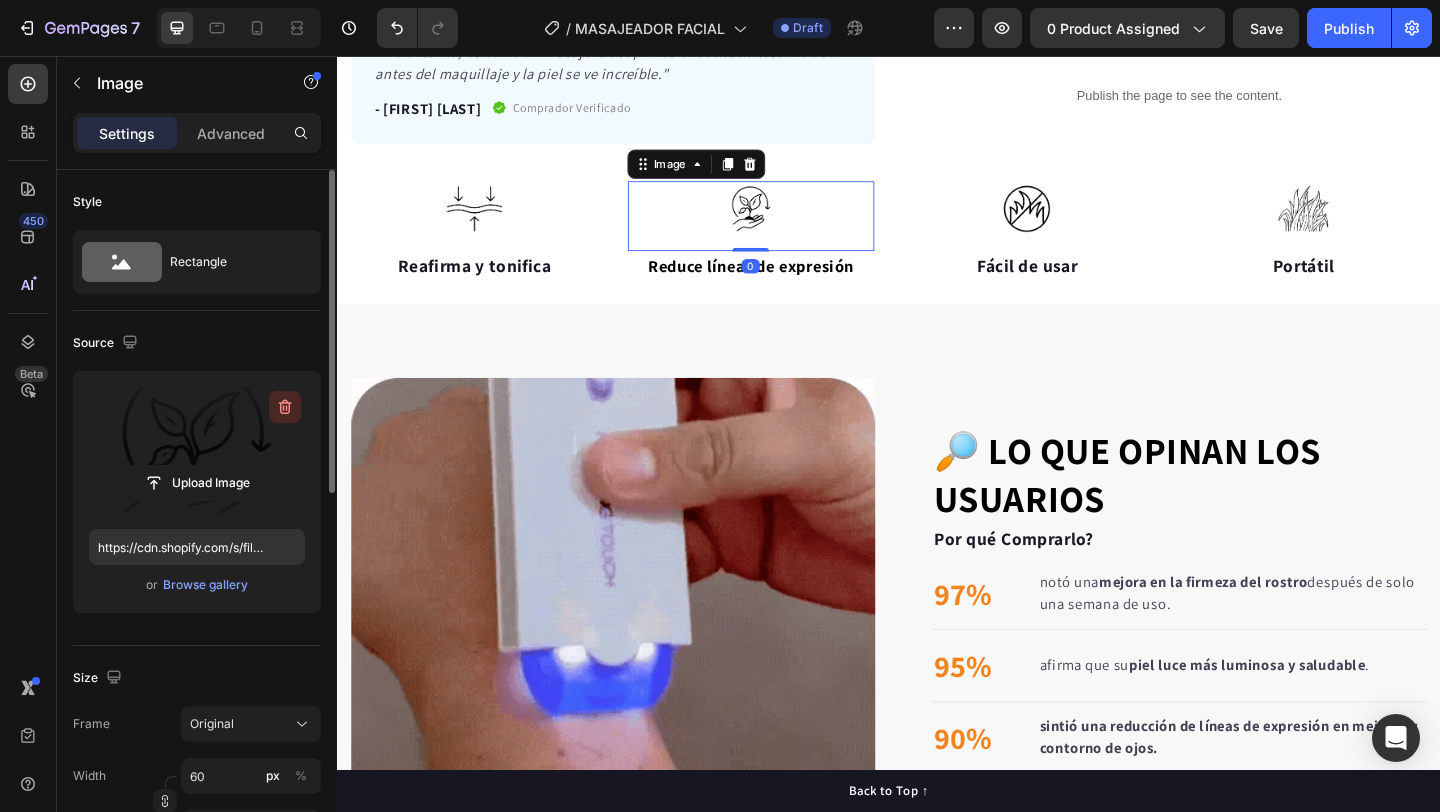 click 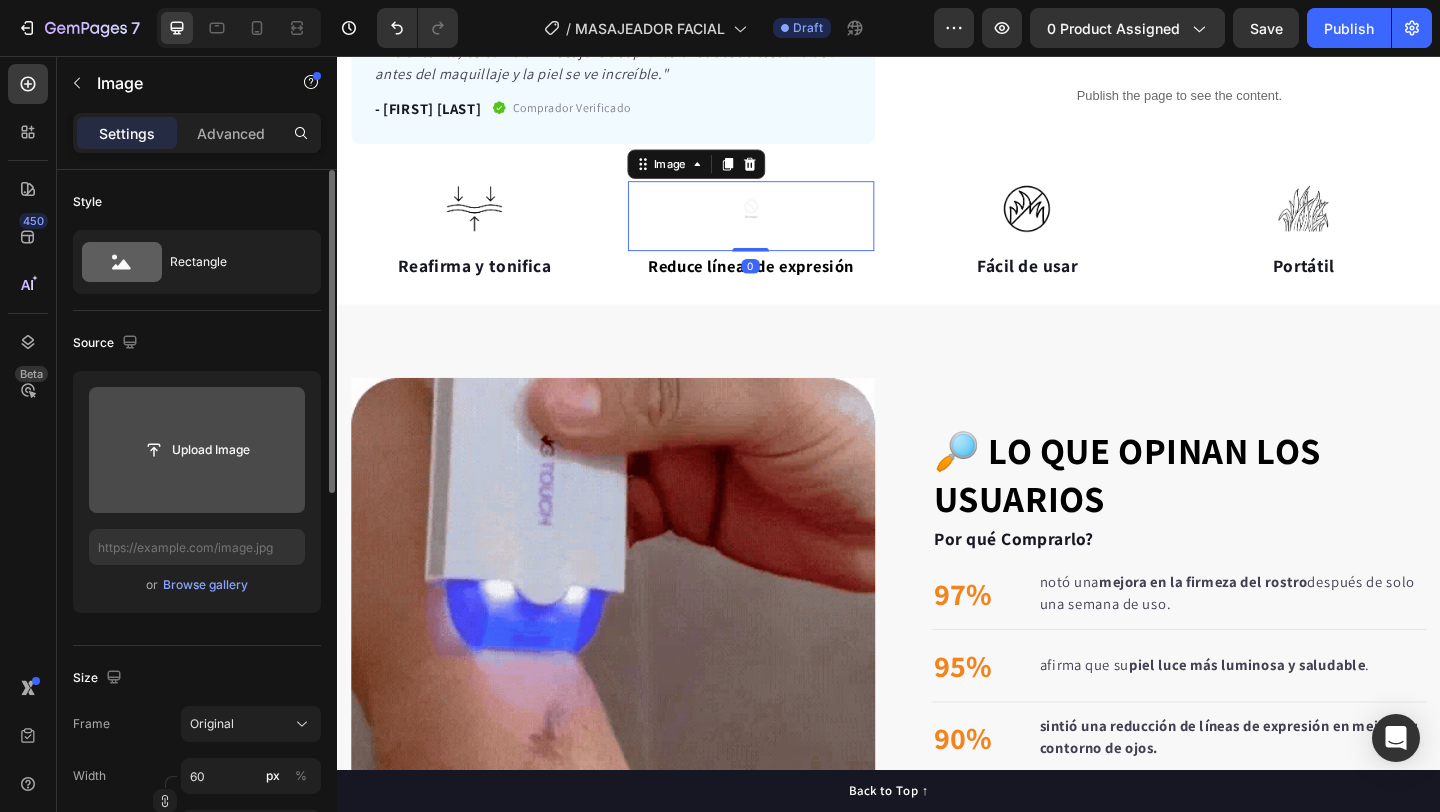 click at bounding box center (197, 450) 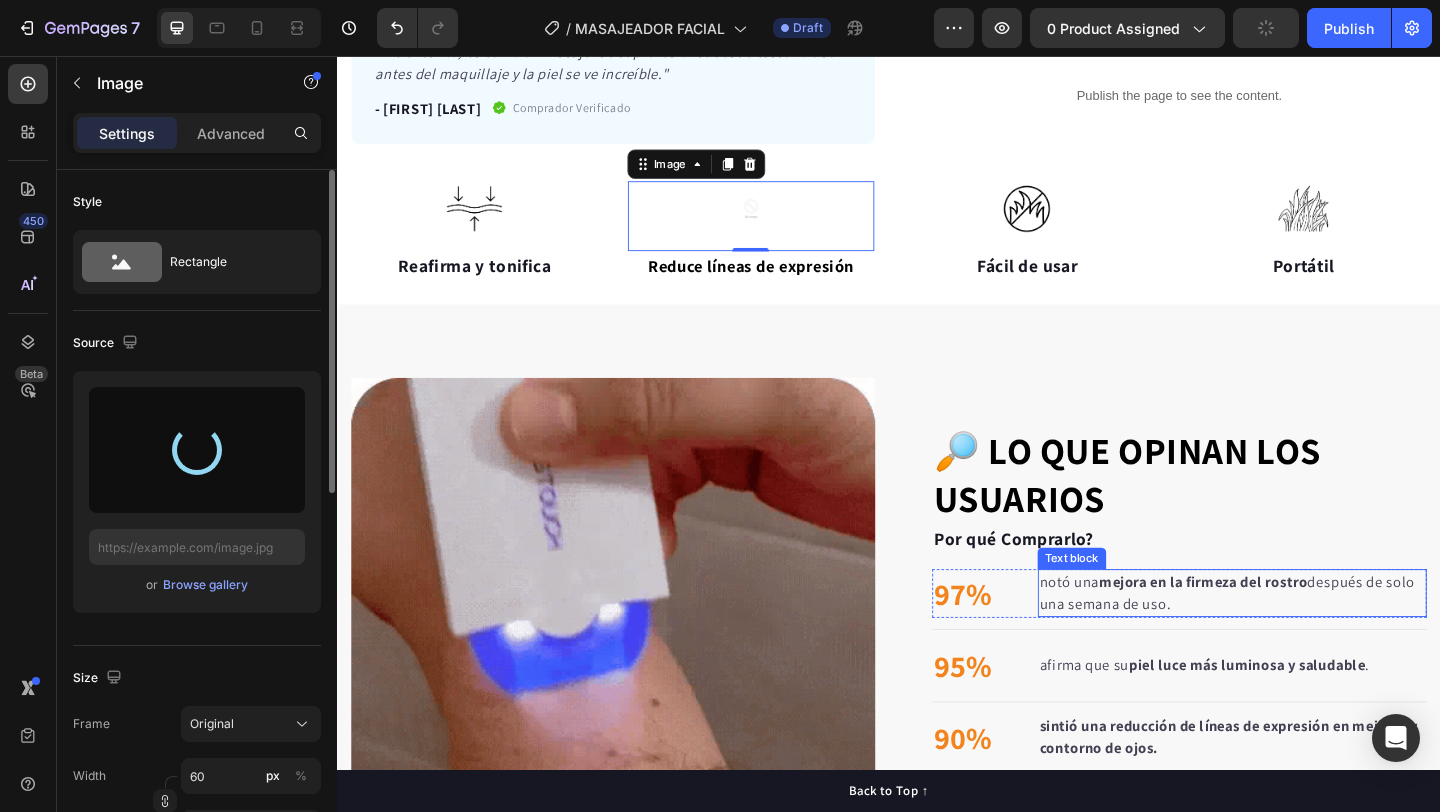 type on "https://cdn.shopify.com/s/files/1/0618/5615/3752/files/gempages_487351136785793969-355f9d41-5378-4438-9085-fc1a7a041240.png" 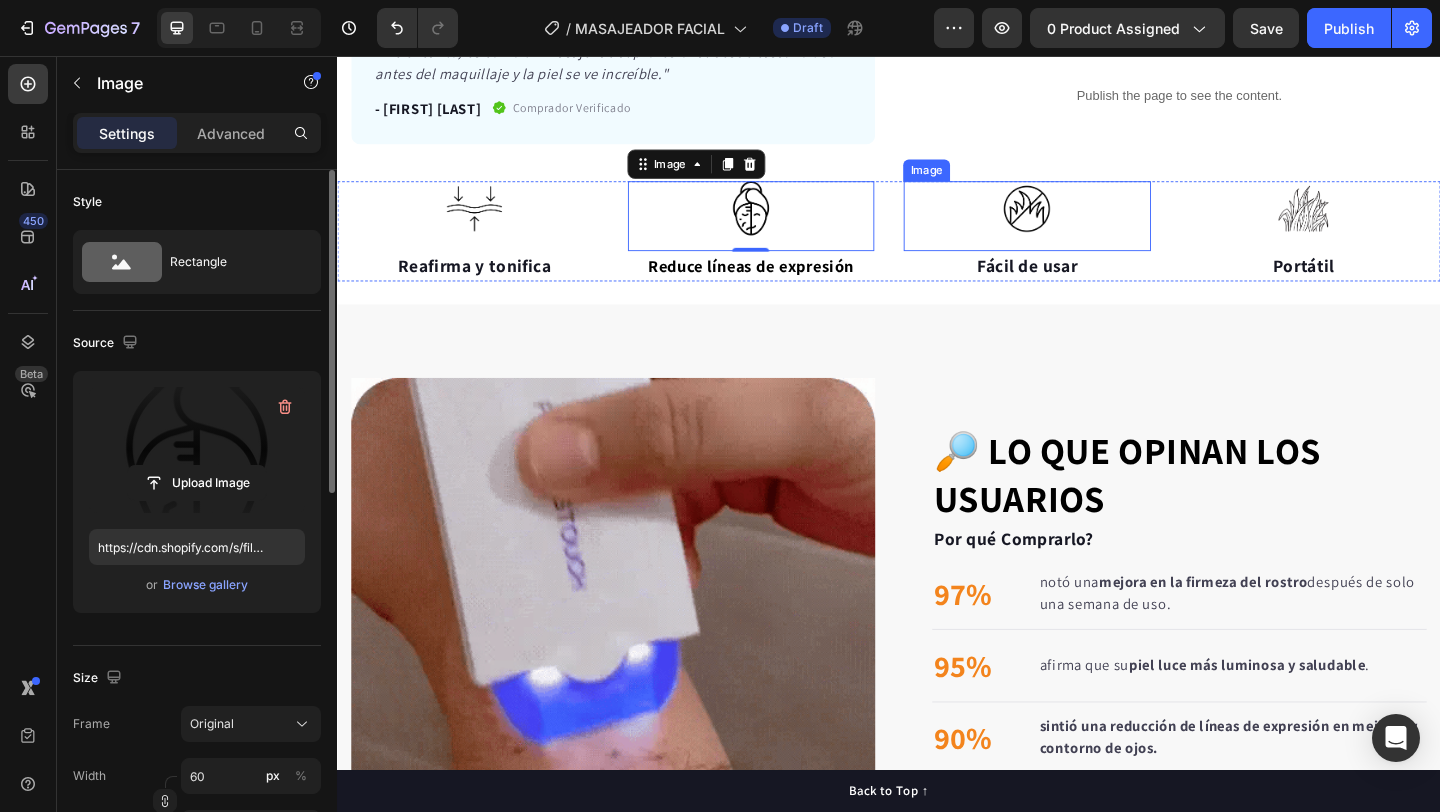 click at bounding box center (1087, 222) 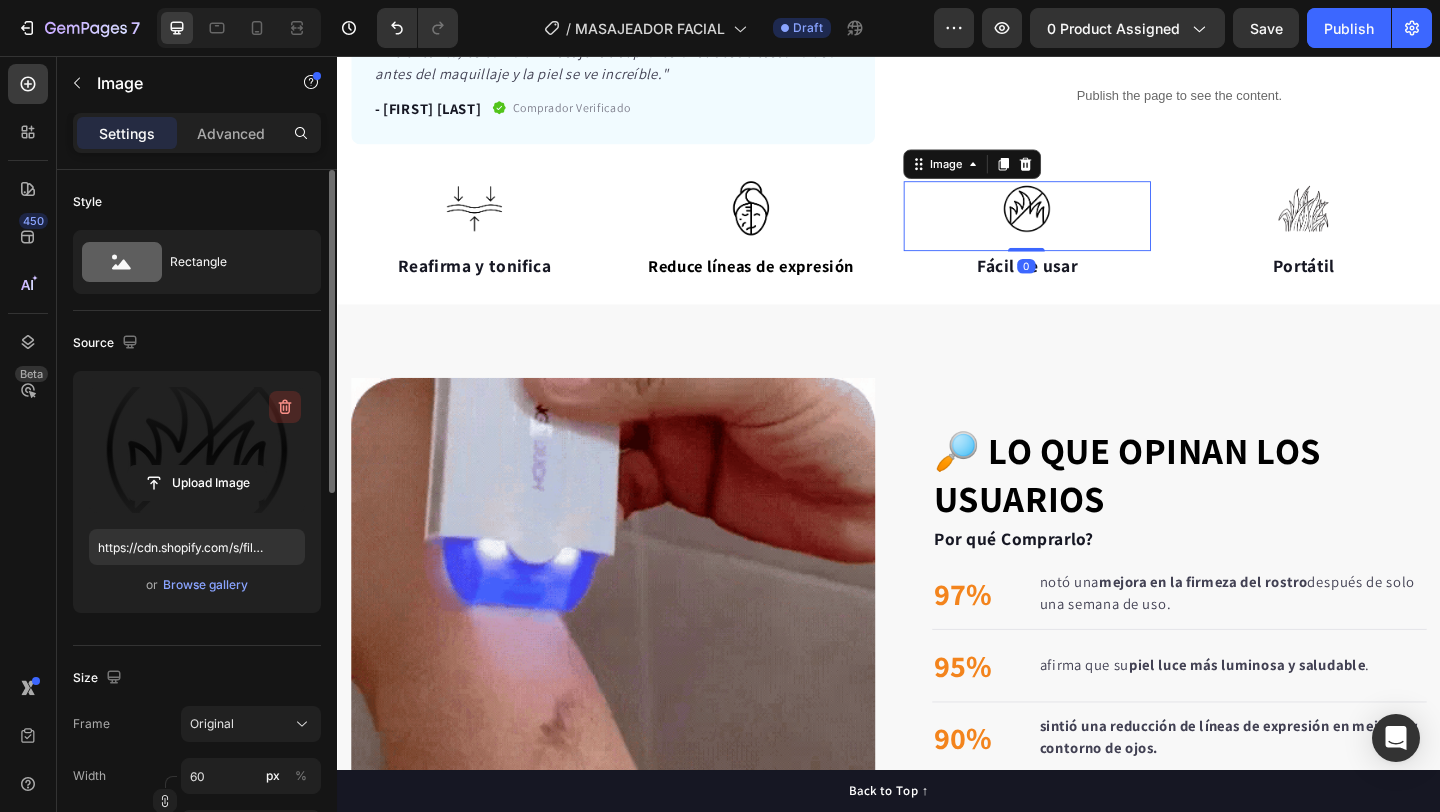 click 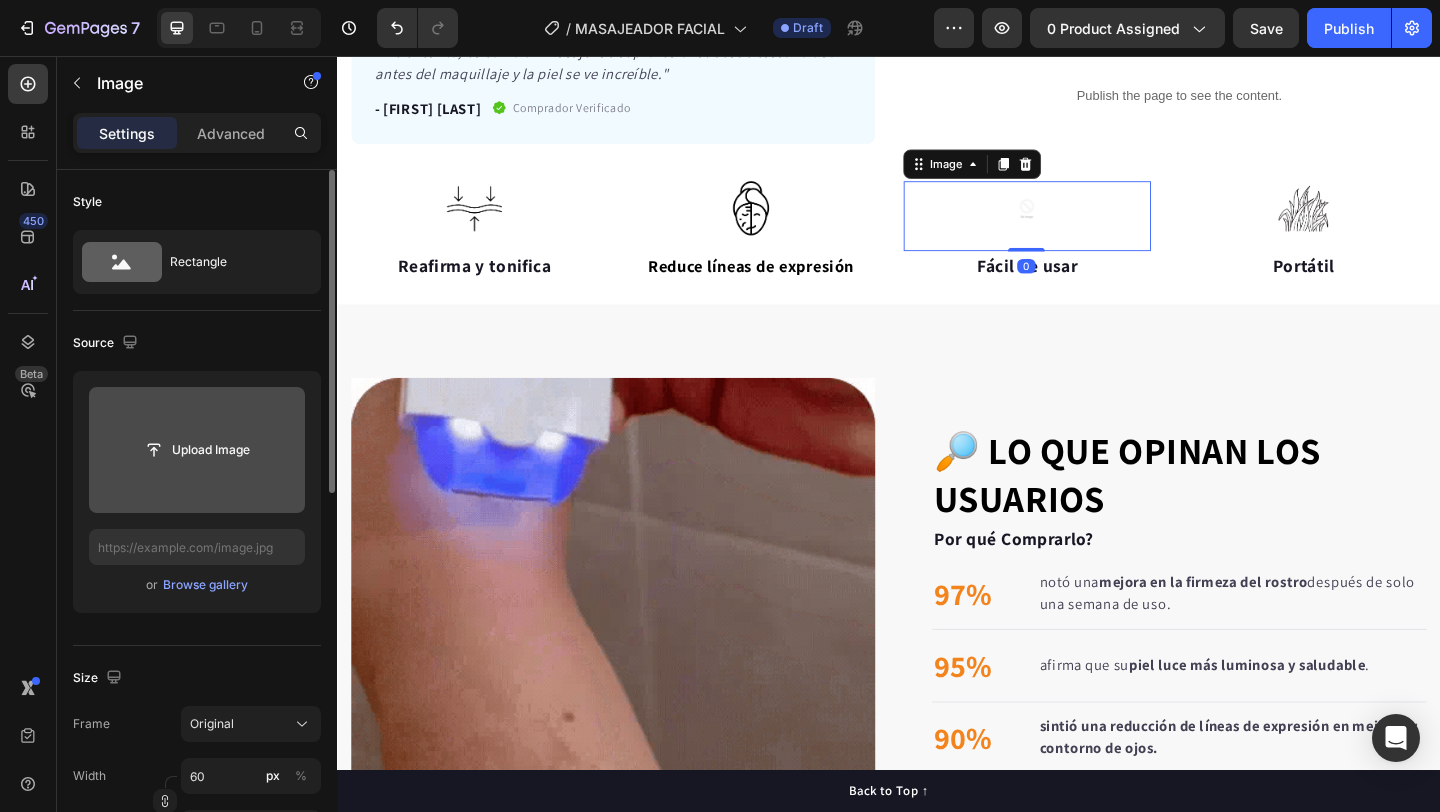 click at bounding box center [197, 450] 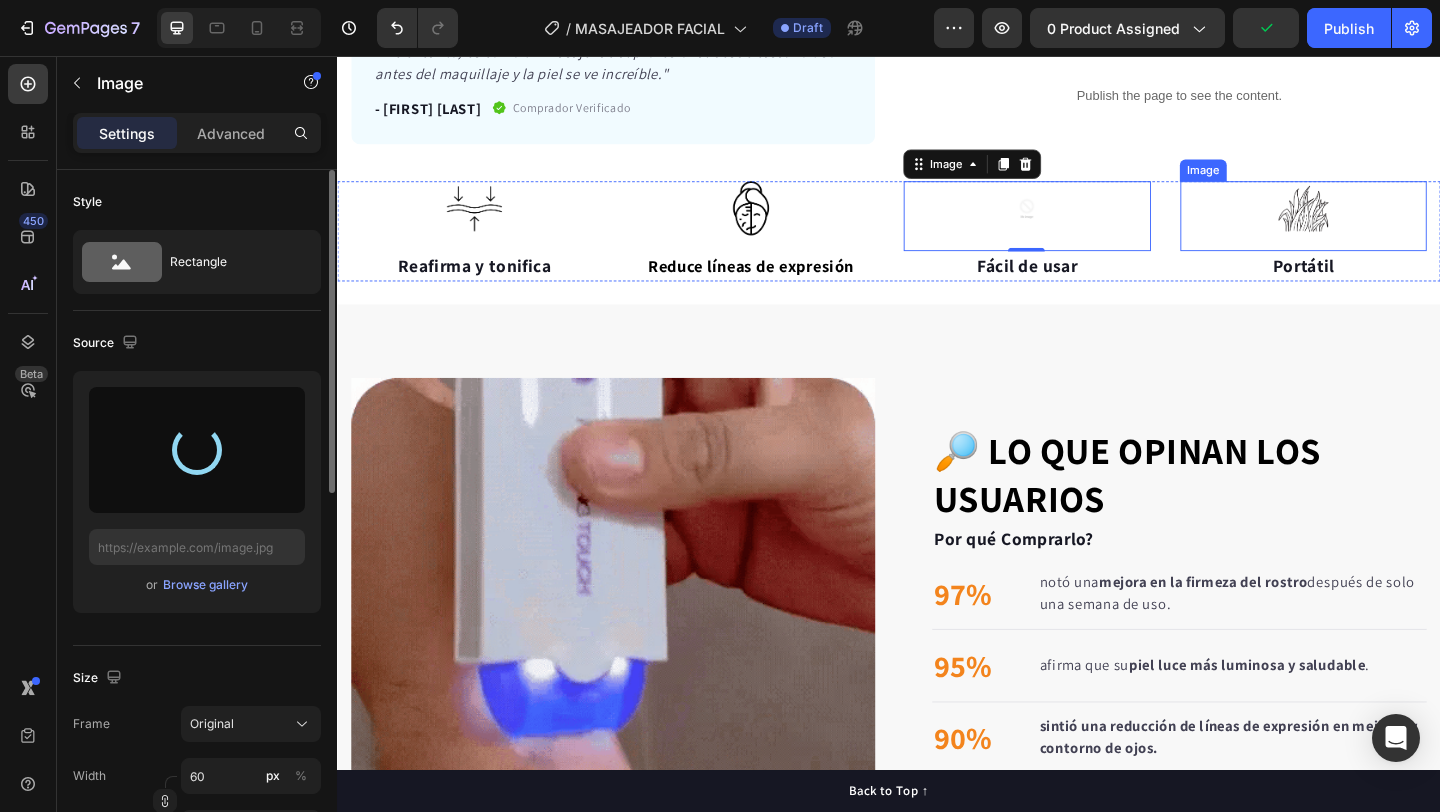 type on "https://cdn.shopify.com/s/files/1/0618/5615/3752/files/gempages_487351136785793969-61937a90-1d5c-4b48-8be0-4f9dee22c2d5.png" 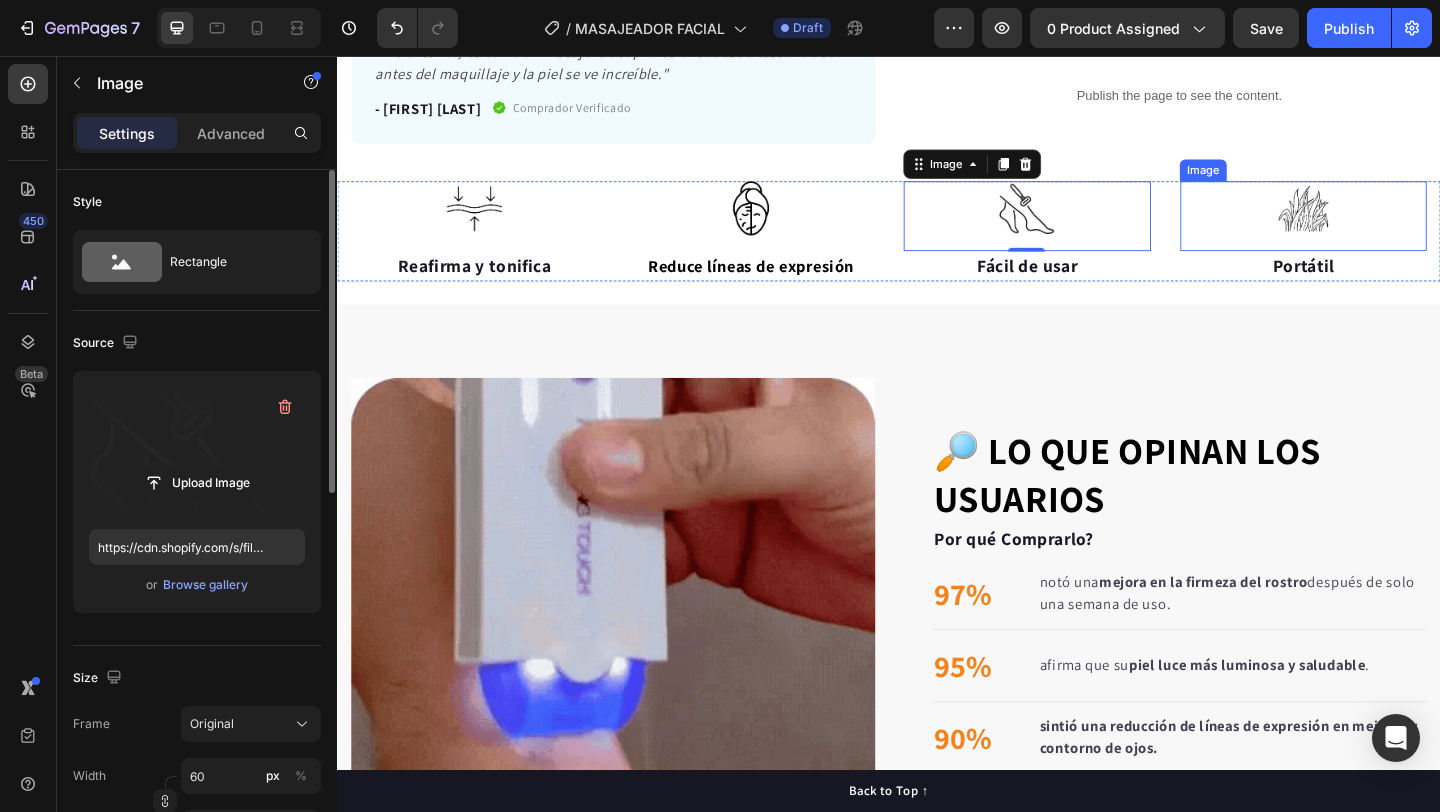 click at bounding box center (1388, 222) 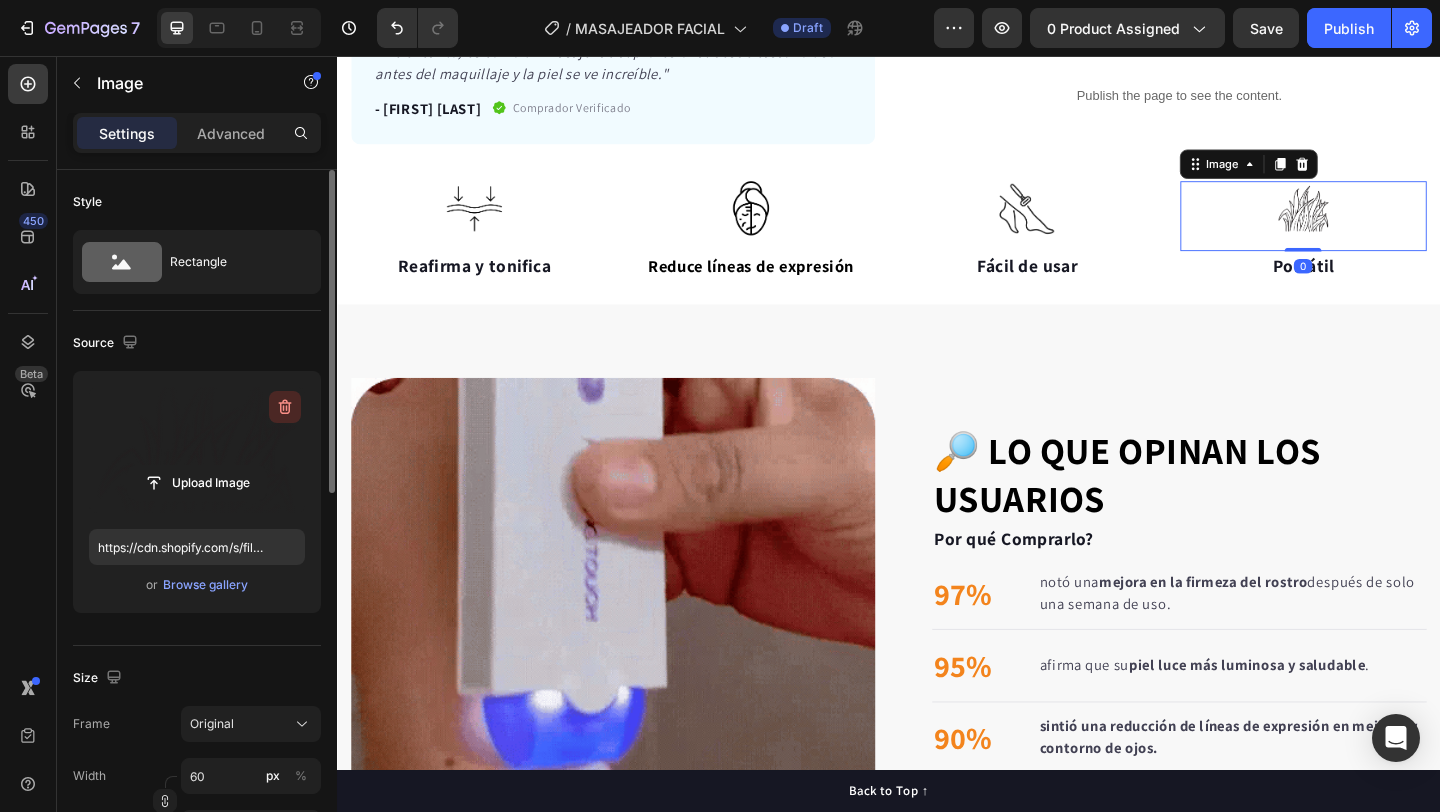 click at bounding box center [285, 407] 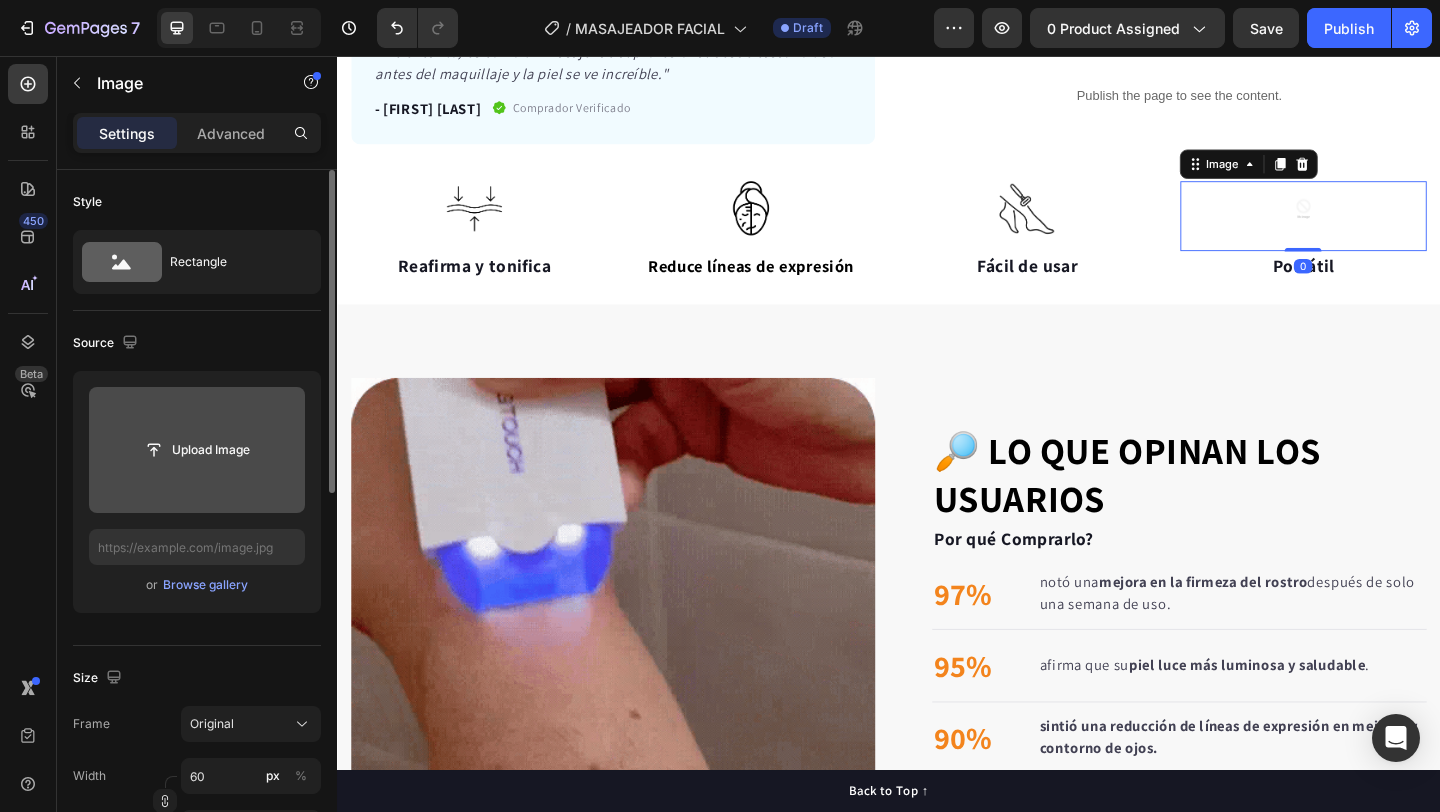 click at bounding box center (197, 450) 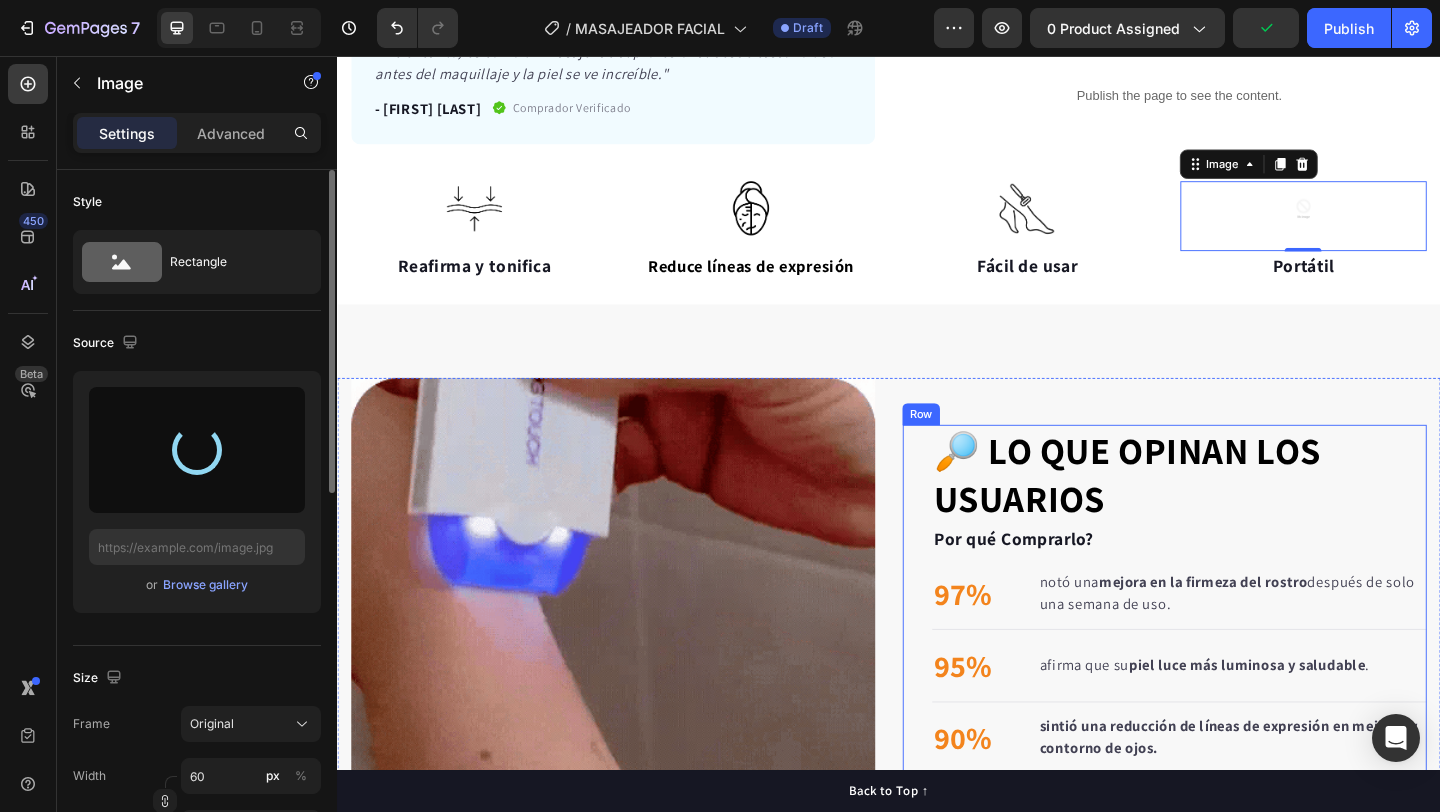type on "https://cdn.shopify.com/s/files/1/0618/5615/3752/files/gempages_487351136785793969-6db54478-c691-4198-94a4-2a70b6d75a67.png" 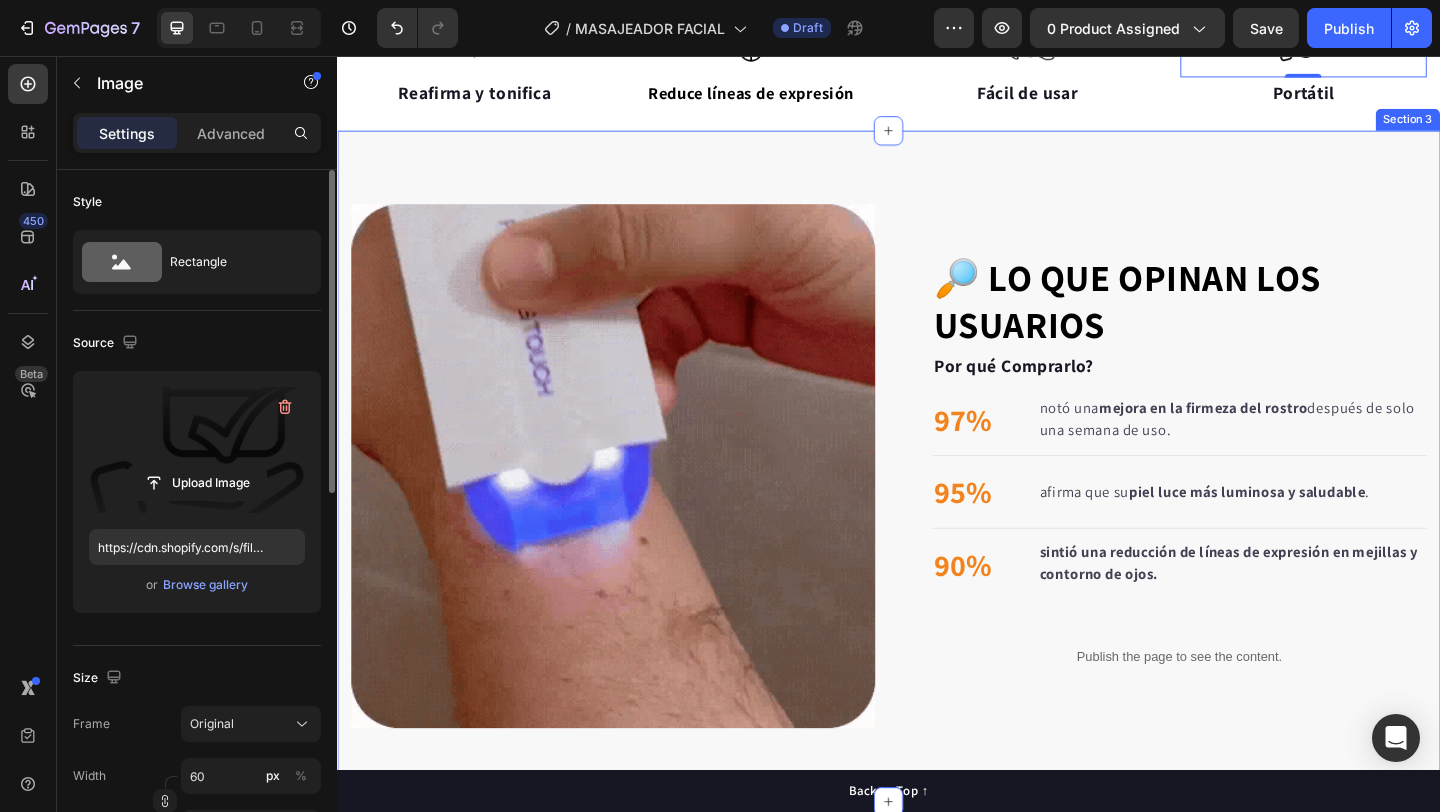 scroll, scrollTop: 940, scrollLeft: 0, axis: vertical 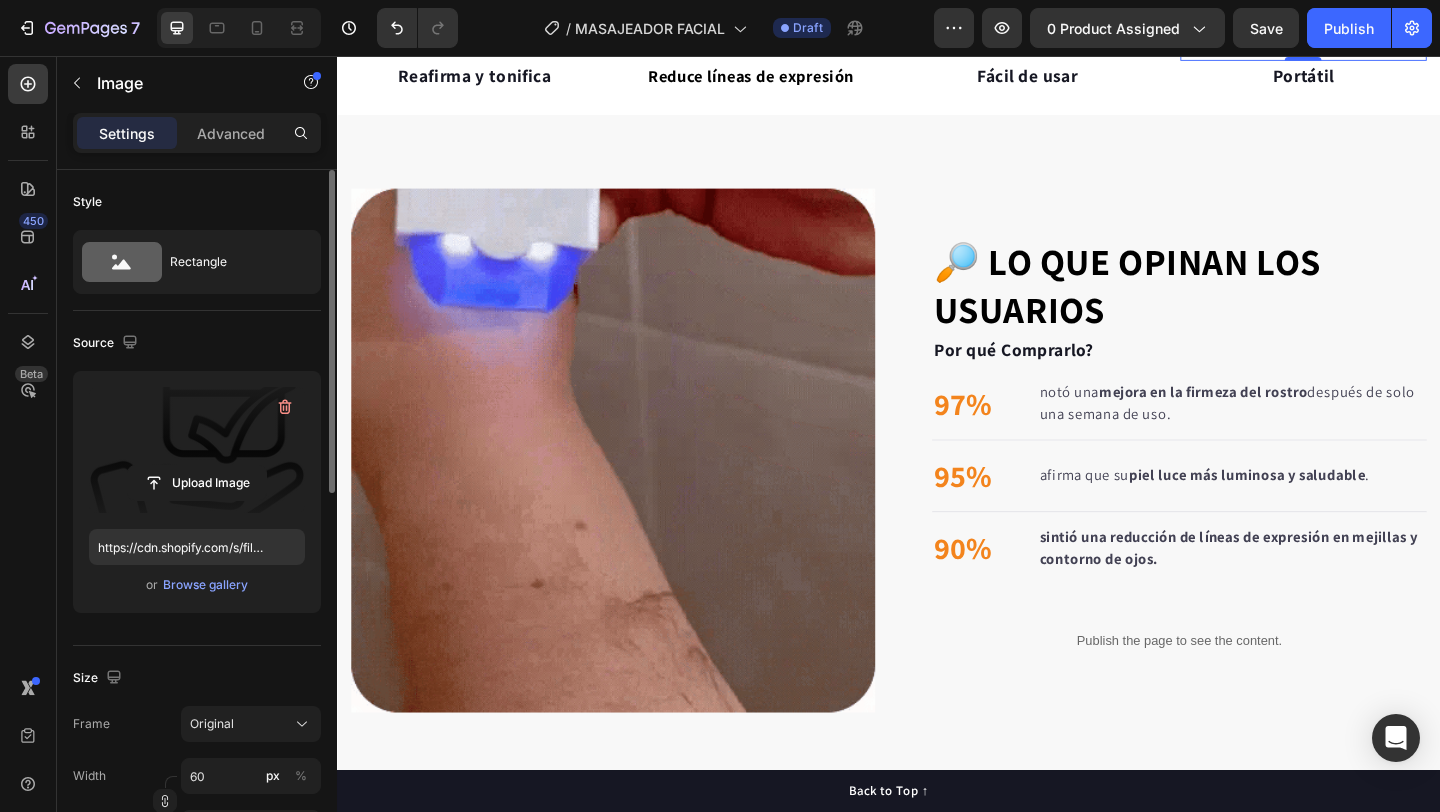 click at bounding box center (637, 485) 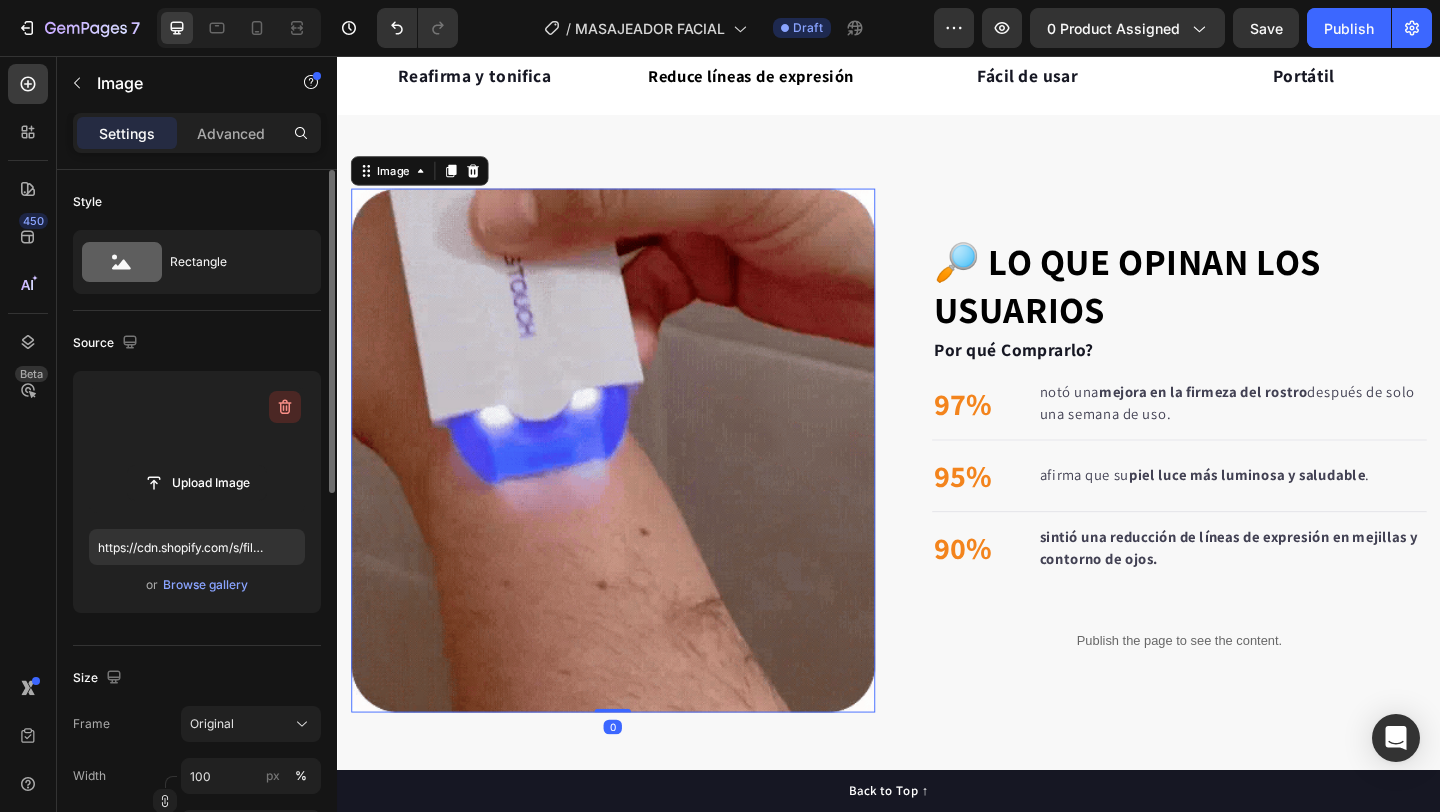 click 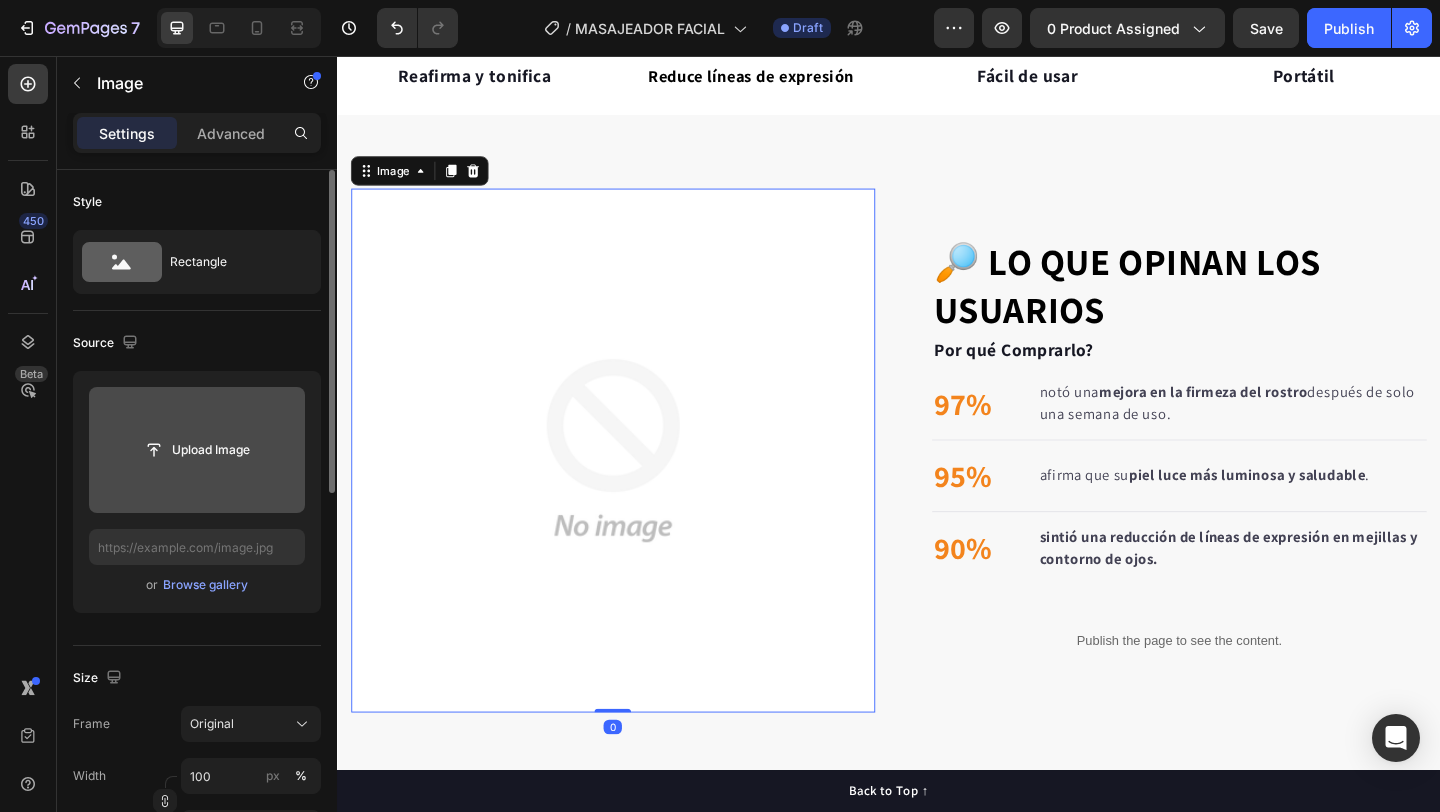 click at bounding box center (197, 450) 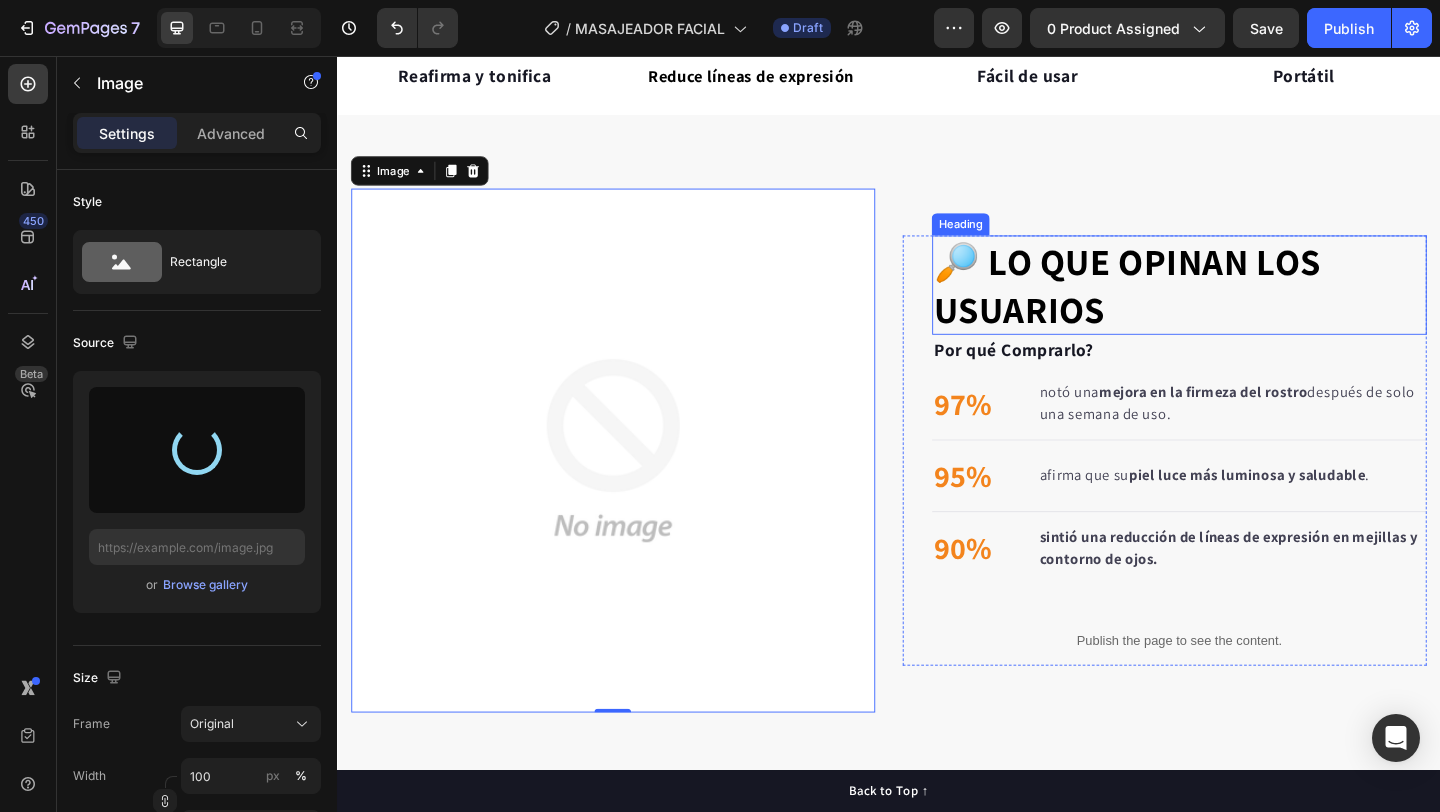 type on "https://cdn.shopify.com/s/files/1/0618/5615/3752/files/gempages_487351136785793969-865d44f4-4fdd-4d8d-b4db-47e5282c6313.webp" 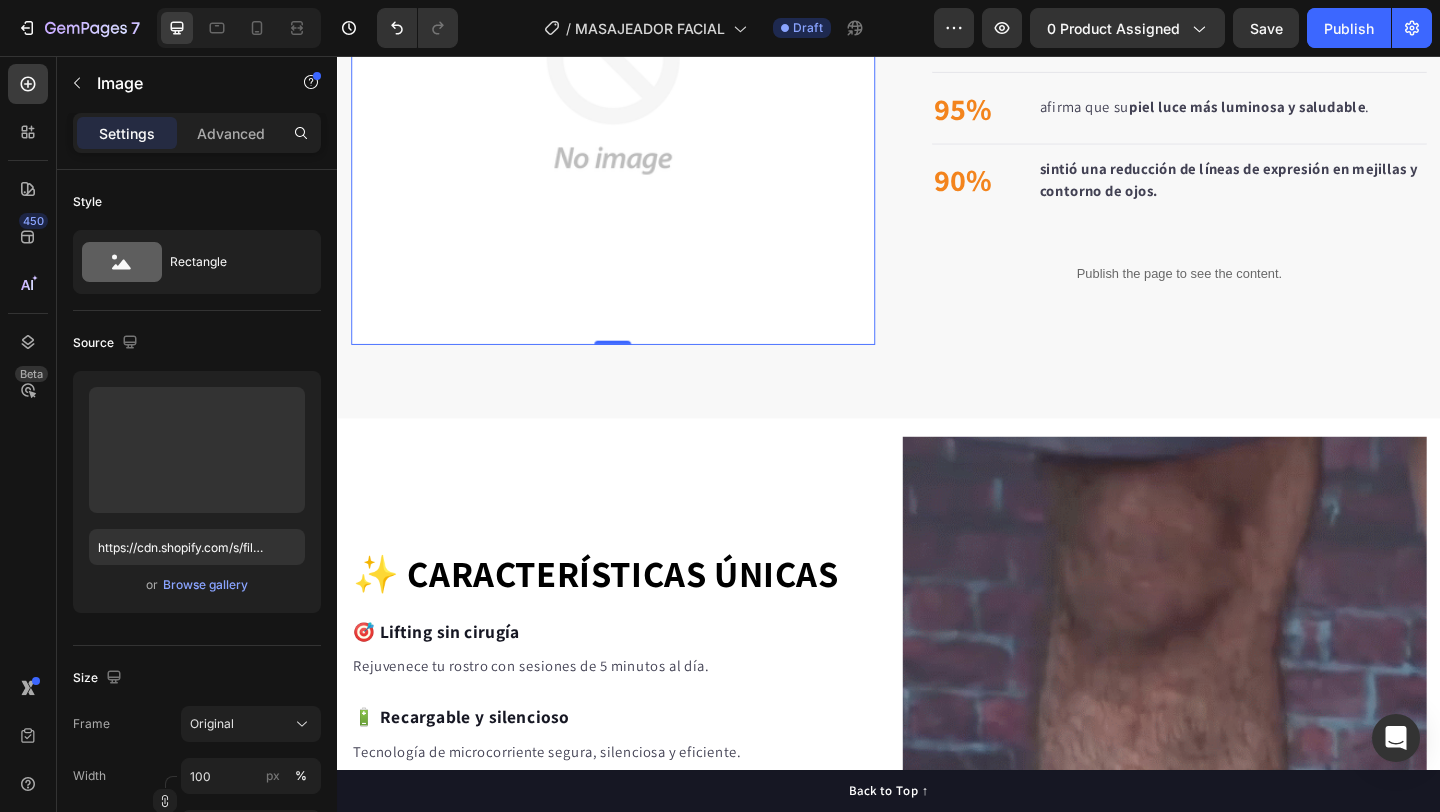 scroll, scrollTop: 1683, scrollLeft: 0, axis: vertical 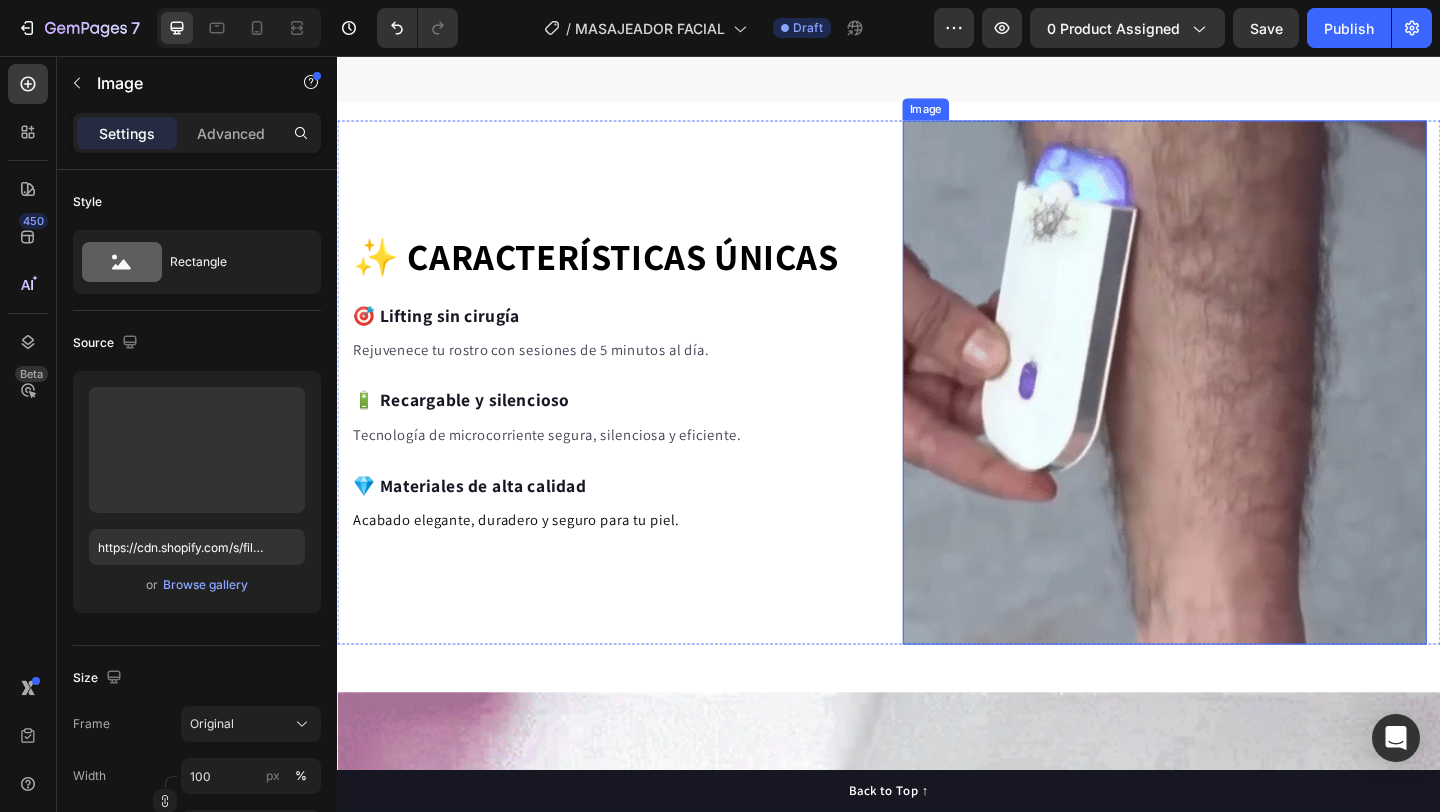 click at bounding box center (1237, 411) 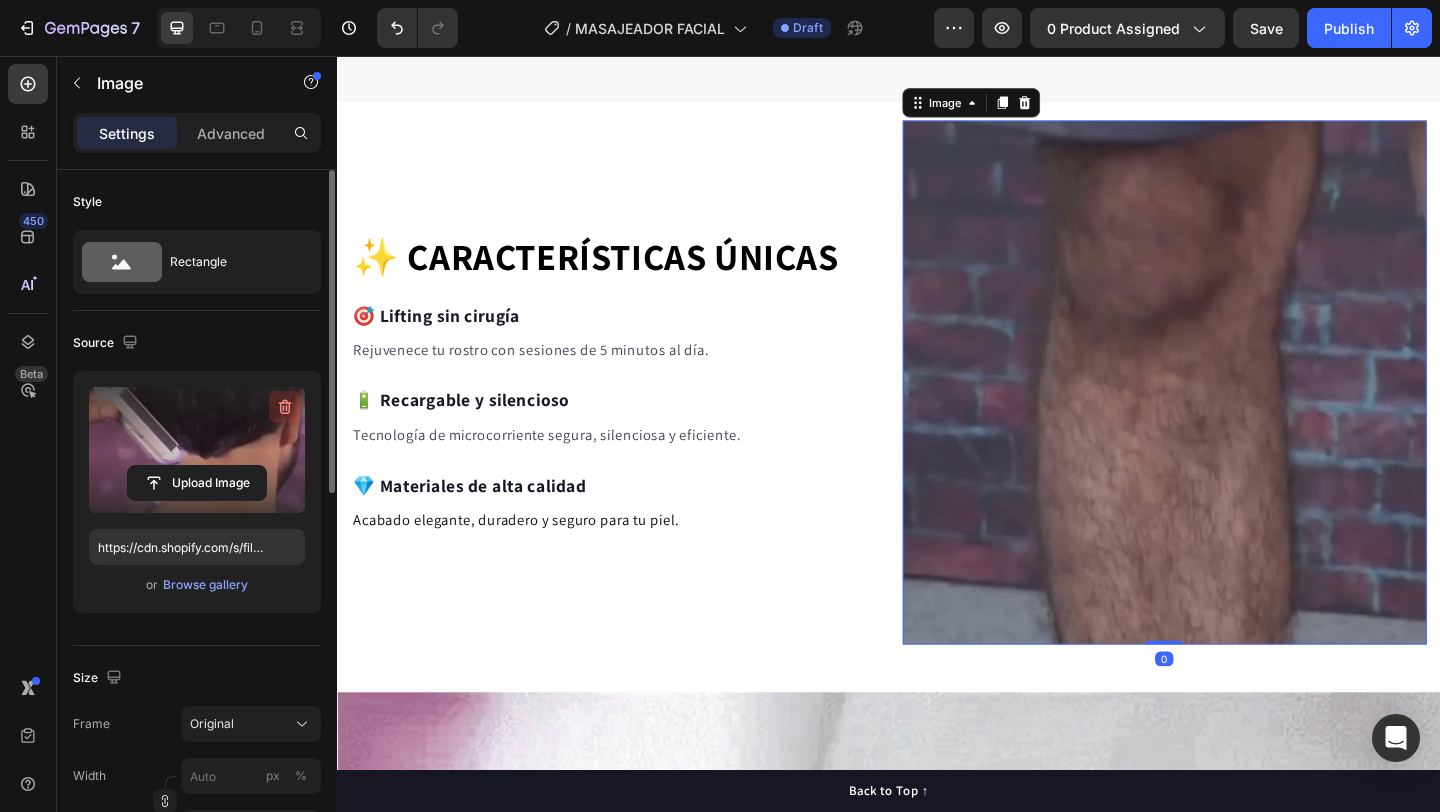 click 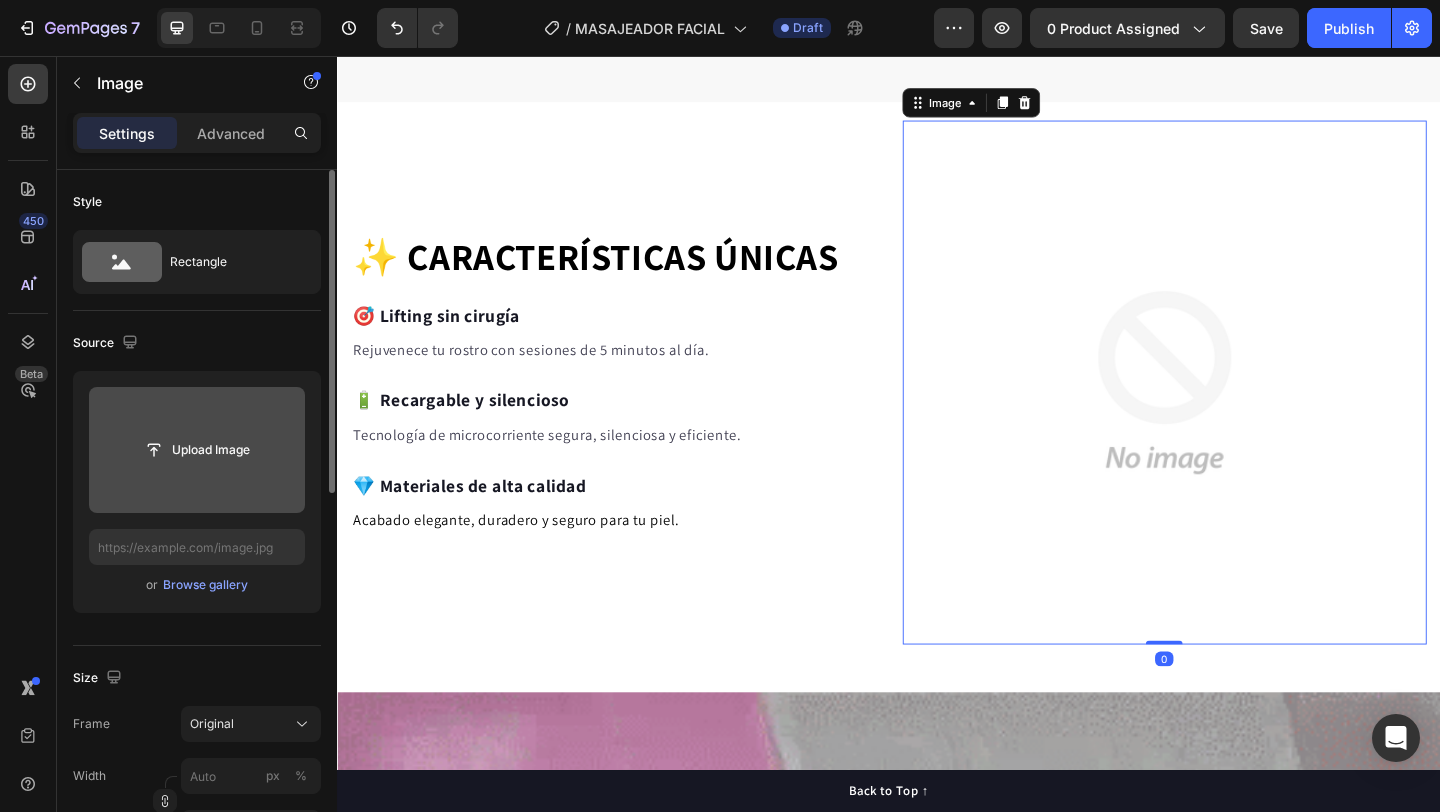 click at bounding box center [197, 450] 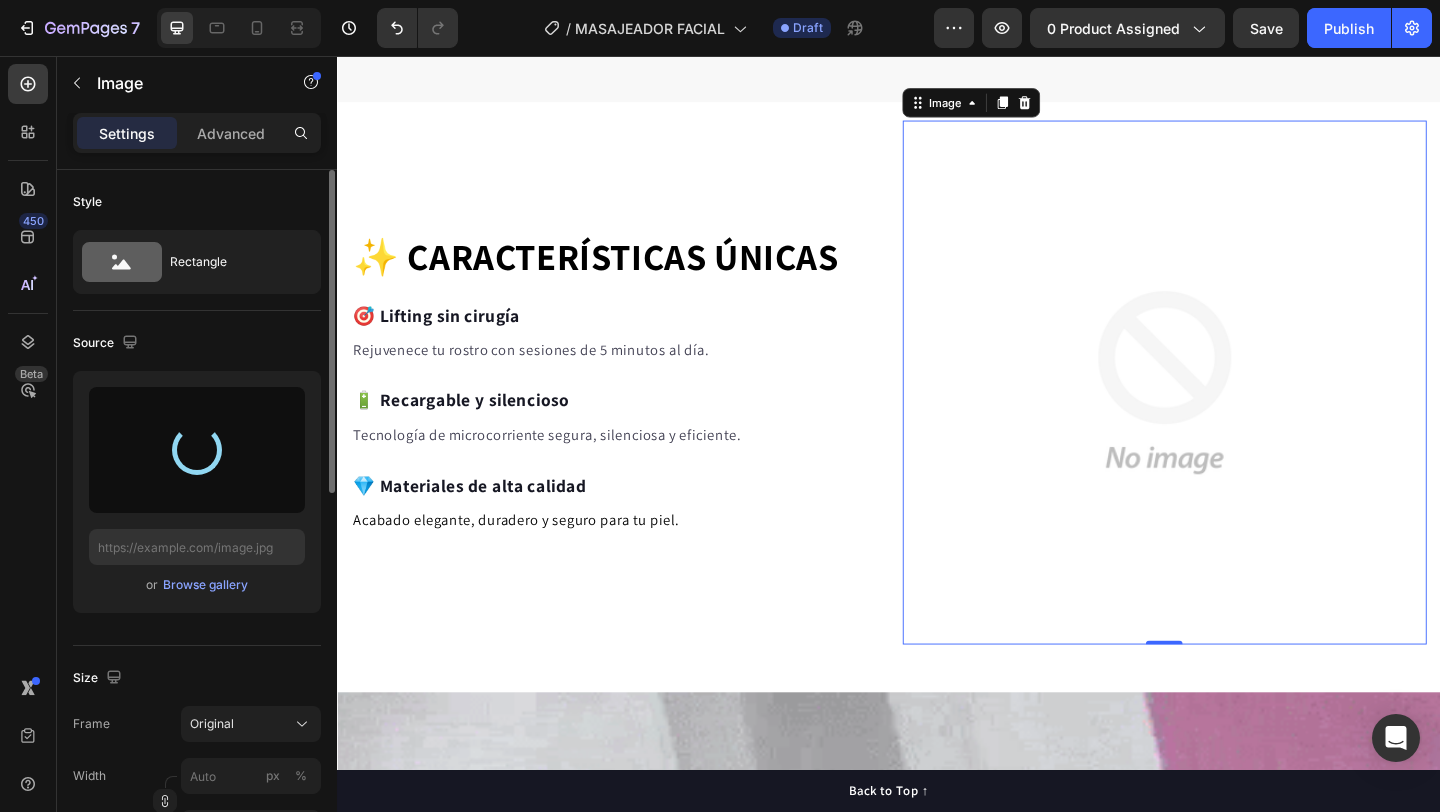 type on "https://cdn.shopify.com/s/files/1/0618/5615/3752/files/gempages_487351136785793969-0ac58307-851e-4a26-86ff-043c4cc82a12.gif" 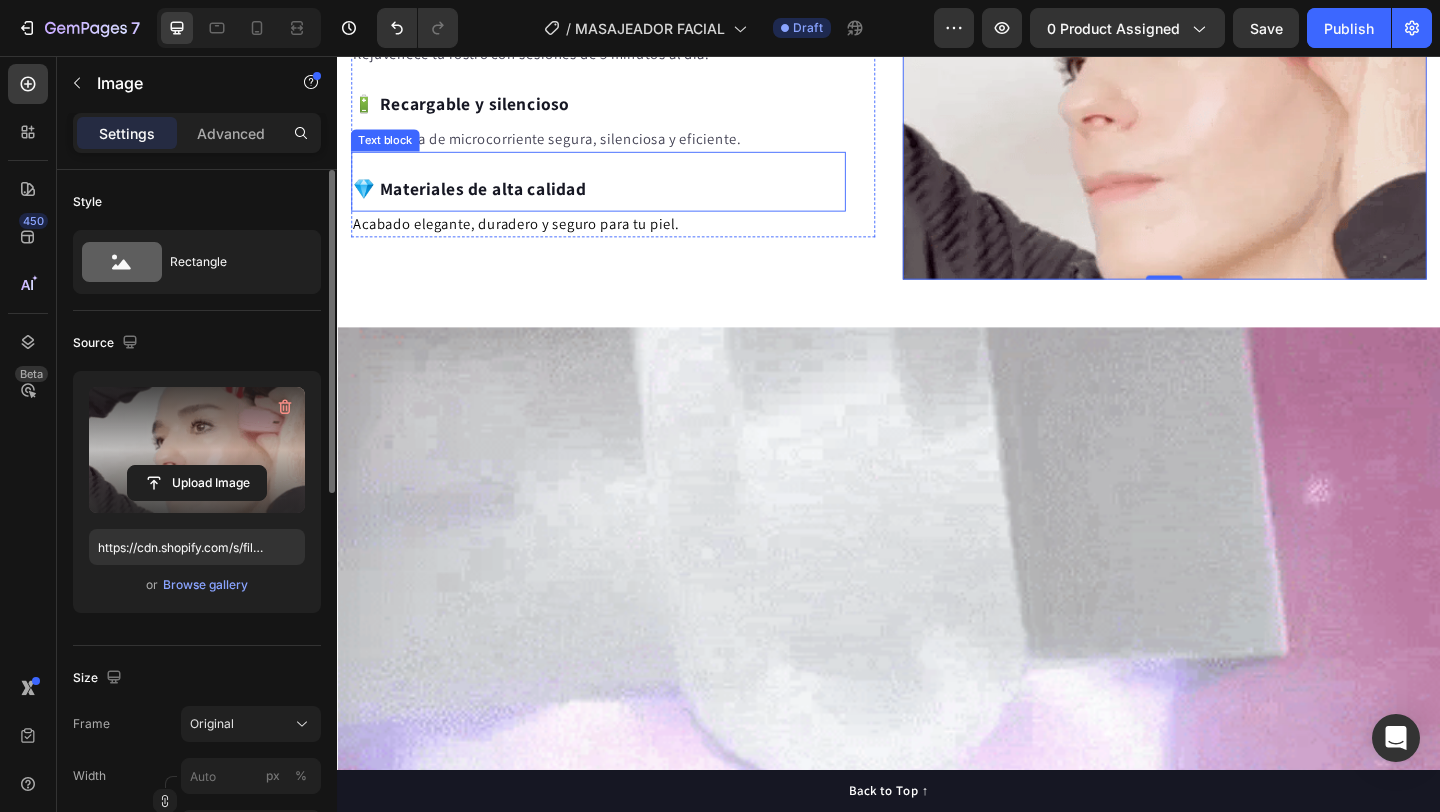 scroll, scrollTop: 1969, scrollLeft: 0, axis: vertical 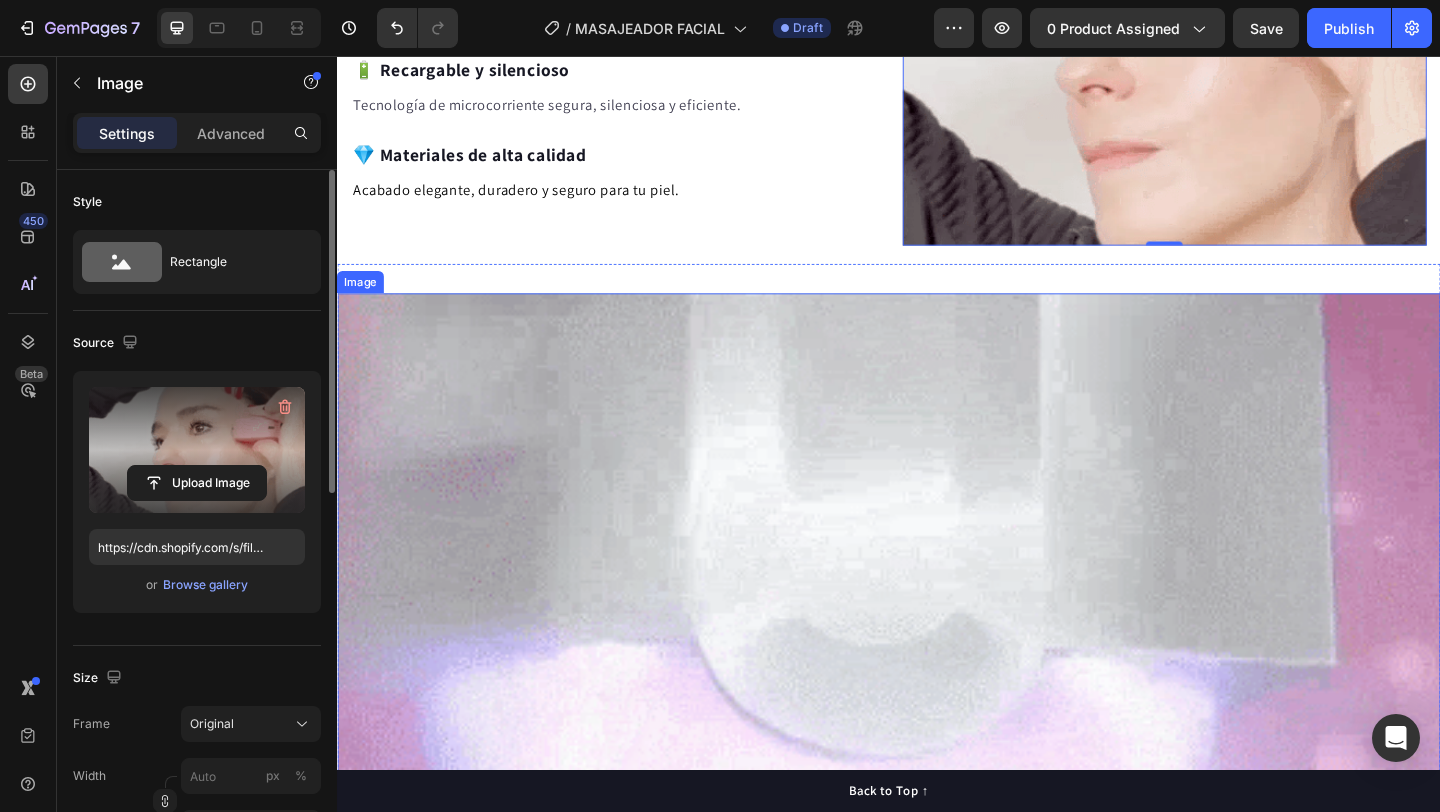 click at bounding box center [937, 914] 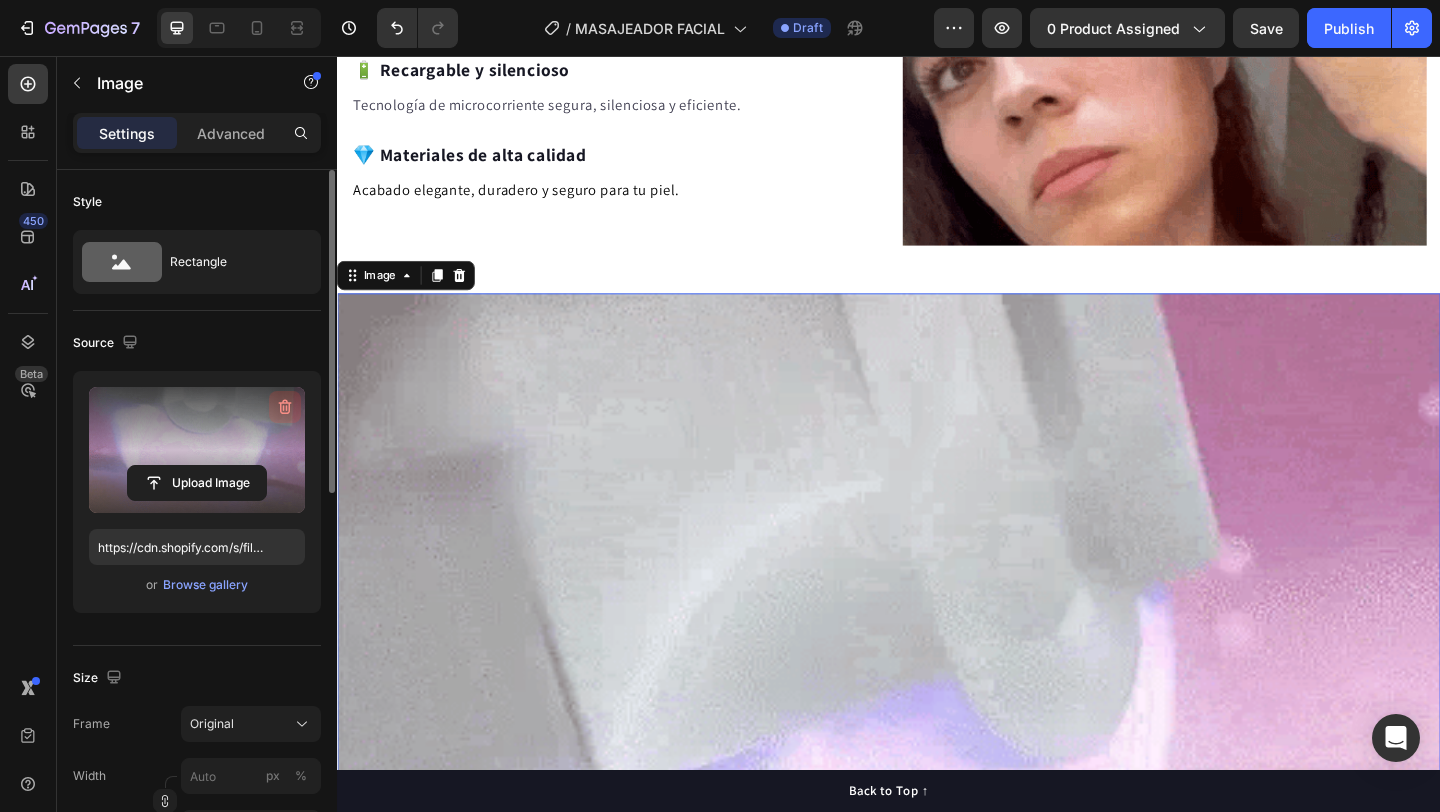 click 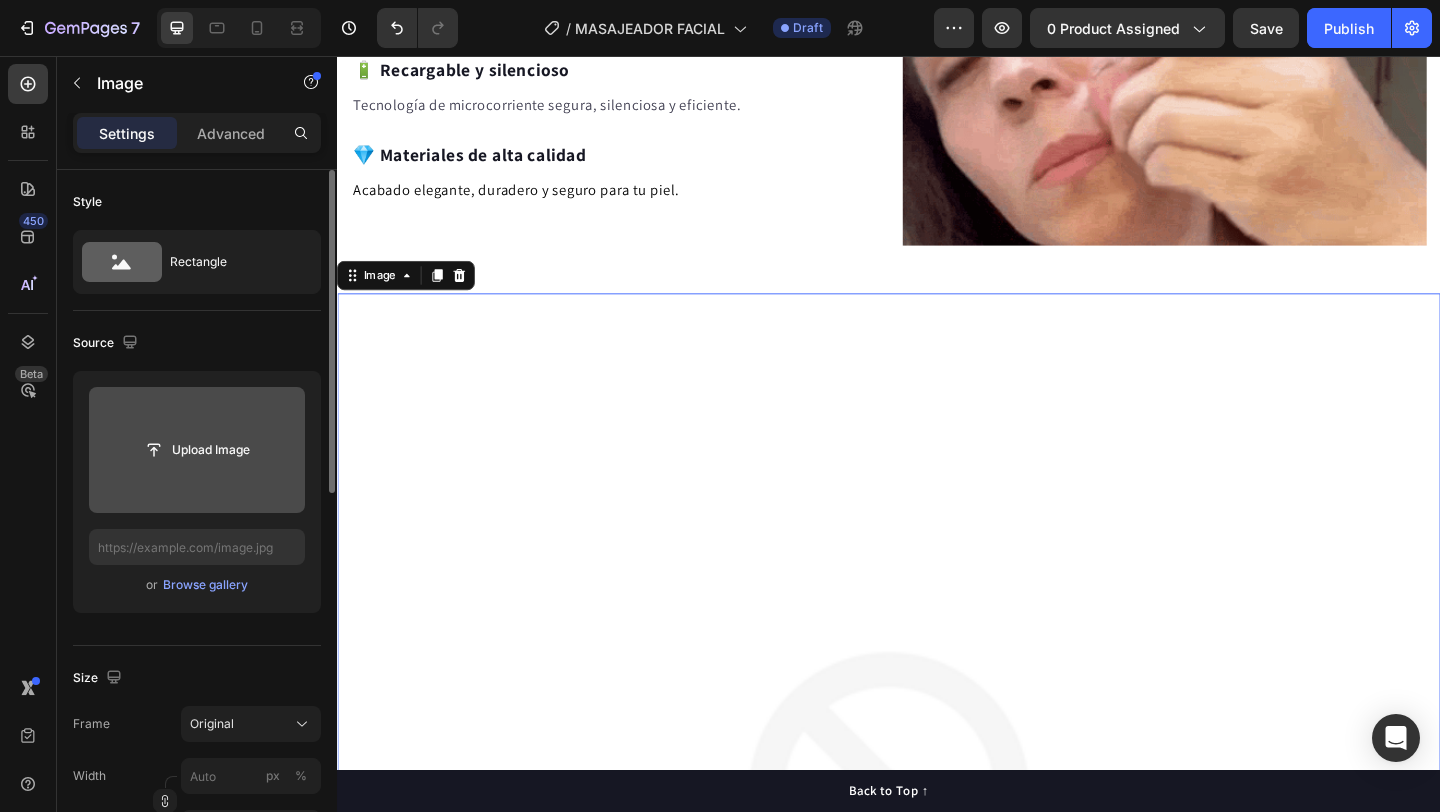 click at bounding box center [197, 450] 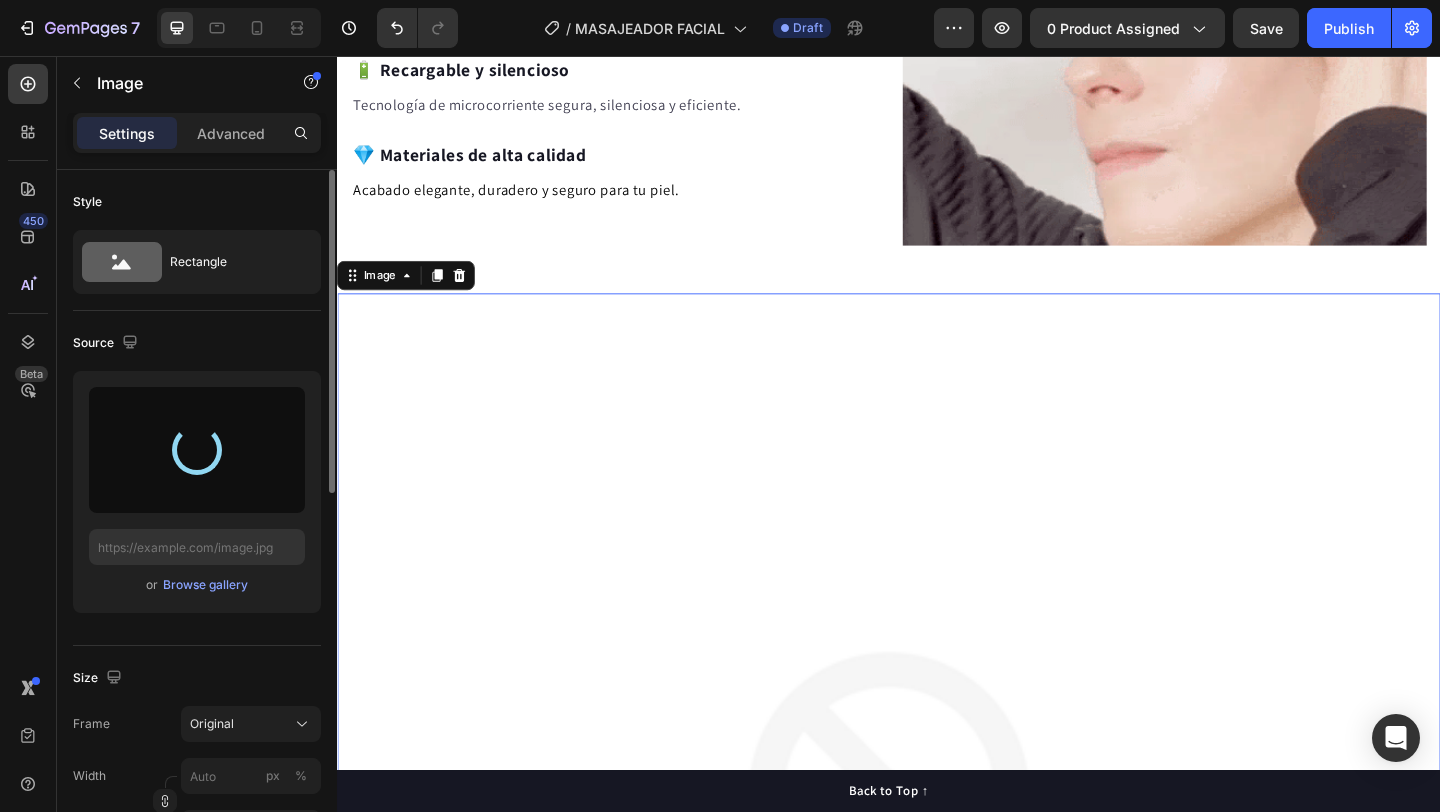 type on "https://cdn.shopify.com/s/files/1/0618/5615/3752/files/gempages_487351136785793969-c19f9ffe-7271-415f-9e0e-185a92ef9117.webp" 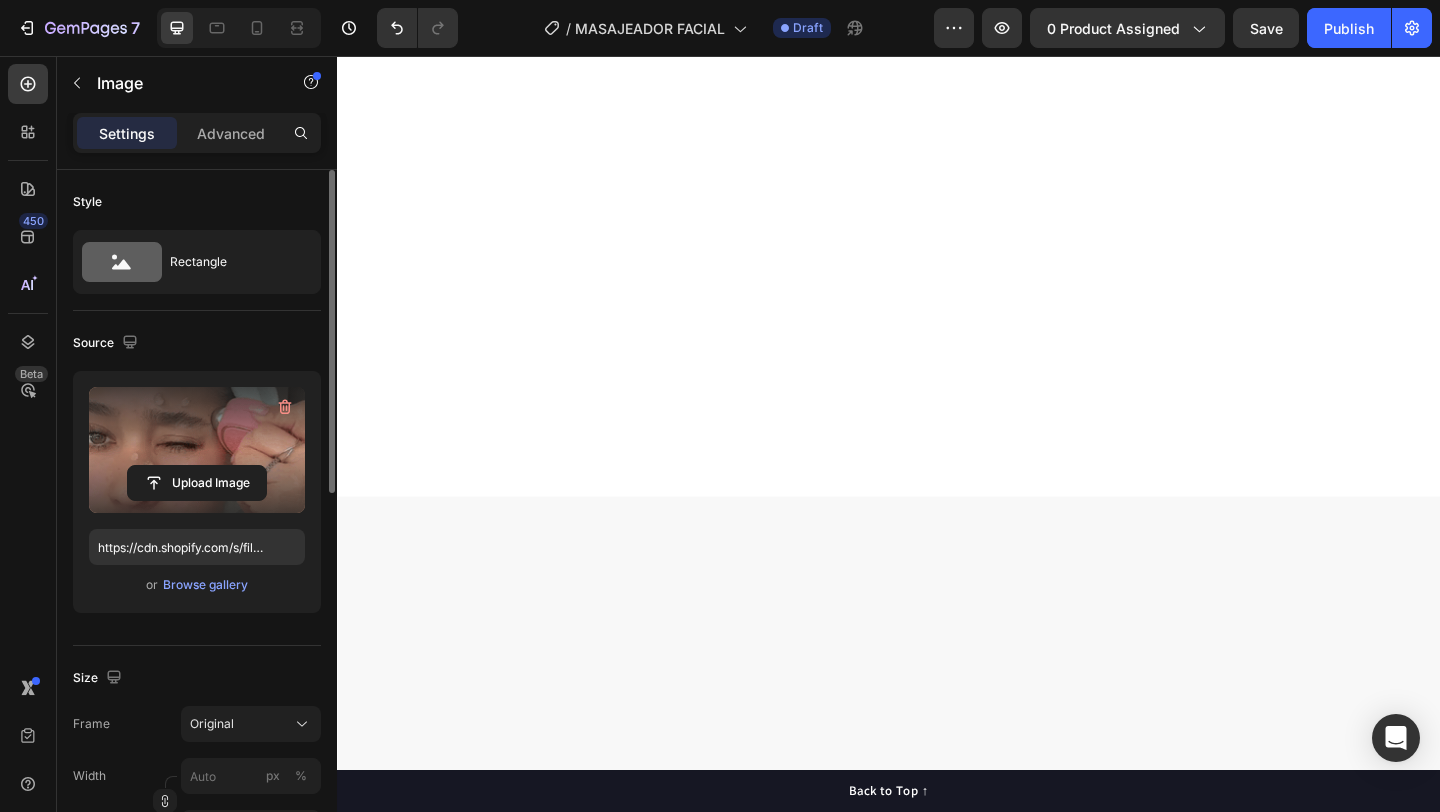scroll, scrollTop: 3463, scrollLeft: 0, axis: vertical 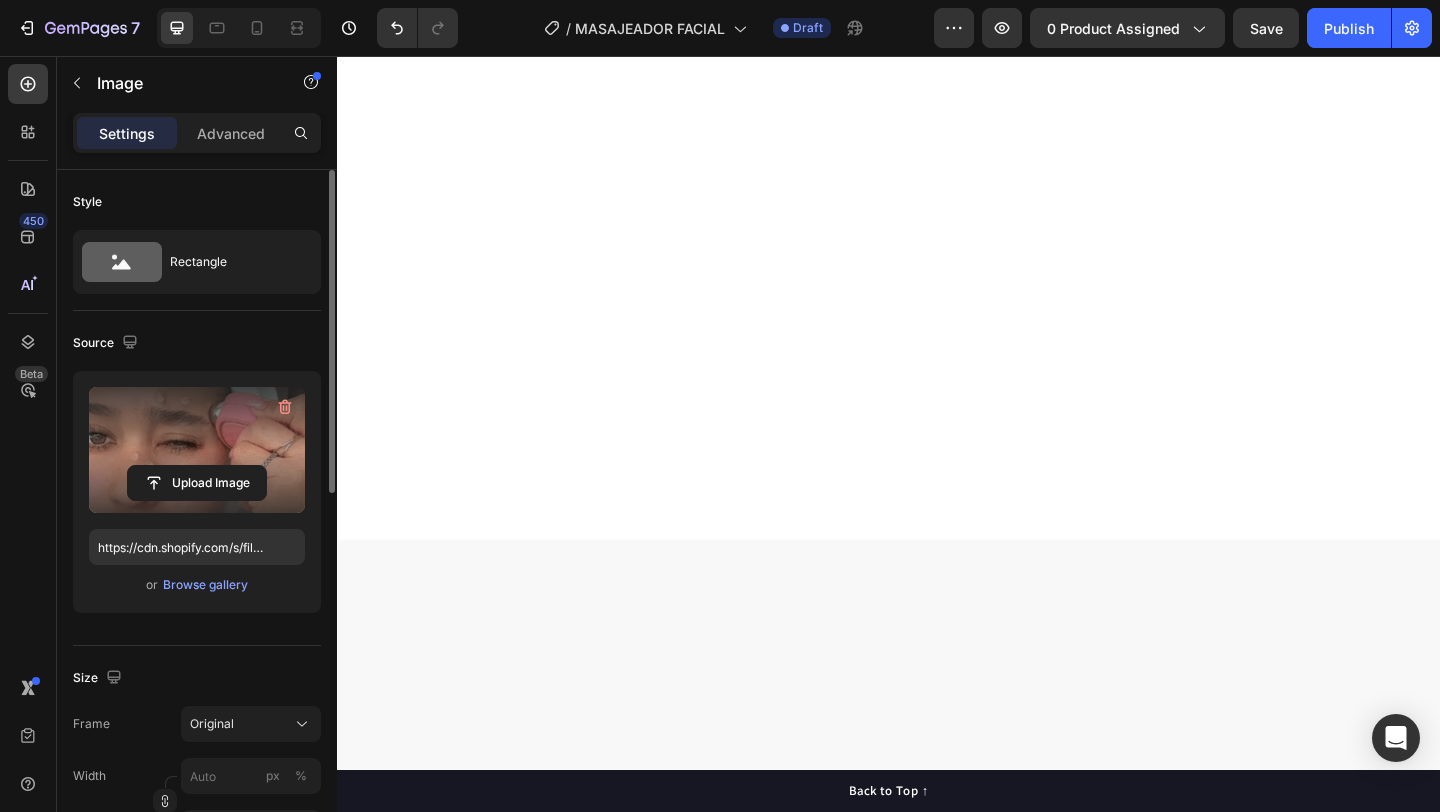 click on "Electric Shaver Text block" at bounding box center (972, -769) 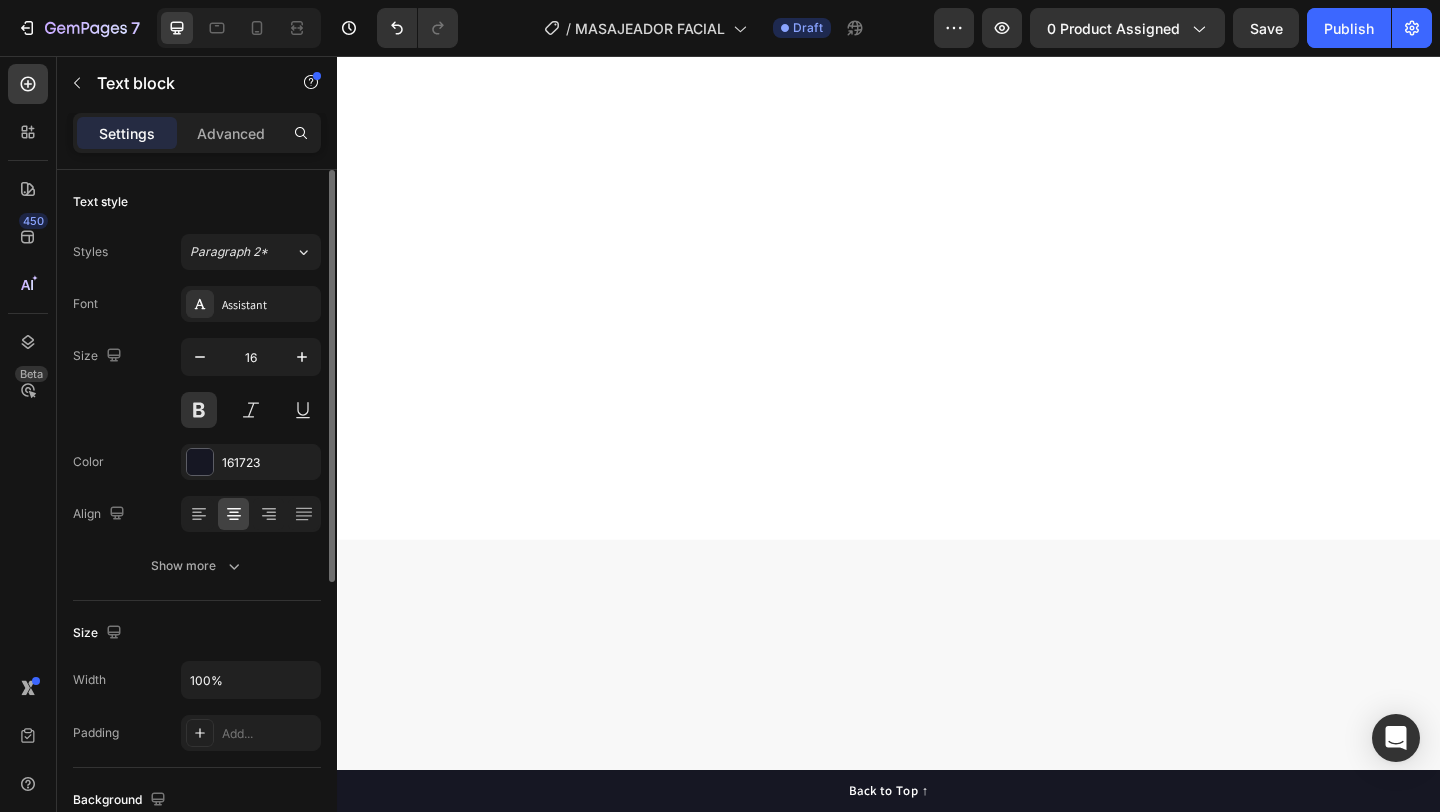 click at bounding box center (972, -826) 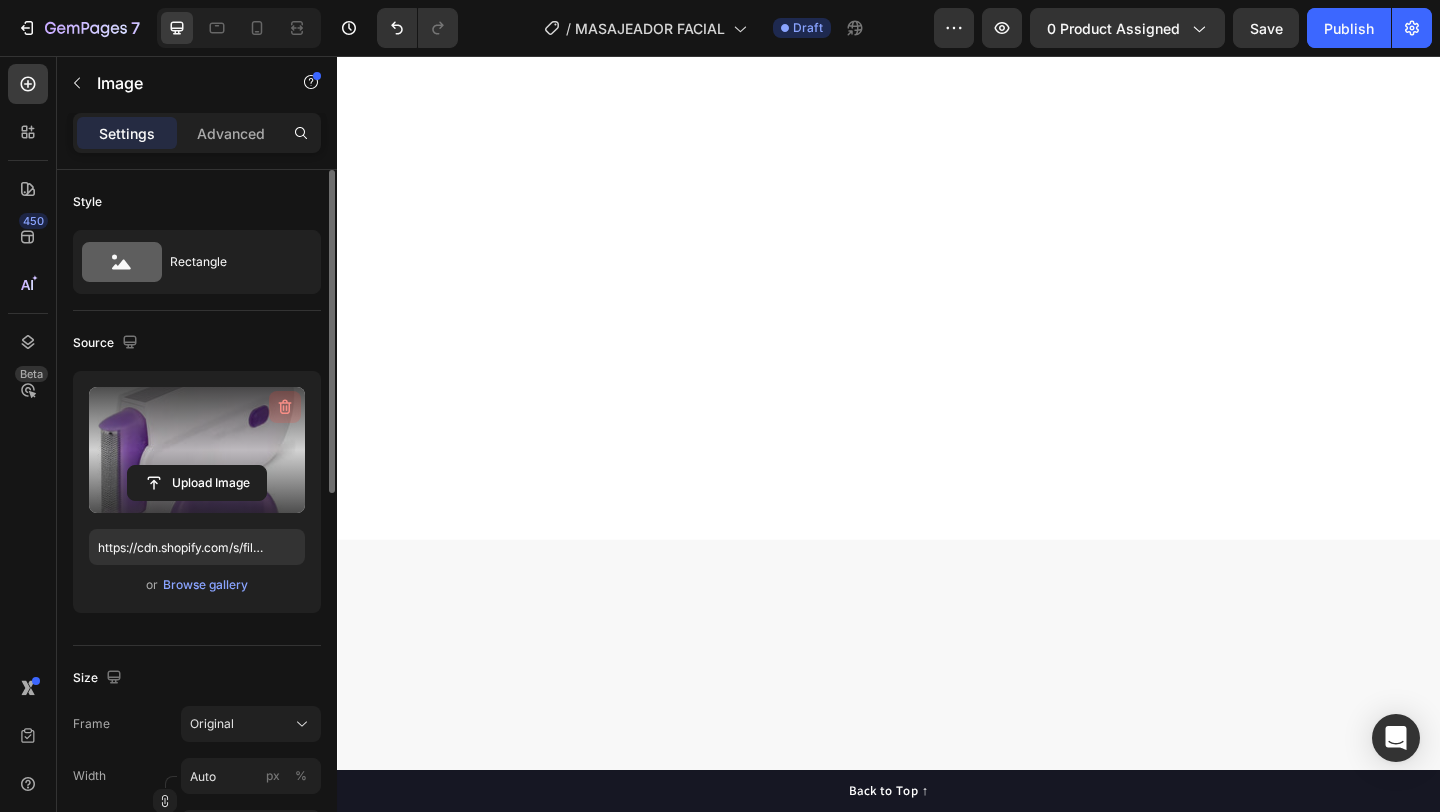 click 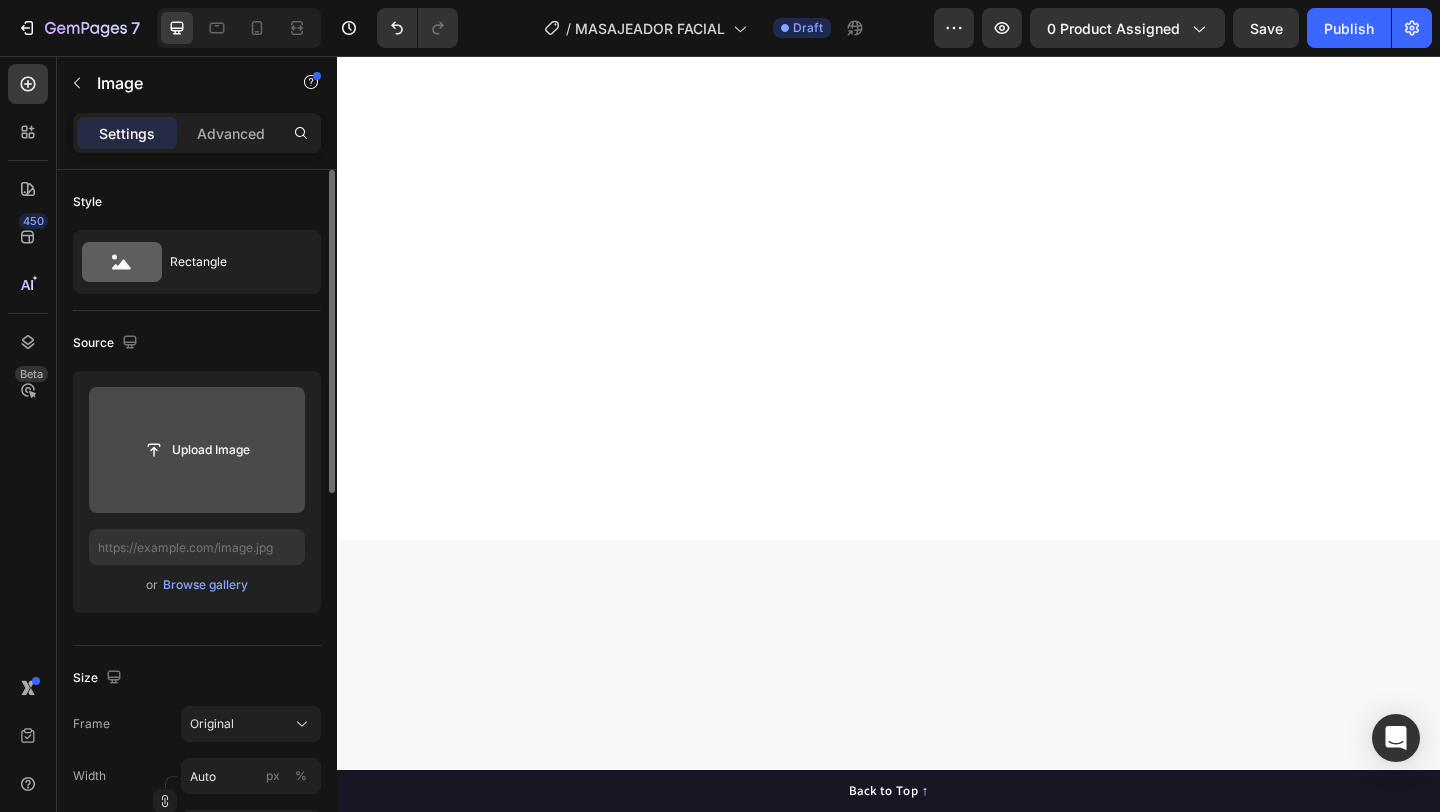 click at bounding box center (197, 450) 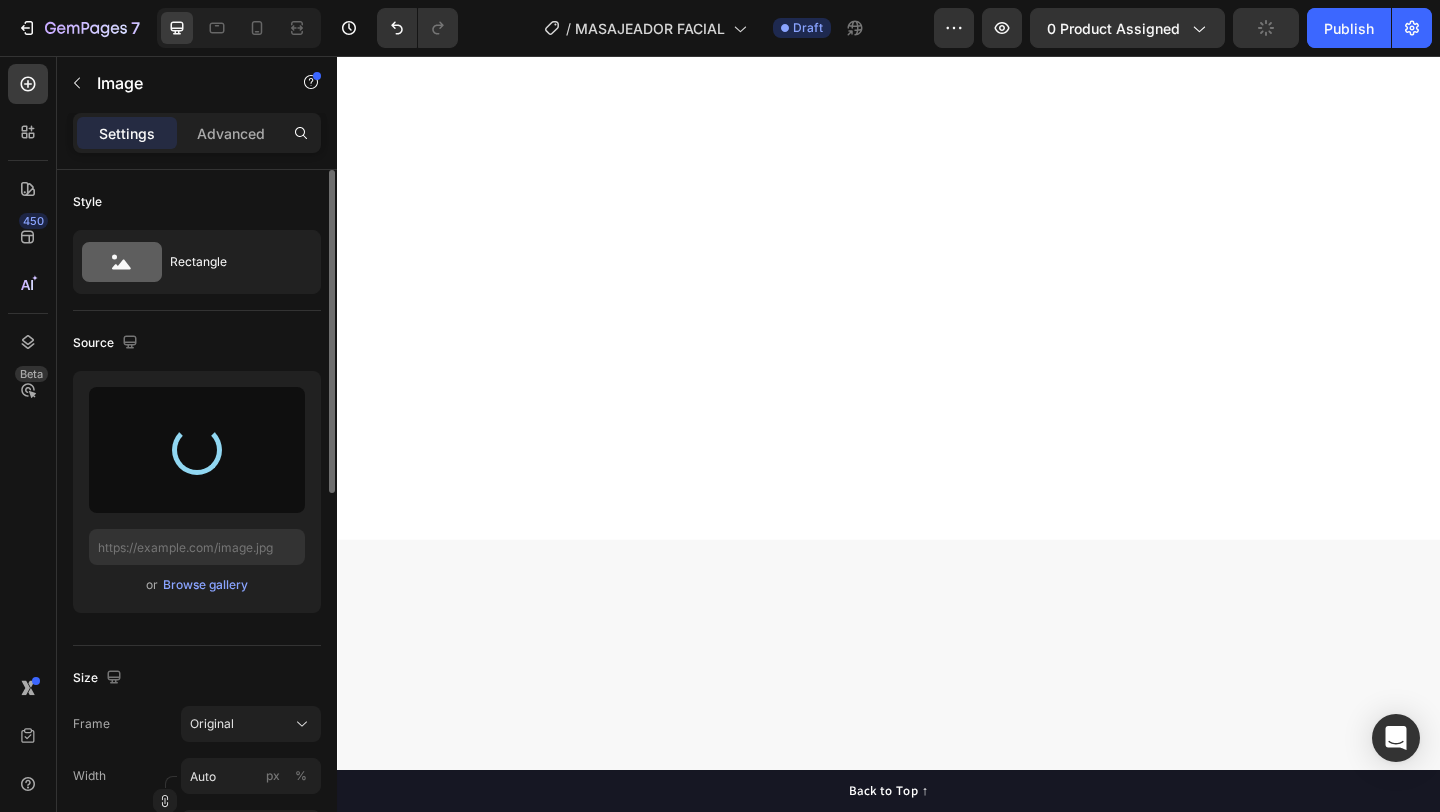 type on "https://cdn.shopify.com/s/files/1/0618/5615/3752/files/gempages_487351136785793969-34fa6ac8-8072-44aa-a261-7d18e9471d4f.webp" 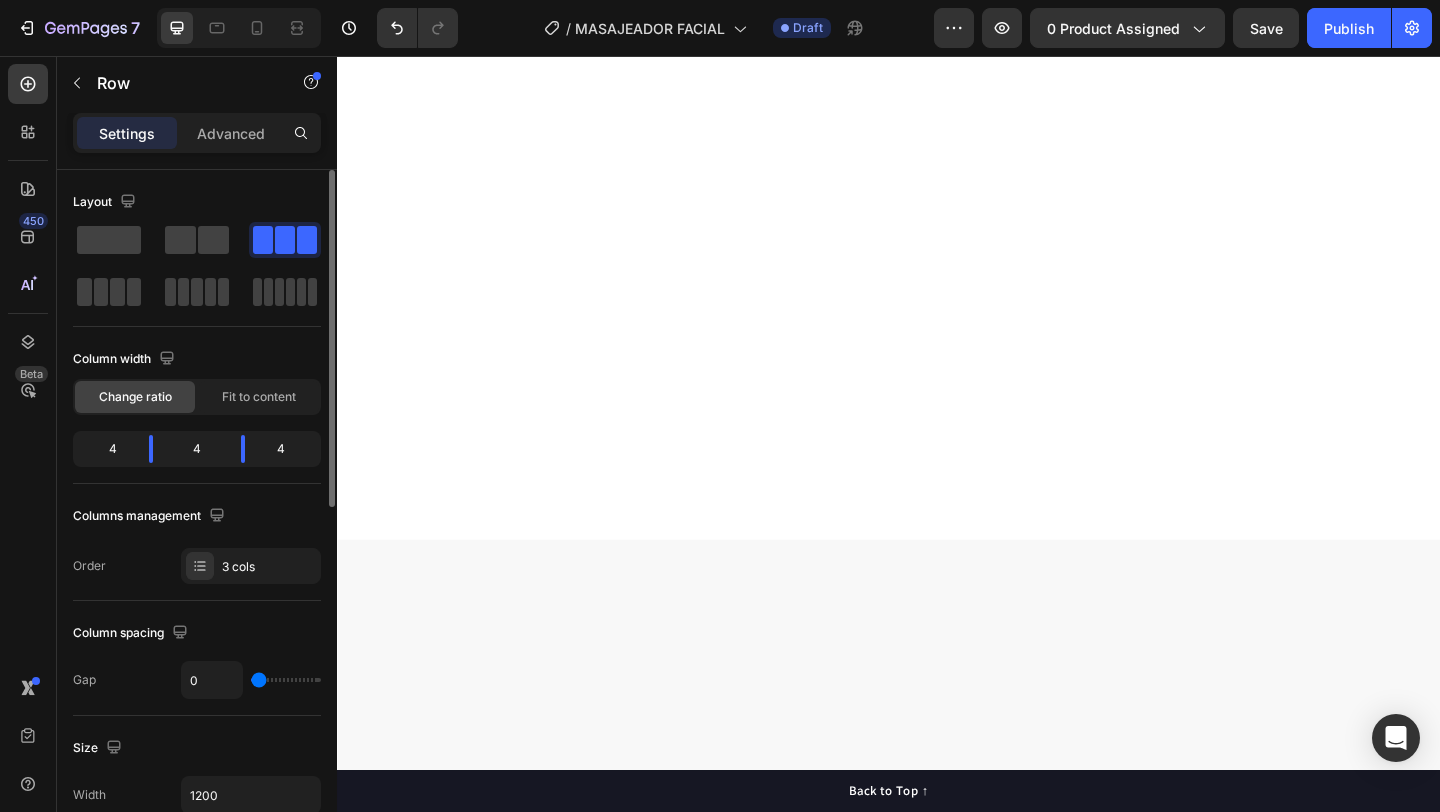 click on "Drop element here Image   0 Electric Shaver Text block Row Image OTROS Text block Row" at bounding box center [937, -798] 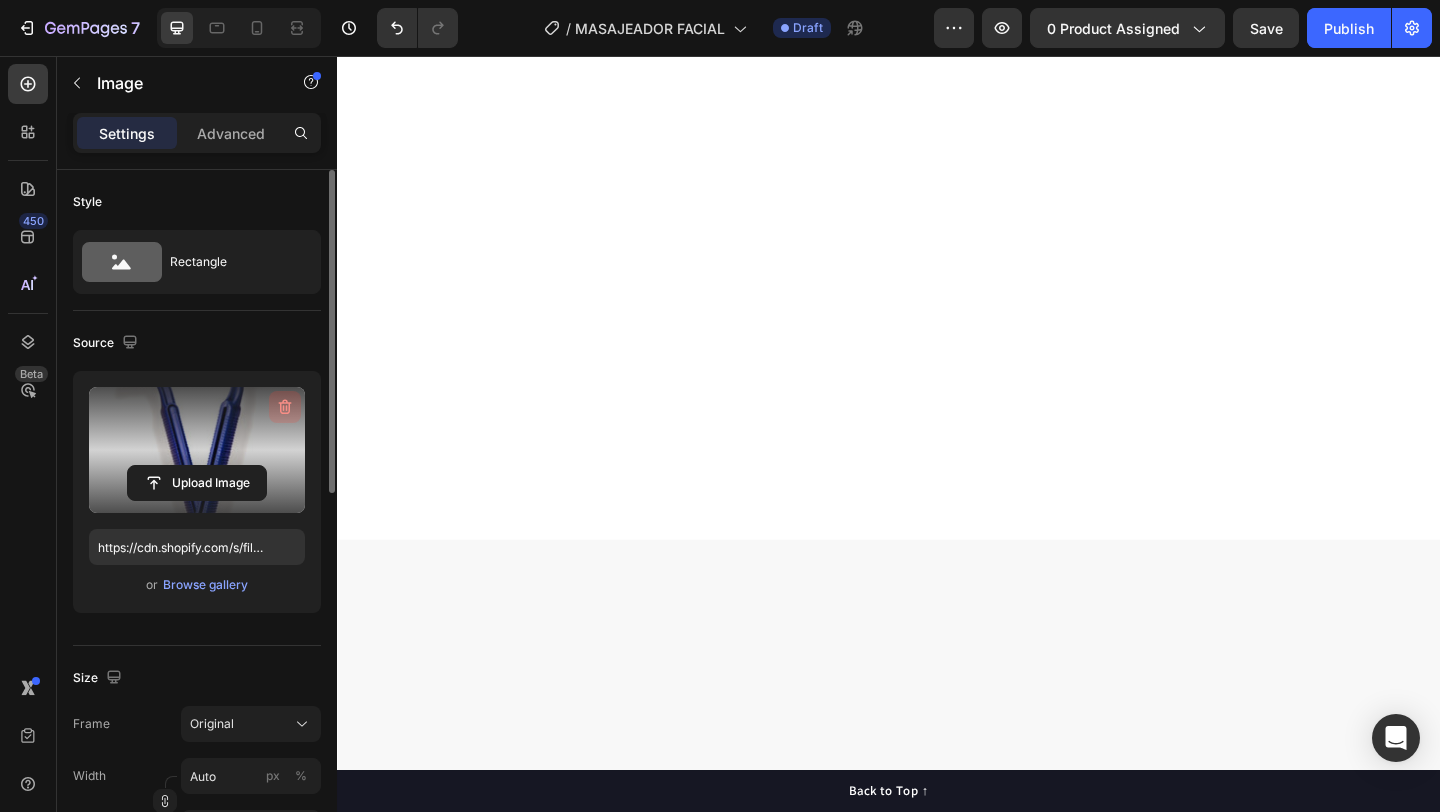 click 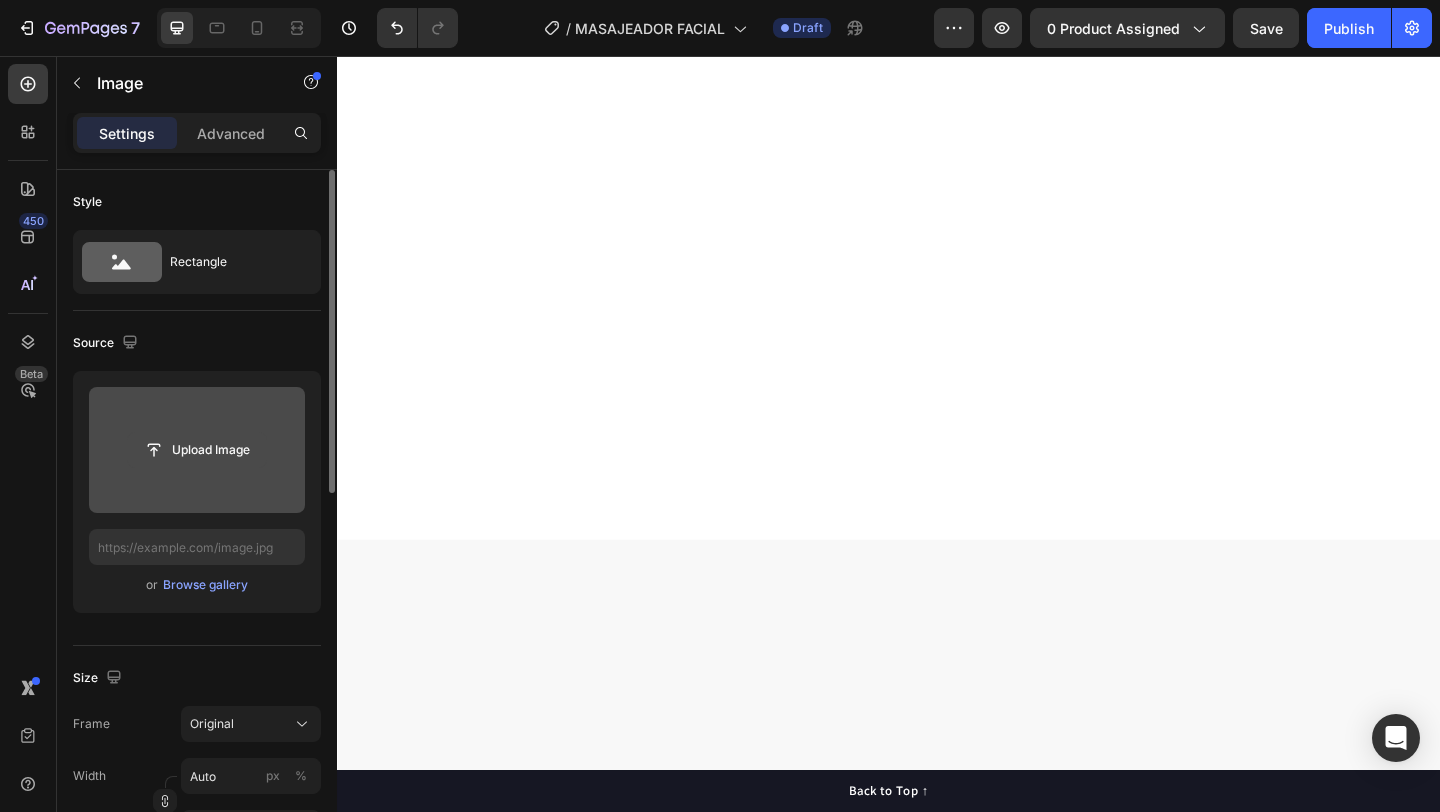 click 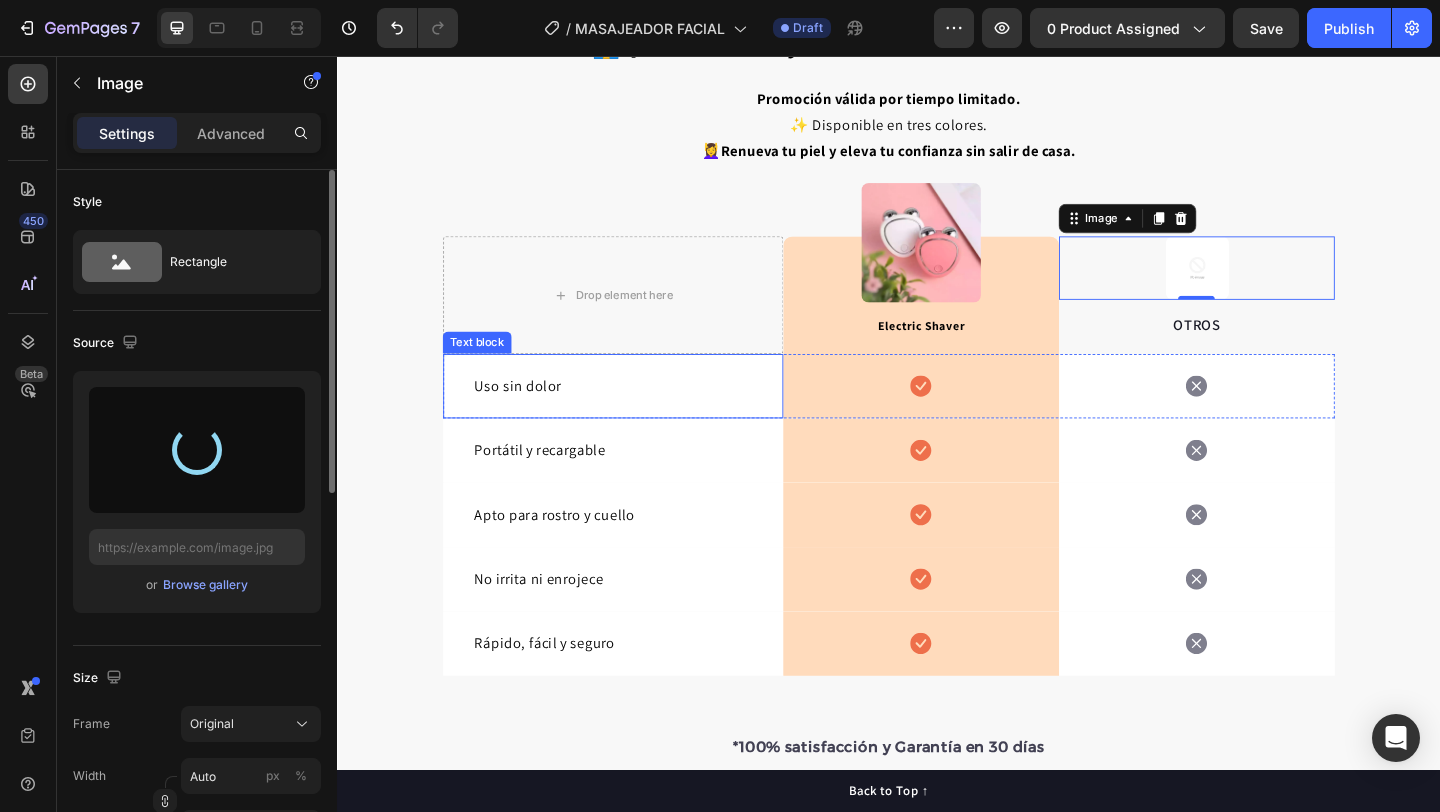 scroll, scrollTop: 3591, scrollLeft: 0, axis: vertical 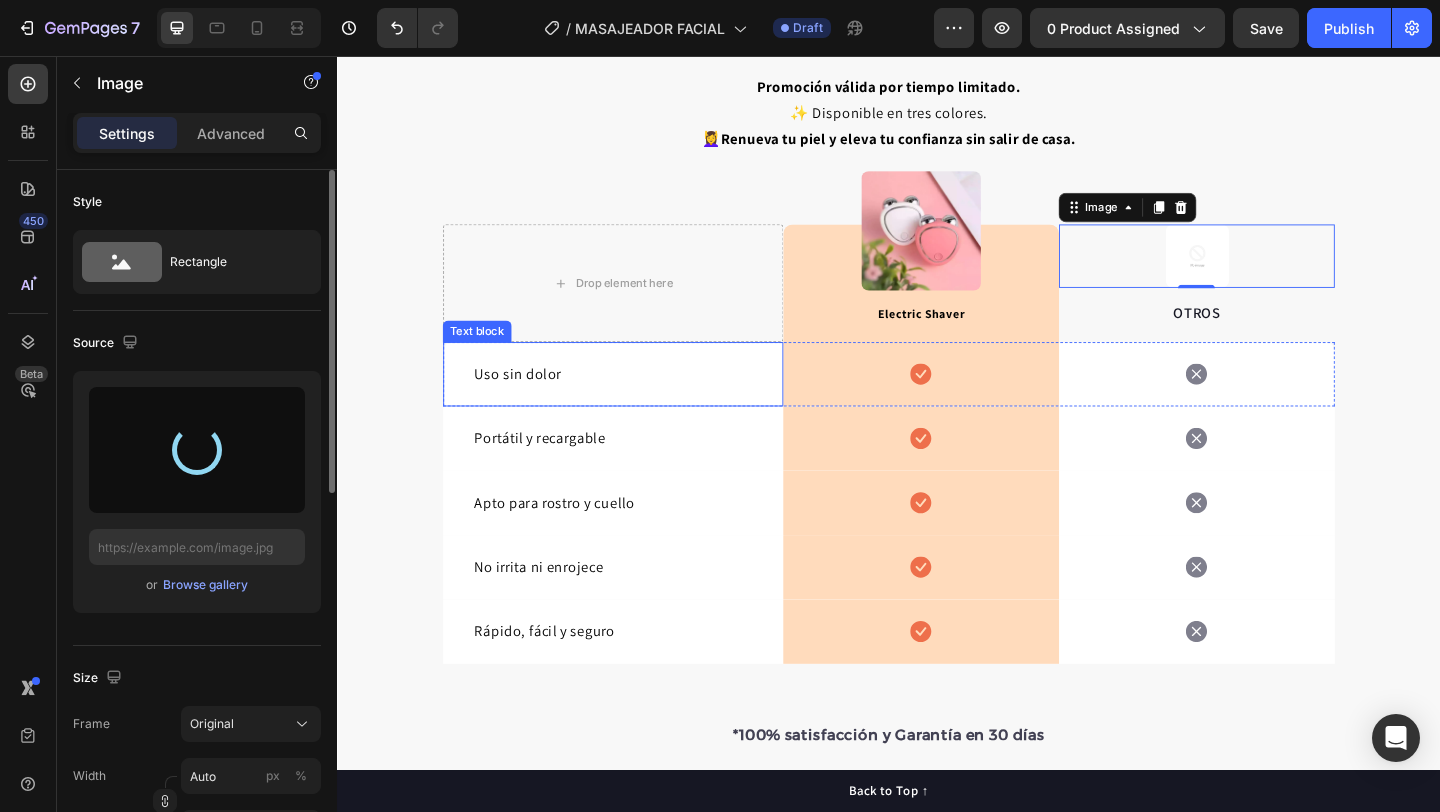 type on "https://cdn.shopify.com/s/files/1/0618/5615/3752/files/gempages_487351136785793969-af78a5fd-f91d-4dbf-854e-3627bbed54b2.png" 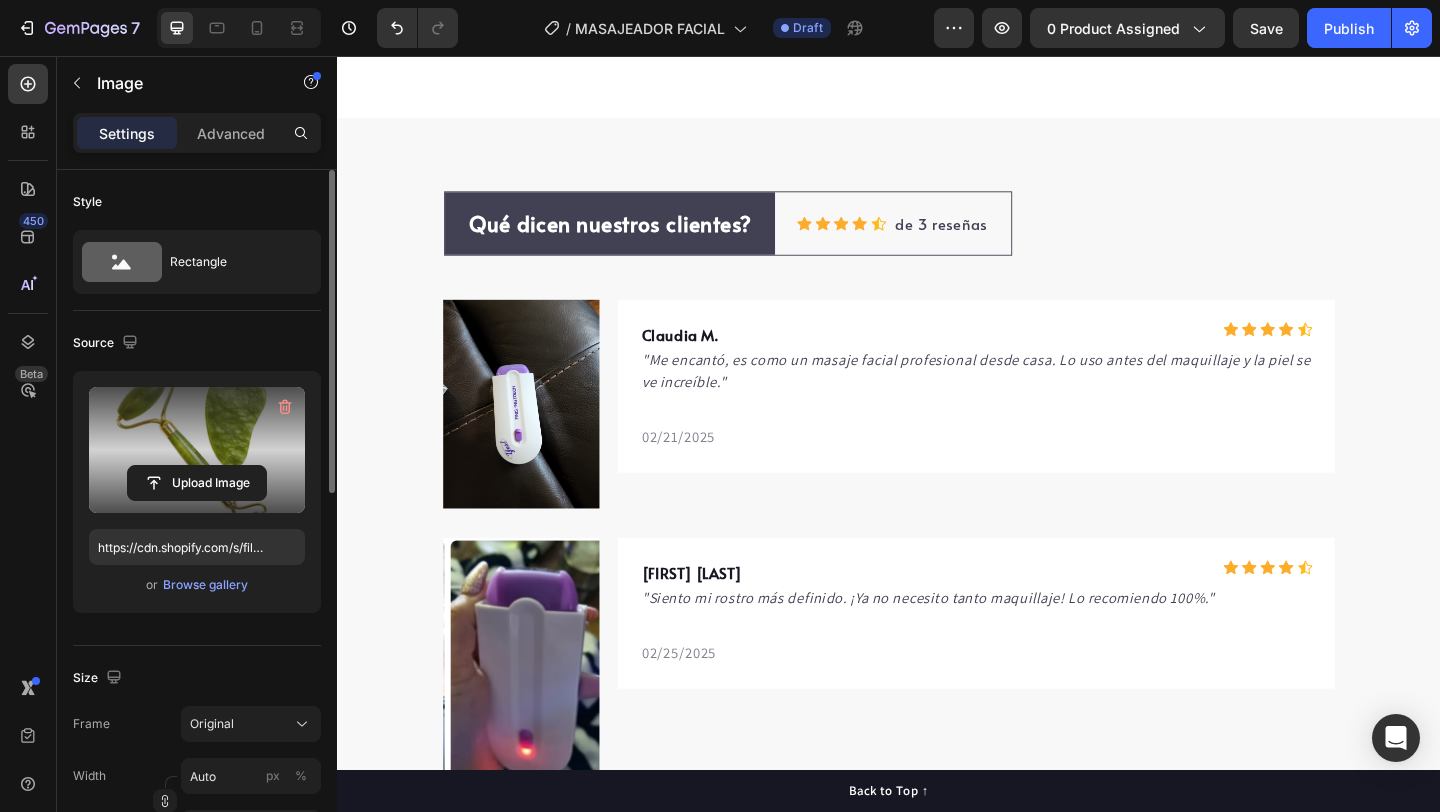 scroll, scrollTop: 3981, scrollLeft: 0, axis: vertical 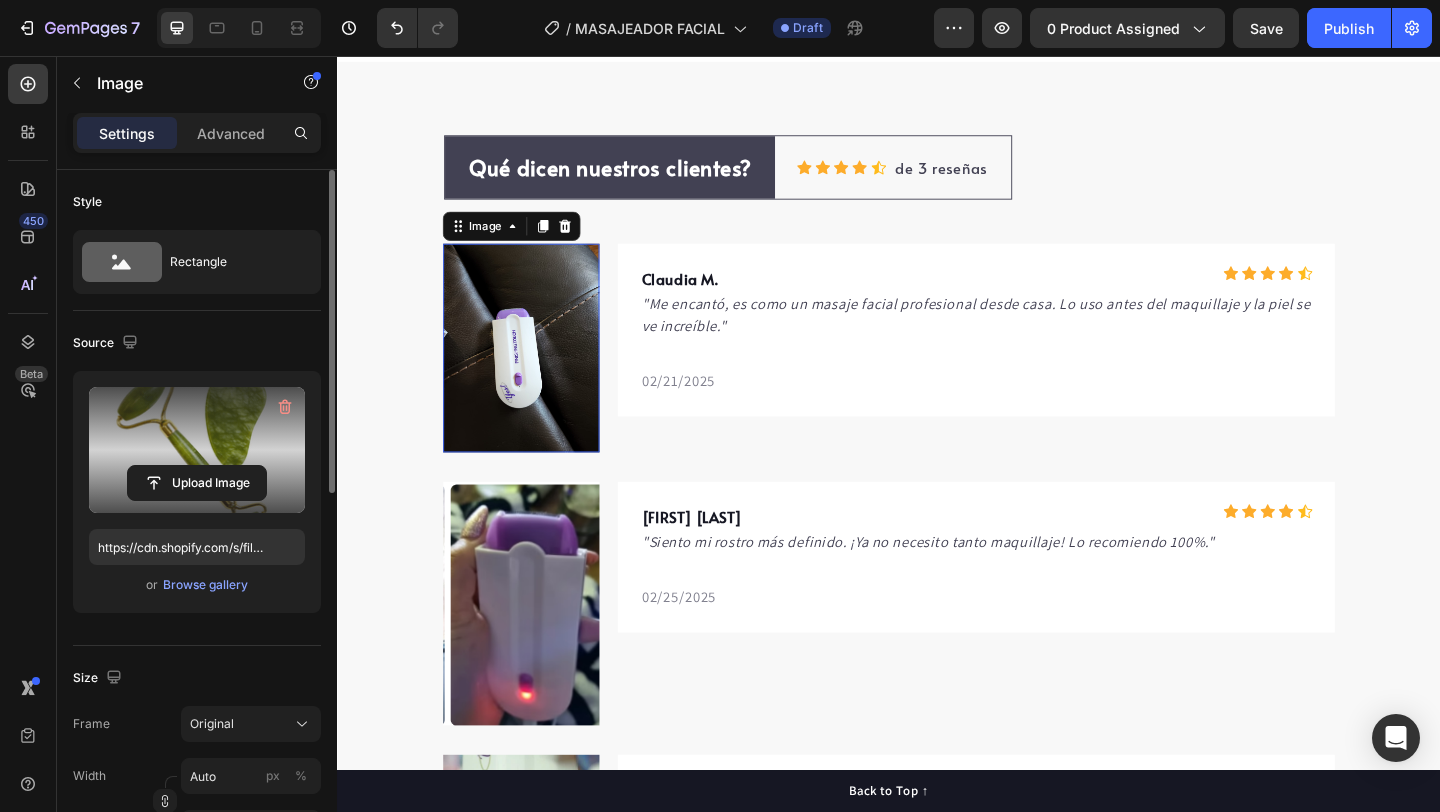 click at bounding box center [537, 373] 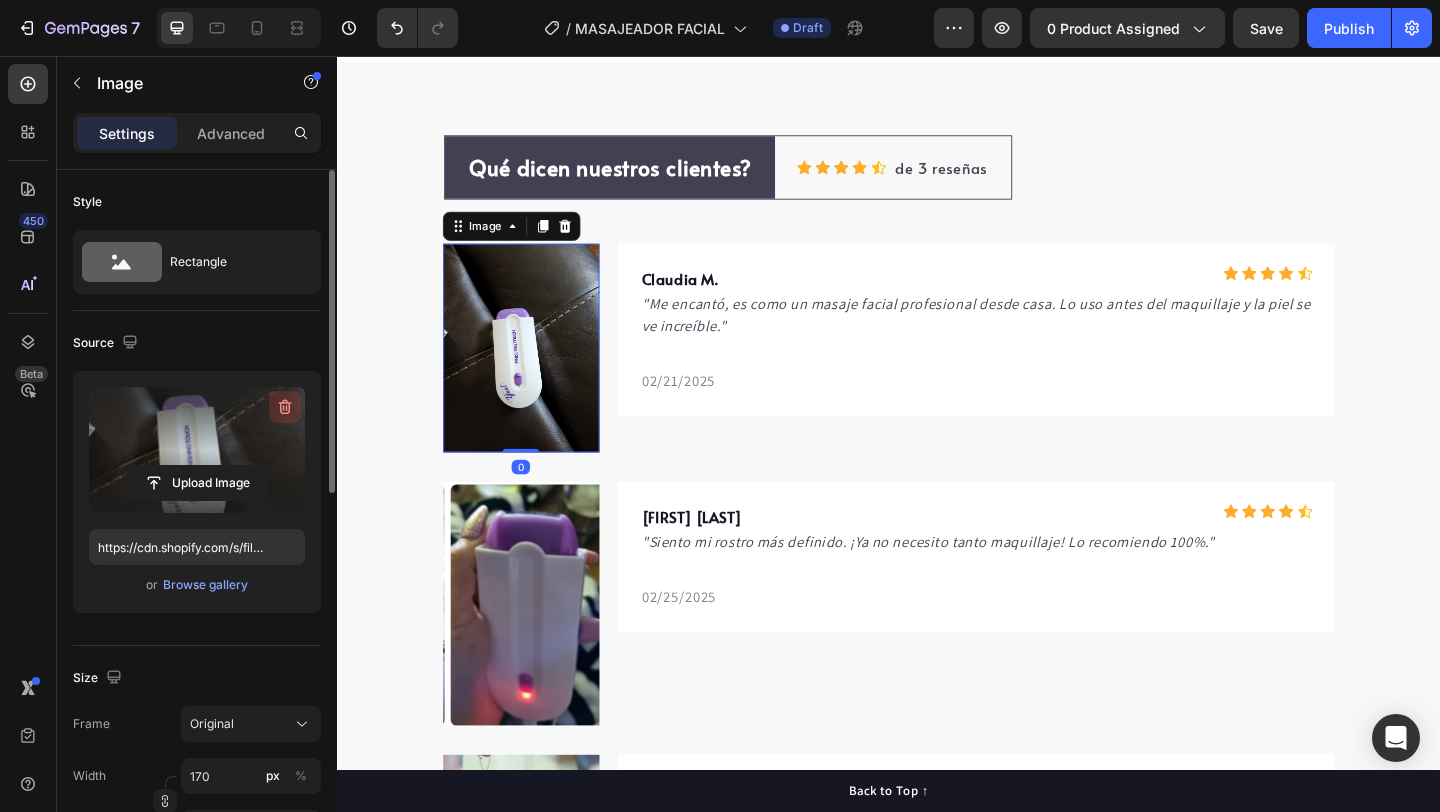 click 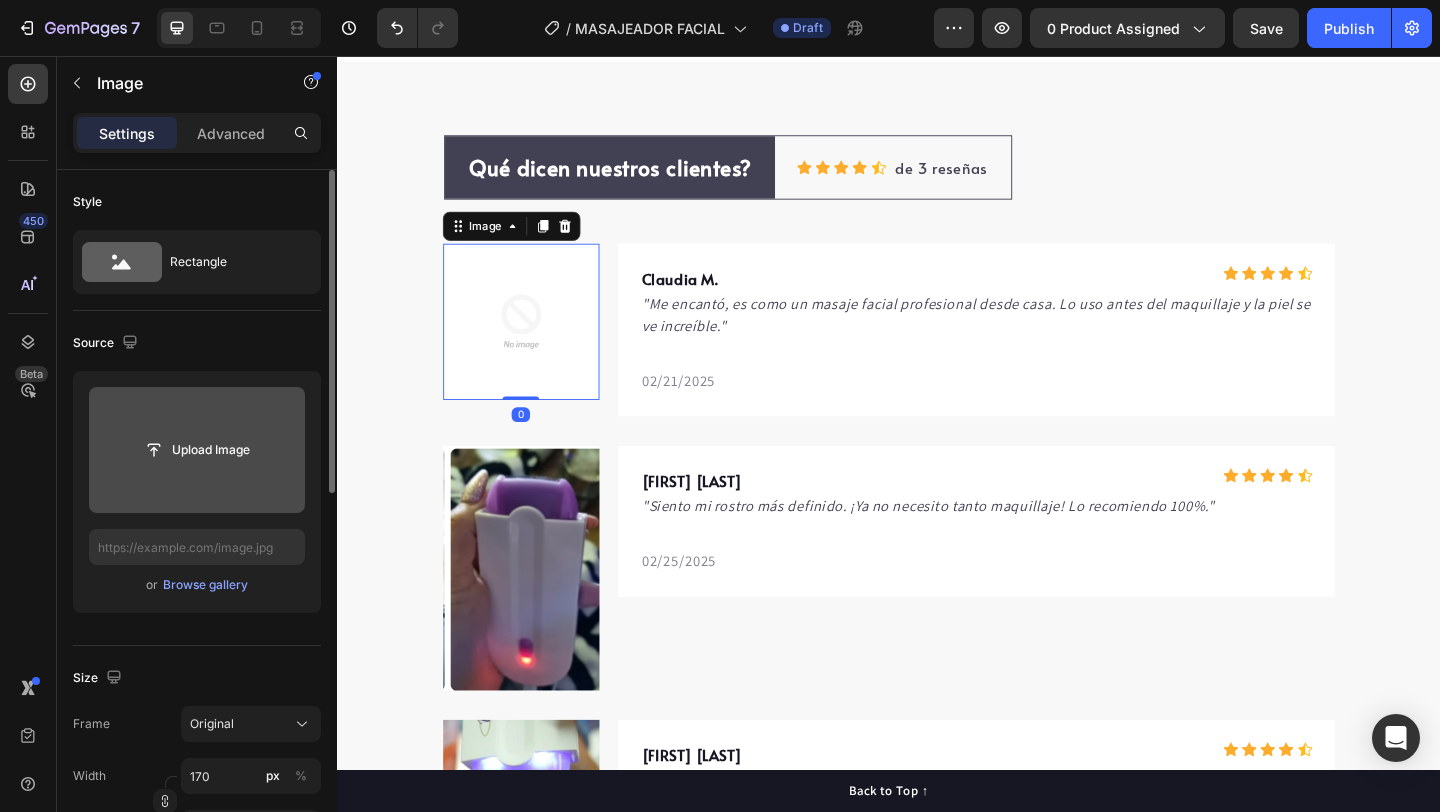 click at bounding box center (197, 450) 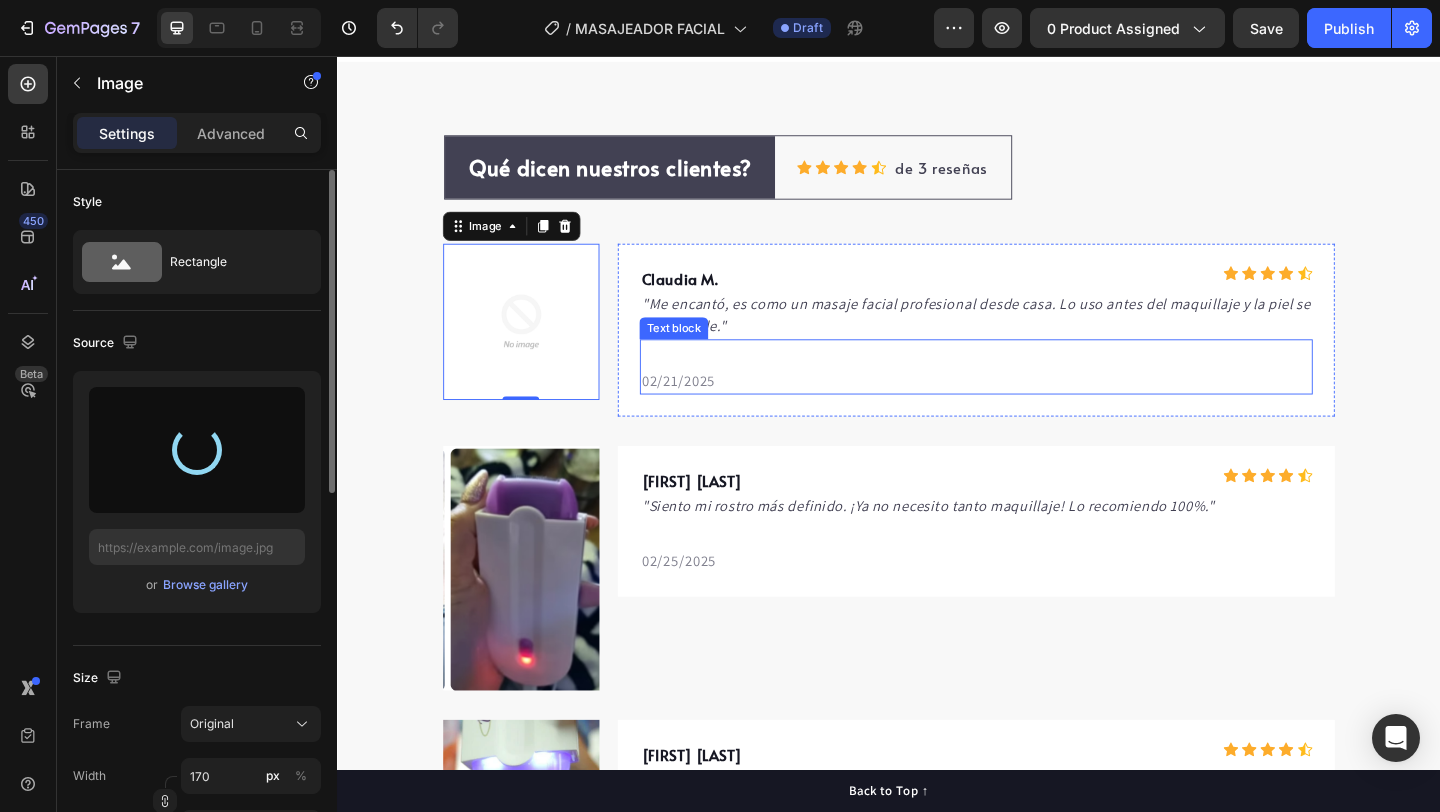 type on "https://cdn.shopify.com/s/files/1/0618/5615/3752/files/gempages_487351136785793969-f2987397-4b68-4095-ad0a-af28a40fdbb8.jpg" 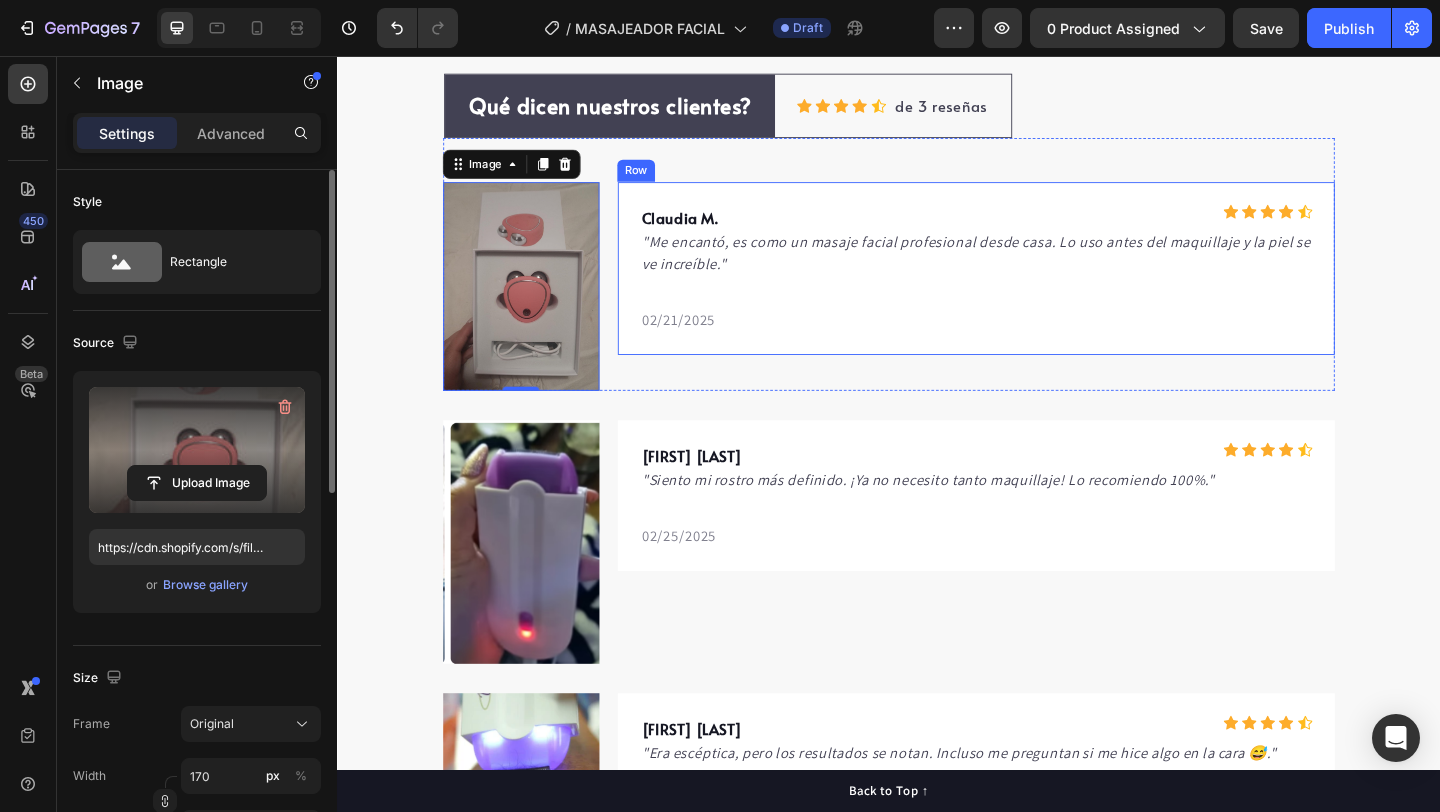 scroll, scrollTop: 4074, scrollLeft: 0, axis: vertical 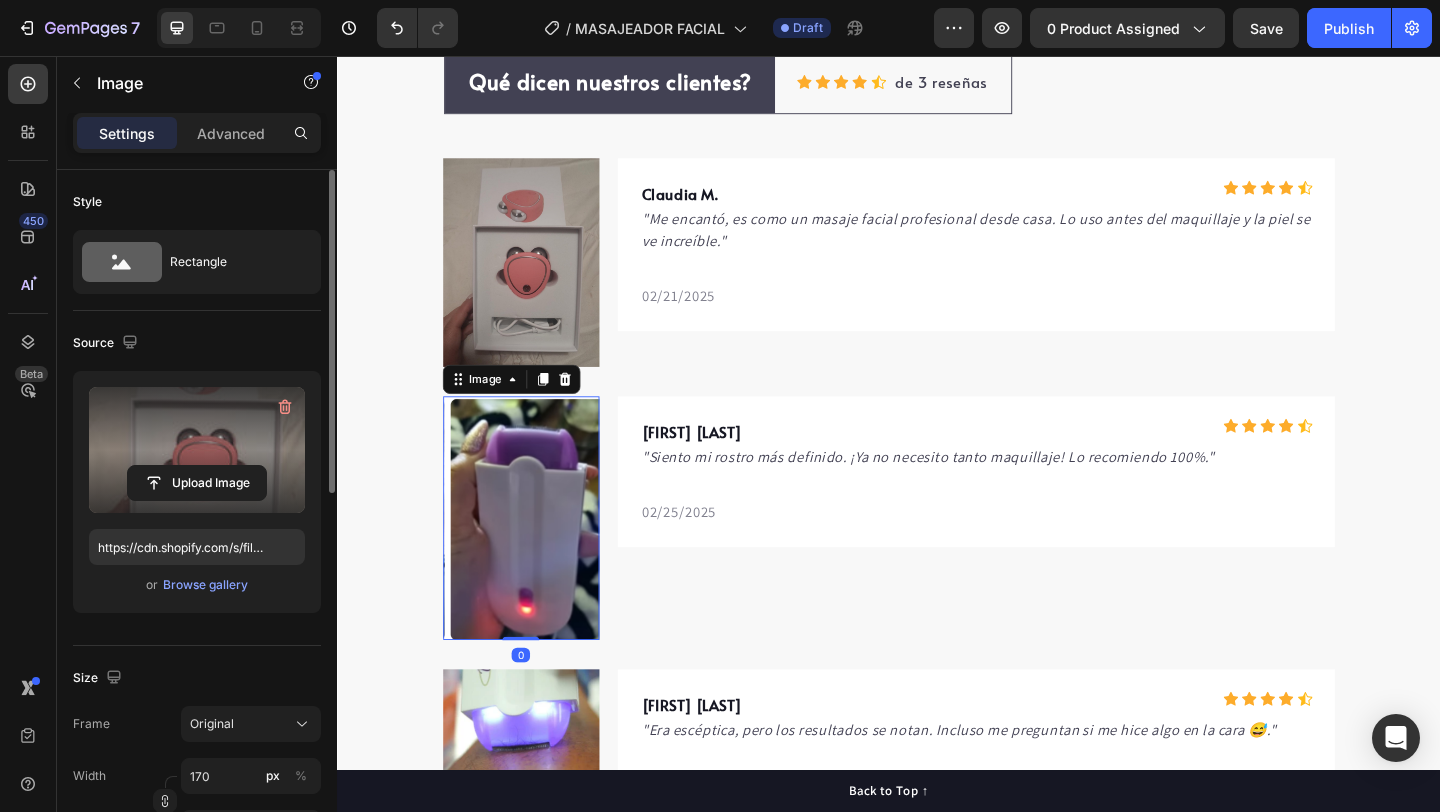 click at bounding box center (537, 558) 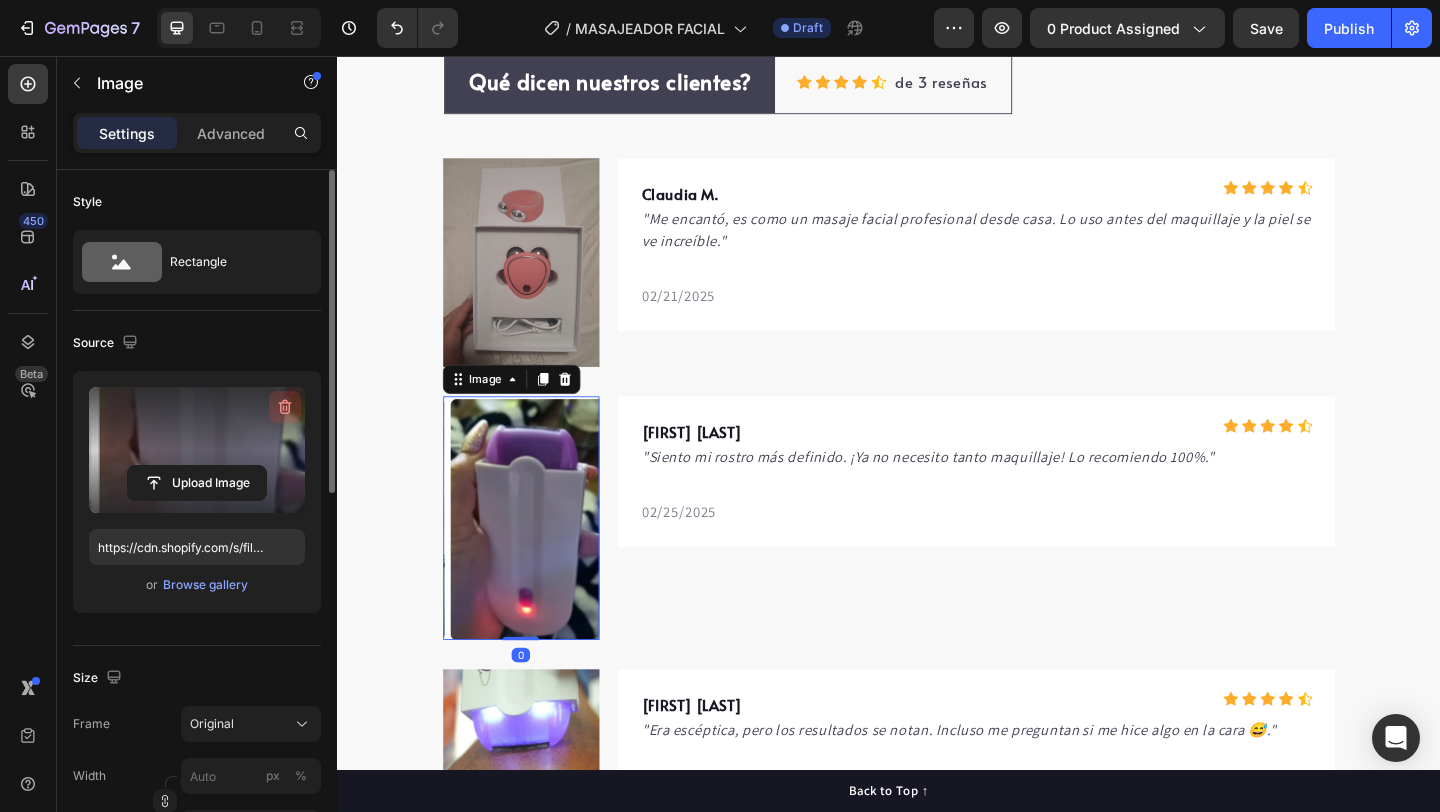 click 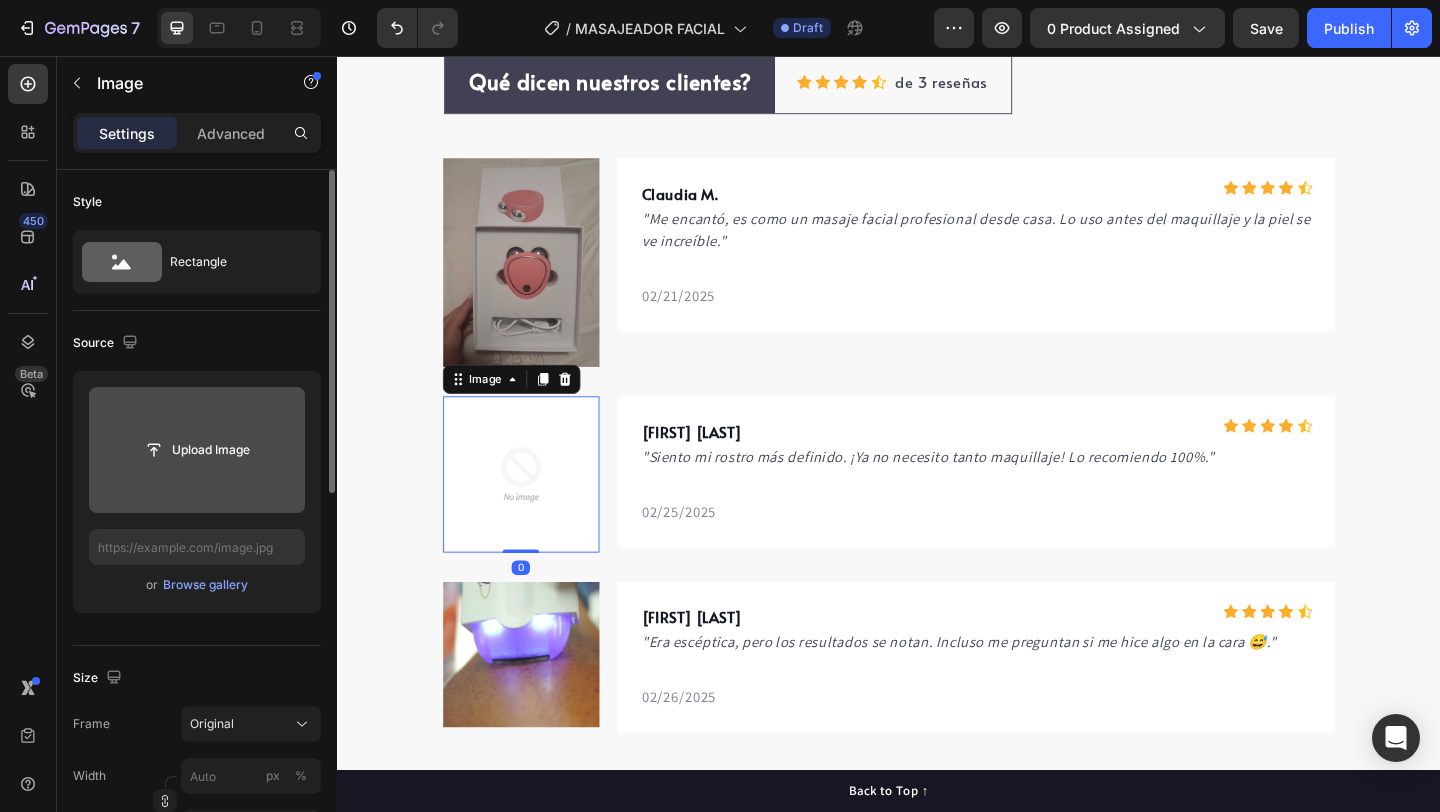 click at bounding box center [197, 450] 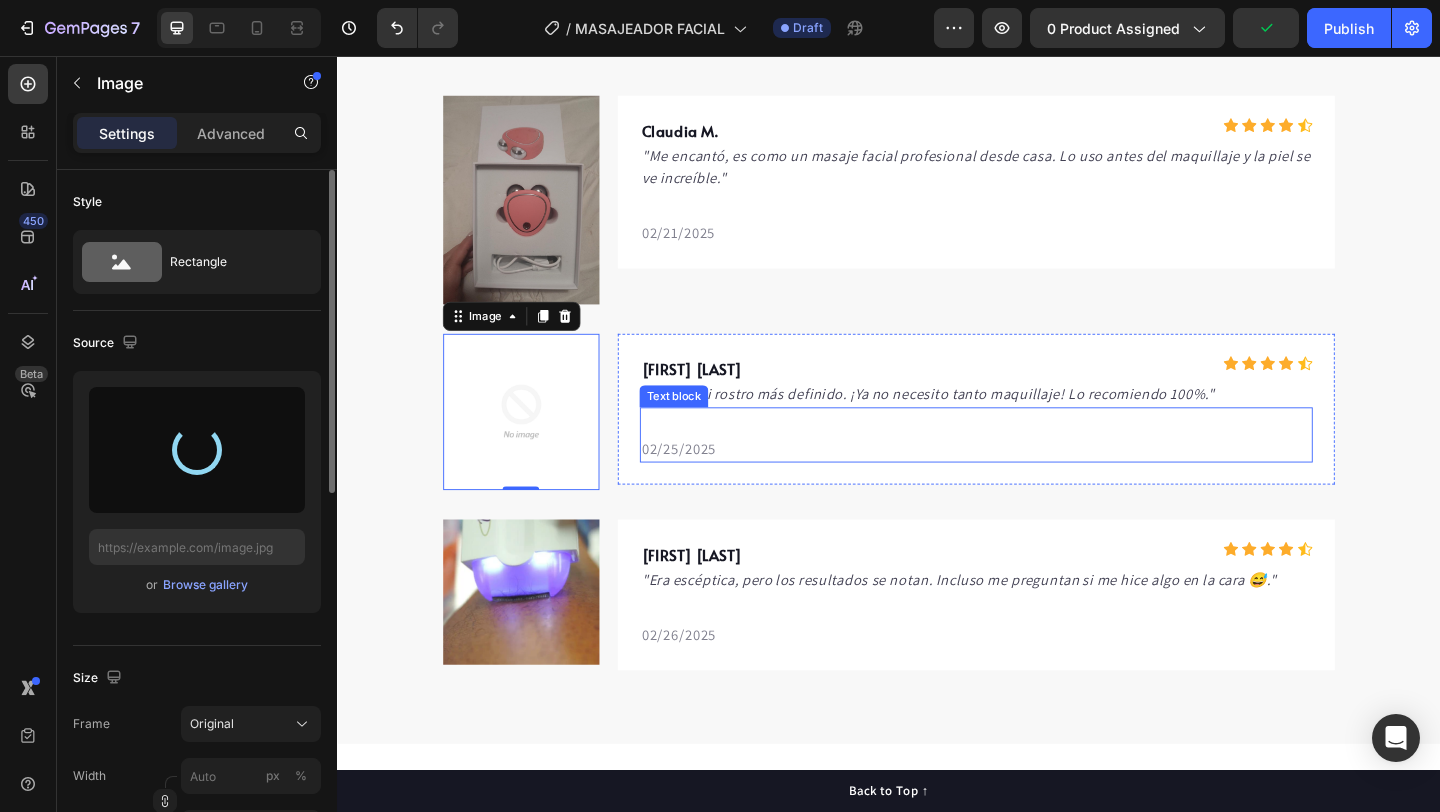 scroll, scrollTop: 4192, scrollLeft: 0, axis: vertical 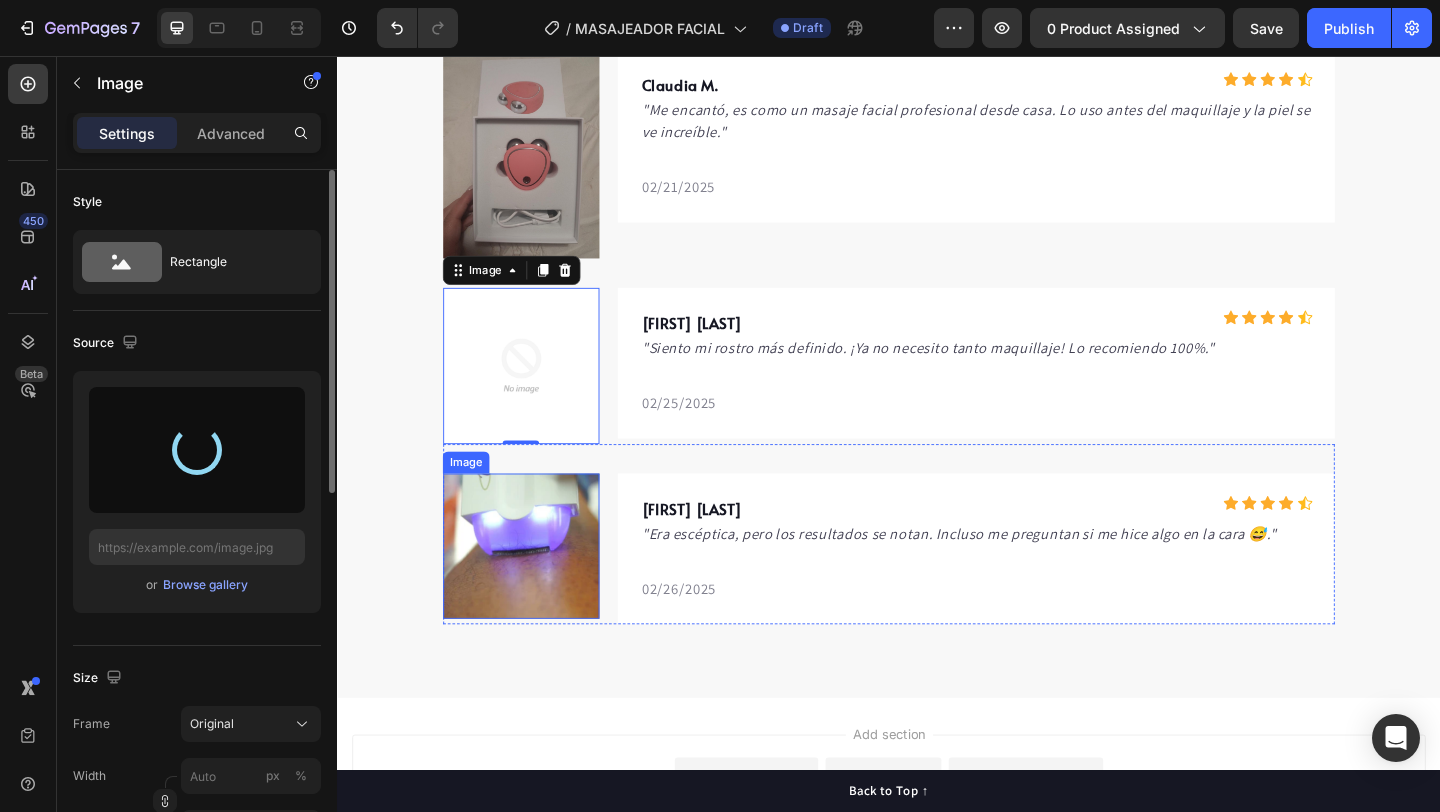 type on "https://cdn.shopify.com/s/files/1/0618/5615/3752/files/gempages_487351136785793969-b355ef3a-e233-45f4-96fb-31b09a8b4e3a.jpg" 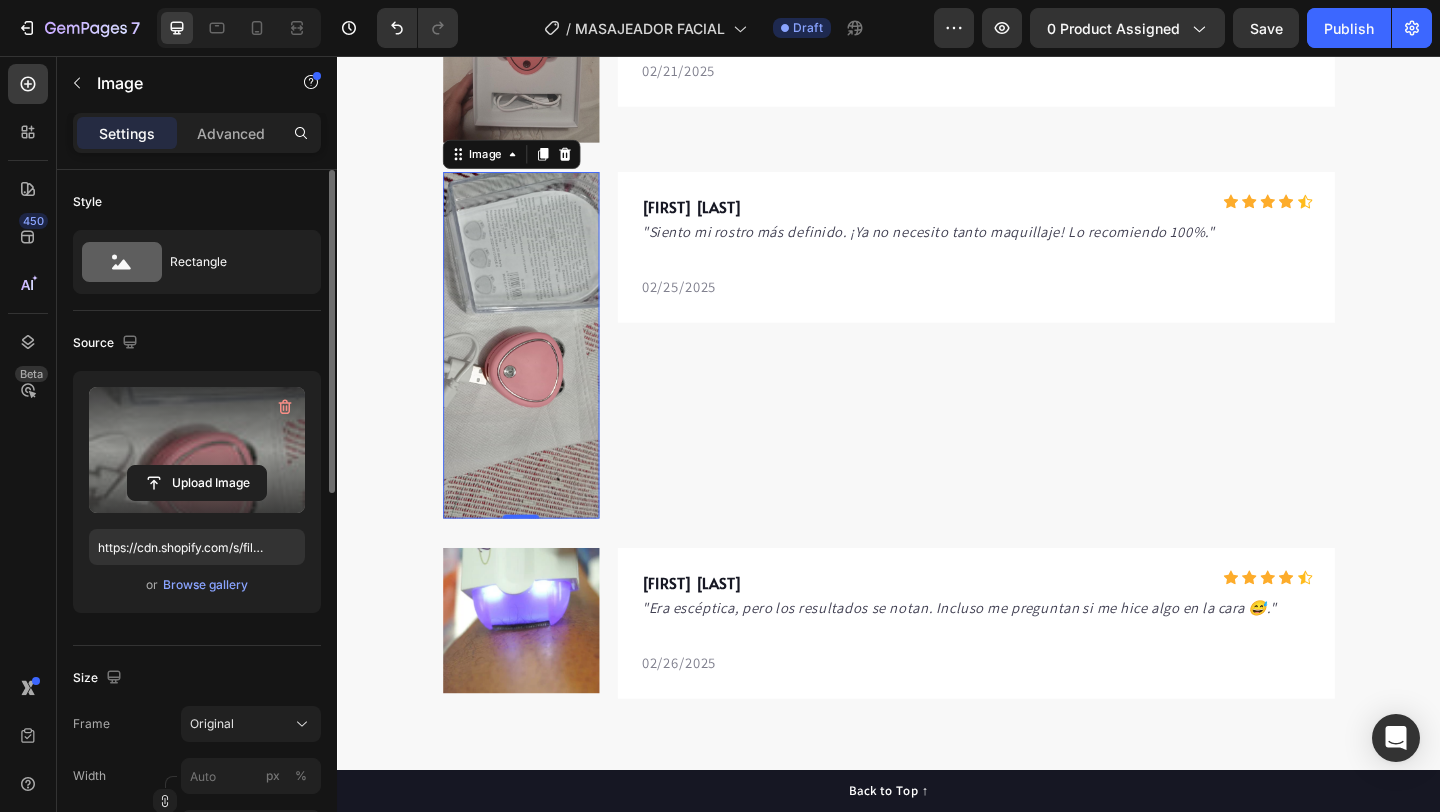 scroll, scrollTop: 4355, scrollLeft: 0, axis: vertical 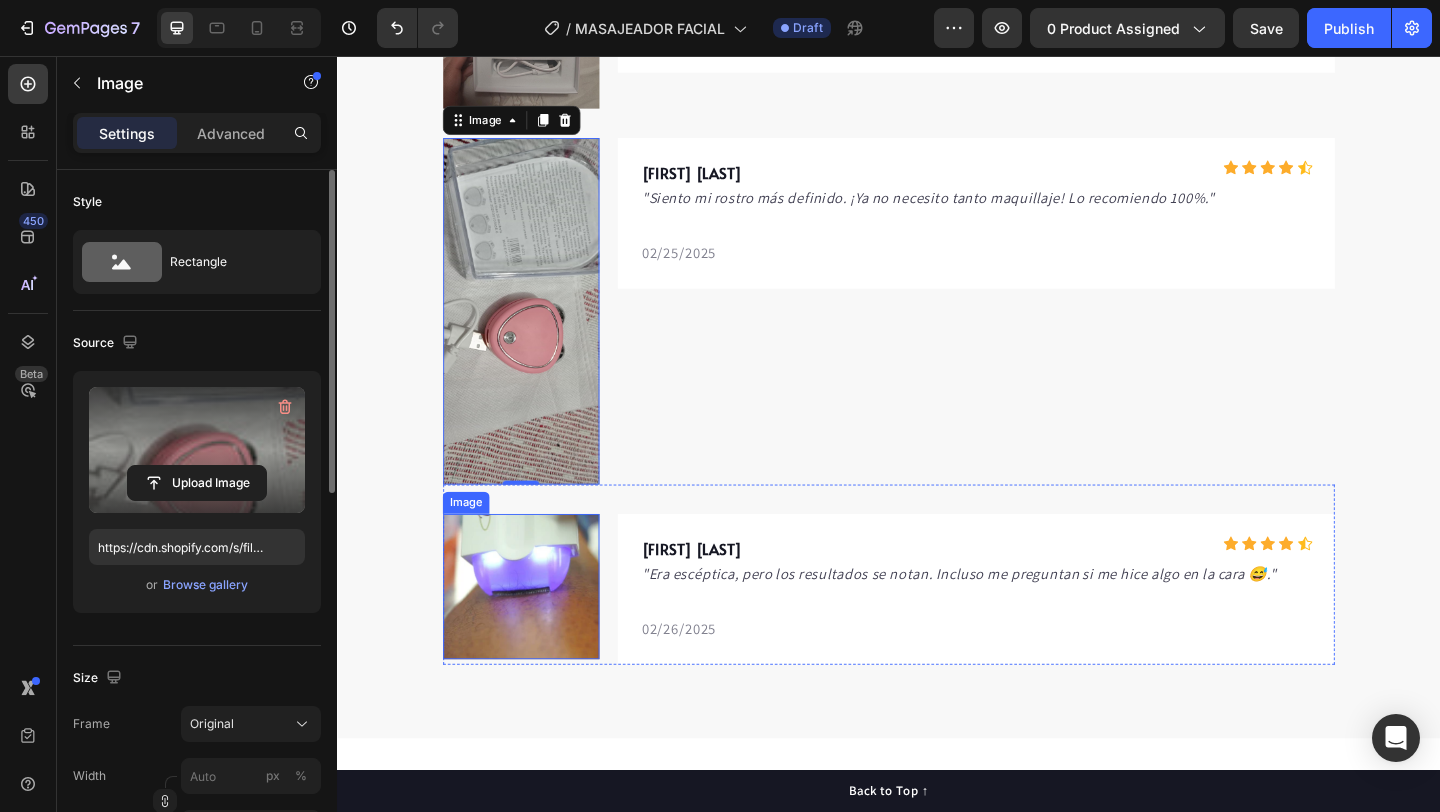 click at bounding box center [537, 633] 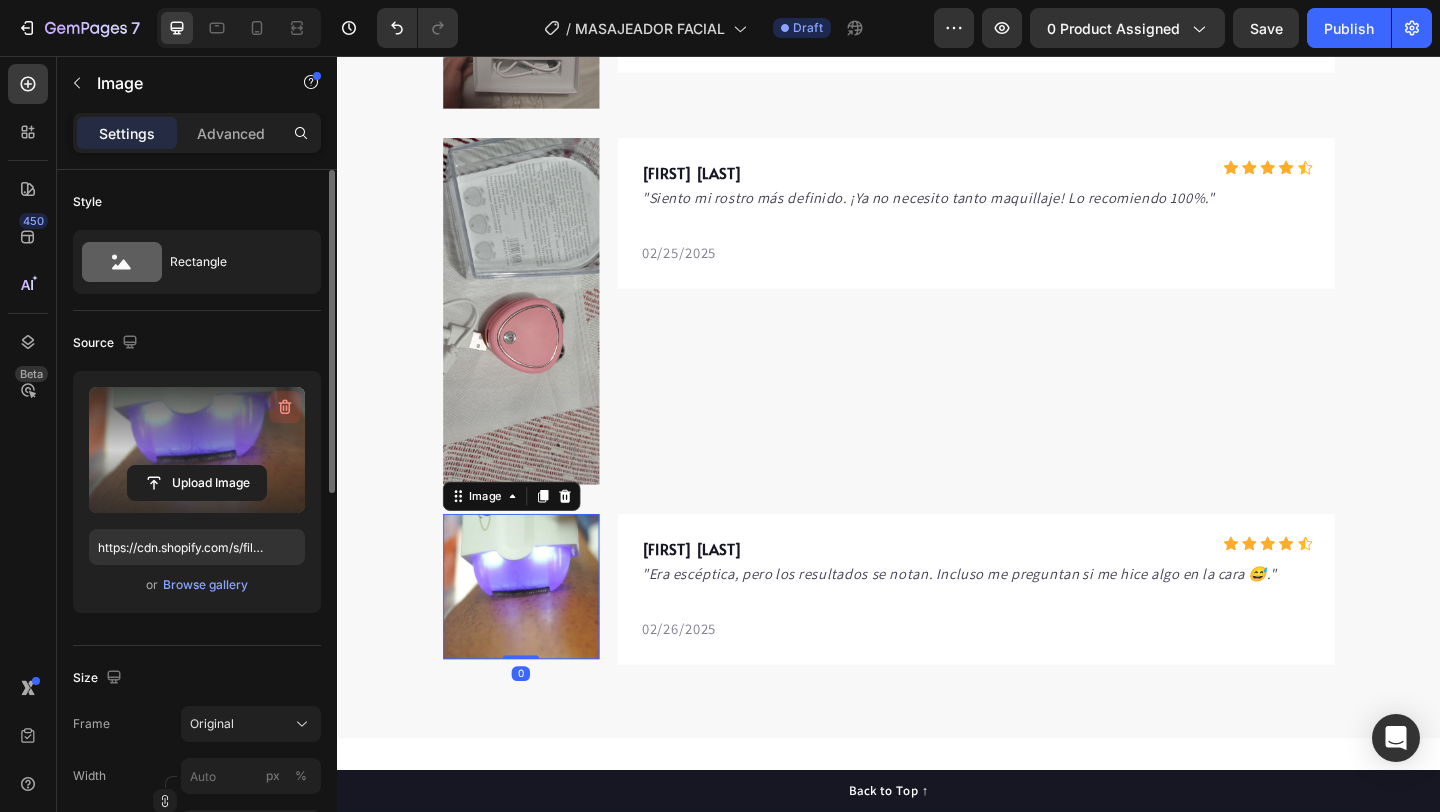 click 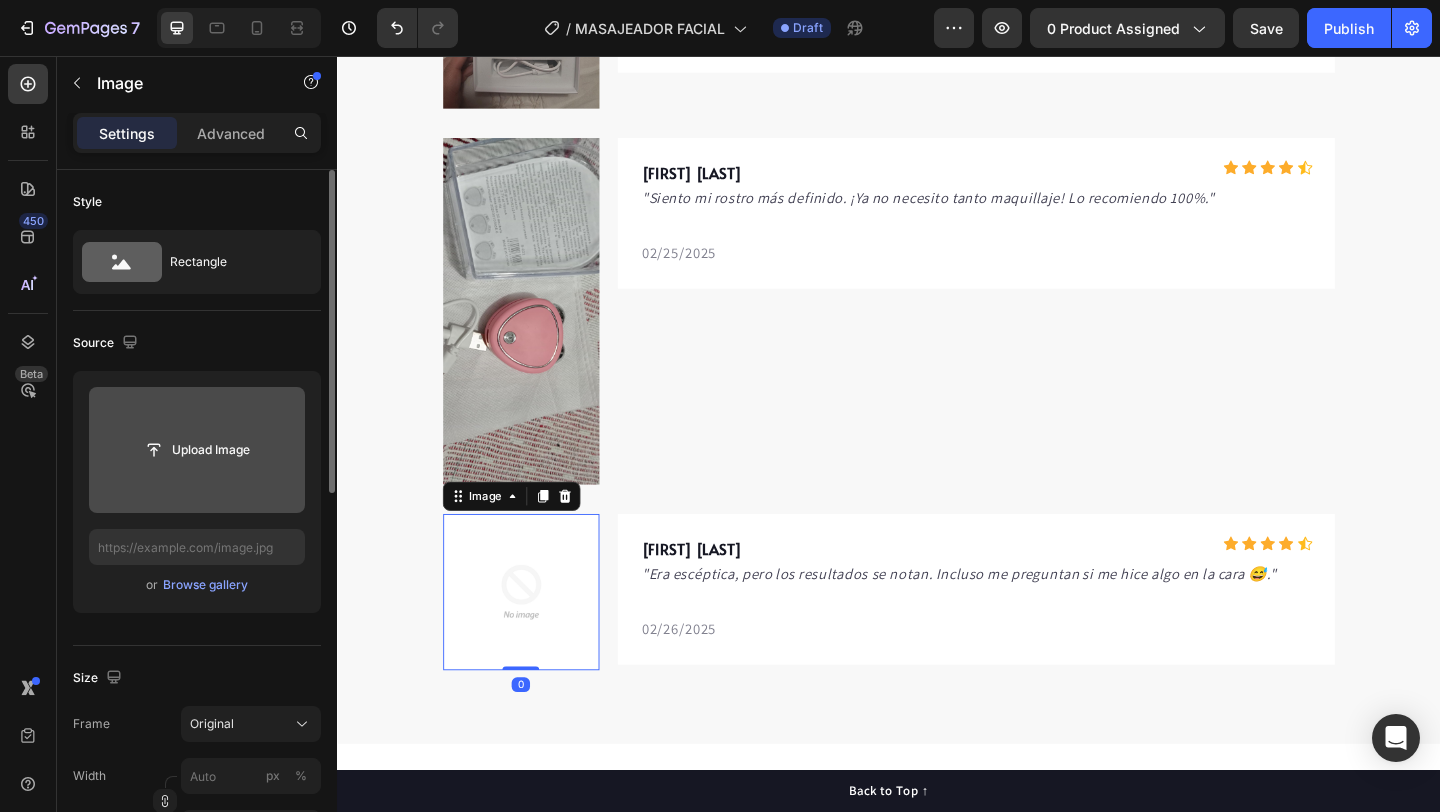 click at bounding box center (197, 450) 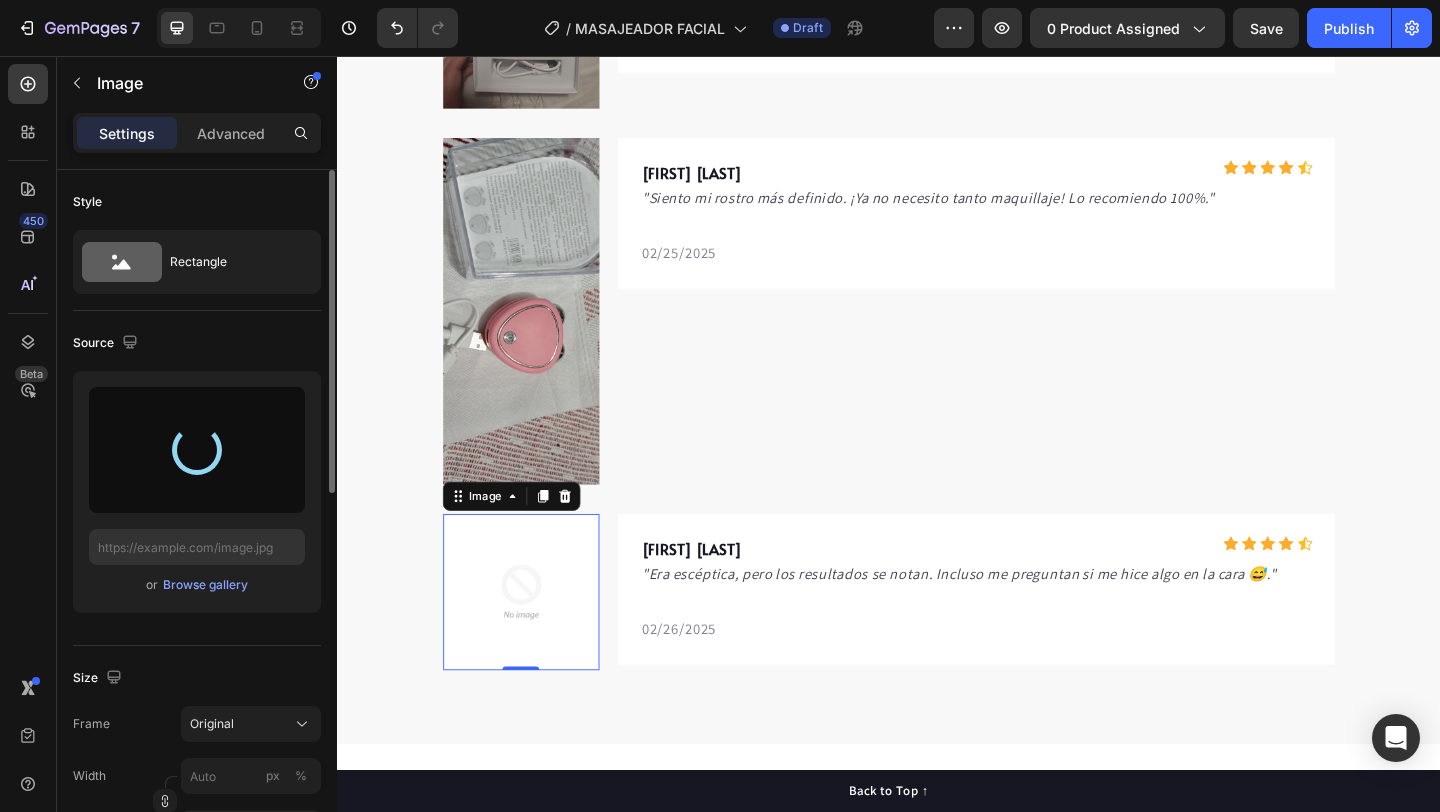 type on "https://cdn.shopify.com/s/files/1/0618/5615/3752/files/gempages_487351136785793969-fb38064e-c1ac-4ec0-84b6-bd8138f31b5c.jpg" 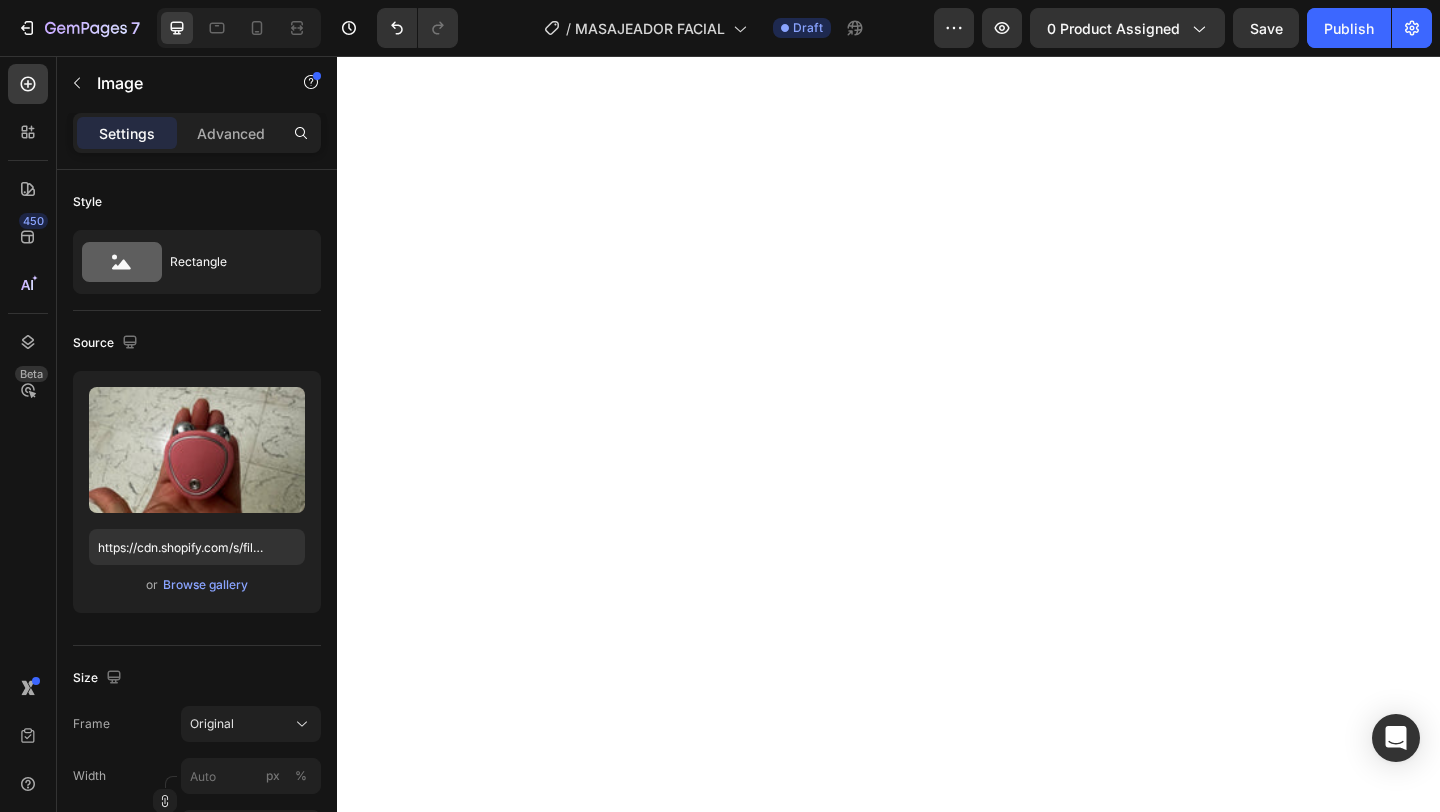 scroll, scrollTop: 0, scrollLeft: 0, axis: both 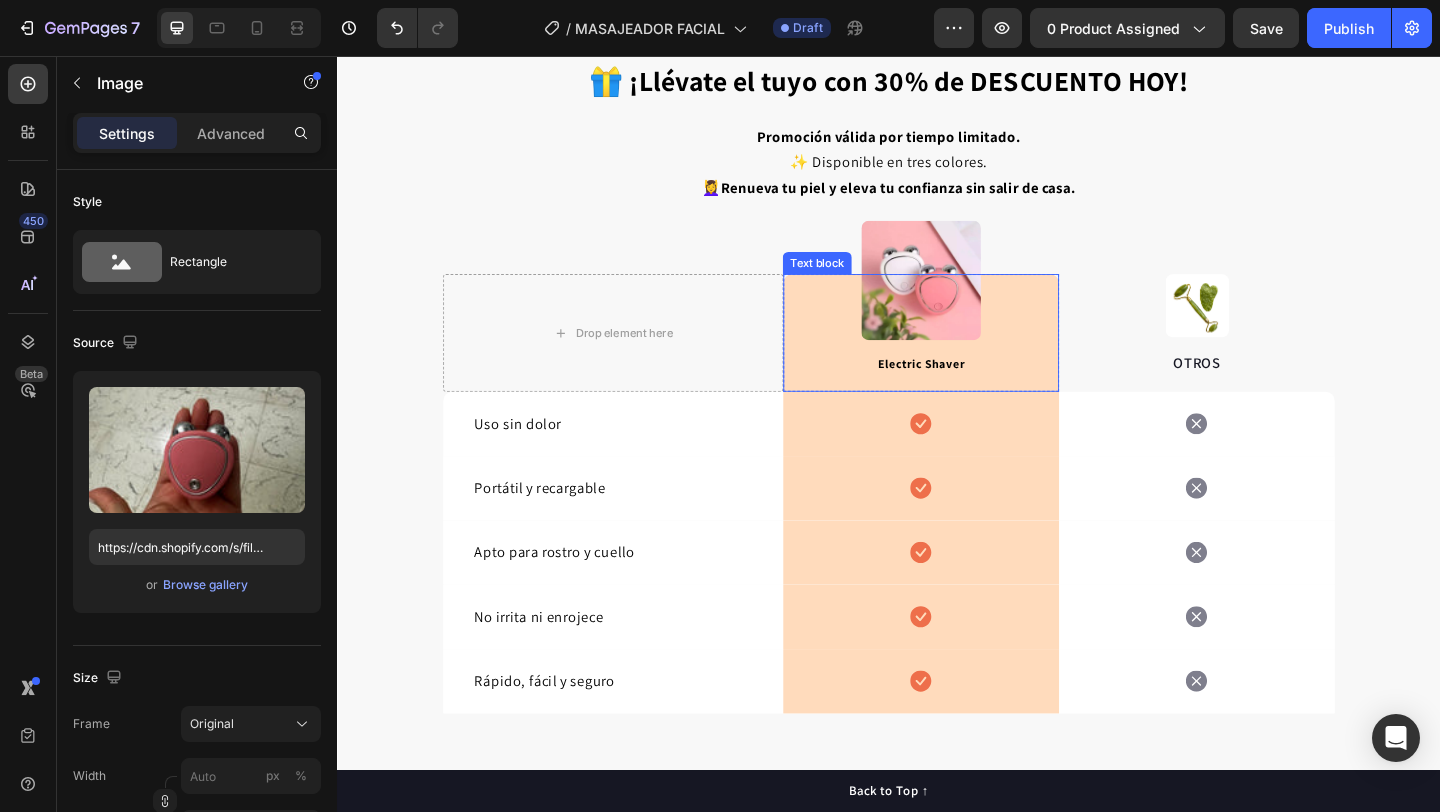 click on "Electric Shaver" at bounding box center [972, 390] 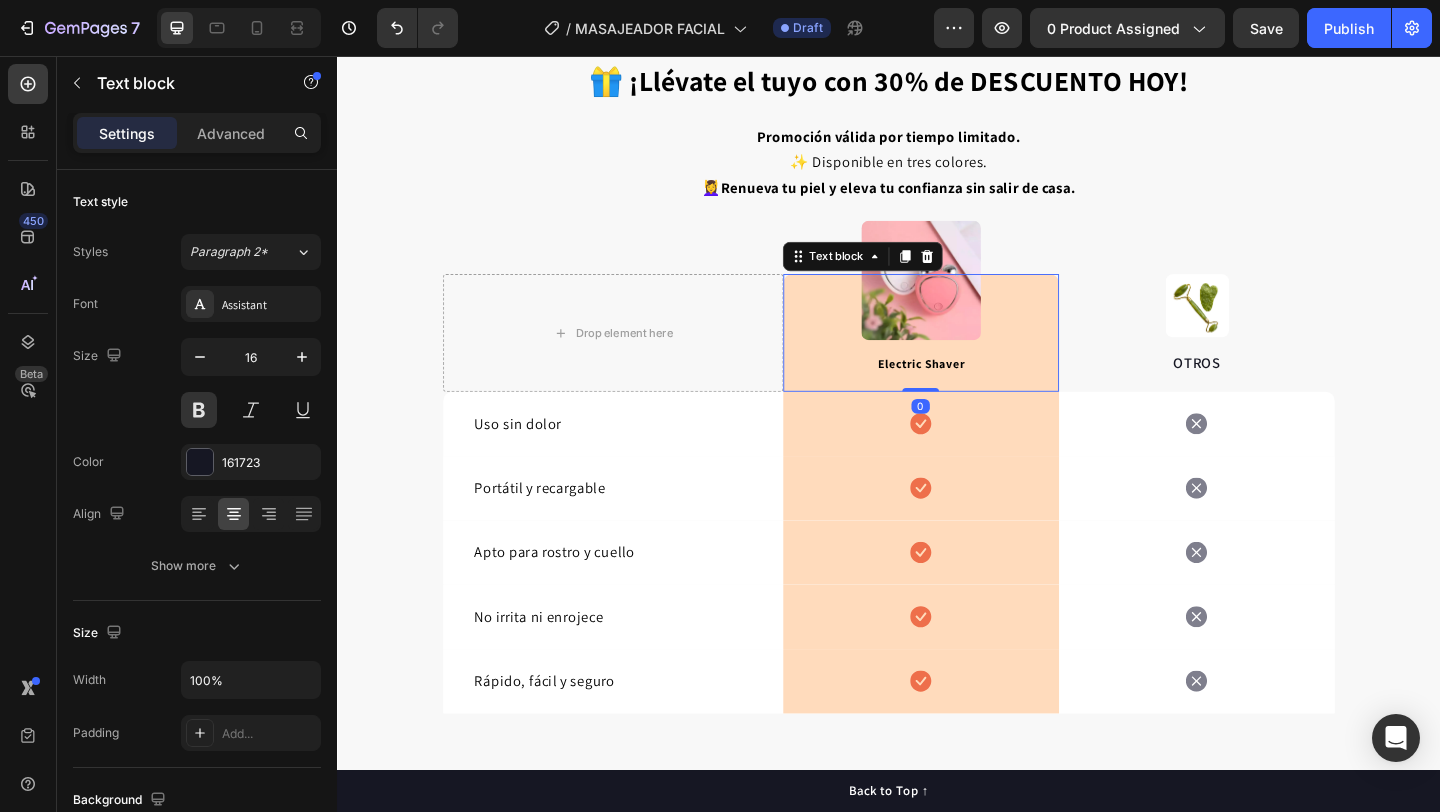 click on "Electric Shaver" at bounding box center (972, 390) 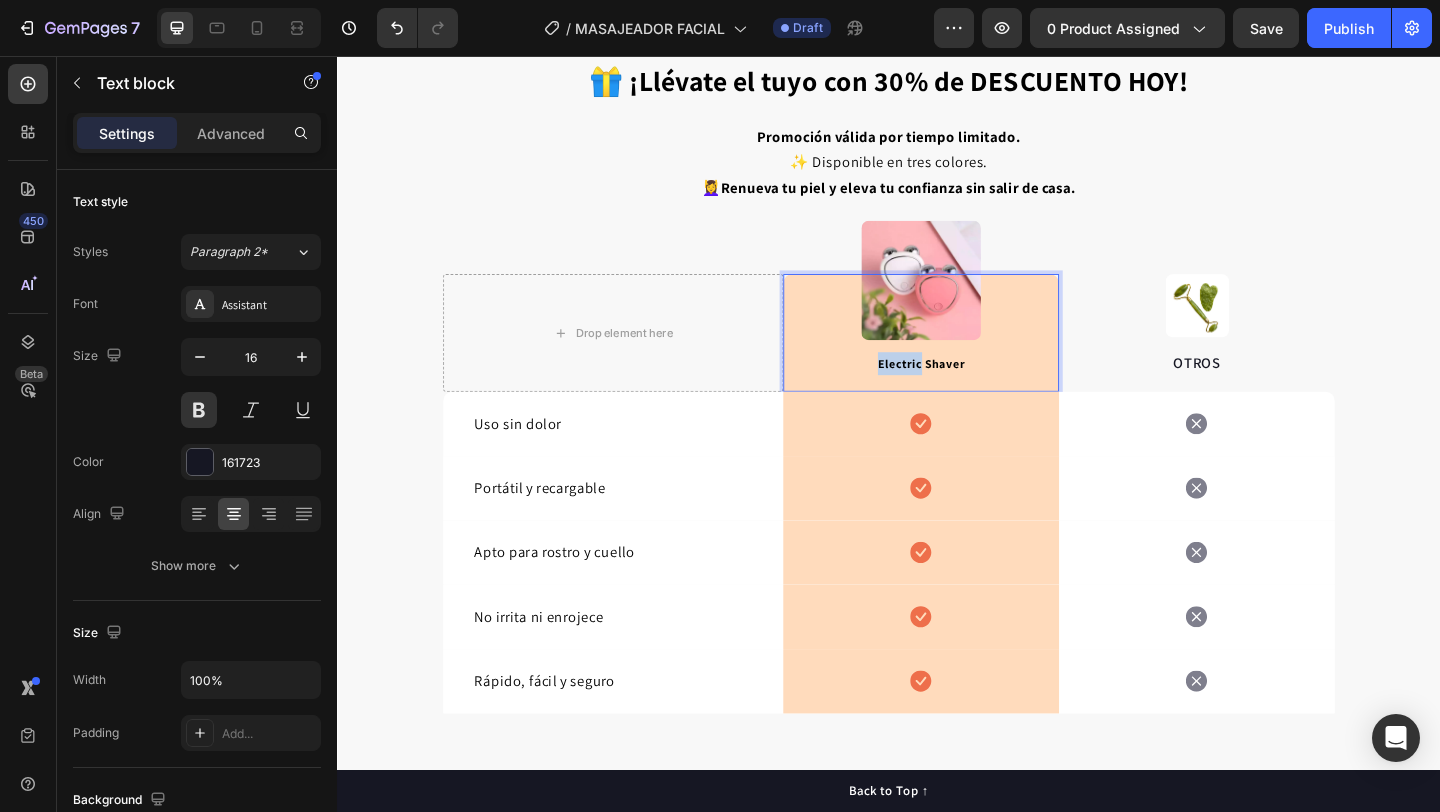 click on "Electric Shaver" at bounding box center (972, 390) 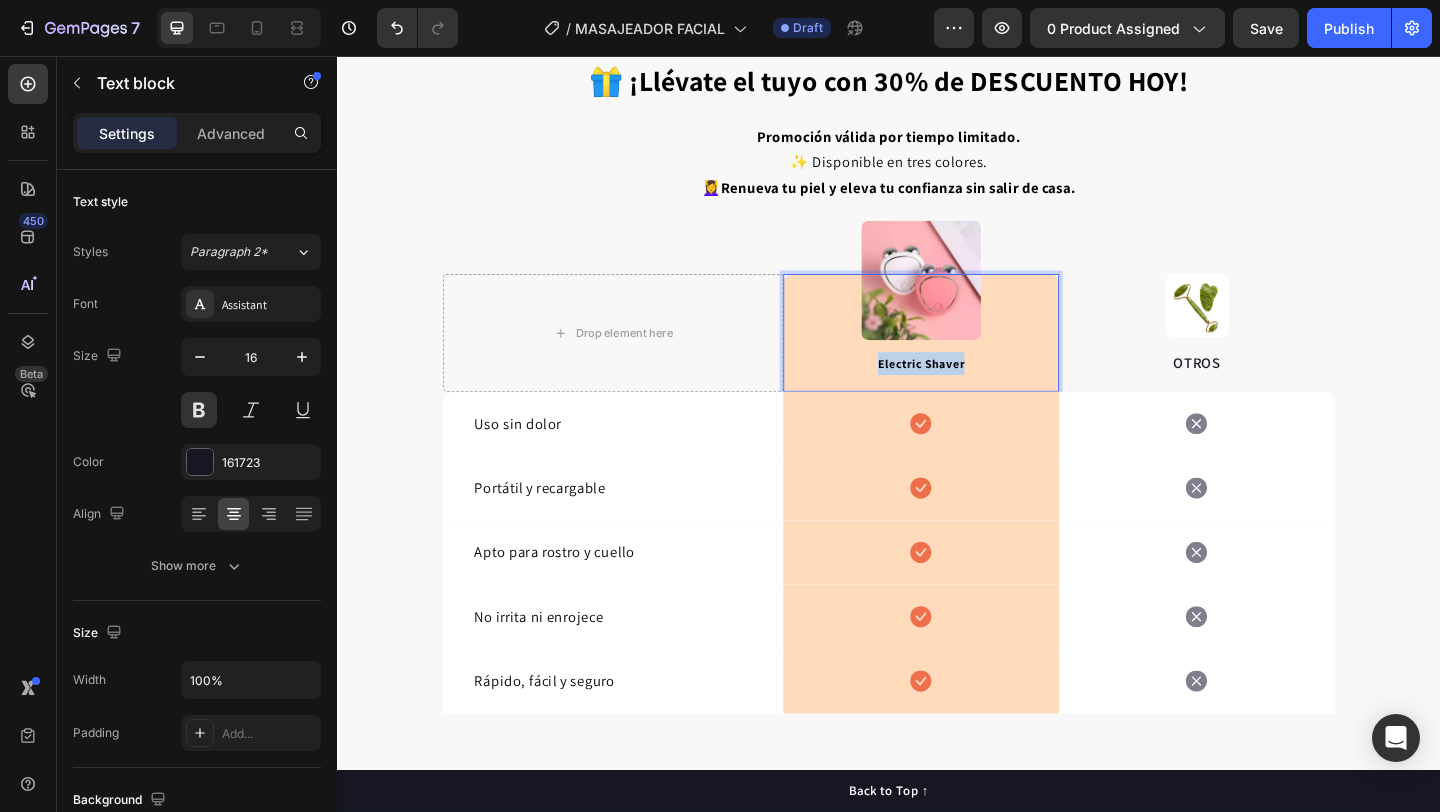 click on "Electric Shaver" at bounding box center (972, 390) 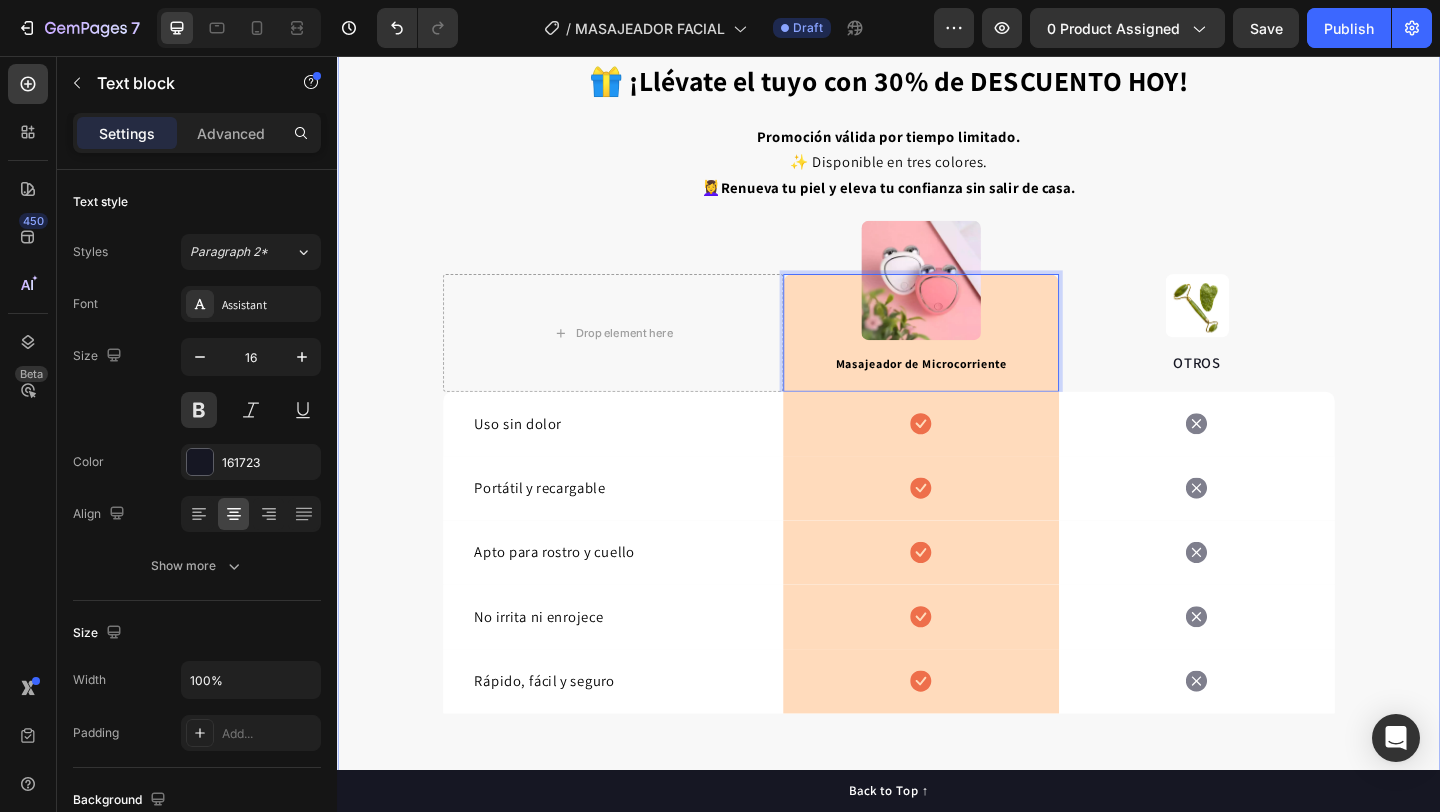 click on "🎁 ¡Llévate el tuyo con 30% de DESCUENTO HOY! Heading Promoción válida por tiempo limitado. ✨ Disponible en tres colores. 💆‍♀️  Renueva tu piel y eleva tu confianza sin salir de casa. Text block Row
Drop element here Image Masajeador de Microcorriente Text block   0 Row Image OTROS Text block Row Uso sin dolor Text block
Icon Row
Icon Row Portátil y recargable Text block
Icon Row
Icon Row Apto para rostro y cuello Text block
Icon Row
Icon Row No irrita ni enrojece Text block
Icon Row
Icon Row Rápido, fácil y seguro Text block
Icon Row
Icon Row Row *100% satisfacción y Garantía en 30 días Text block Row" at bounding box center [937, 457] 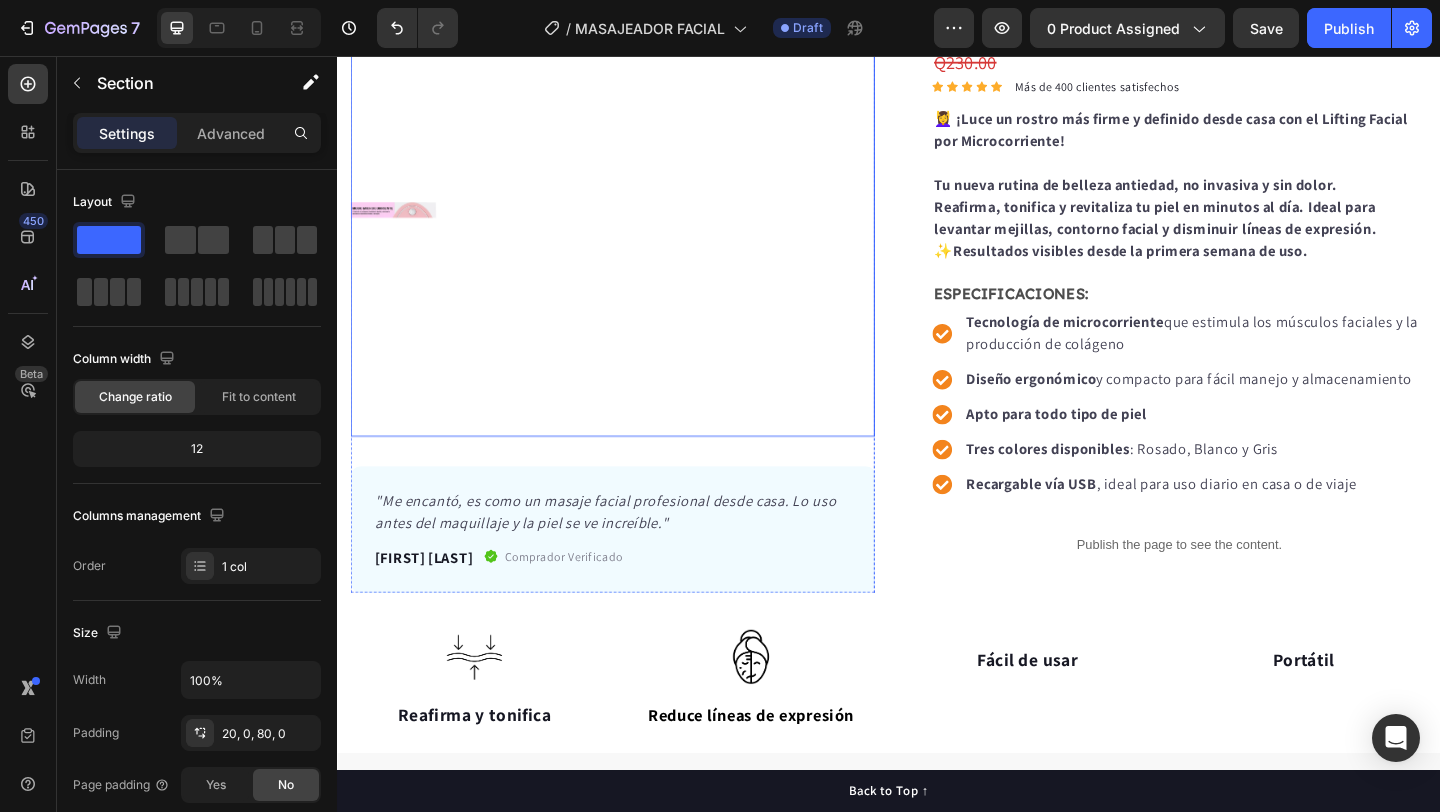 scroll, scrollTop: 232, scrollLeft: 0, axis: vertical 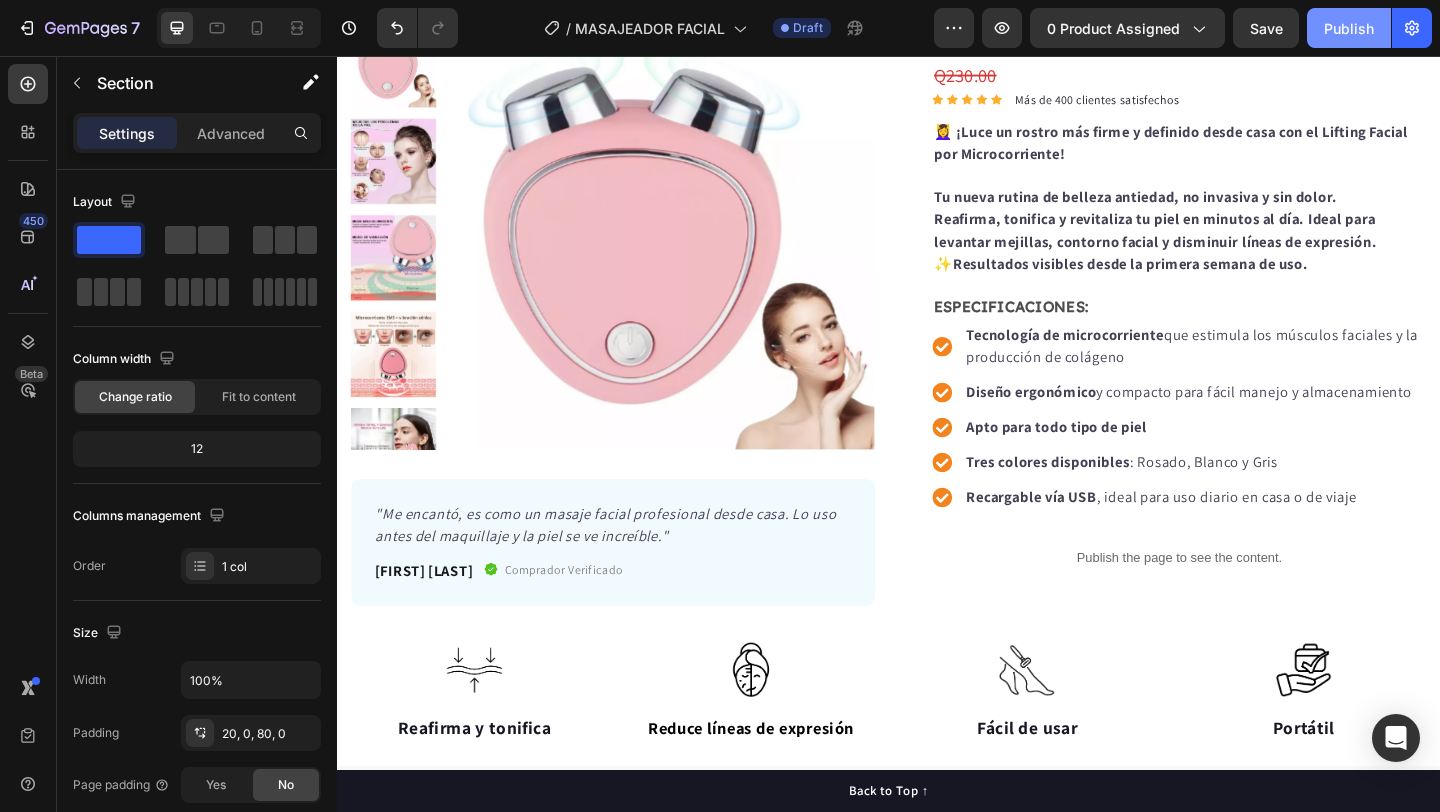 click on "Publish" 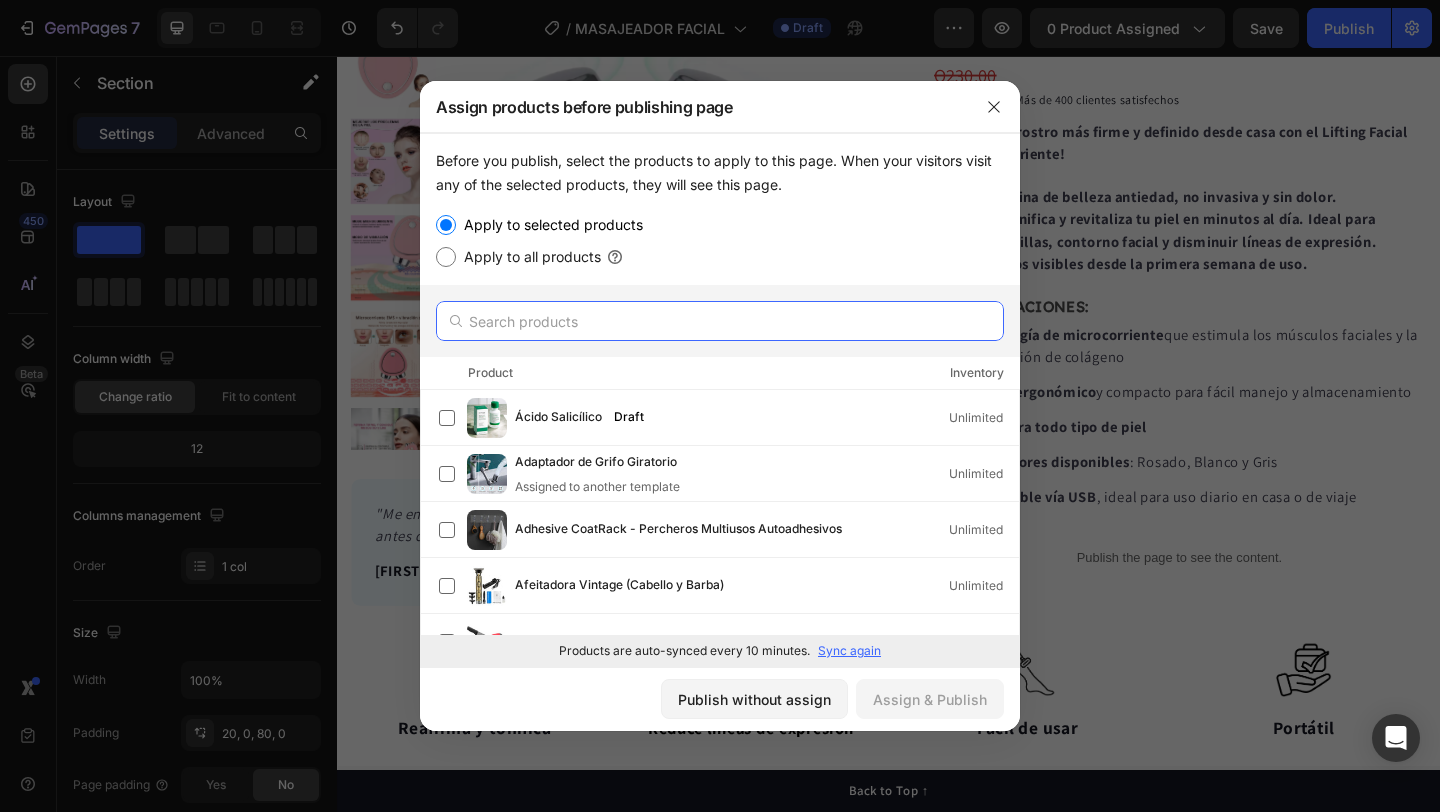 click at bounding box center (720, 321) 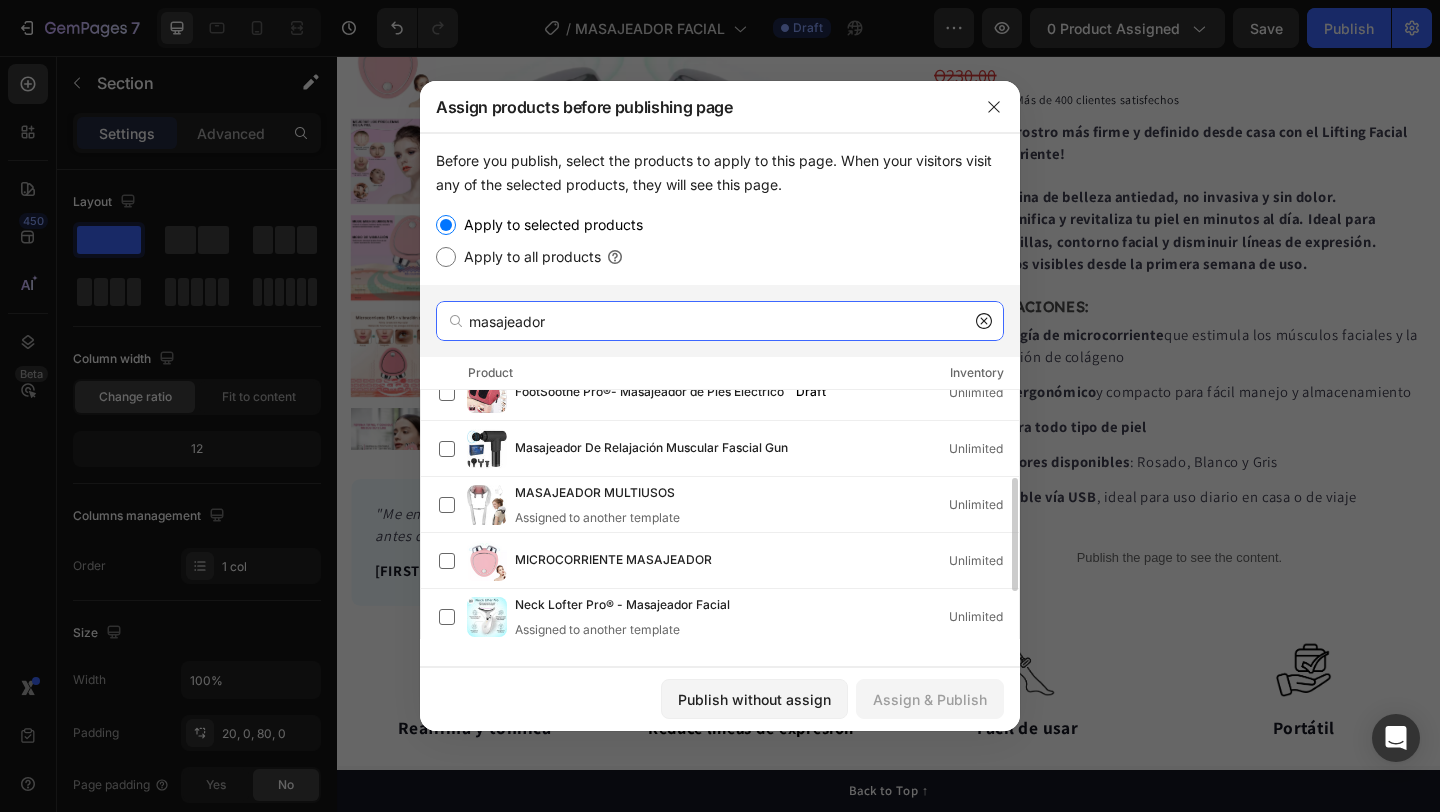 scroll, scrollTop: 190, scrollLeft: 0, axis: vertical 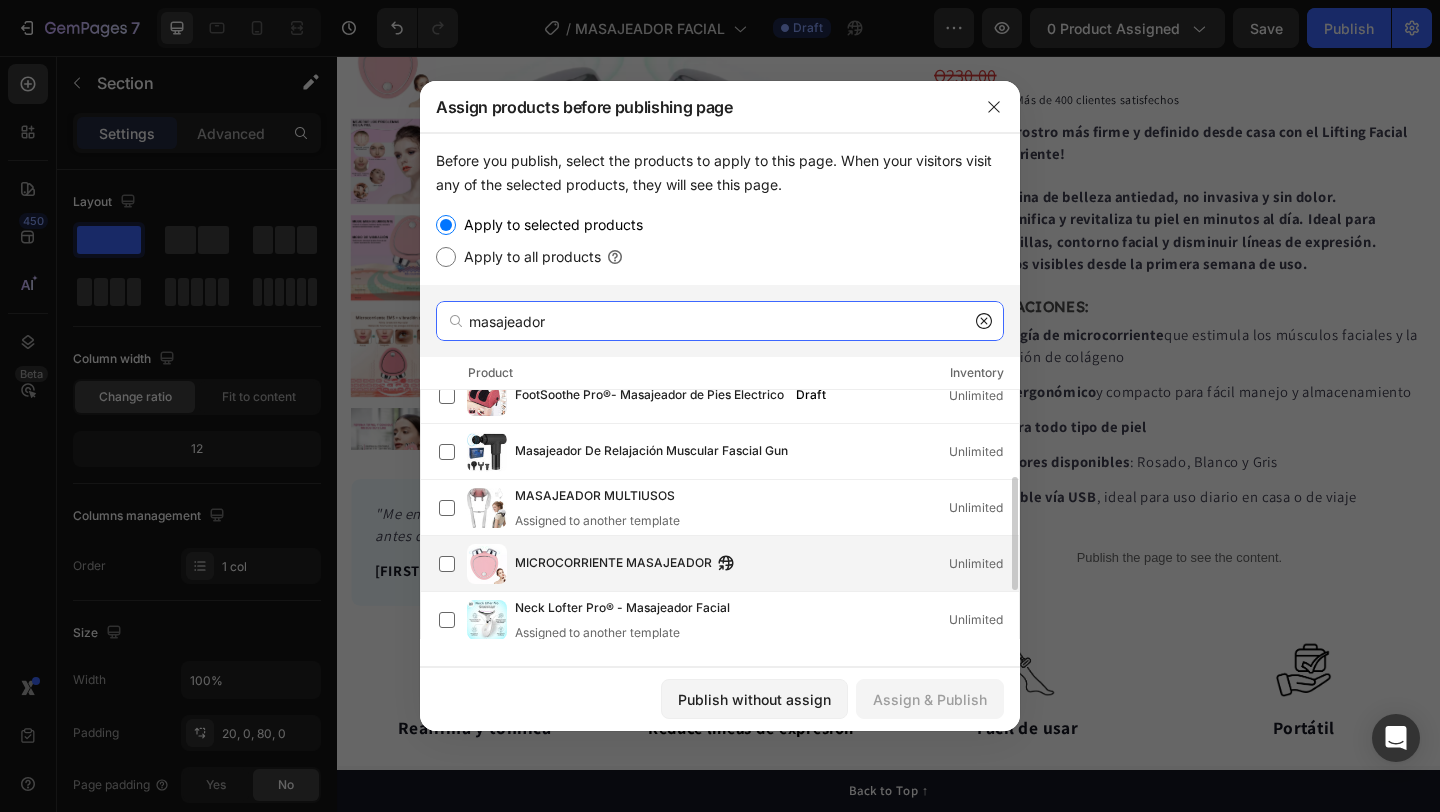 type on "masajeador" 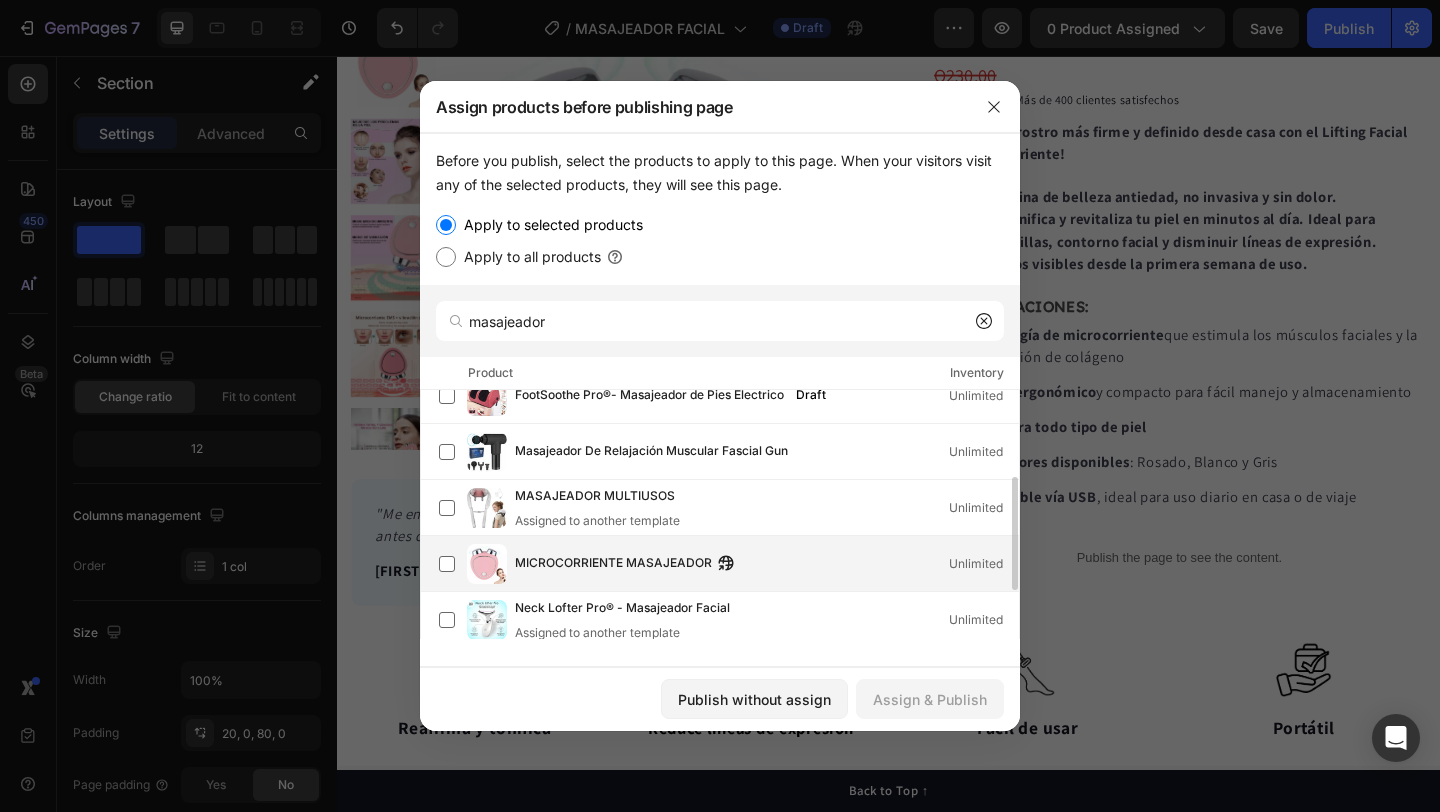 click on "MICROCORRIENTE MASAJEADOR" at bounding box center (613, 564) 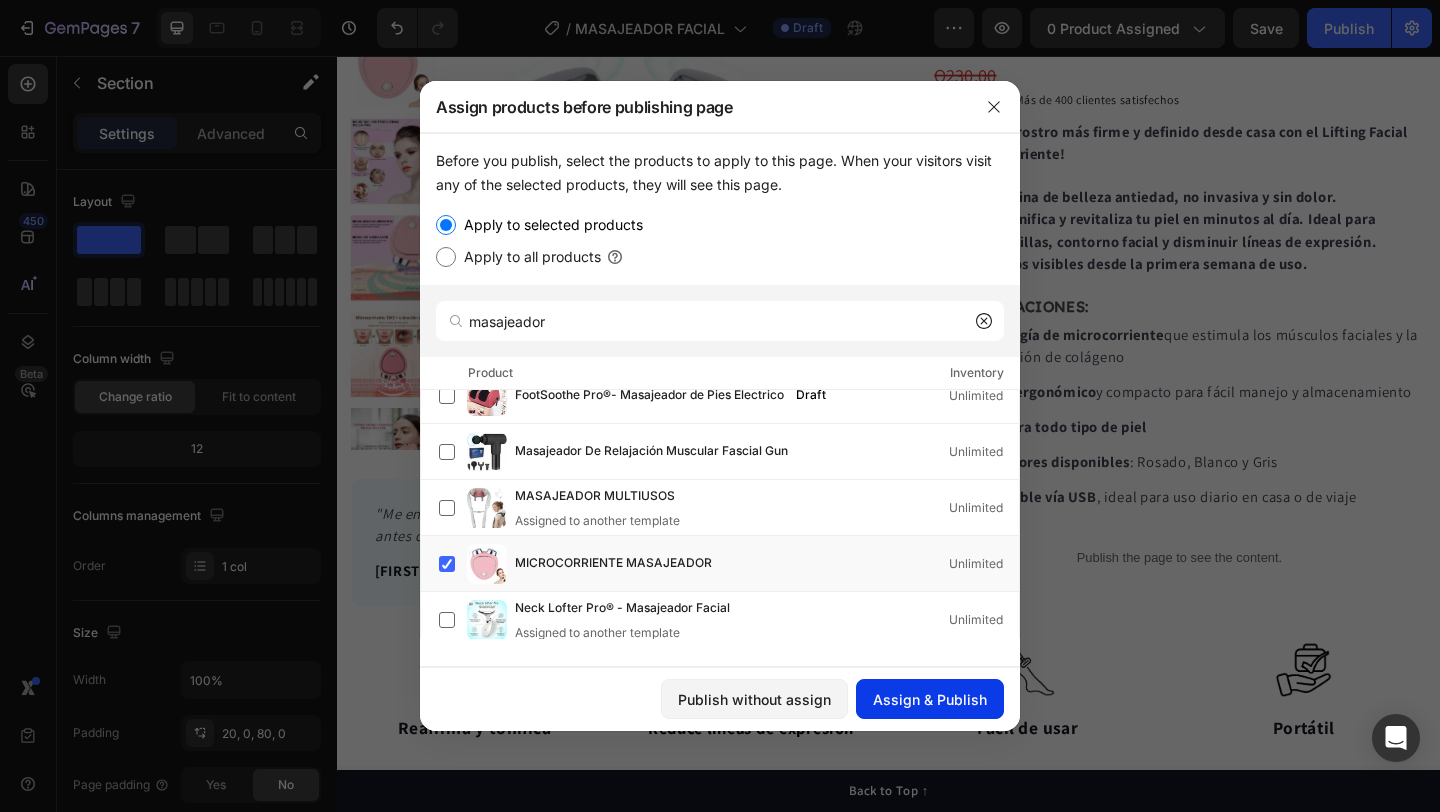 click on "Assign & Publish" at bounding box center (930, 699) 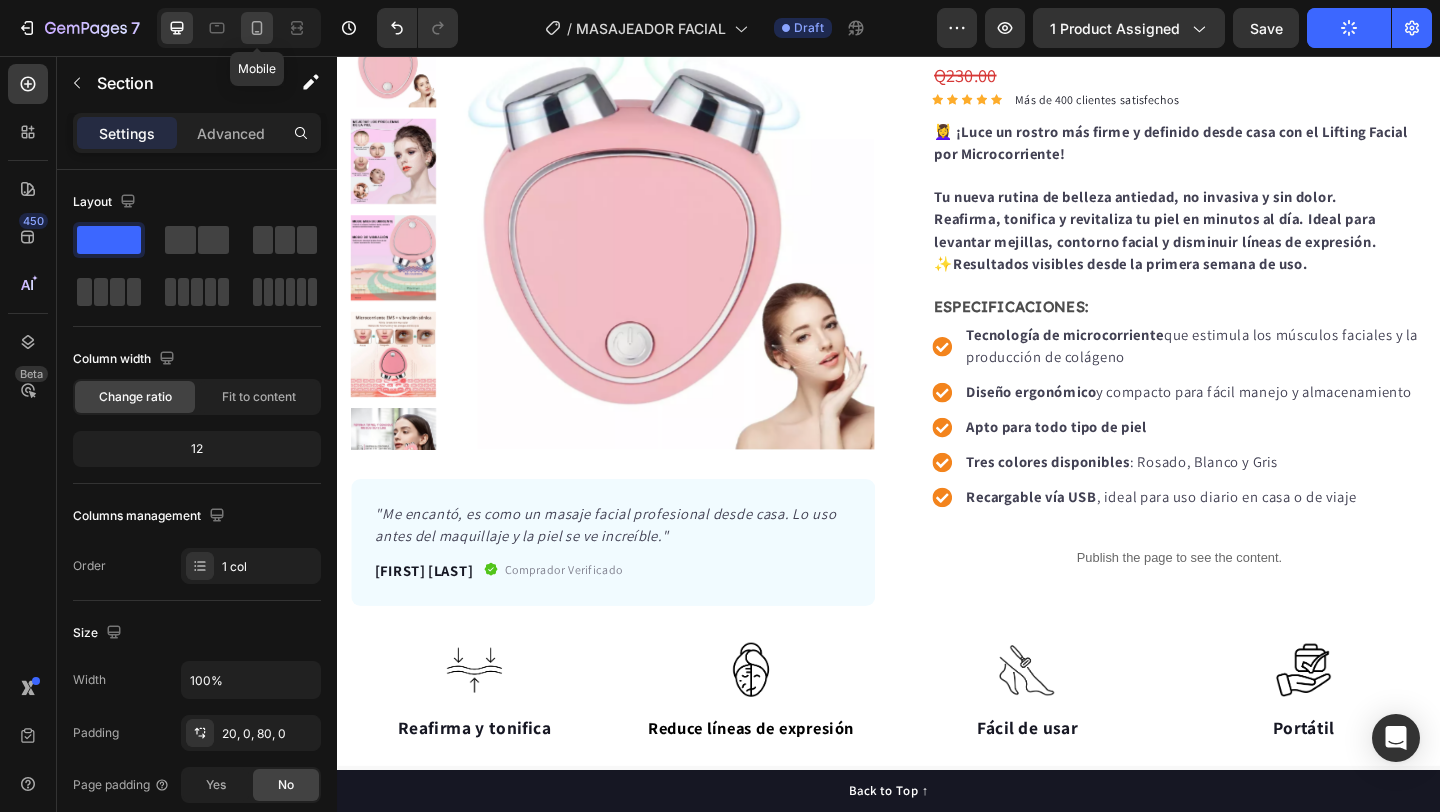 click 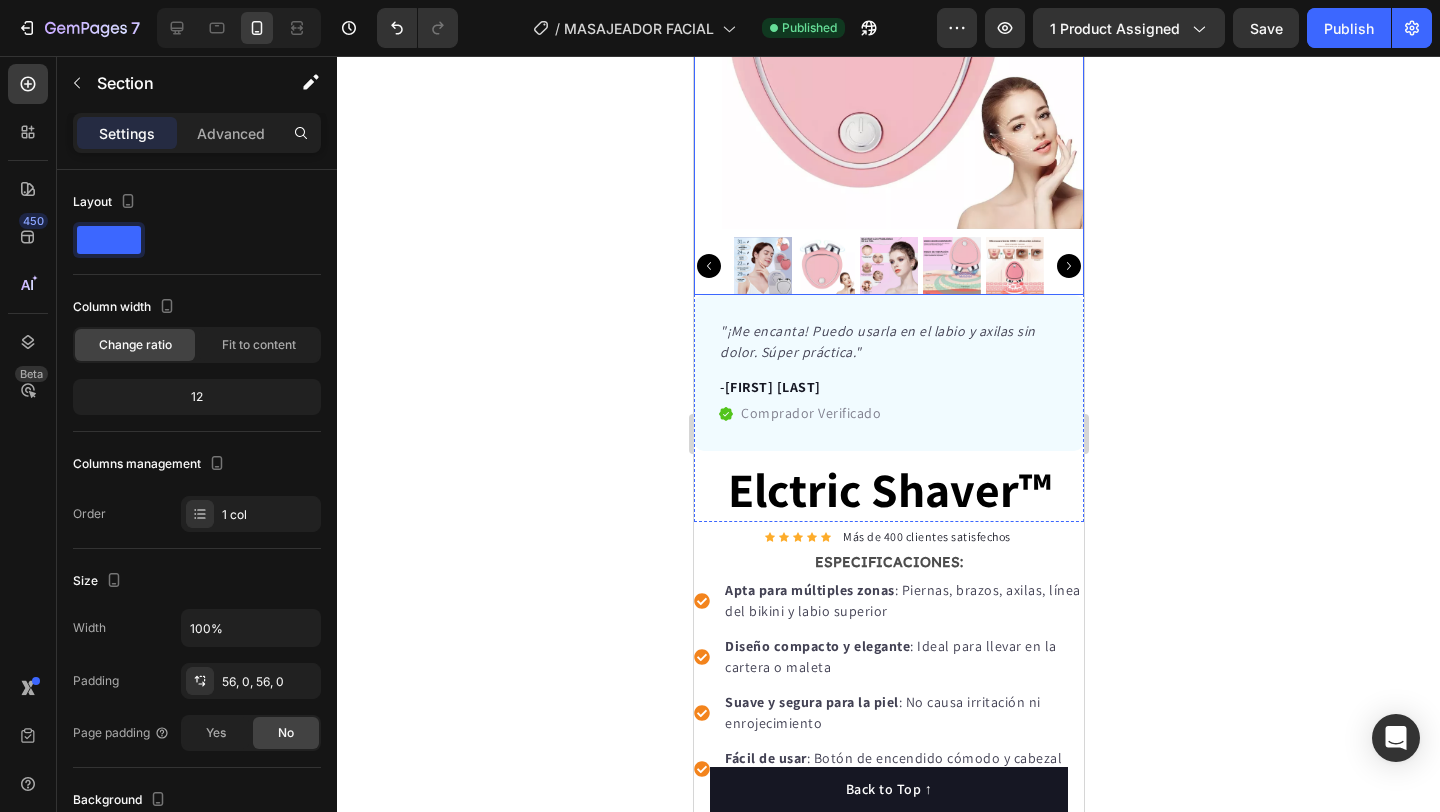 scroll, scrollTop: 374, scrollLeft: 0, axis: vertical 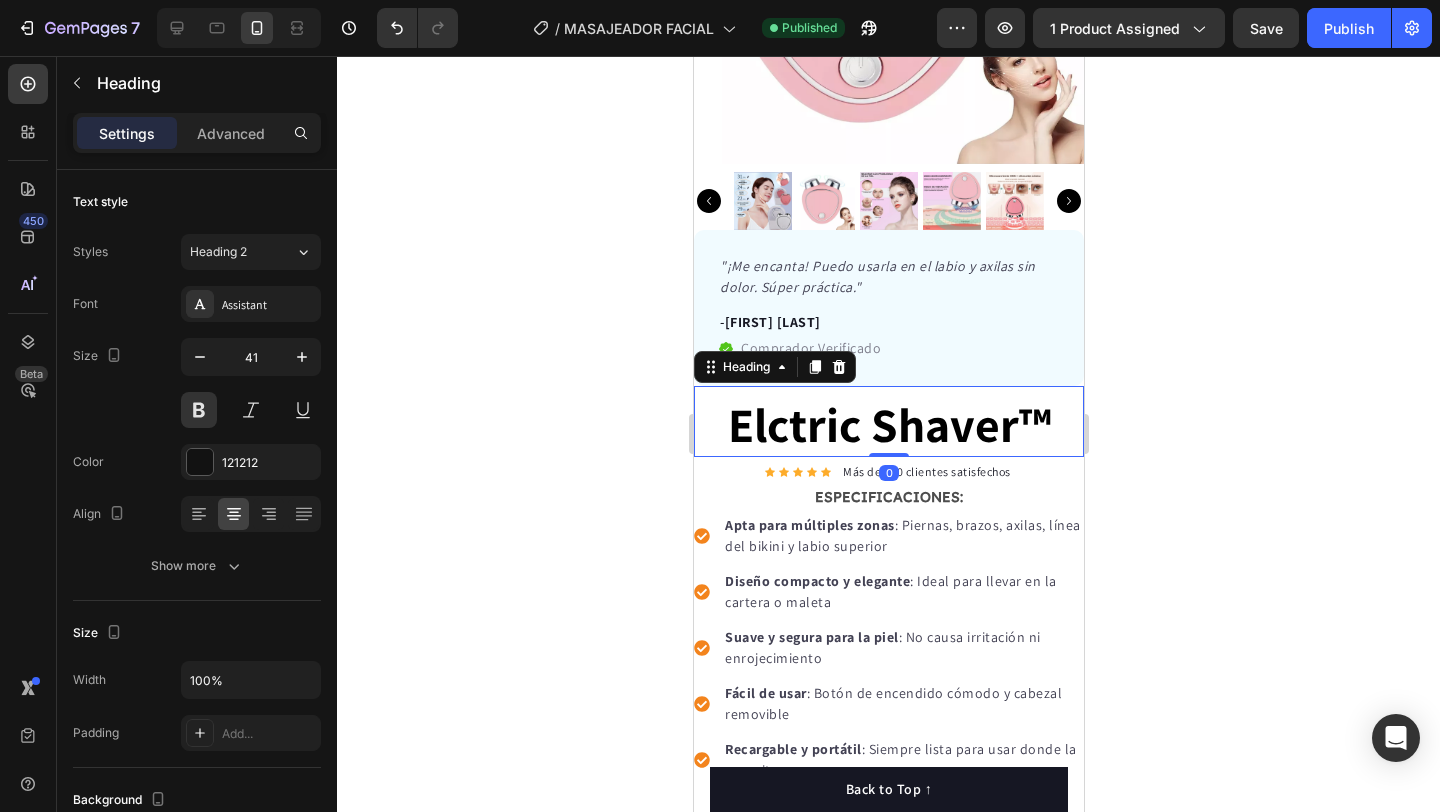 click on "Elctric Shaver™" at bounding box center [888, 424] 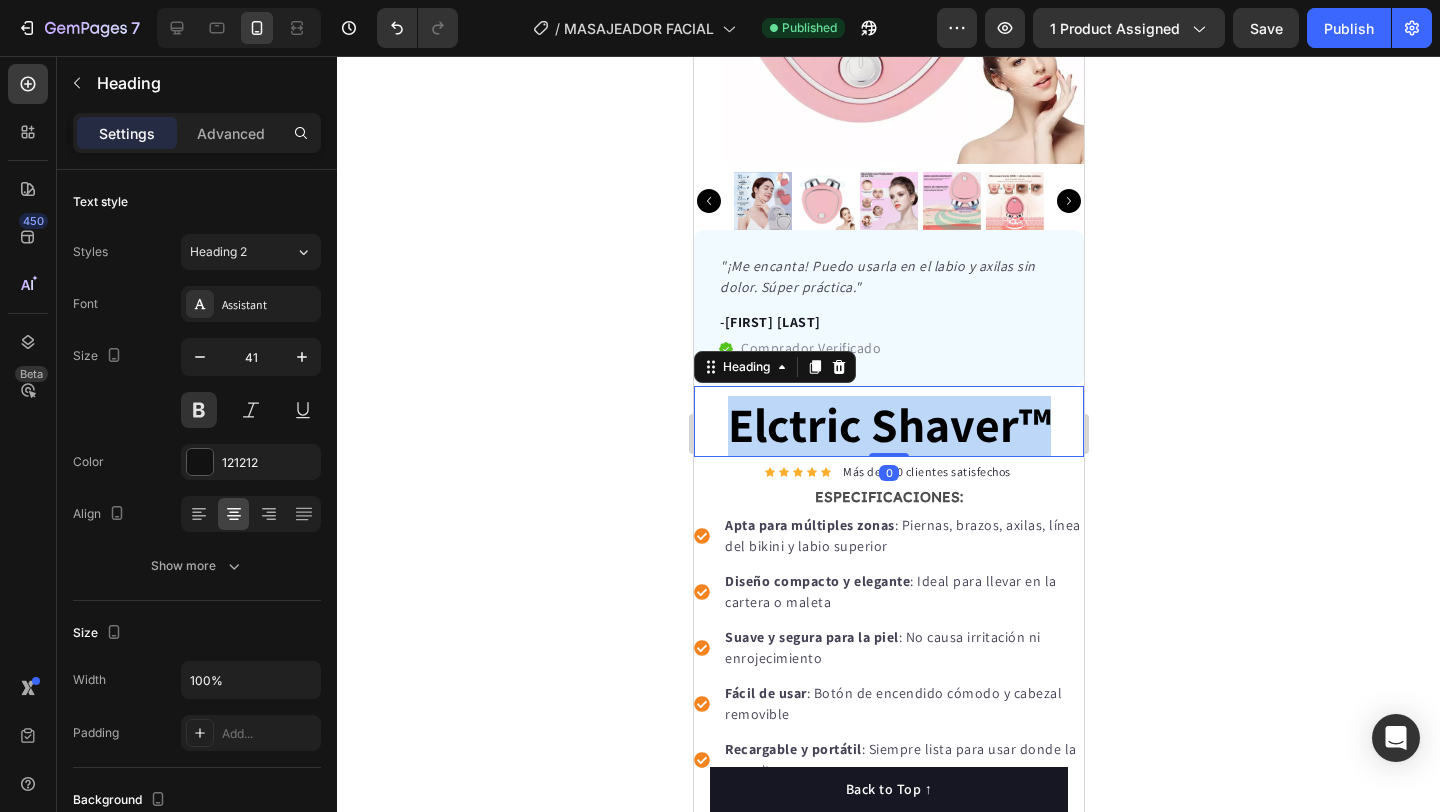 click on "Elctric Shaver™" at bounding box center (888, 424) 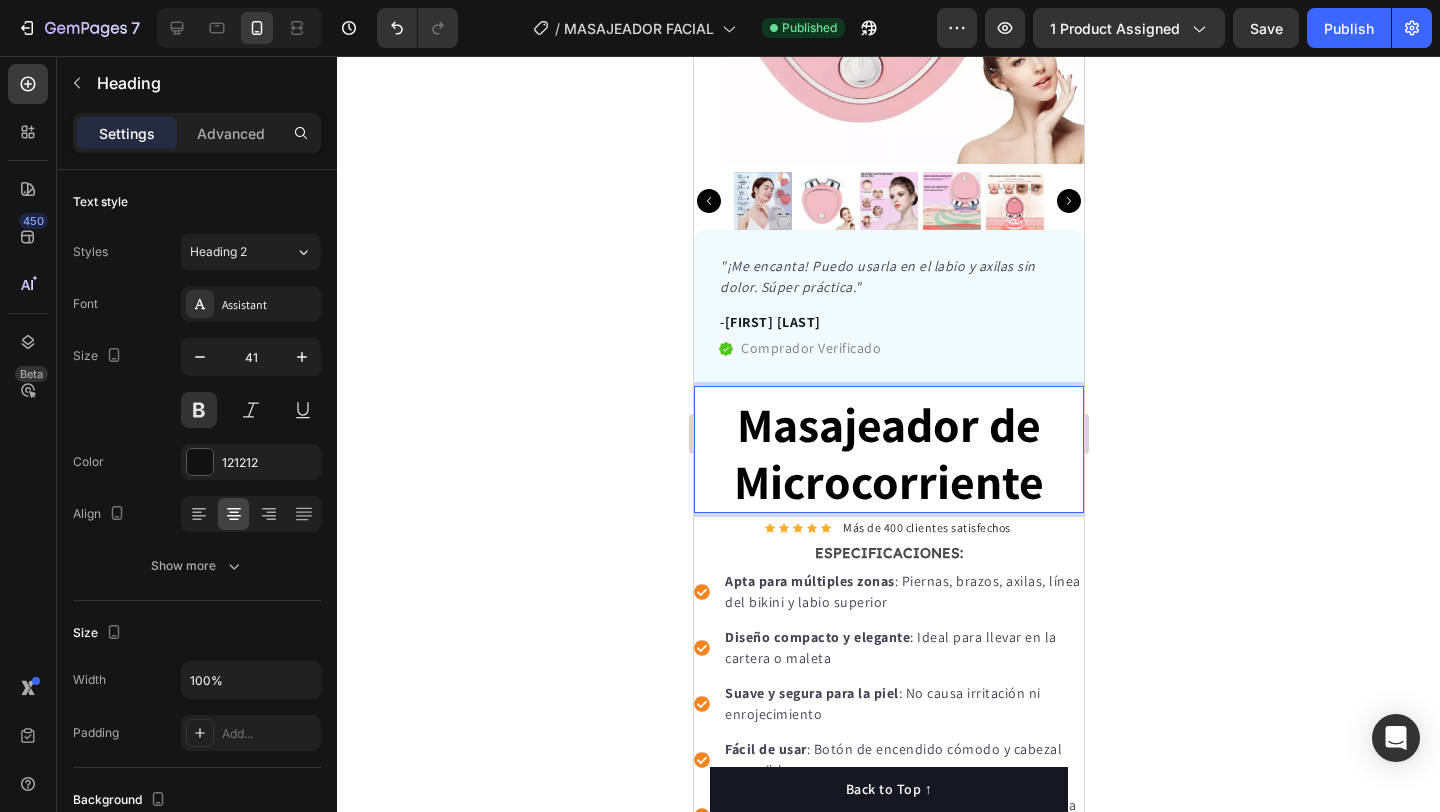 click 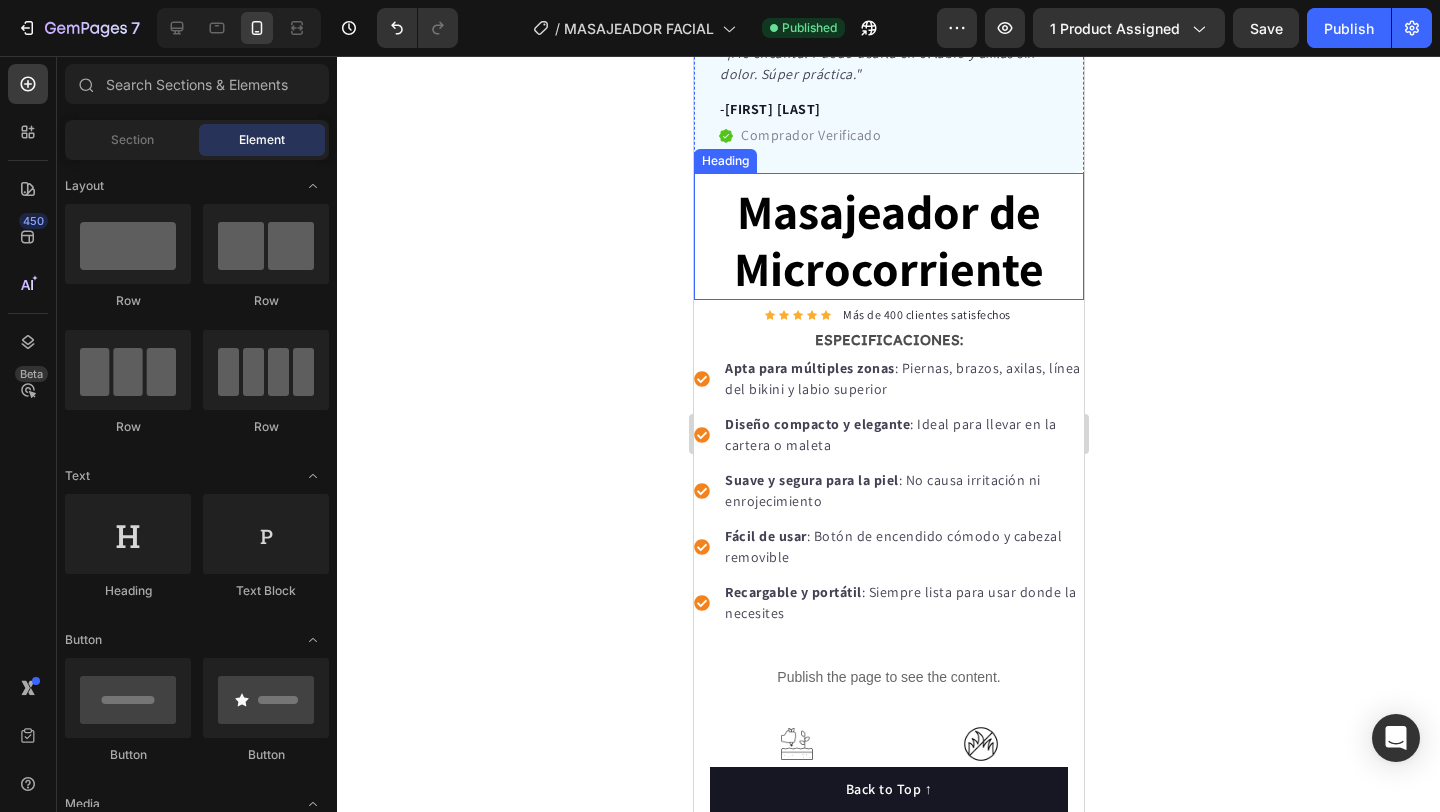 scroll, scrollTop: 592, scrollLeft: 0, axis: vertical 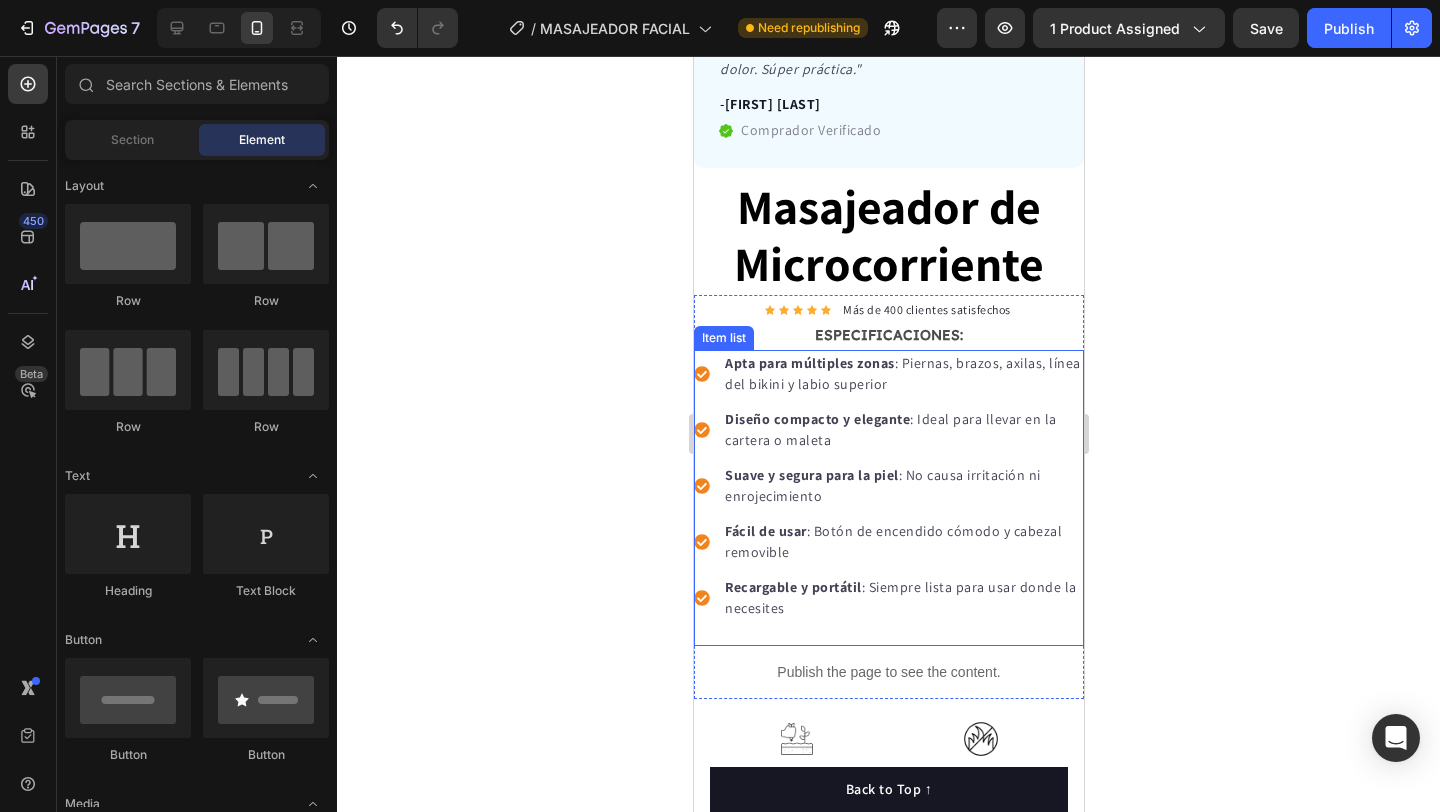 click on "Apta para múltiples zonas : Piernas, brazos, axilas, línea del bikini y labio superior" at bounding box center [902, 374] 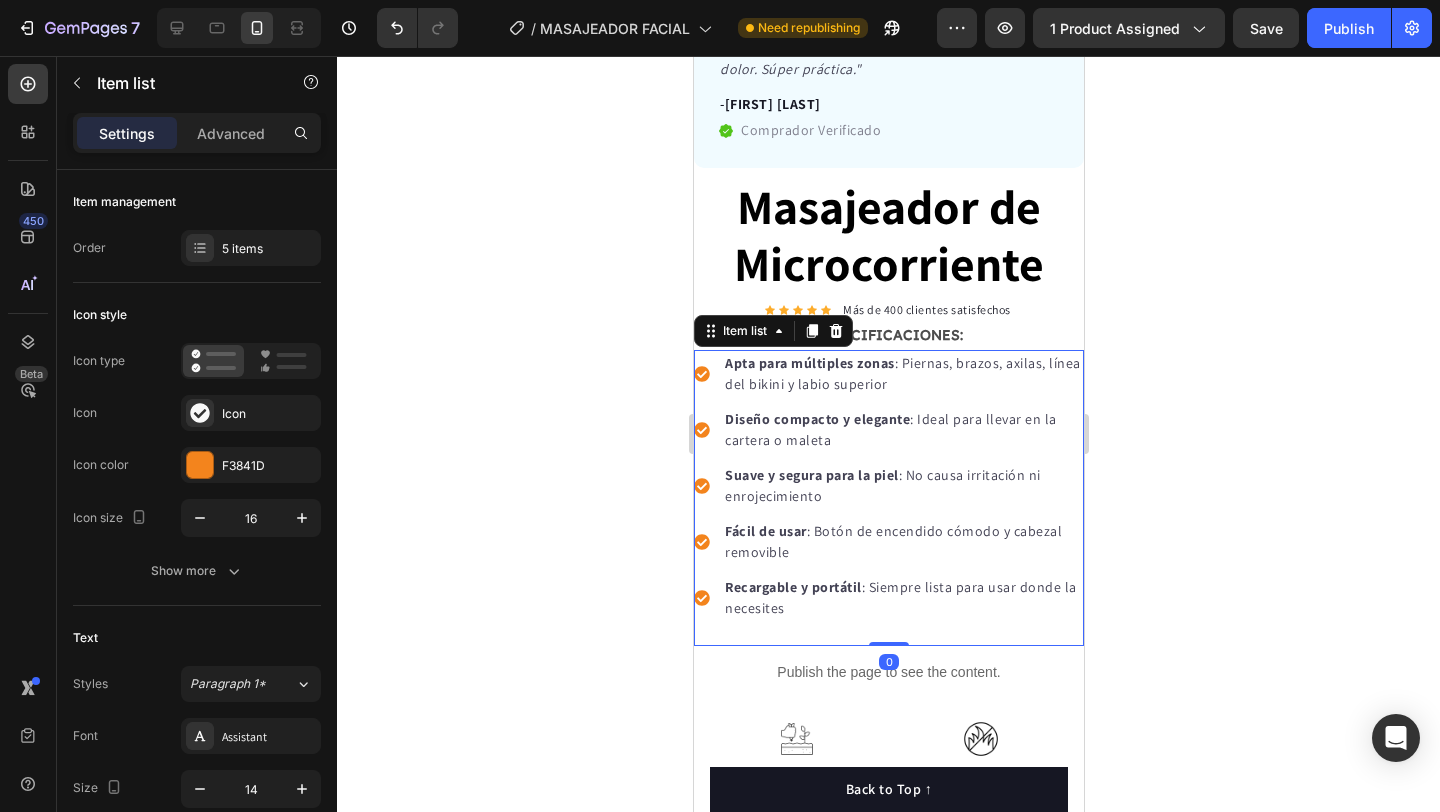 click on "Apta para múltiples zonas : Piernas, brazos, axilas, línea del bikini y labio superior" at bounding box center [902, 374] 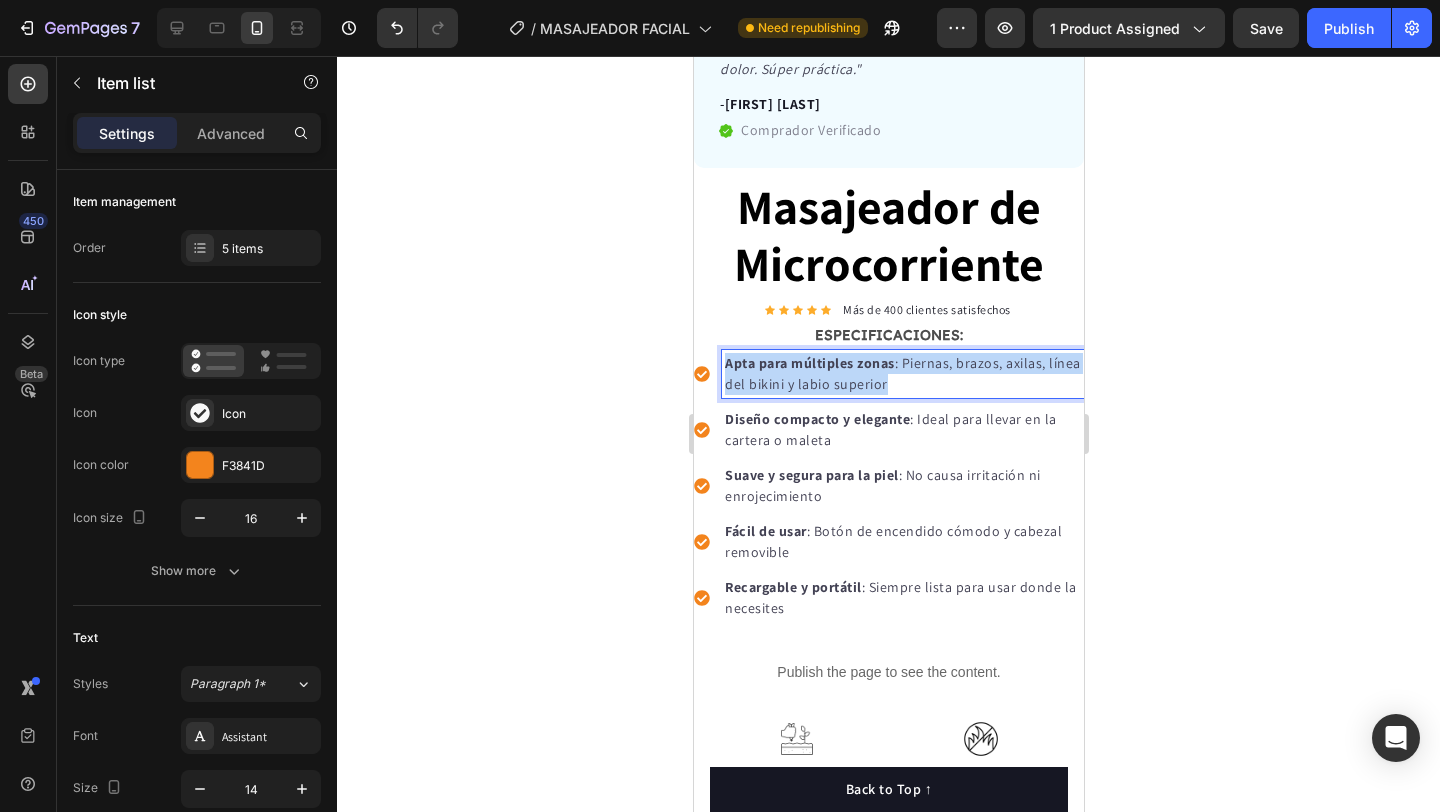 click on "Apta para múltiples zonas : Piernas, brazos, axilas, línea del bikini y labio superior" at bounding box center (902, 374) 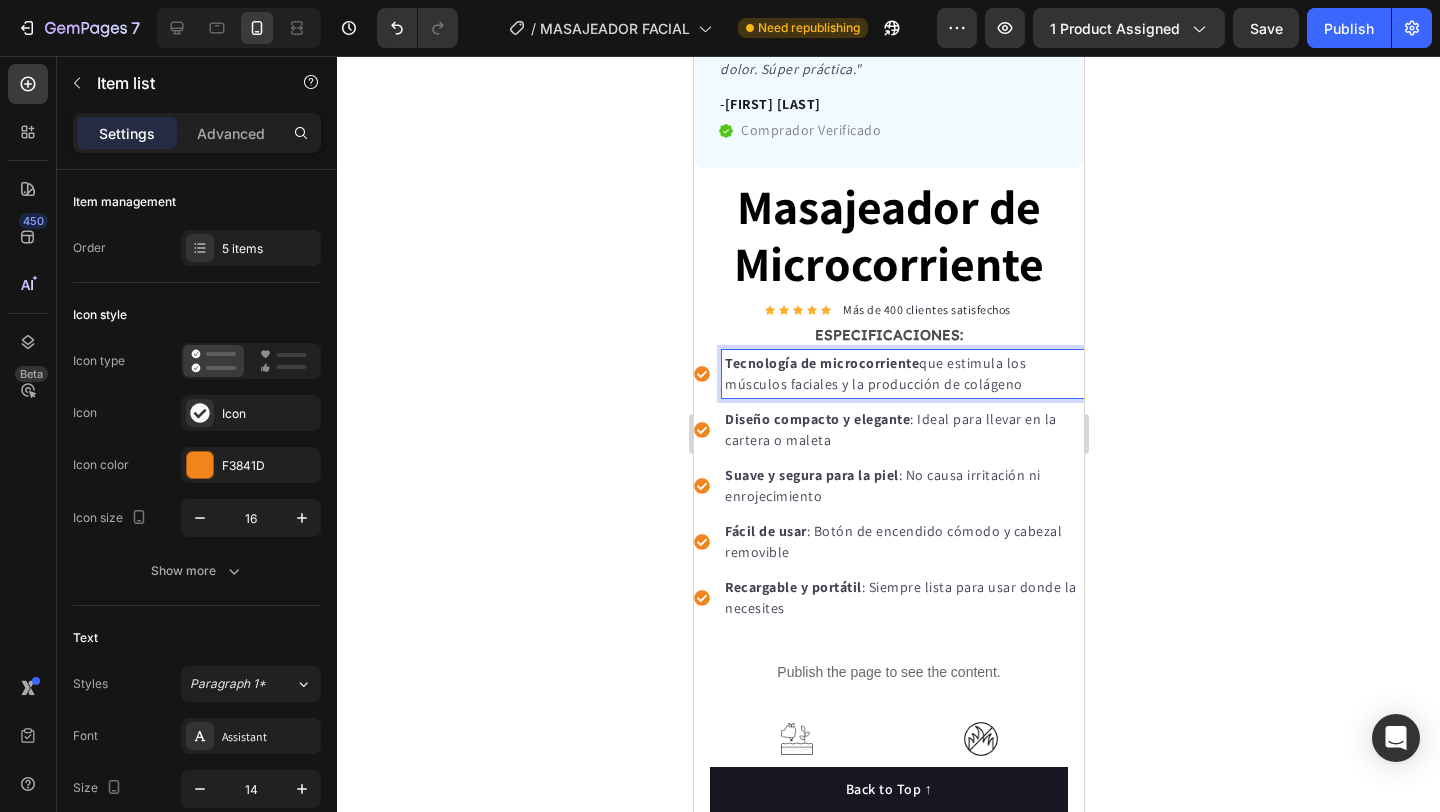 click on "Diseño compacto y elegante : Ideal para llevar en la cartera o maleta" at bounding box center (902, 430) 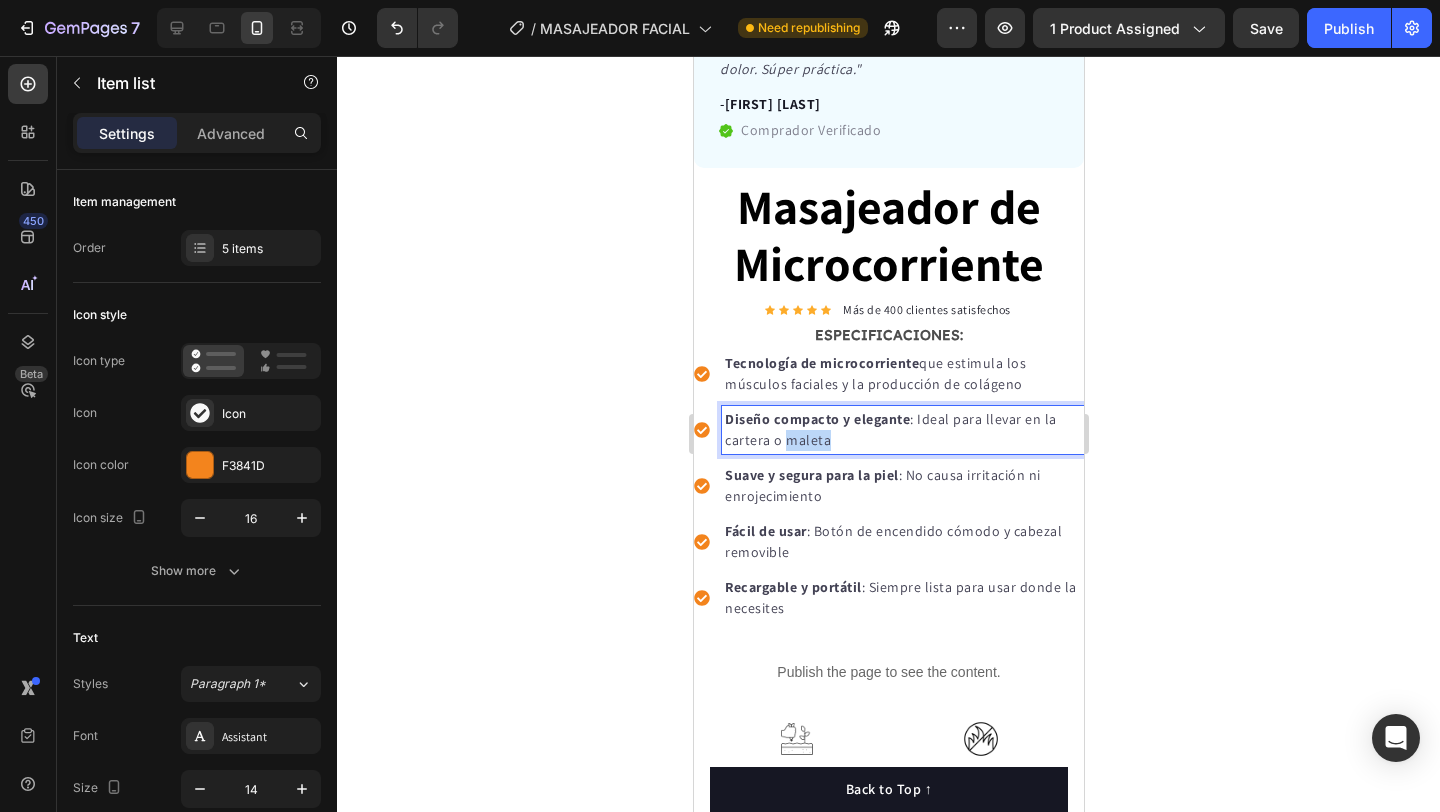 click on "Diseño compacto y elegante : Ideal para llevar en la cartera o maleta" at bounding box center (902, 430) 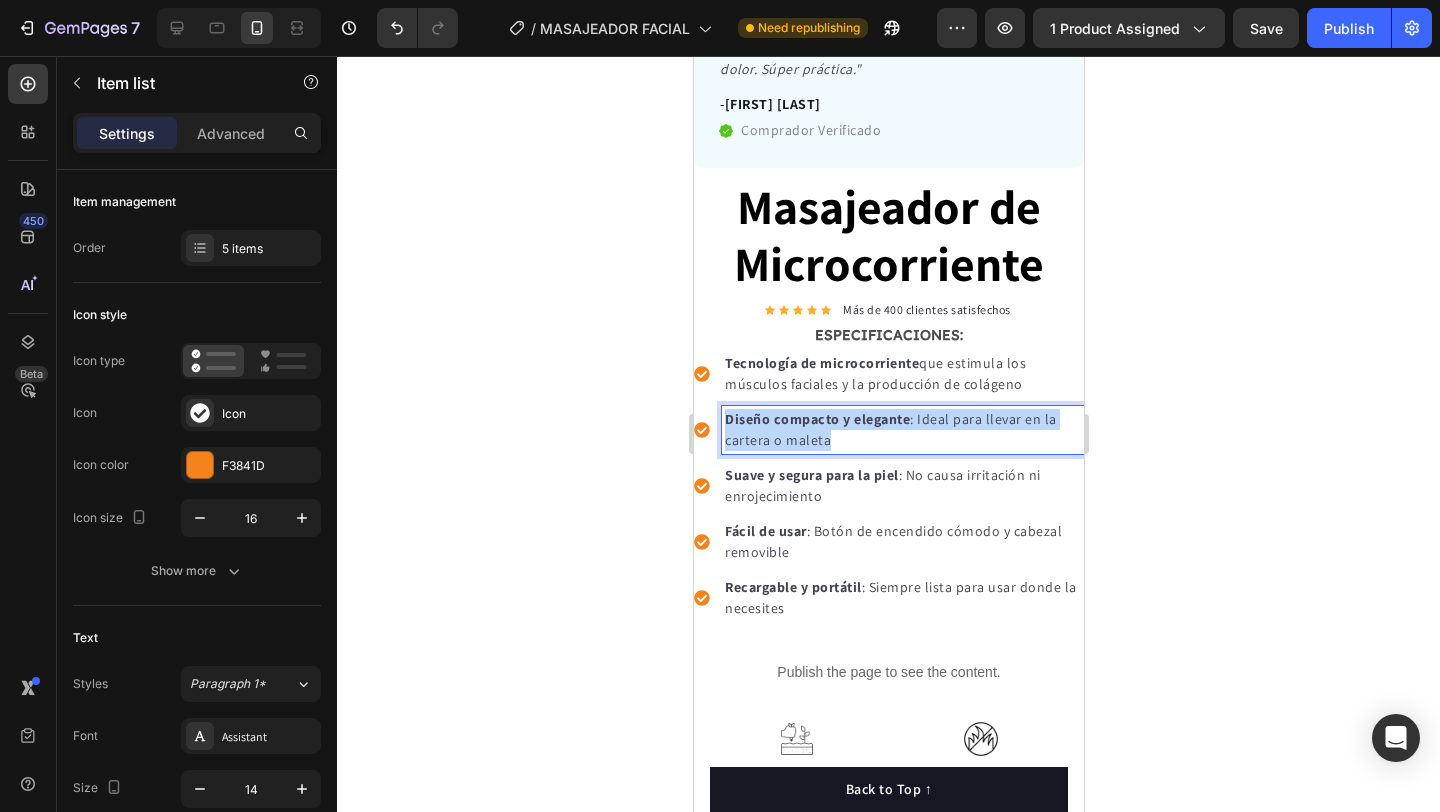 click on "Diseño compacto y elegante : Ideal para llevar en la cartera o maleta" at bounding box center [902, 430] 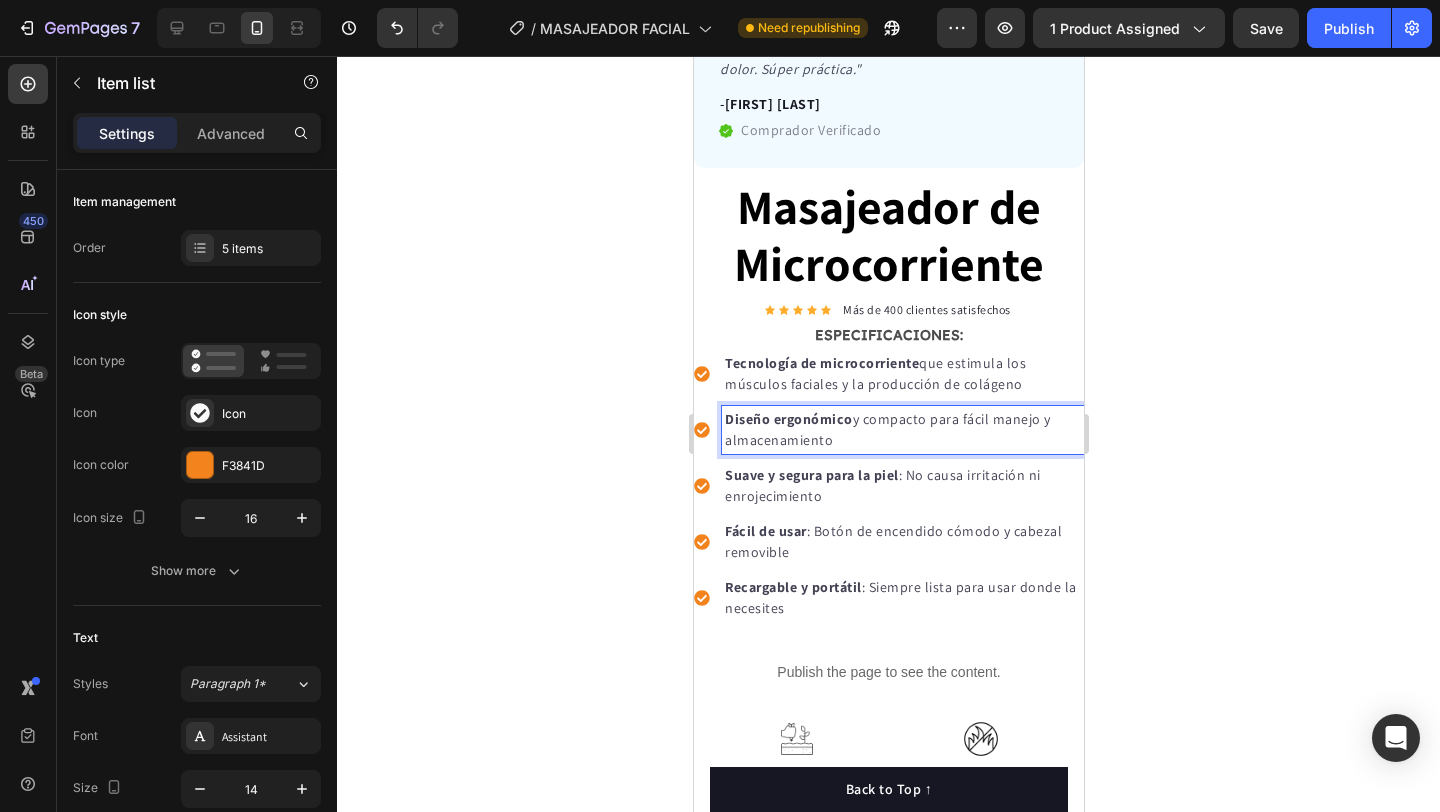 click on "Suave y segura para la piel" at bounding box center [811, 475] 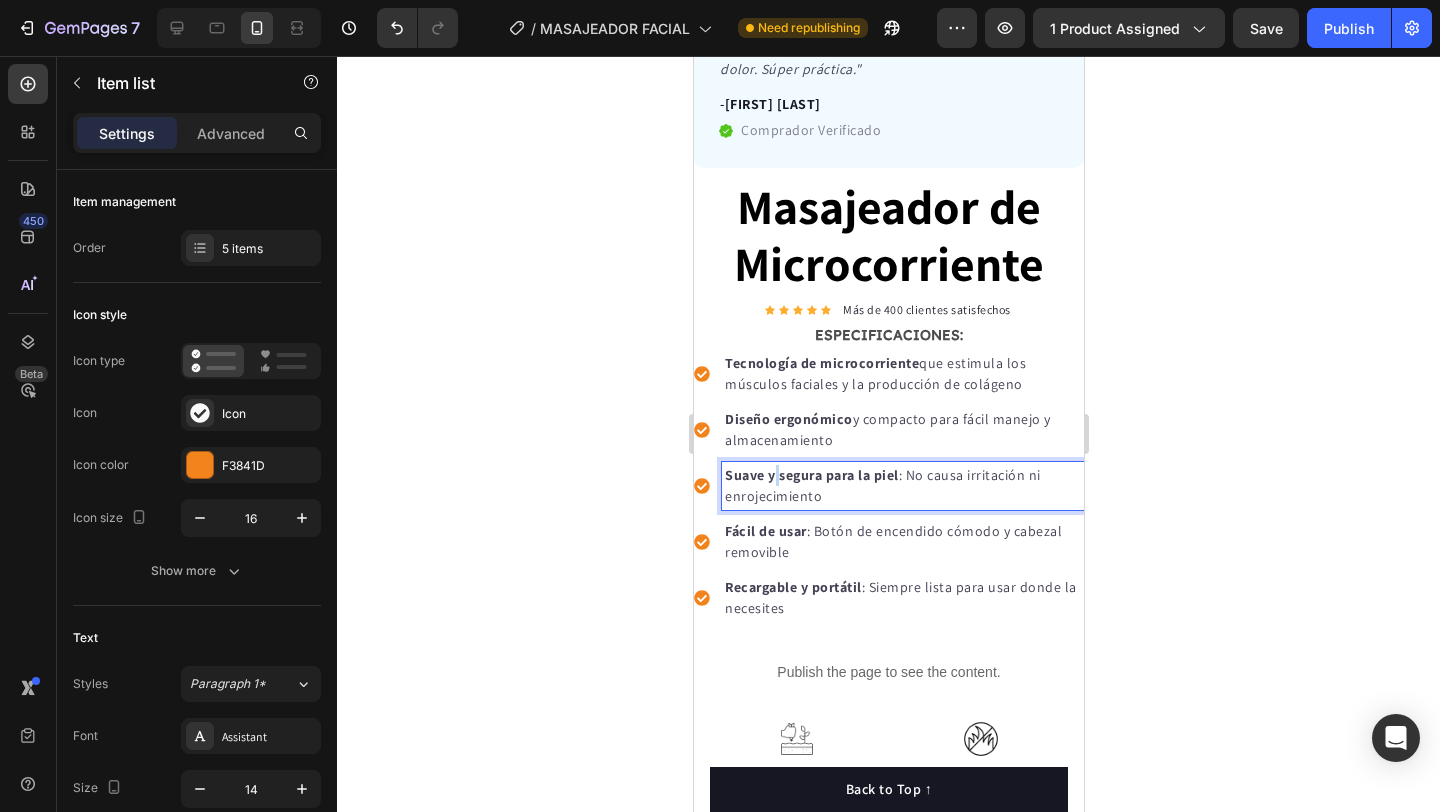 click on "Suave y segura para la piel" at bounding box center (811, 475) 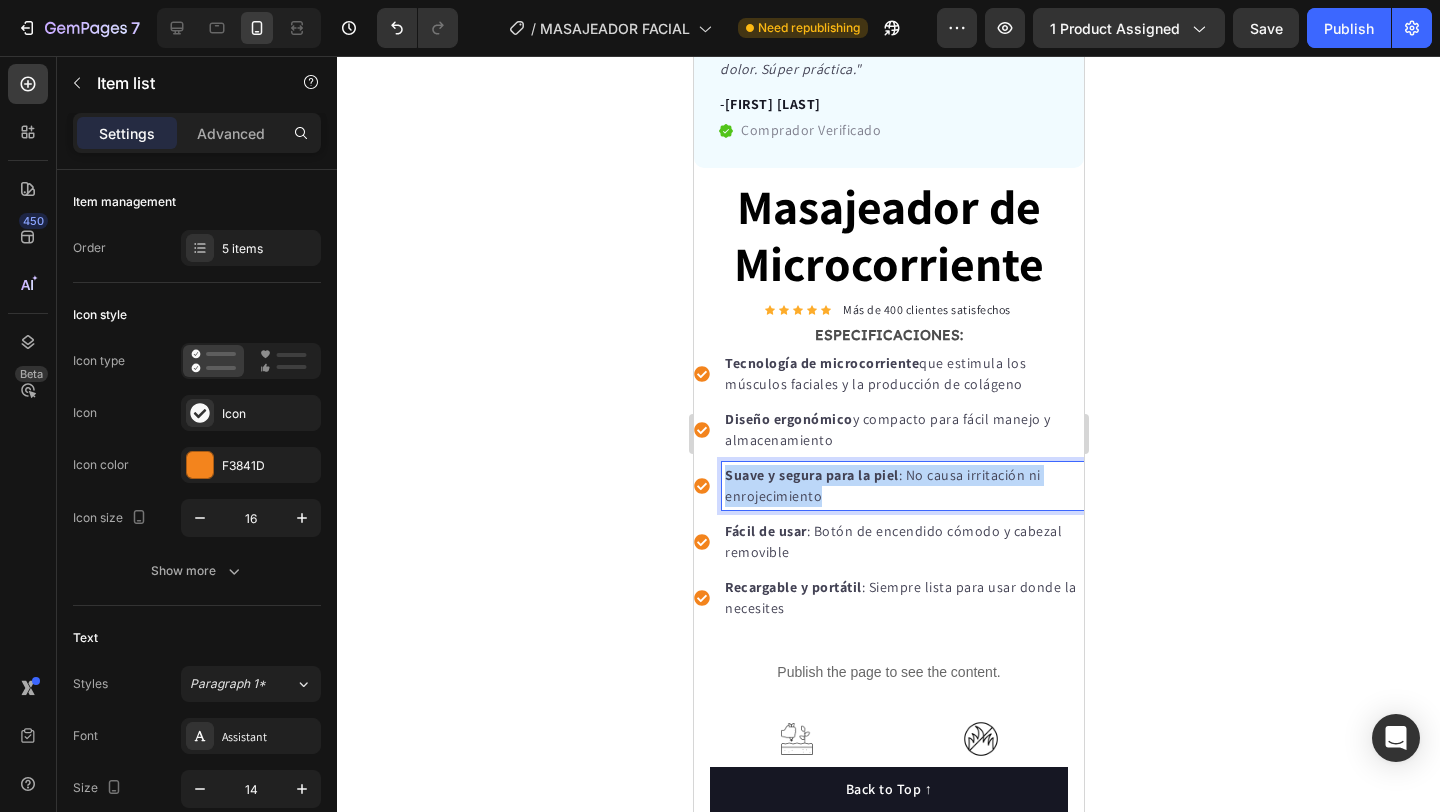 click on "Suave y segura para la piel" at bounding box center [811, 475] 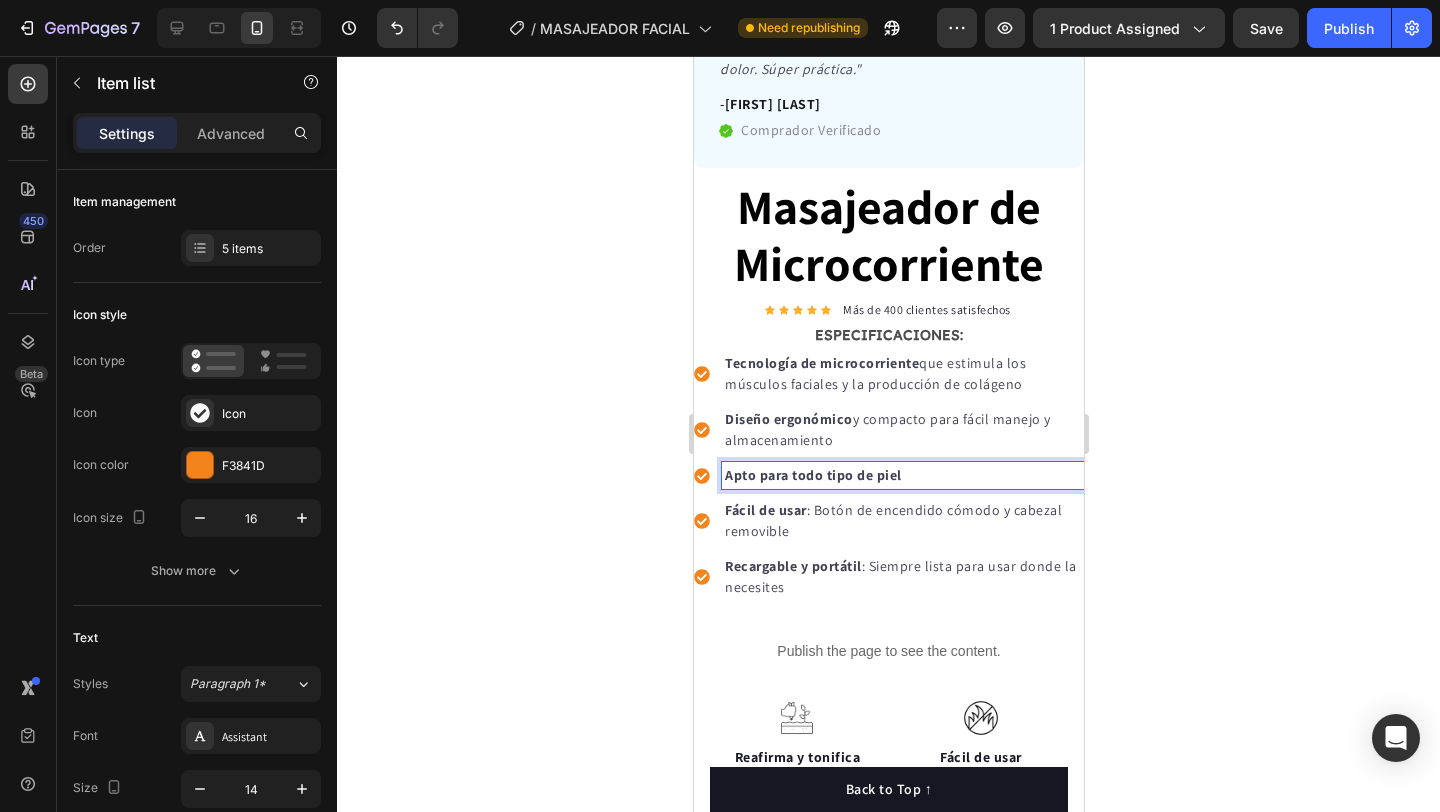 click on "Fácil de usar" at bounding box center (765, 510) 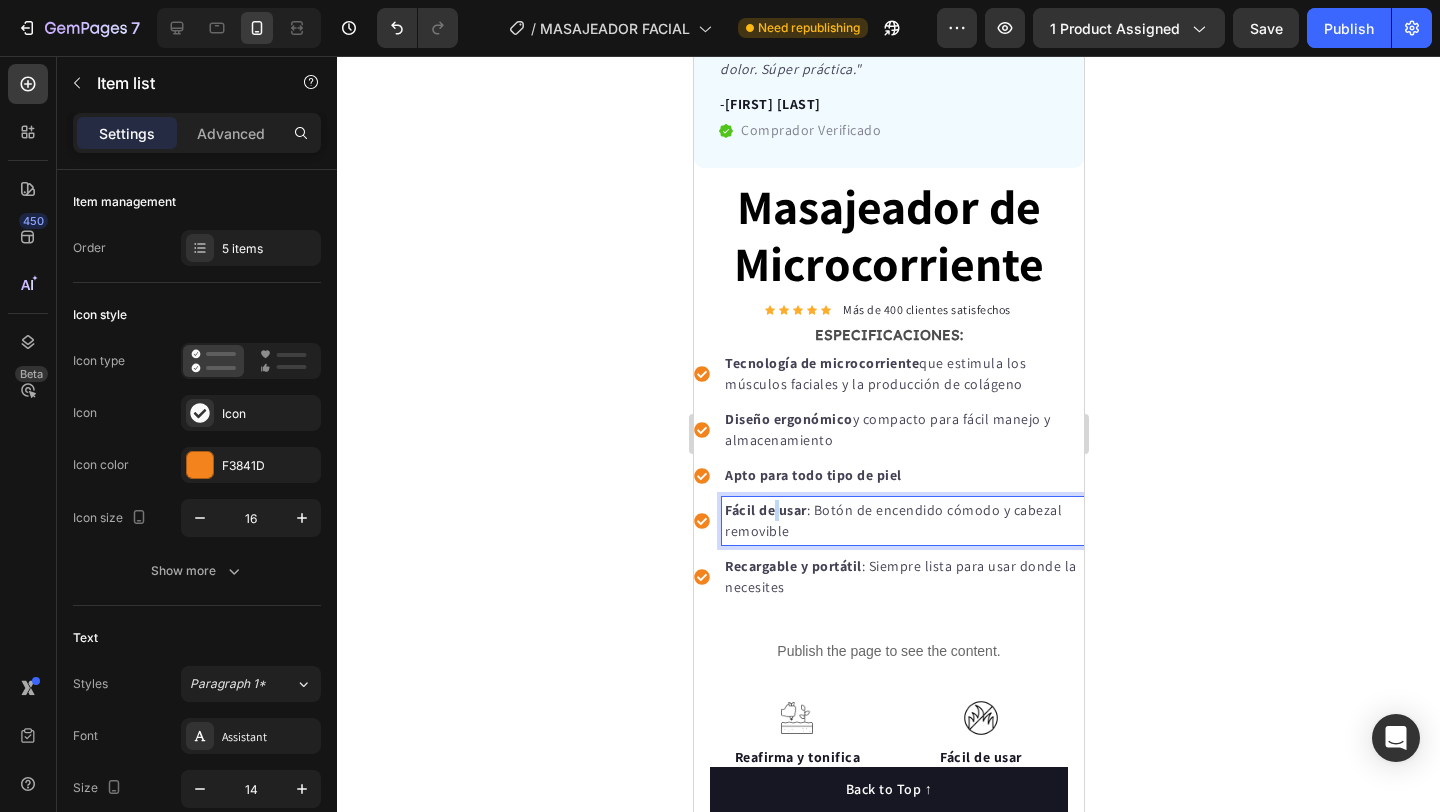 click on "Fácil de usar" at bounding box center [765, 510] 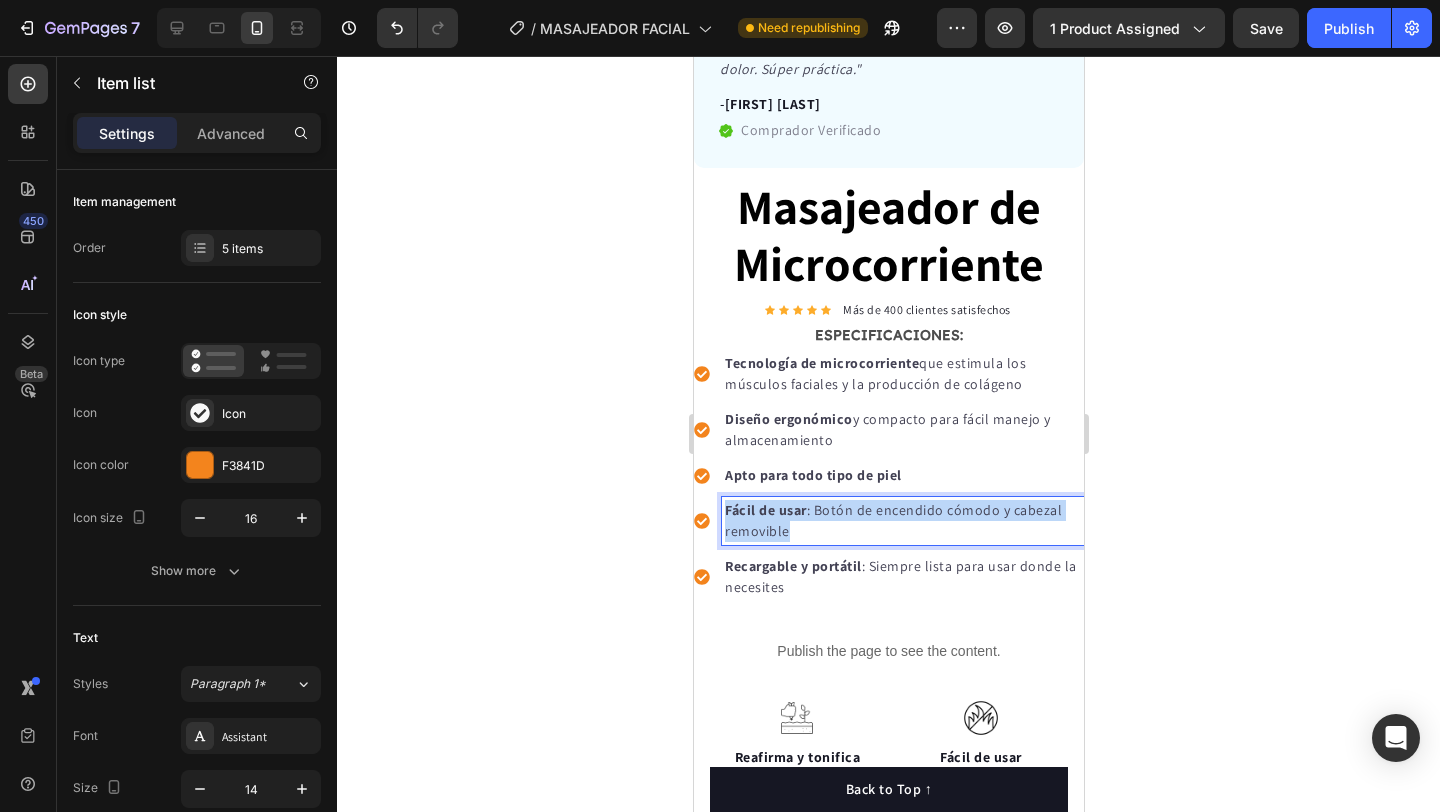 click on "Fácil de usar" at bounding box center [765, 510] 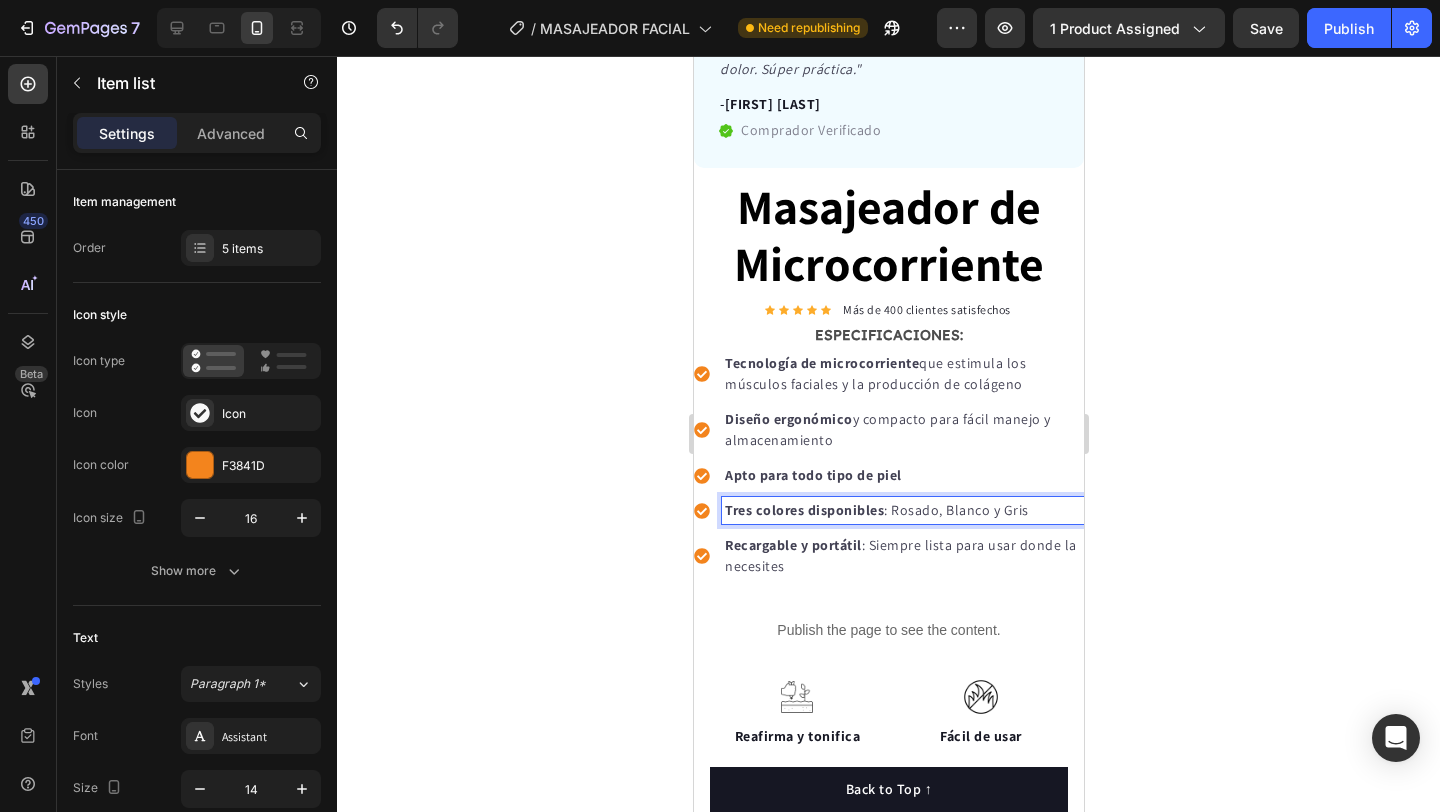 click on "Recargable y portátil : Siempre lista para usar donde la necesites" at bounding box center [902, 556] 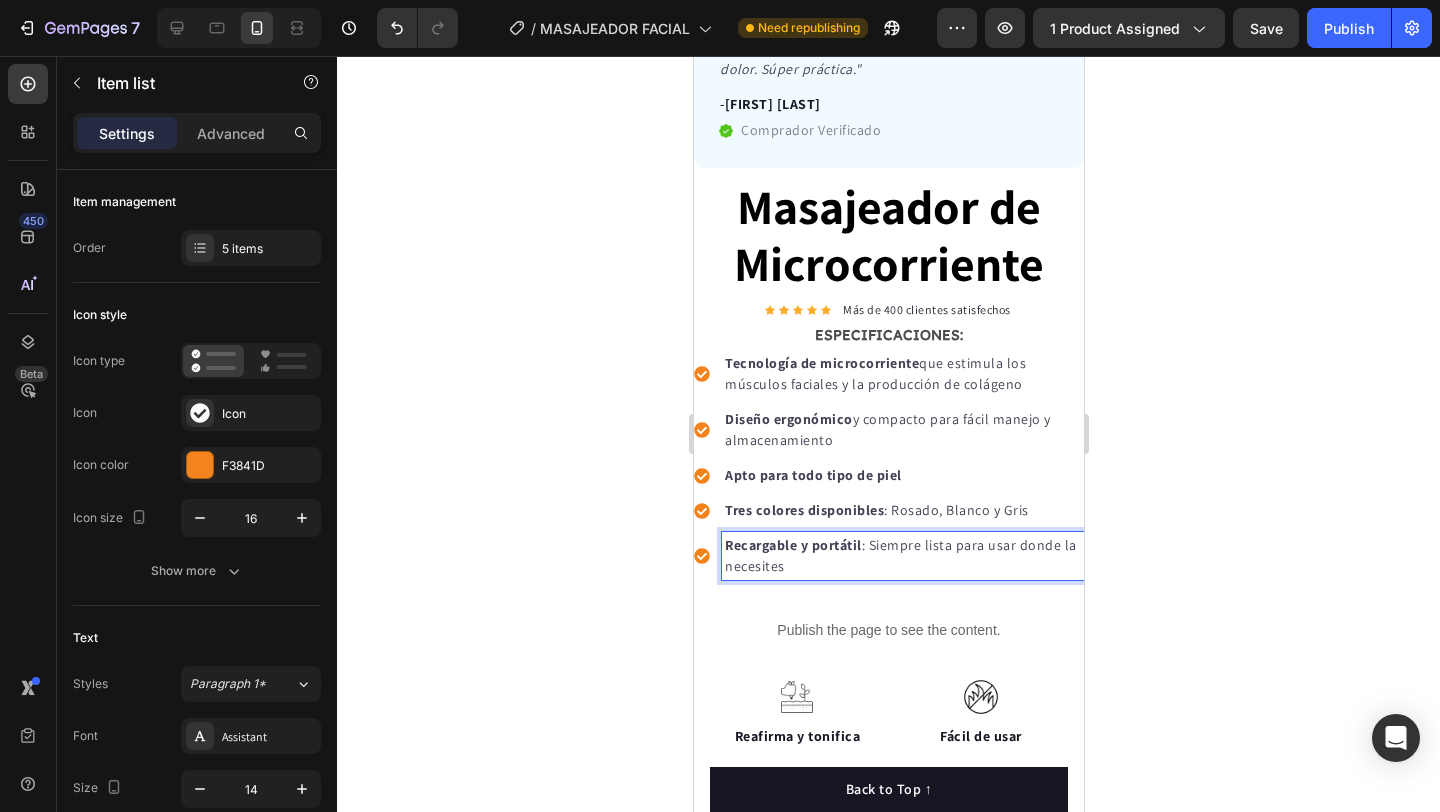 click on "Recargable y portátil : Siempre lista para usar donde la necesites" at bounding box center [902, 556] 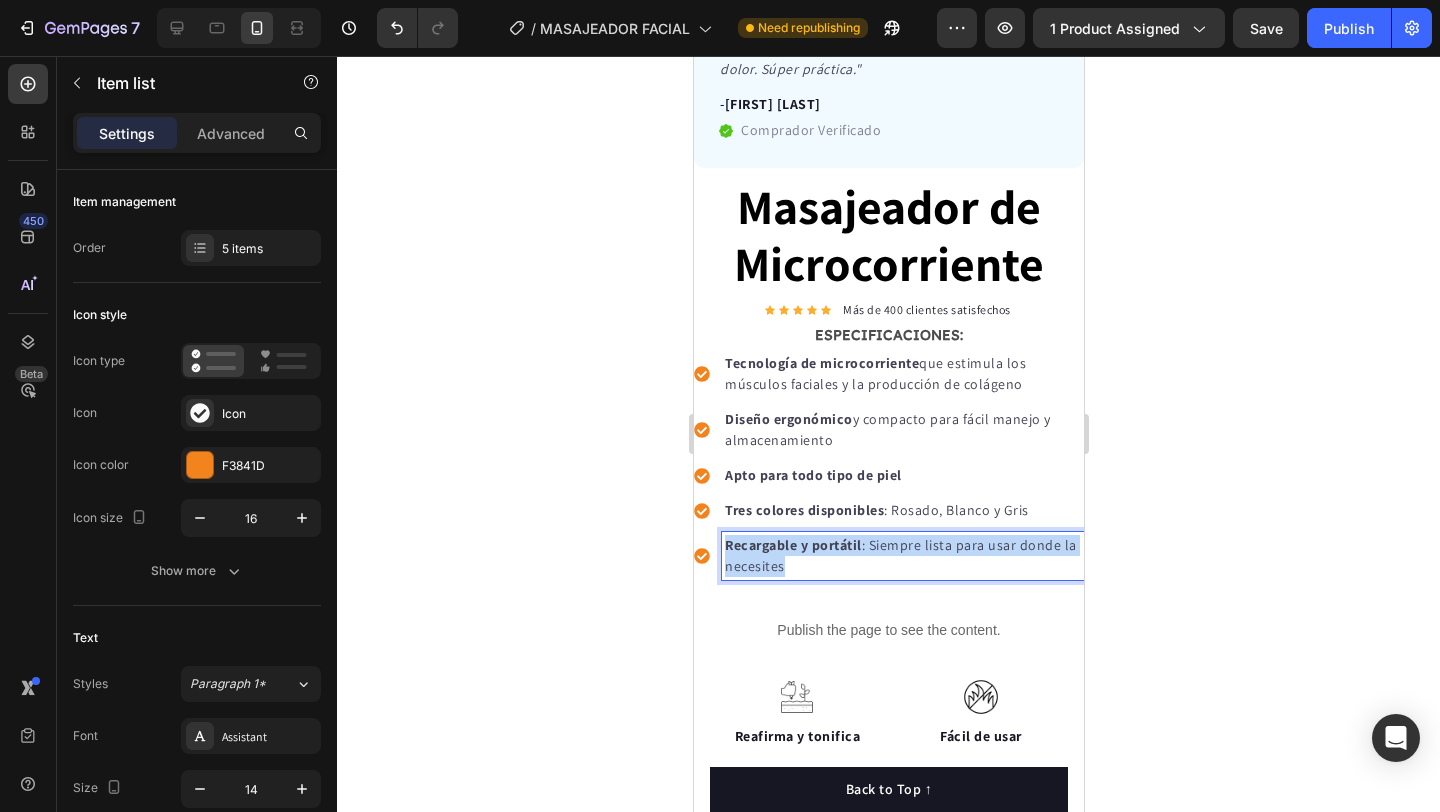 click on "Recargable y portátil : Siempre lista para usar donde la necesites" at bounding box center [902, 556] 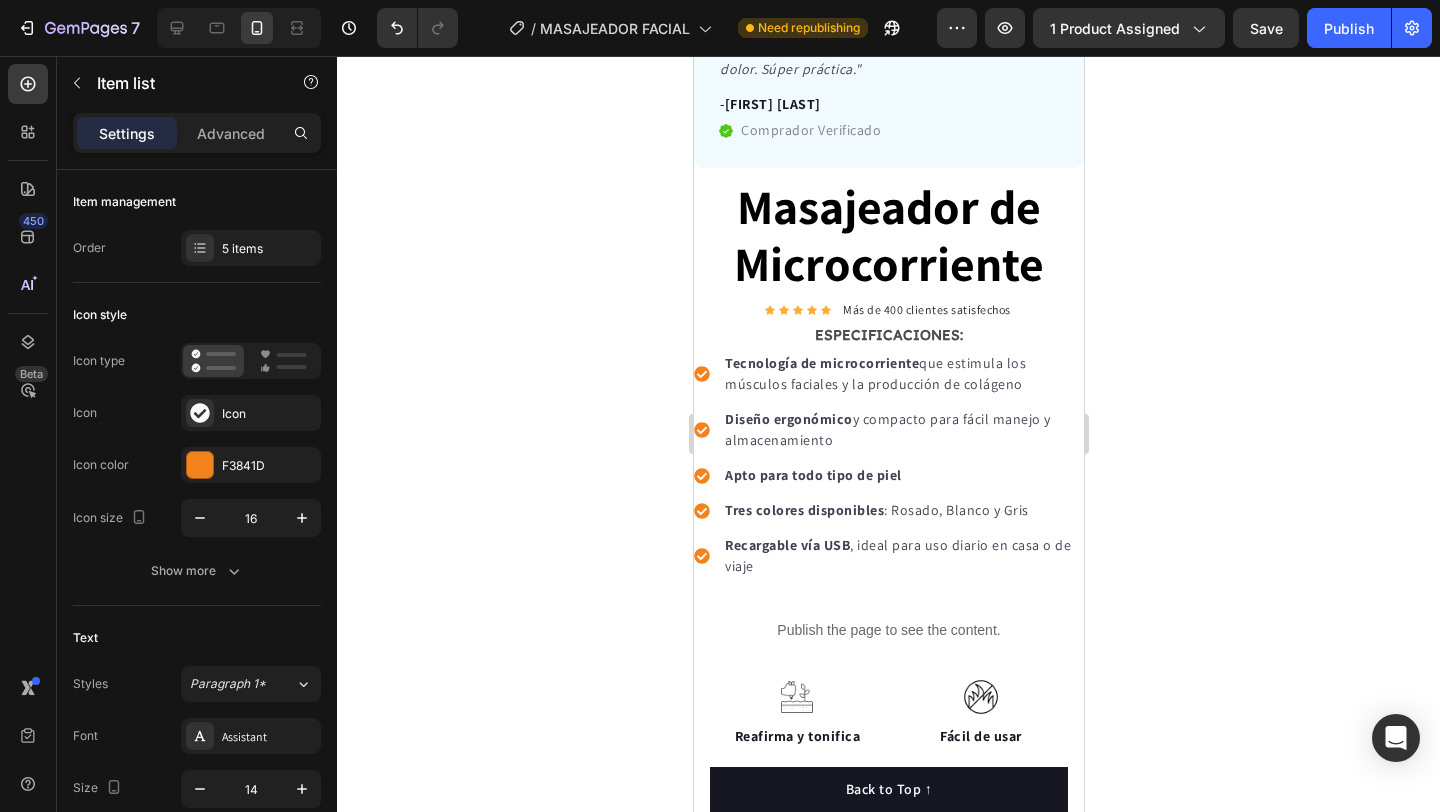 click 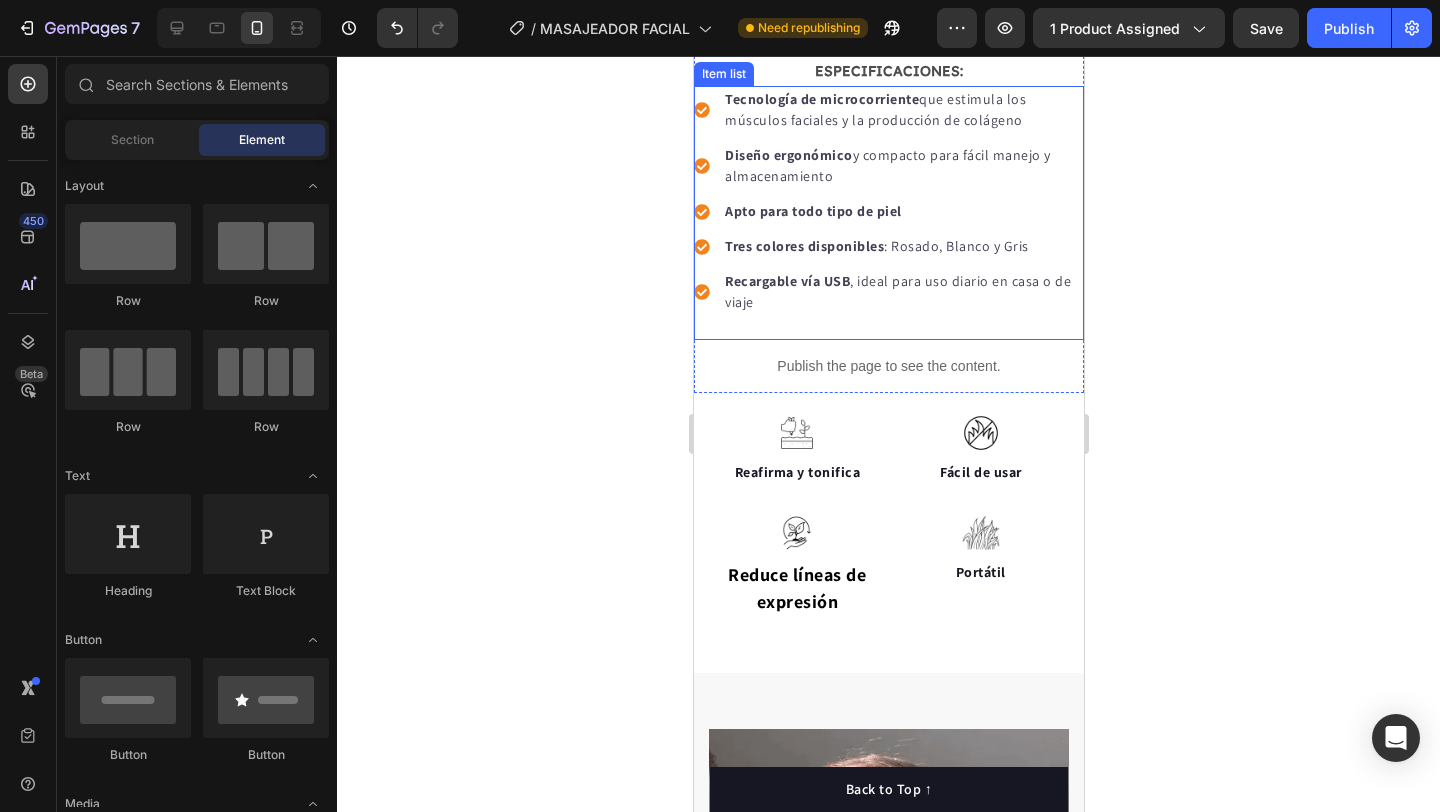 scroll, scrollTop: 869, scrollLeft: 0, axis: vertical 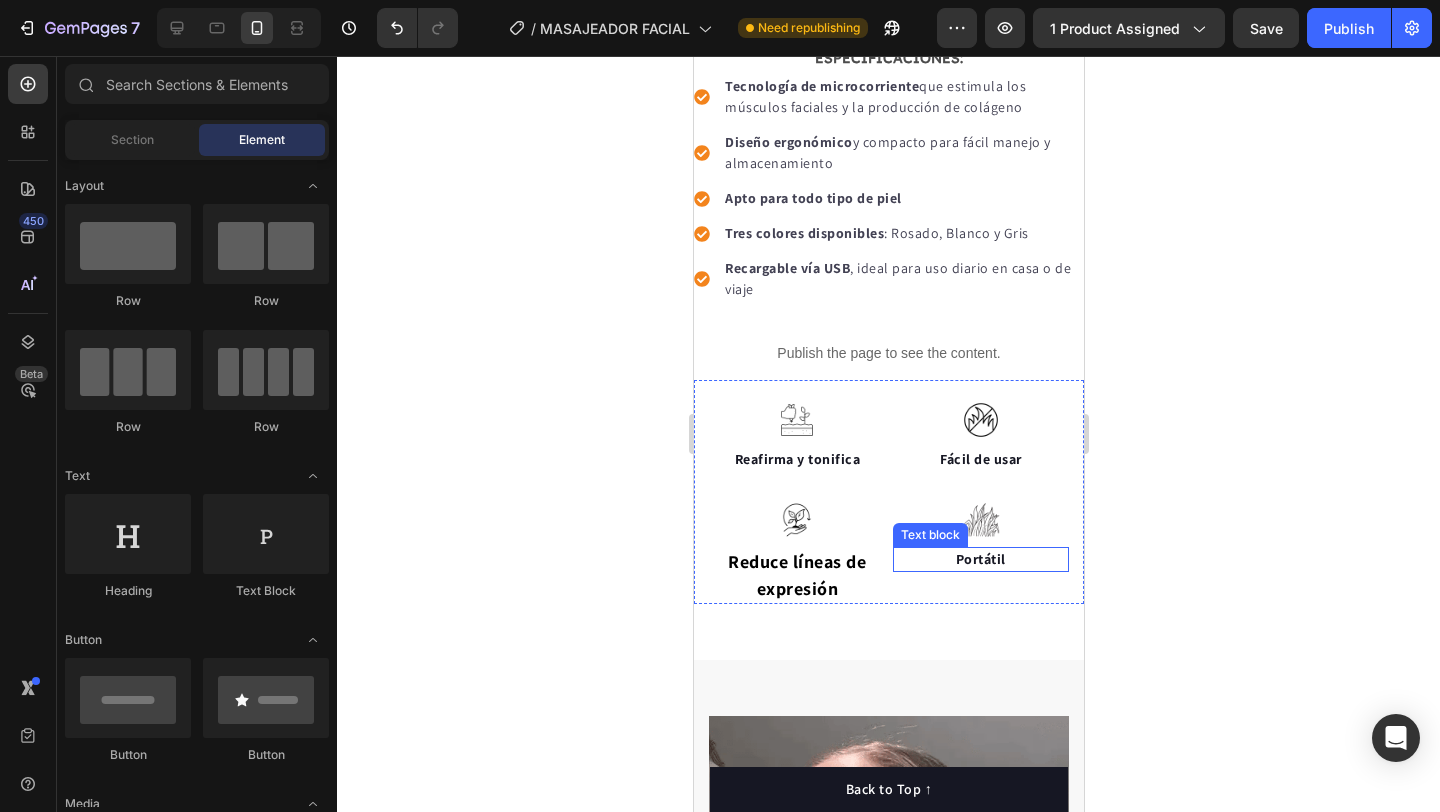 click on "Portátil" at bounding box center (980, 559) 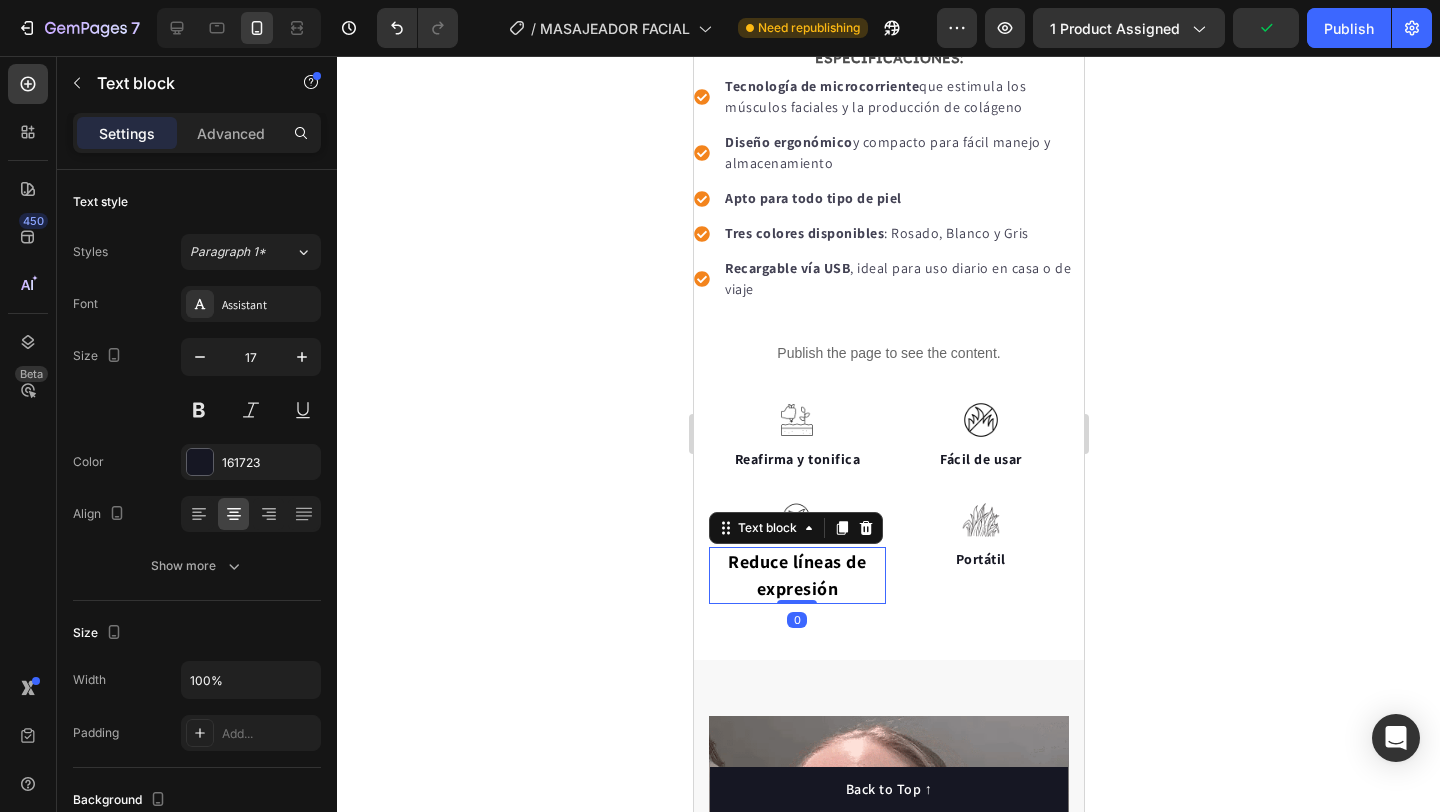 click on "Reduce líneas de expresión" at bounding box center (796, 575) 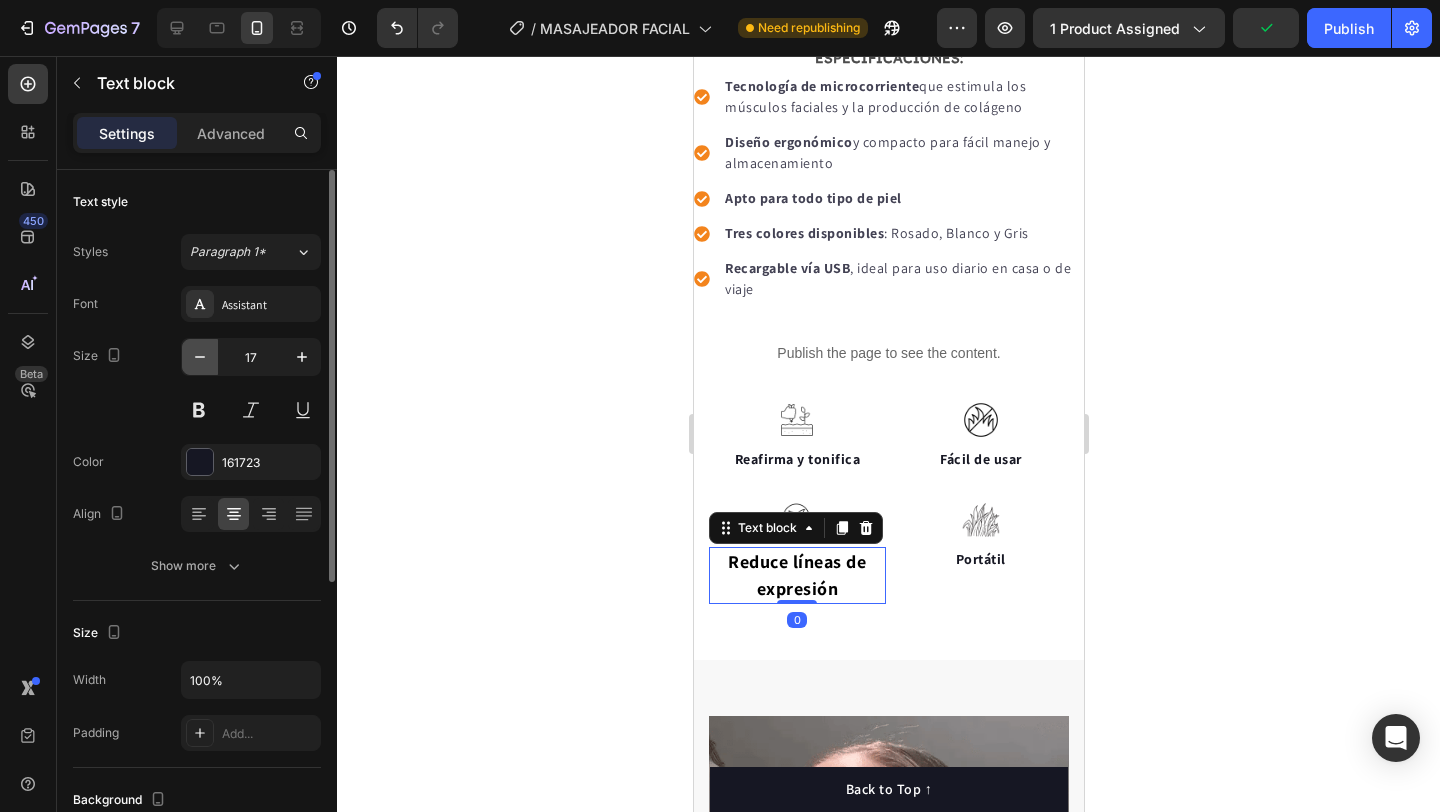 click 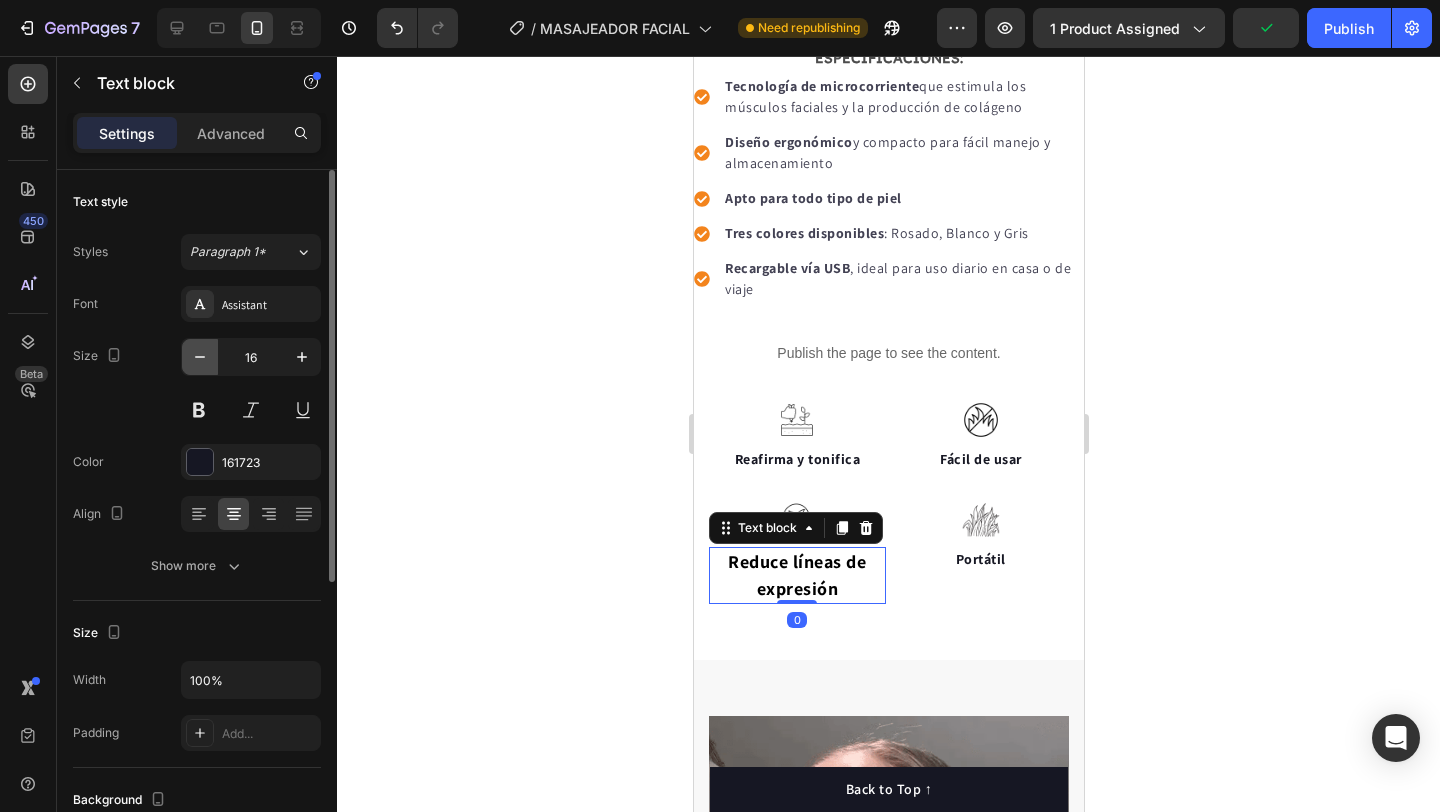 click 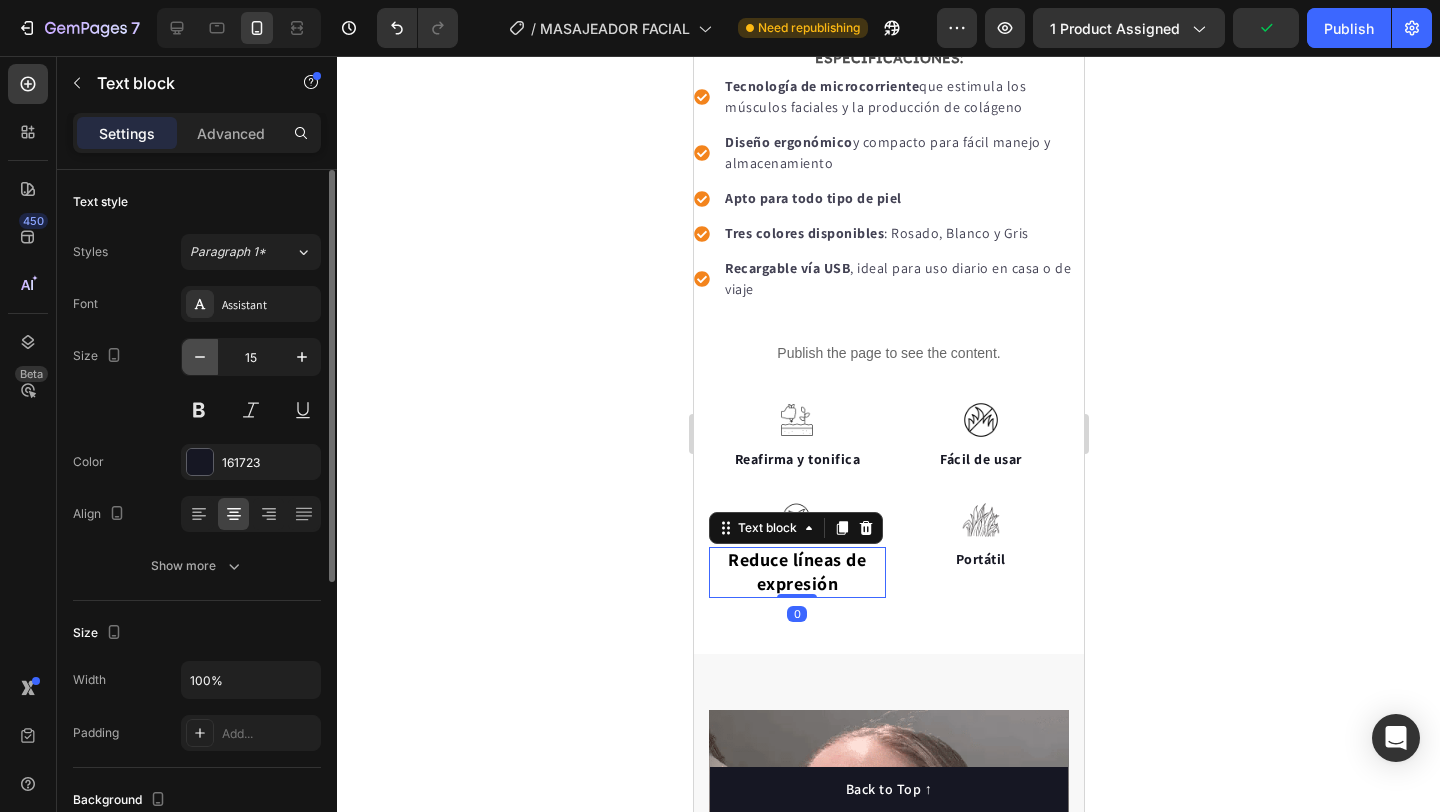 click 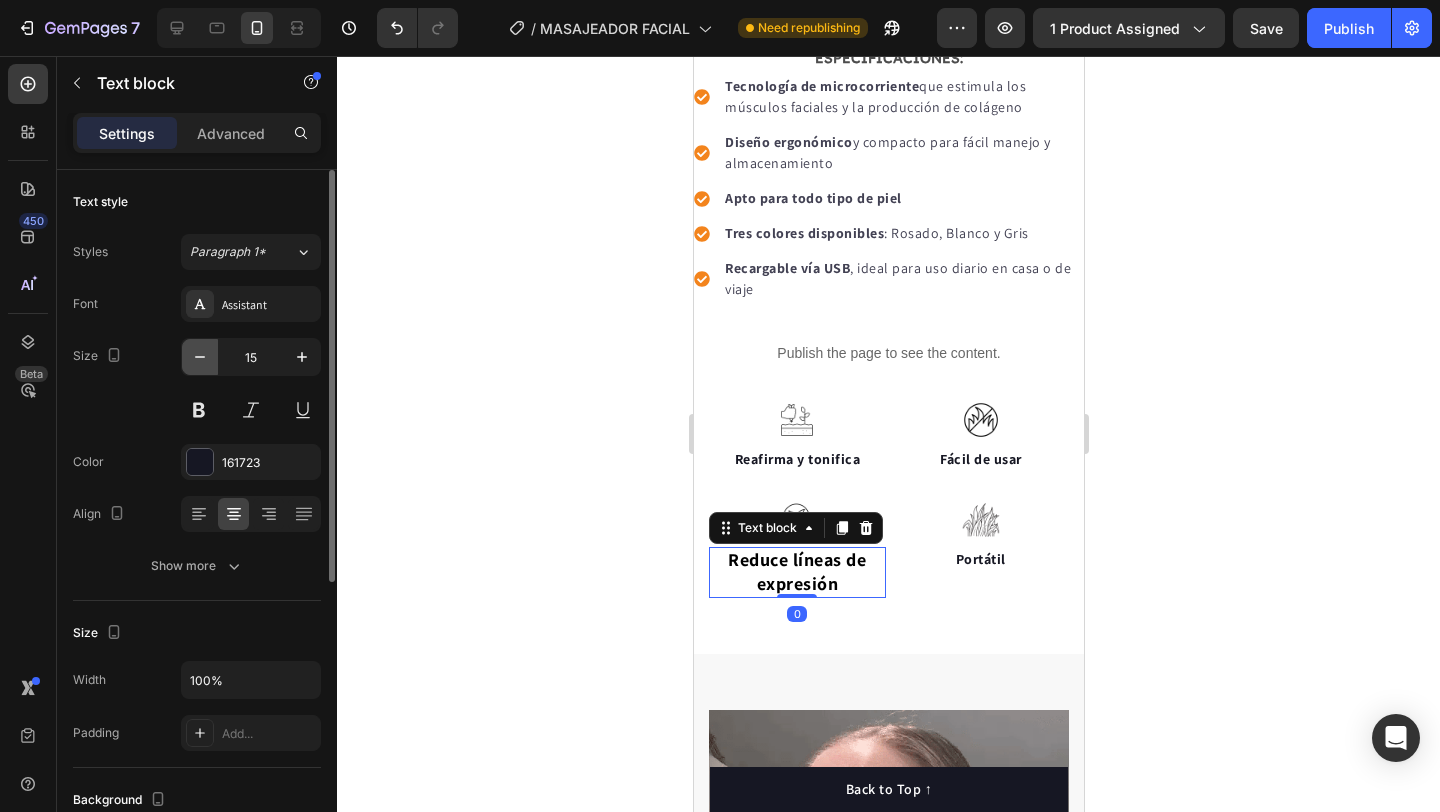 type on "14" 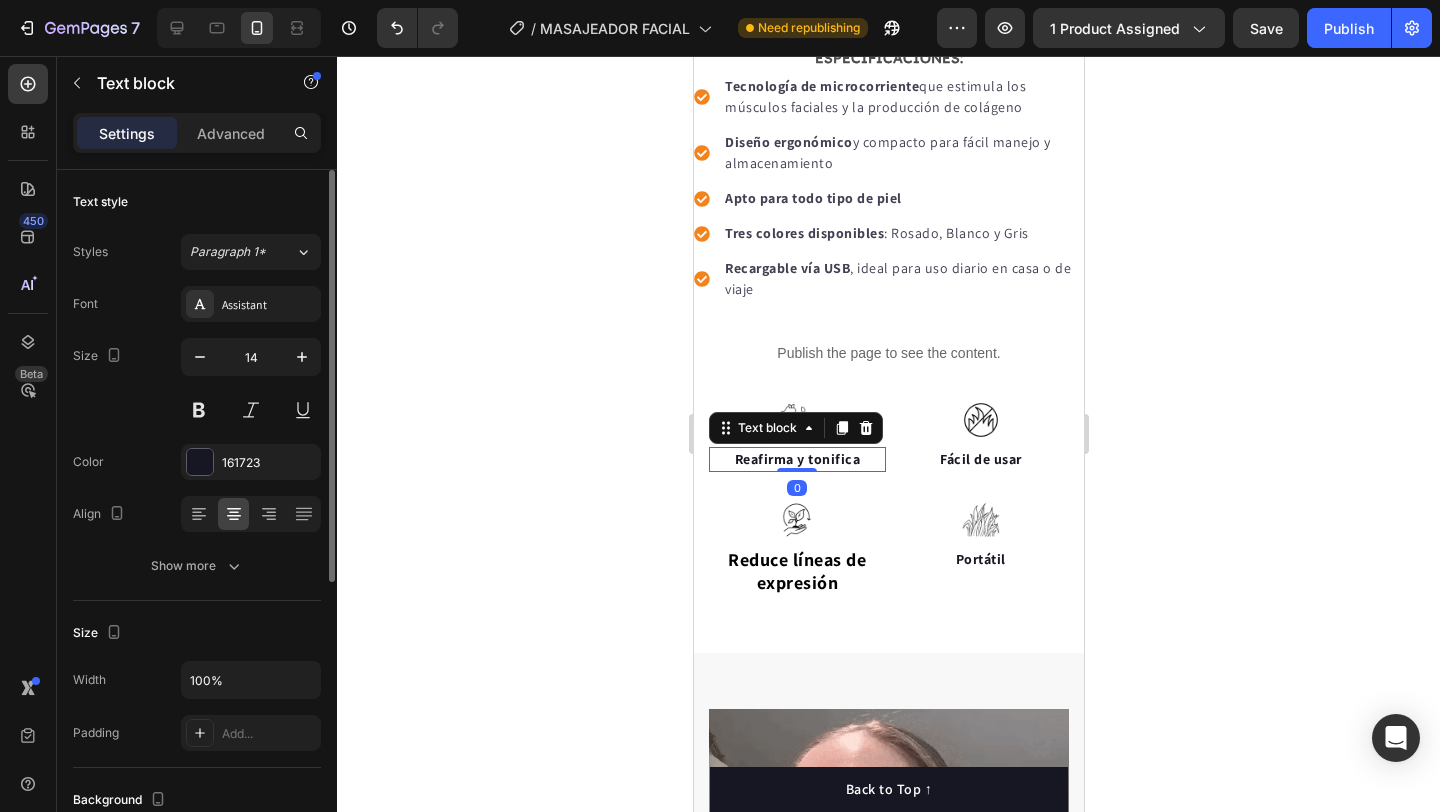 click on "Reafirma y tonifica" at bounding box center (797, 459) 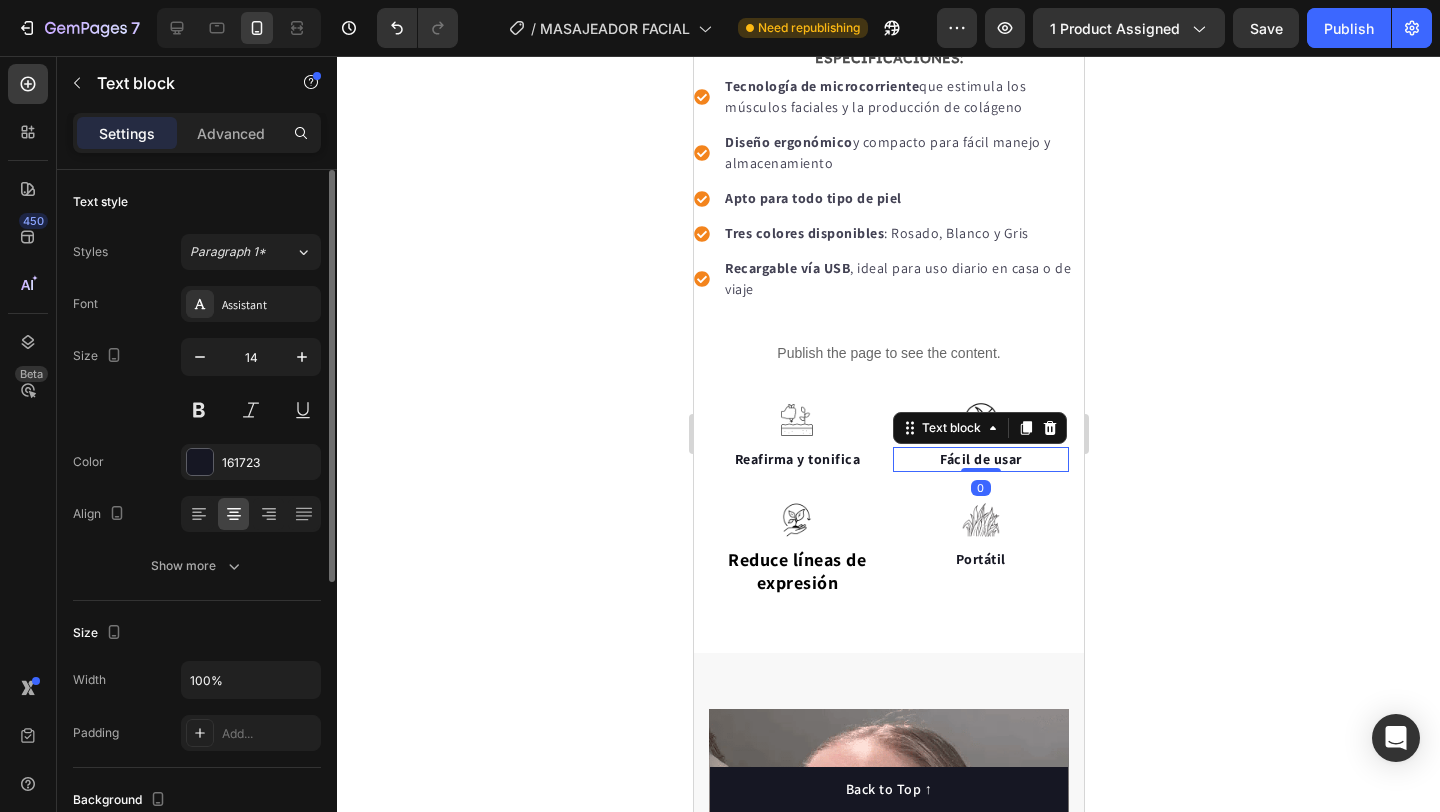 click on "Fácil de usar" at bounding box center [980, 459] 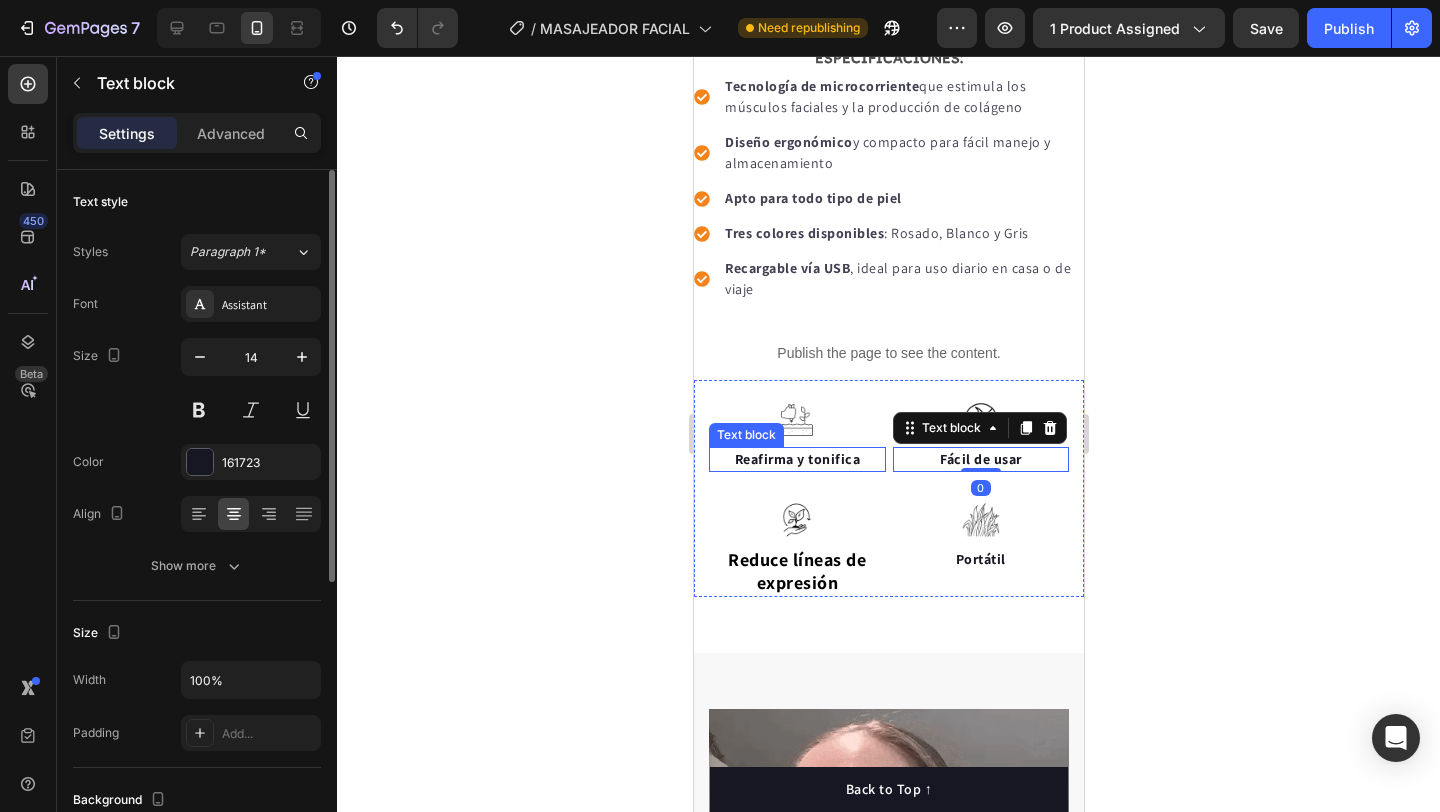 click on "Image Reafirma y tonifica Text block Image Reduce líneas de expresión Text block Image Fácil de usar Text block   0 Image Portátil Text block Row" at bounding box center (888, 488) 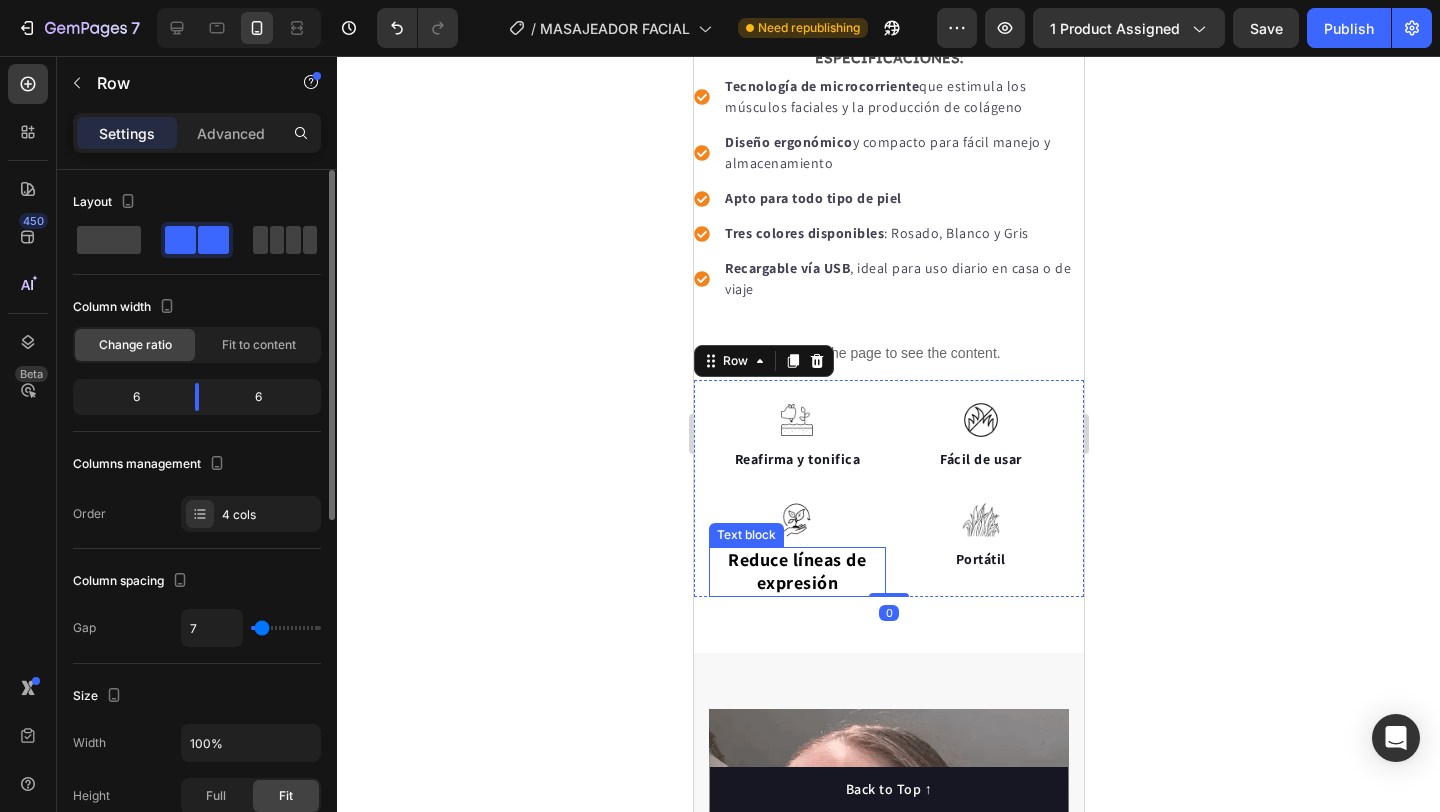 click on "Reduce líneas de expresión" at bounding box center [796, 571] 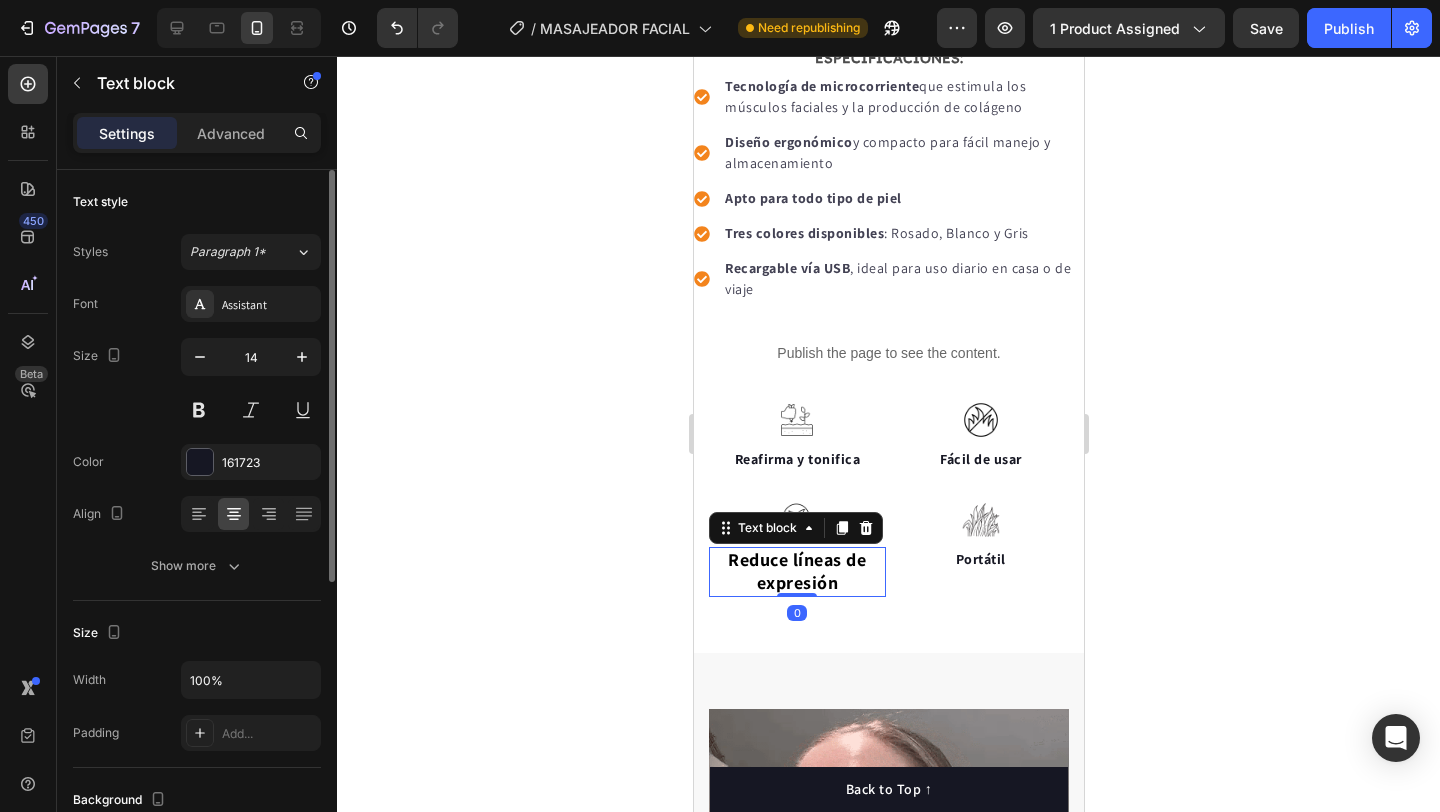 click on "Reduce líneas de expresión" at bounding box center (796, 571) 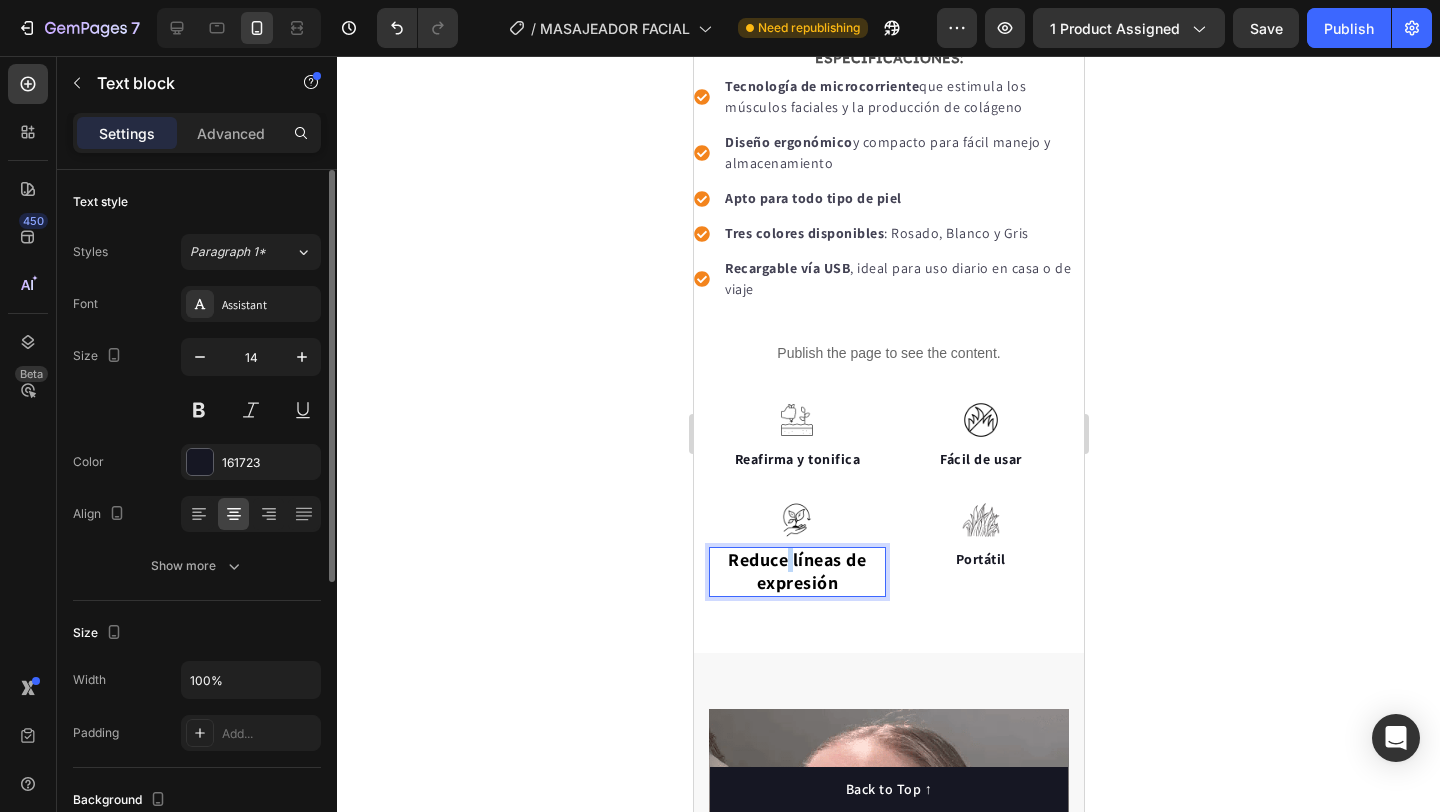 click on "Reduce líneas de expresión" at bounding box center (796, 571) 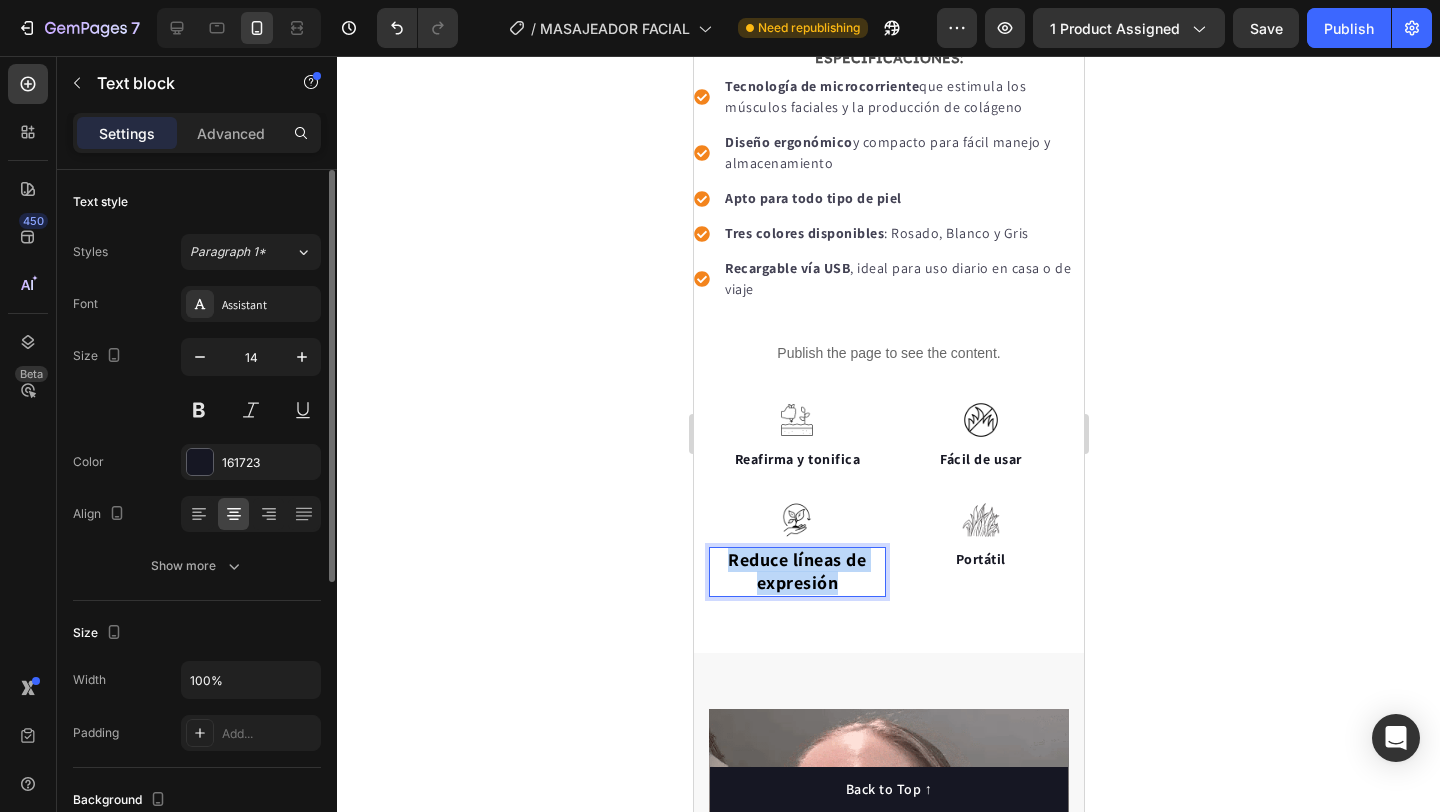 click on "Reduce líneas de expresión" at bounding box center (796, 571) 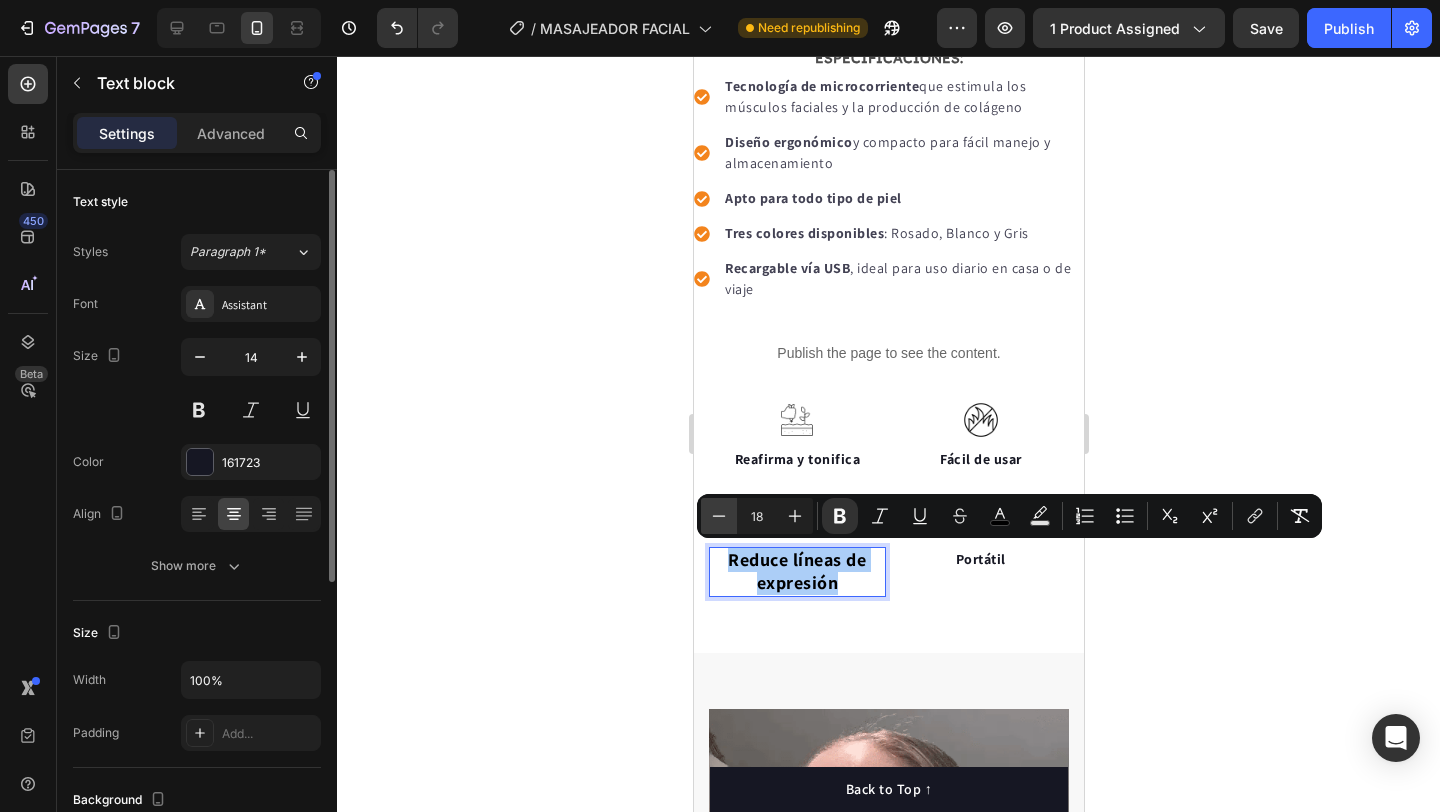 click 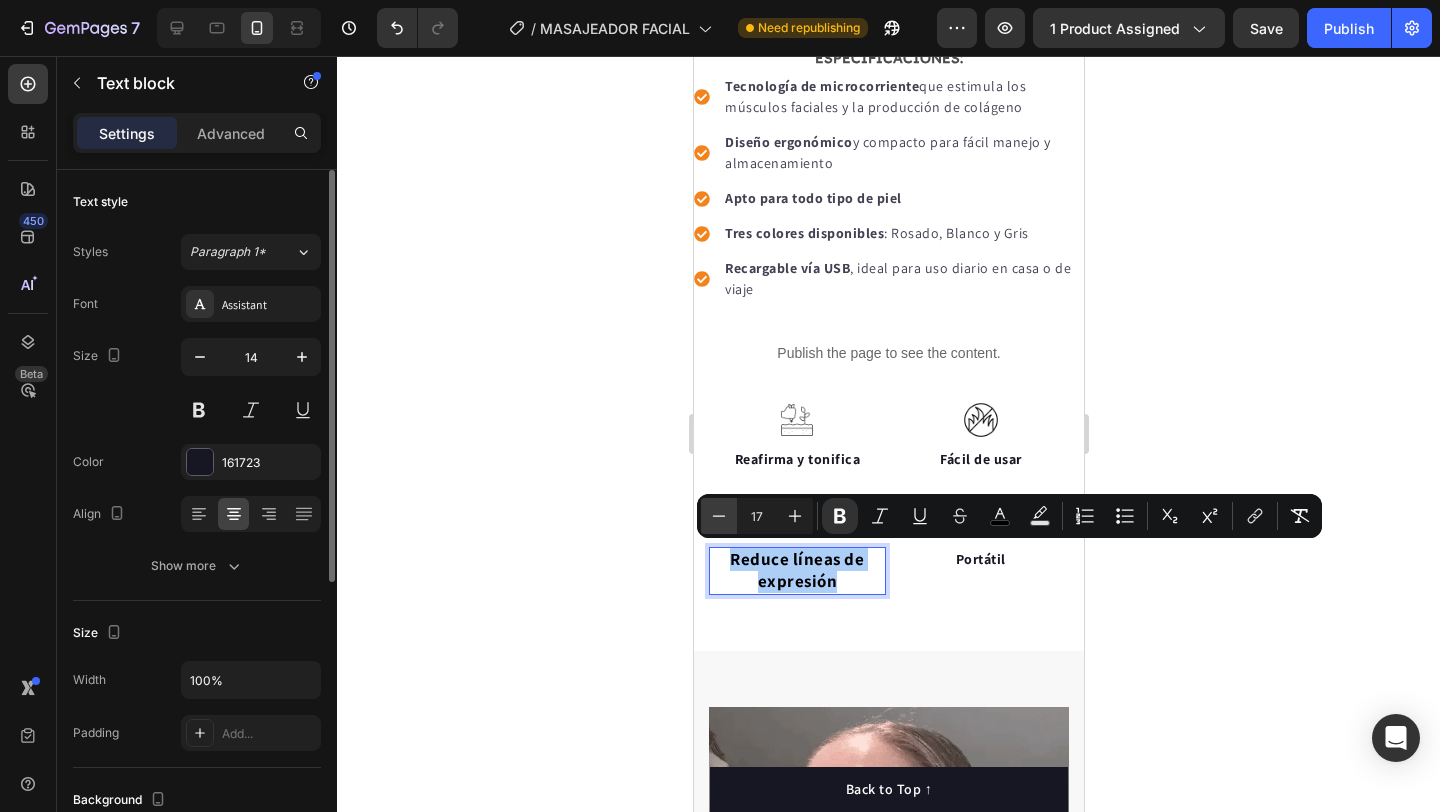 click 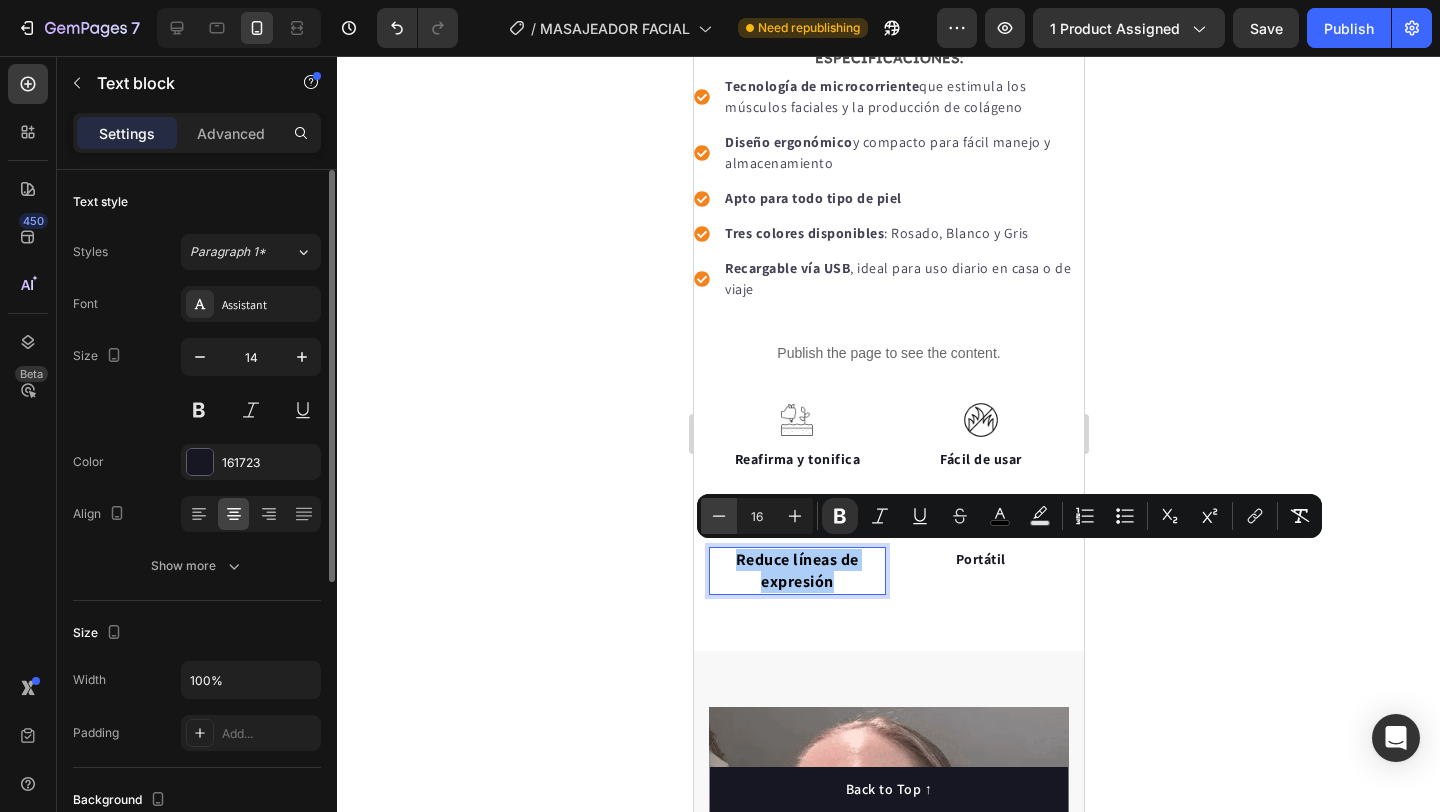 click 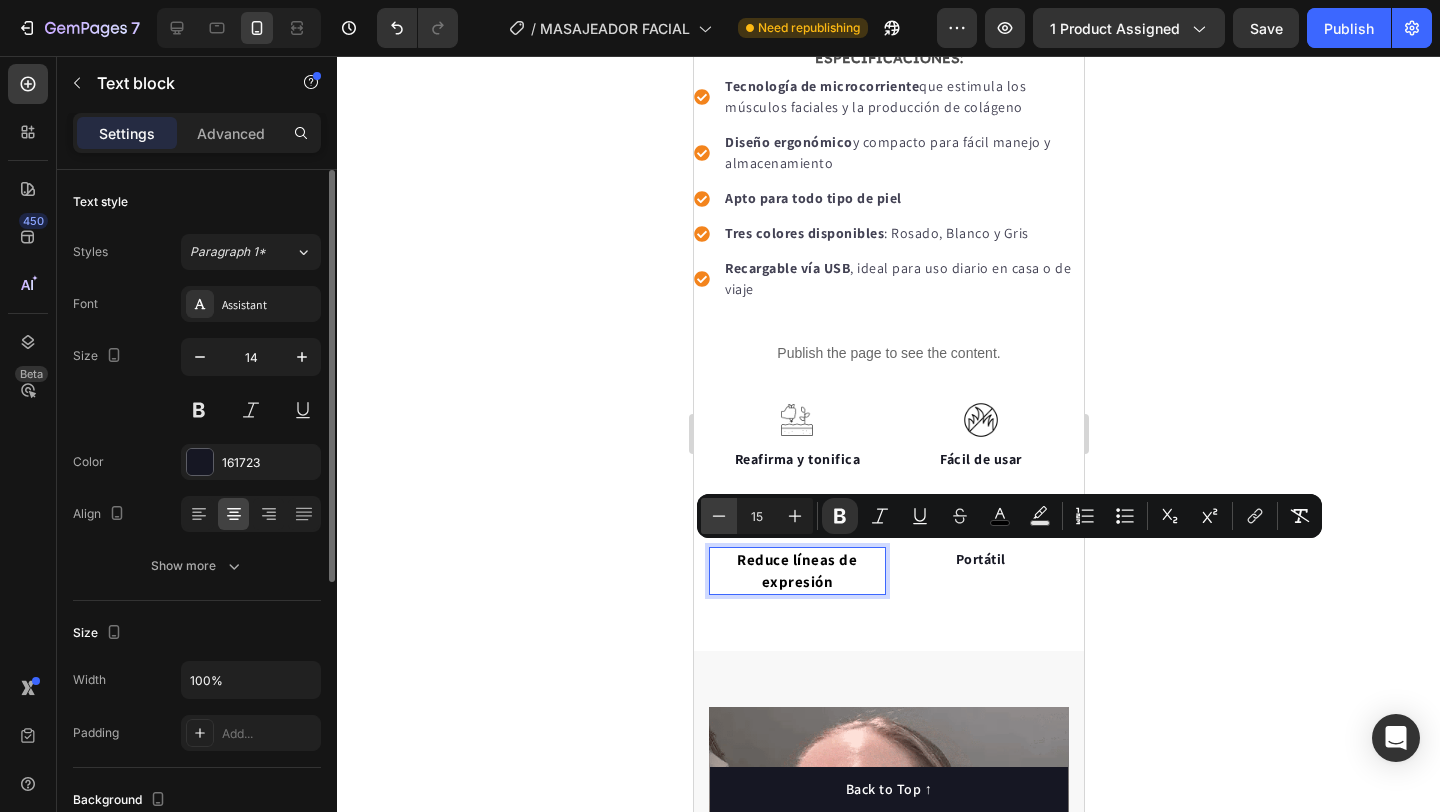 click 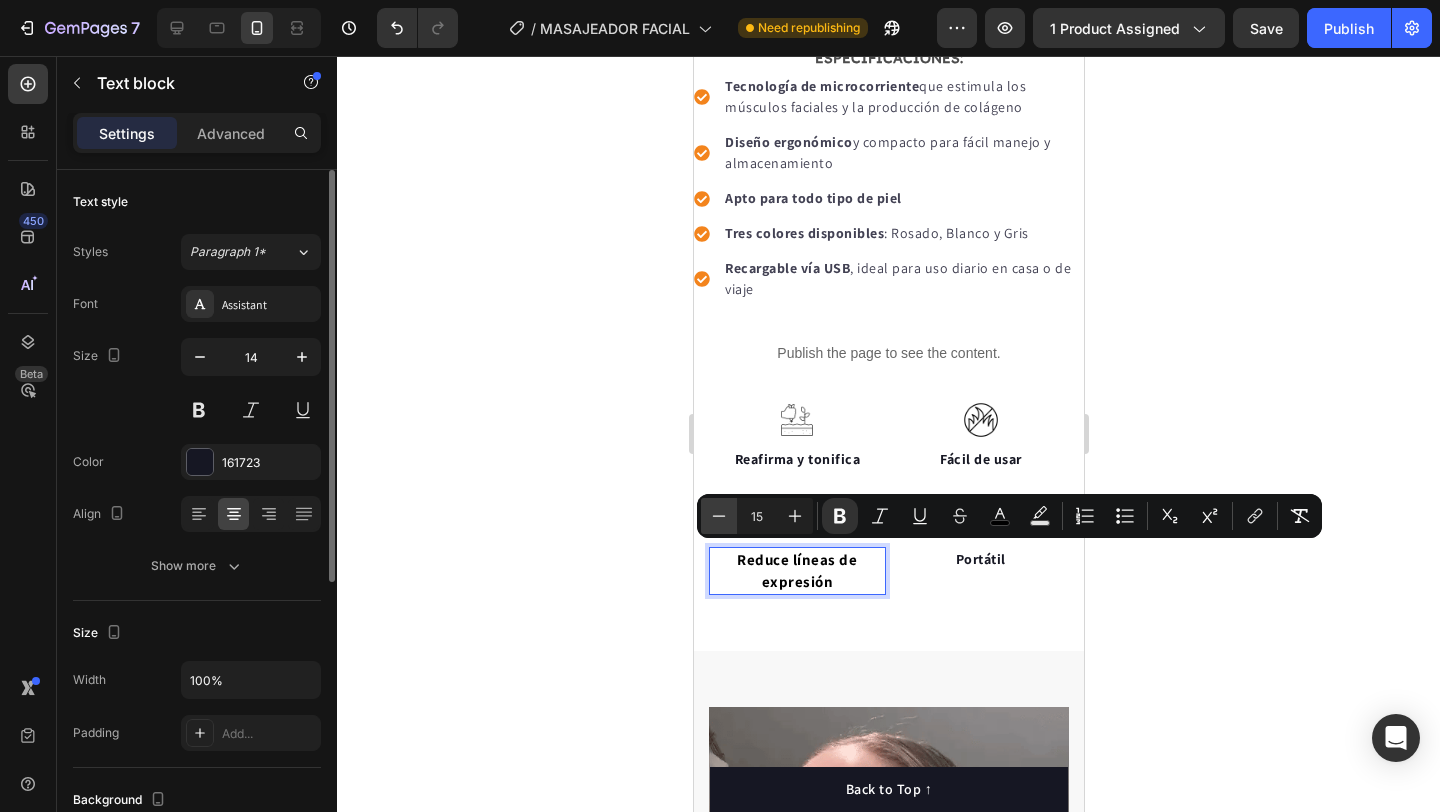 type on "14" 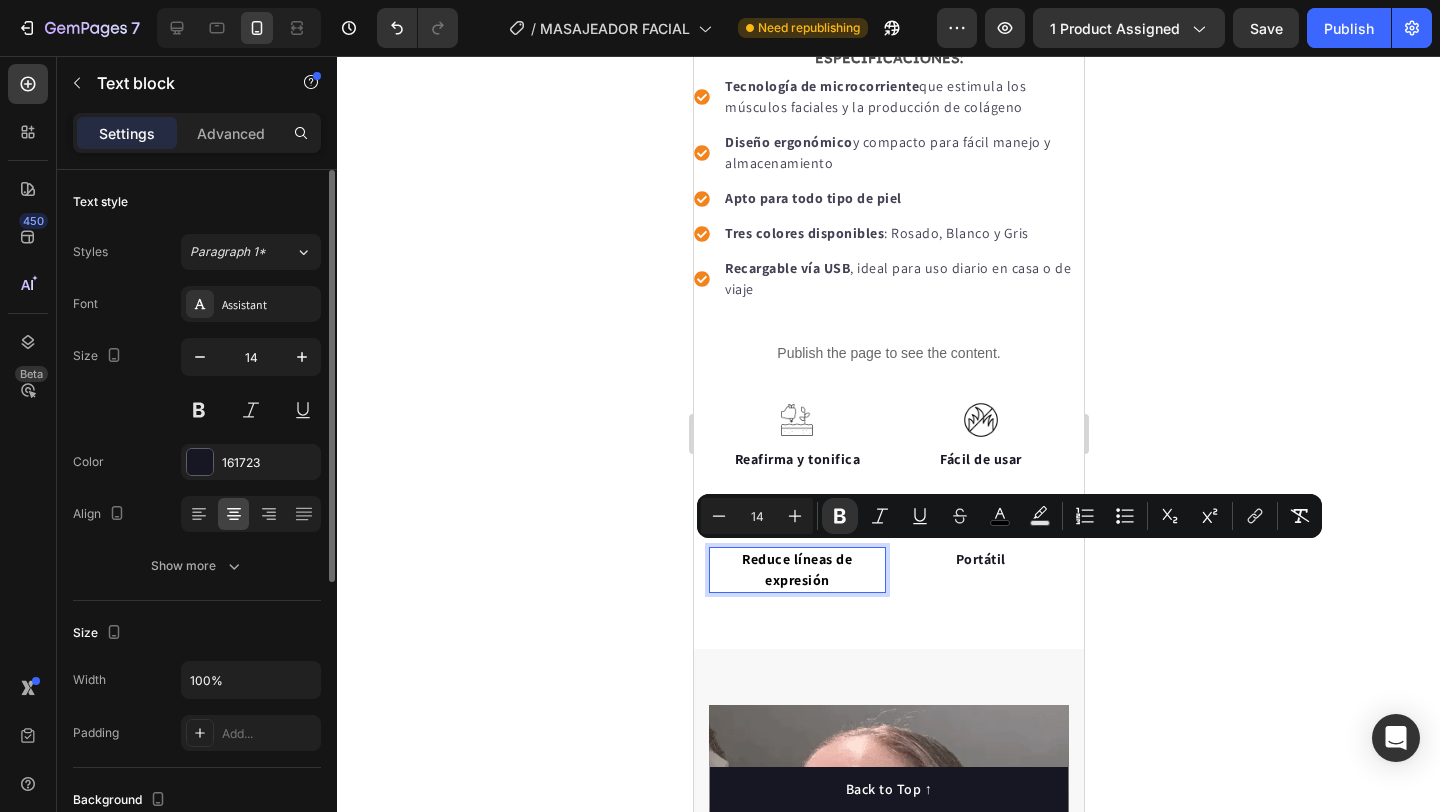 click 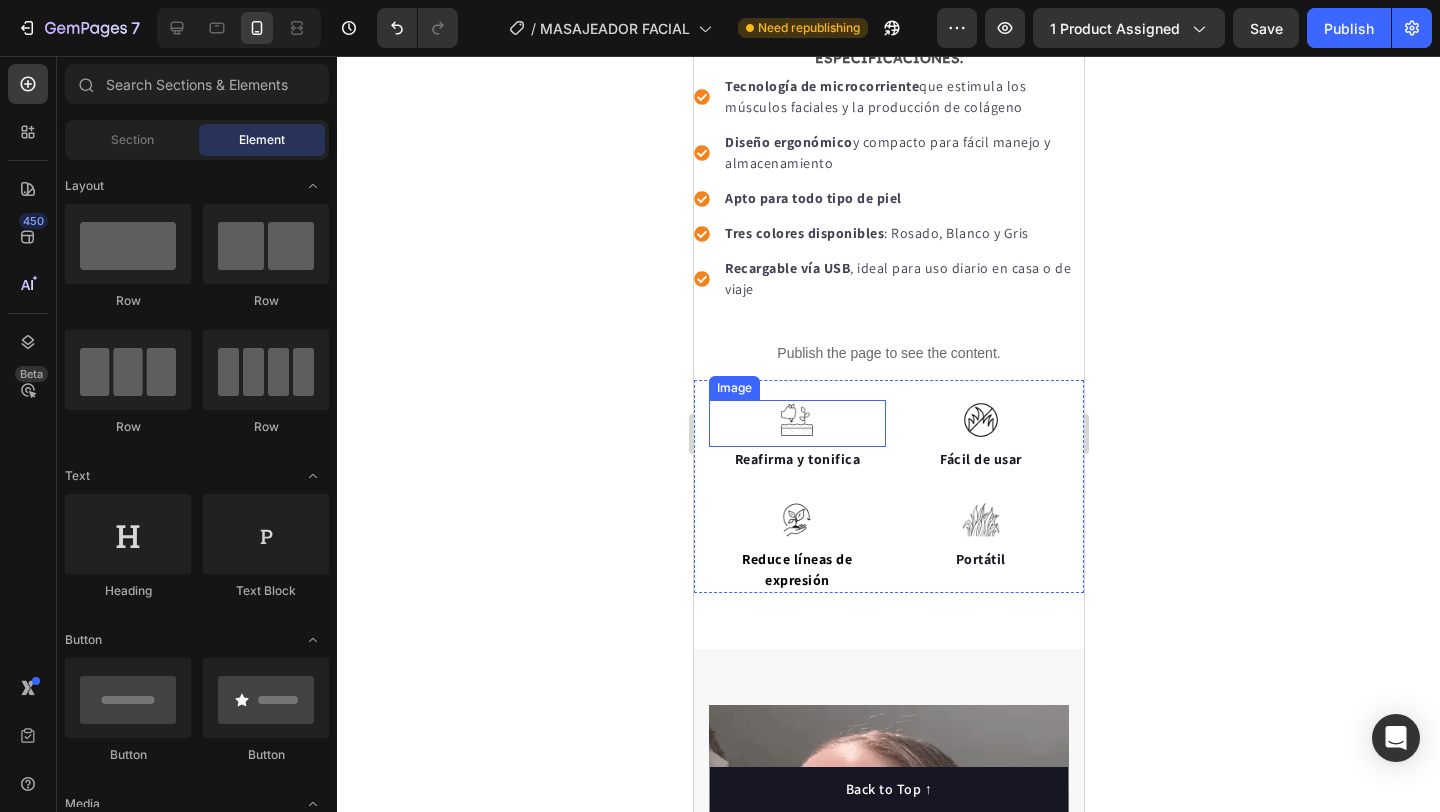 click at bounding box center [796, 420] 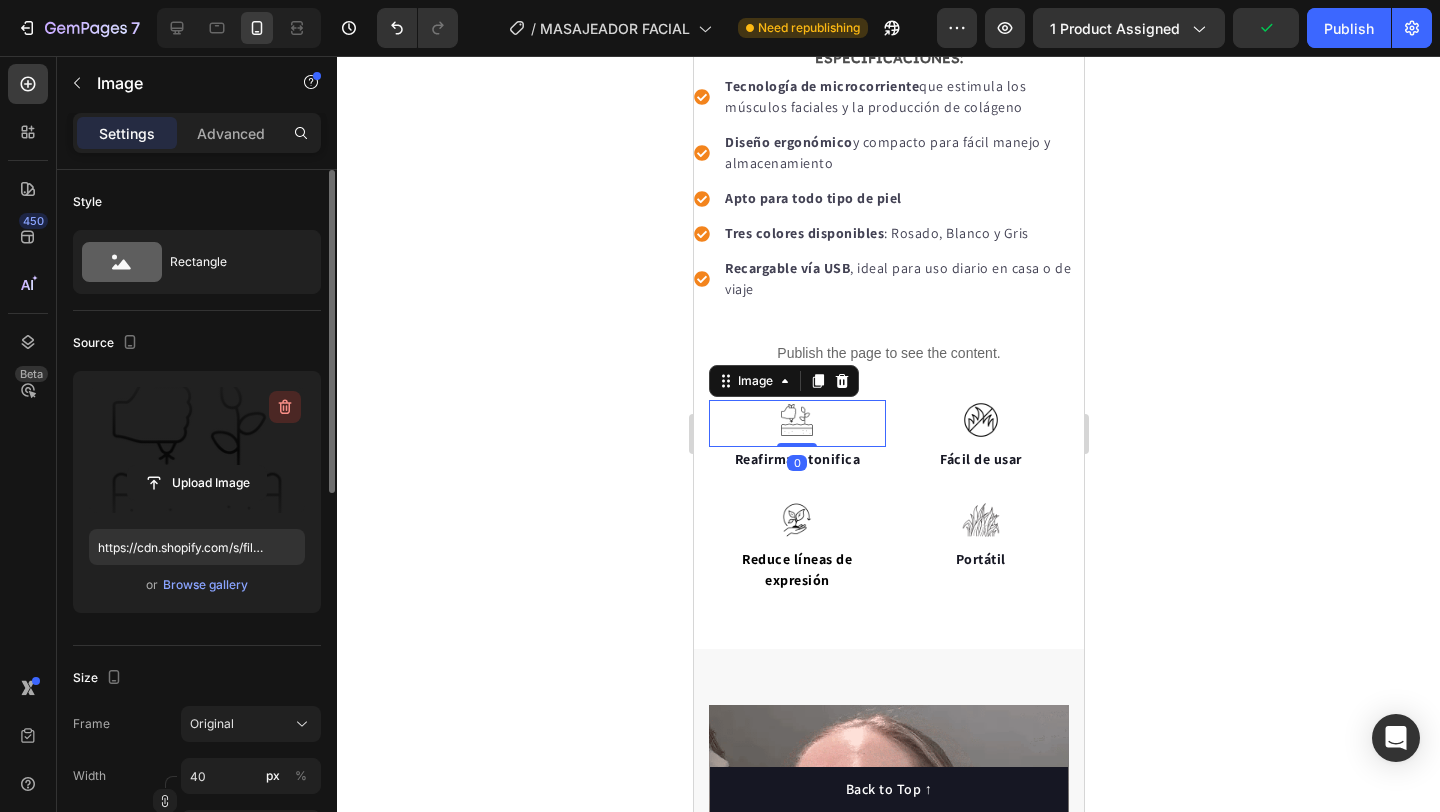 click at bounding box center (285, 407) 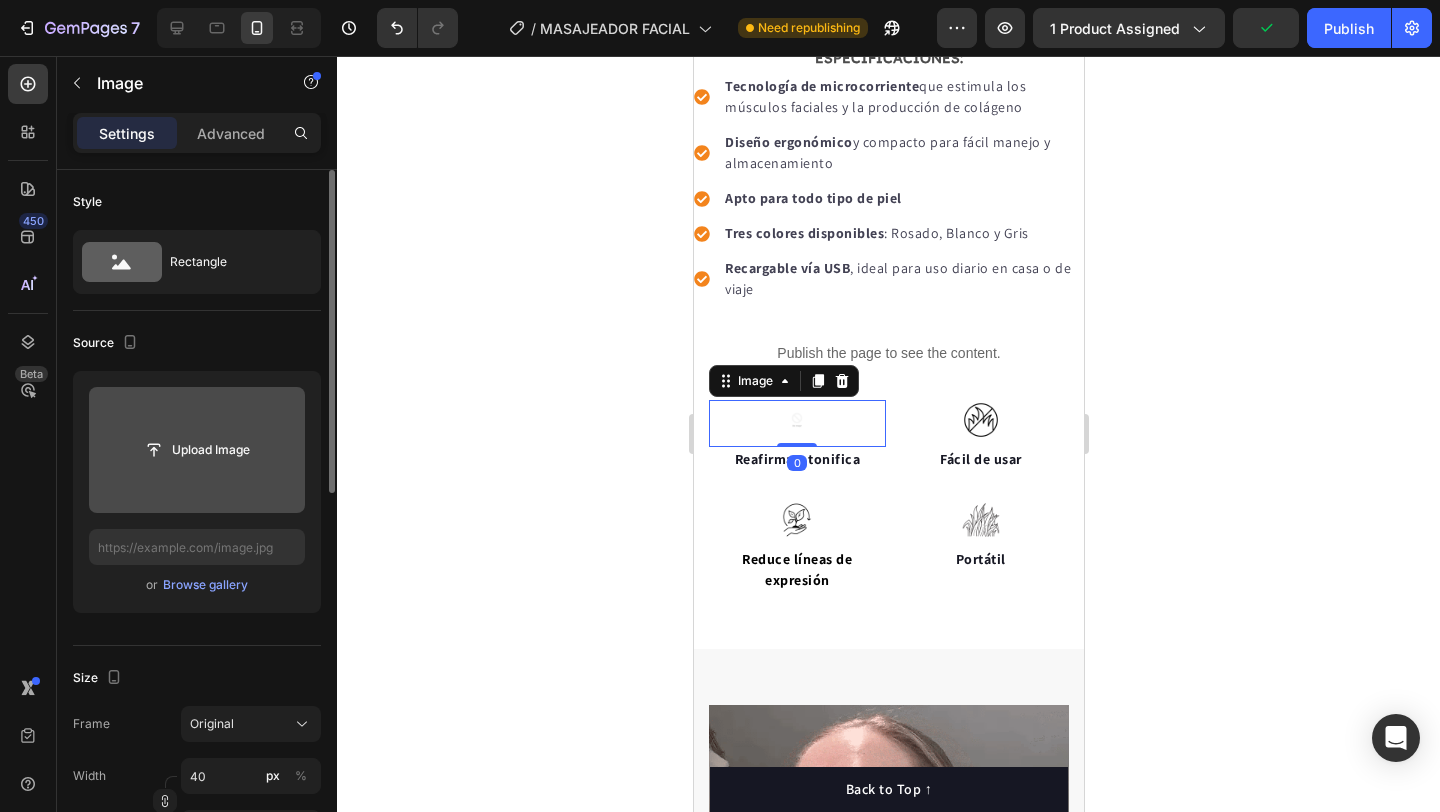 click at bounding box center (197, 450) 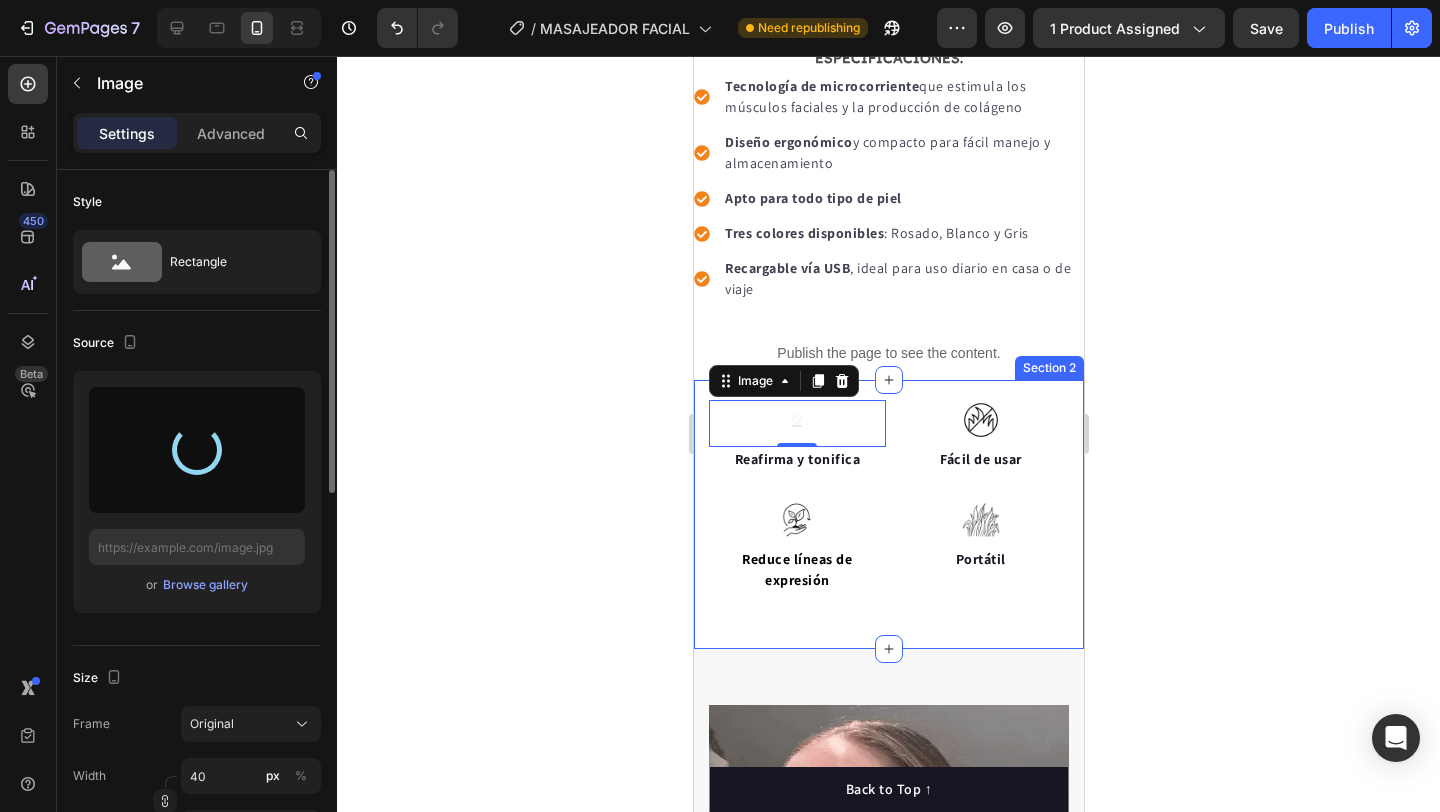type on "https://cdn.shopify.com/s/files/1/0618/5615/3752/files/gempages_487351136785793969-c575d0d0-1432-44d5-9ccf-e9f822a45b1d.png" 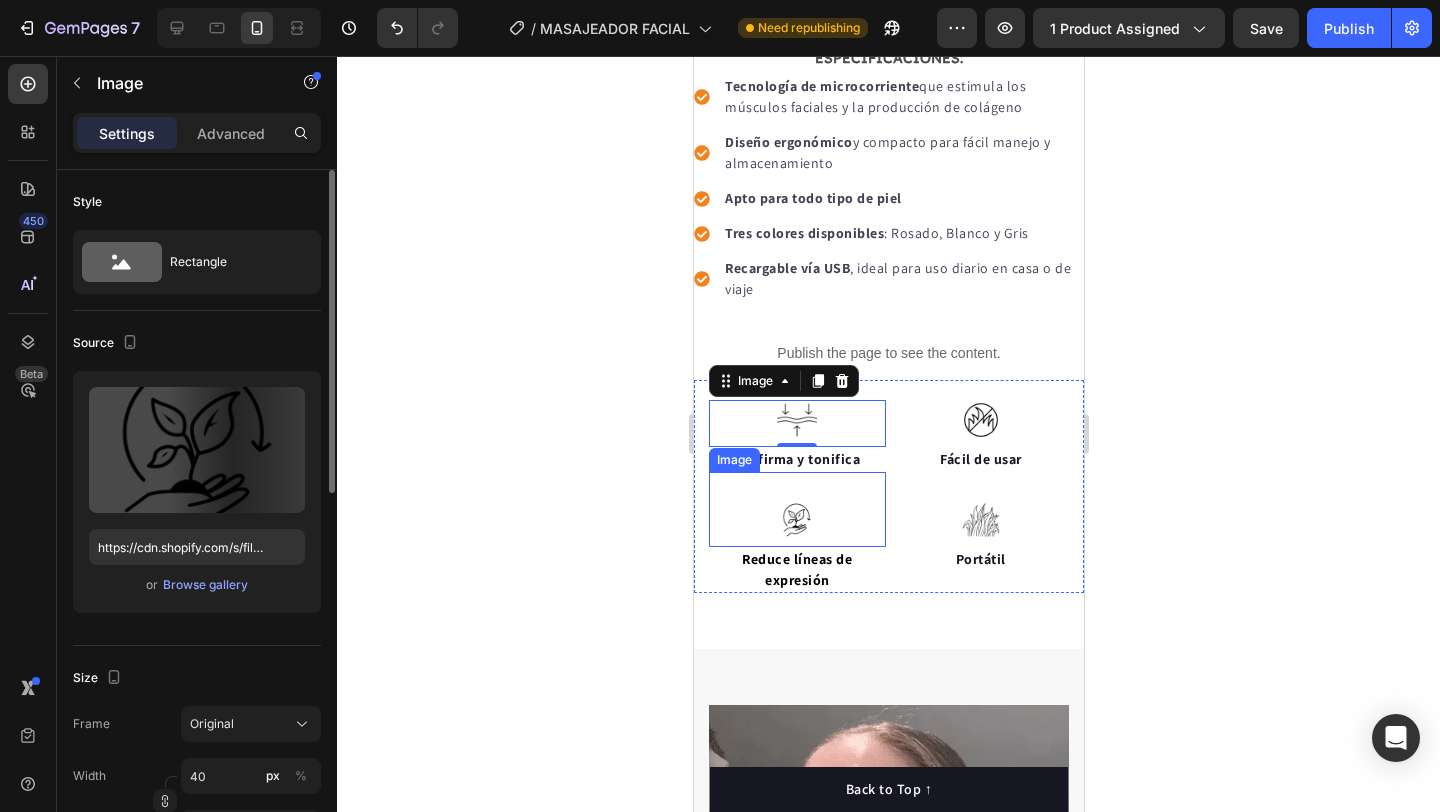 click at bounding box center (796, 520) 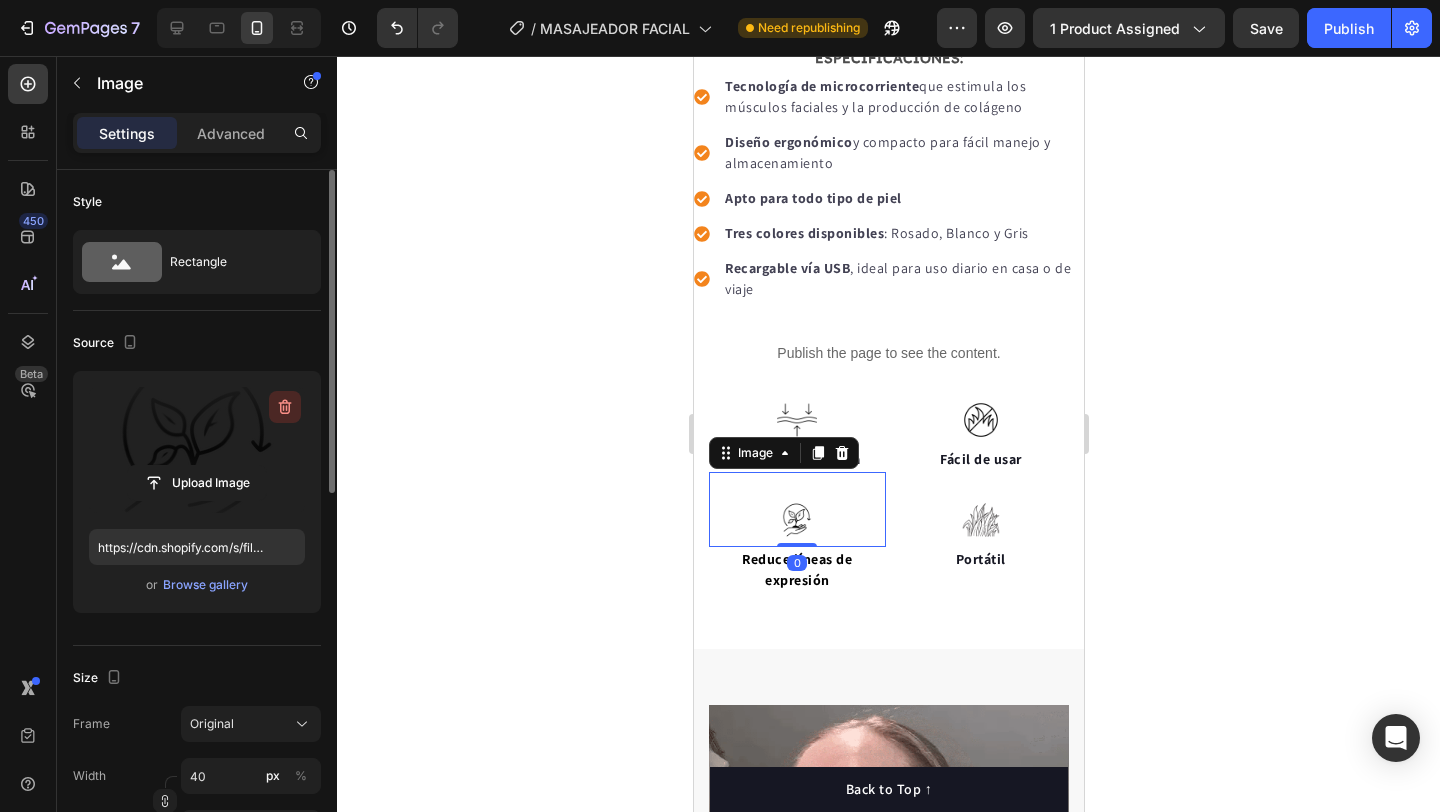 click 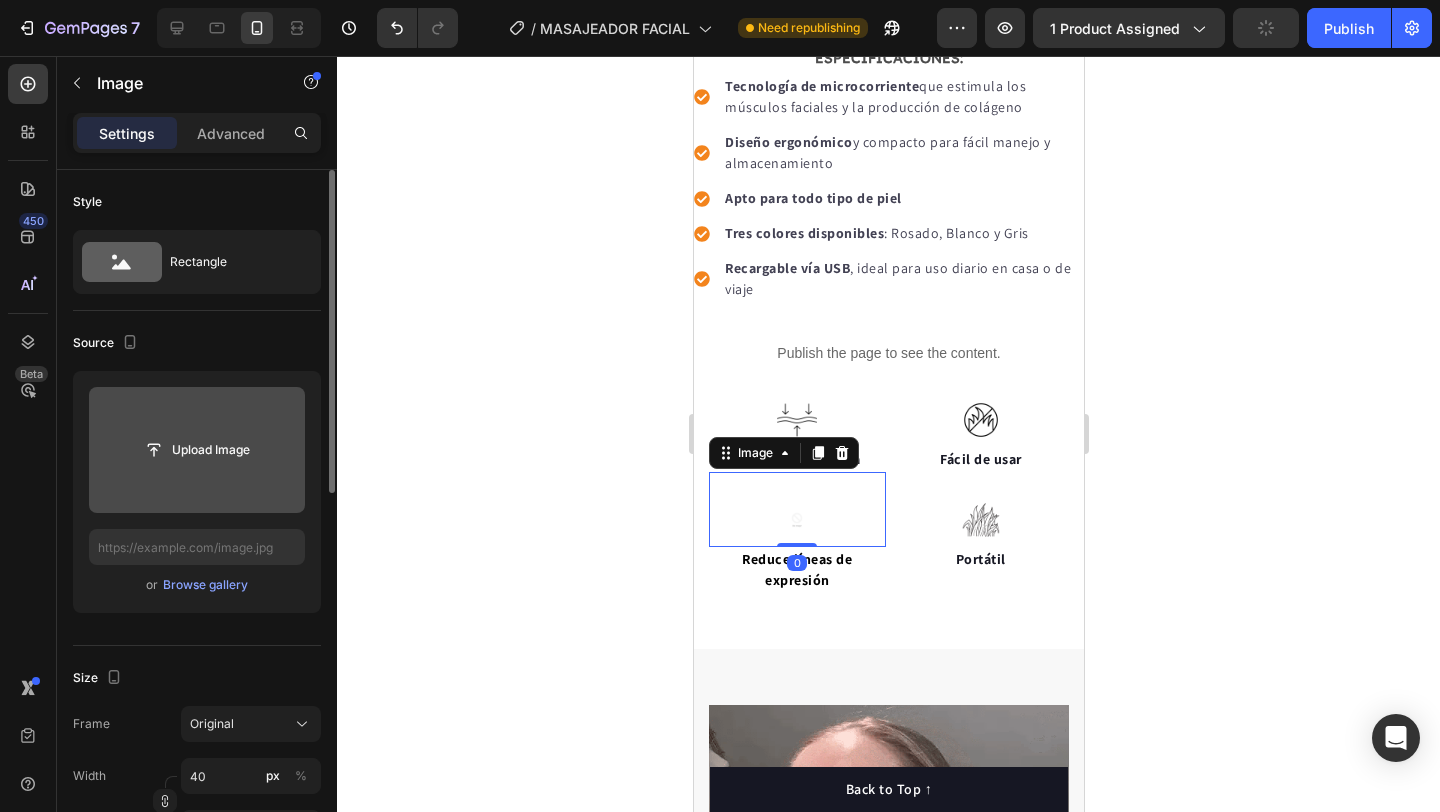 click at bounding box center [197, 450] 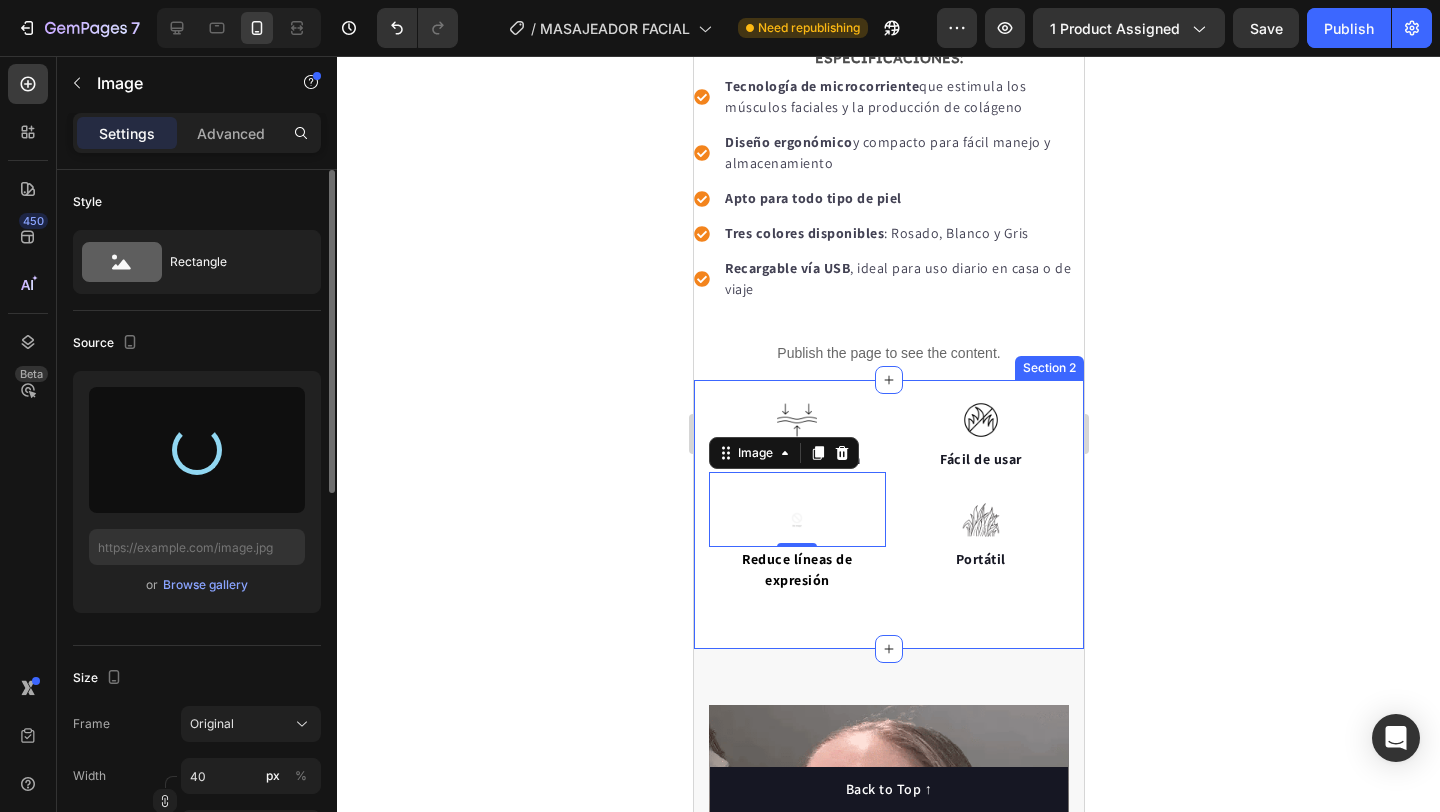 type on "https://cdn.shopify.com/s/files/1/0618/5615/3752/files/gempages_487351136785793969-355f9d41-5378-4438-9085-fc1a7a041240.png" 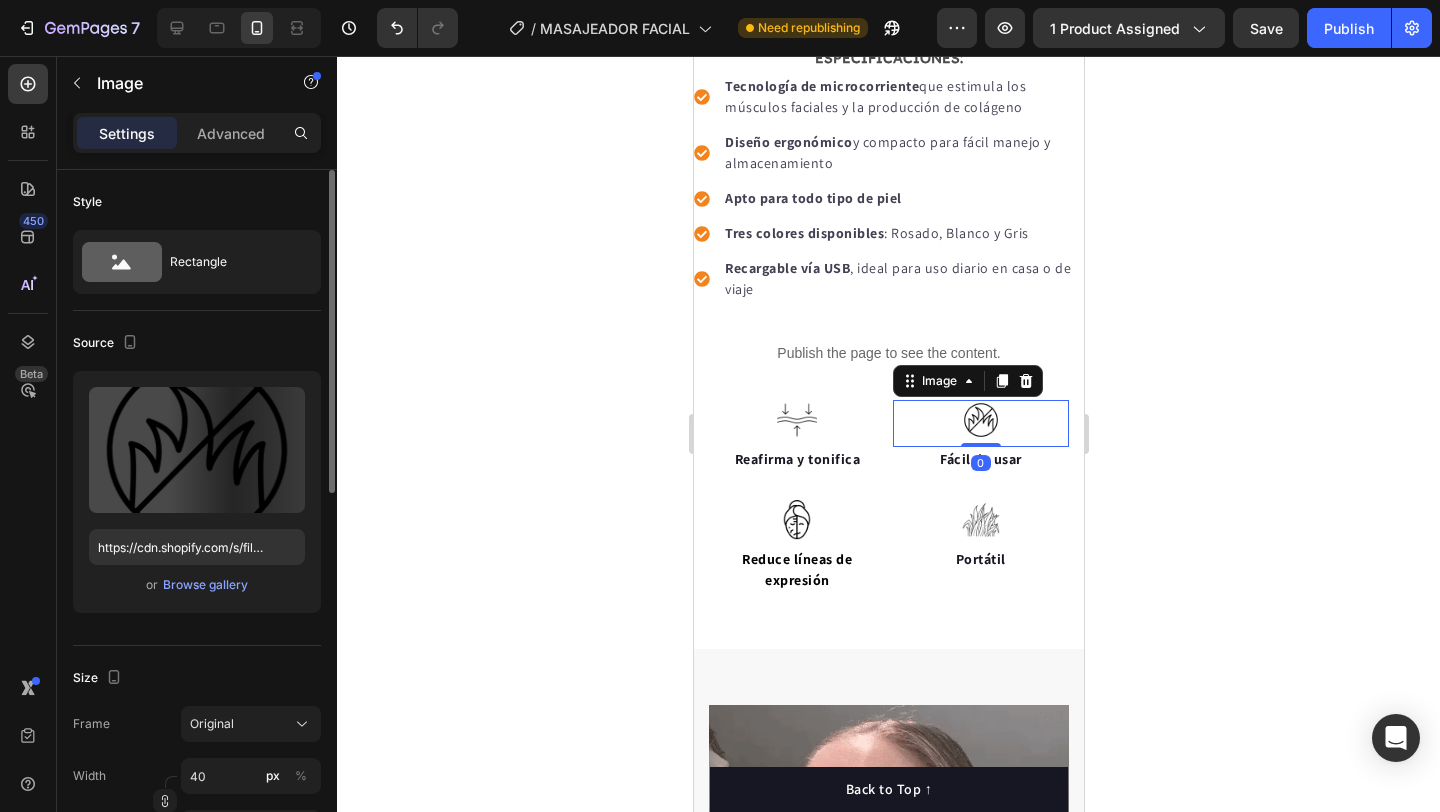 click at bounding box center (980, 420) 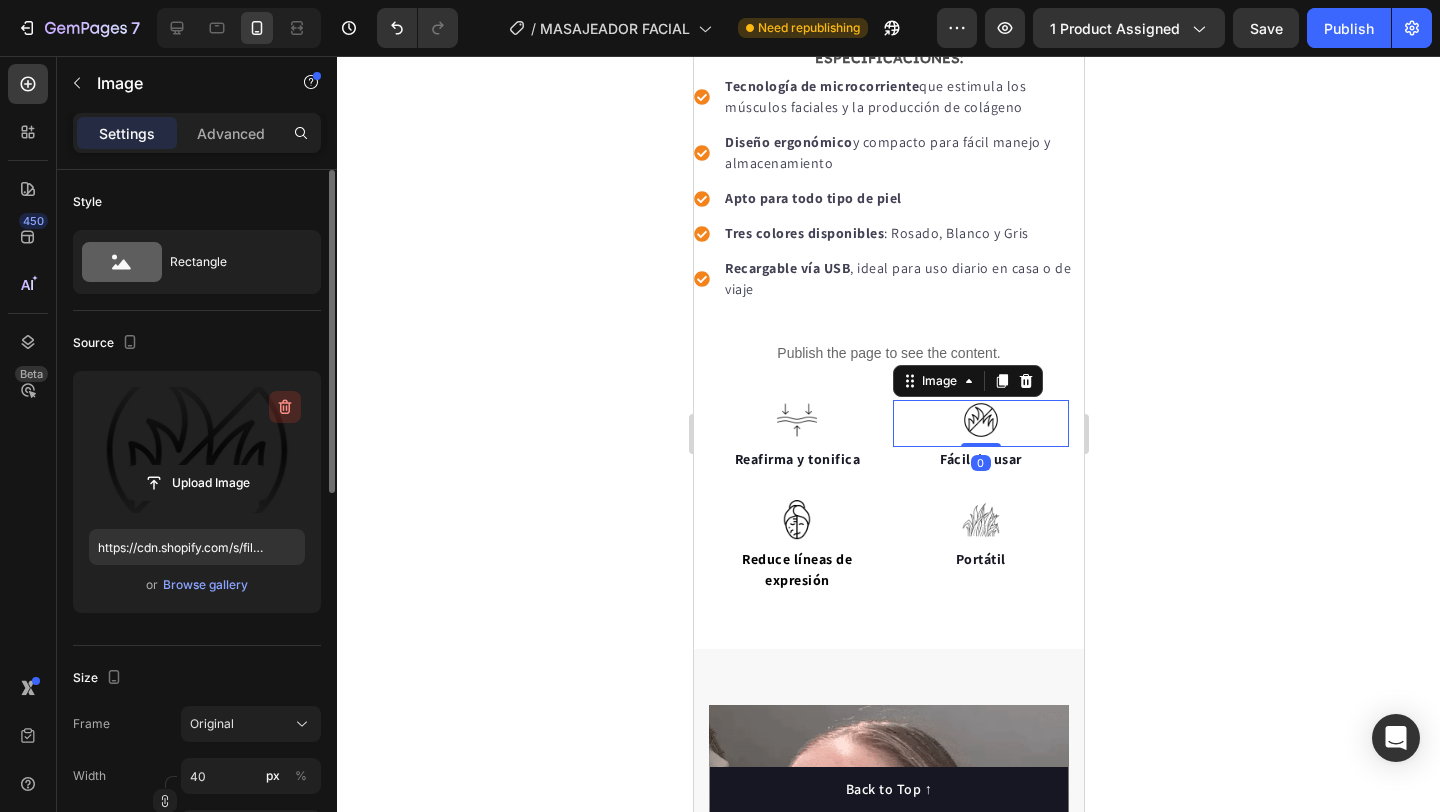 click 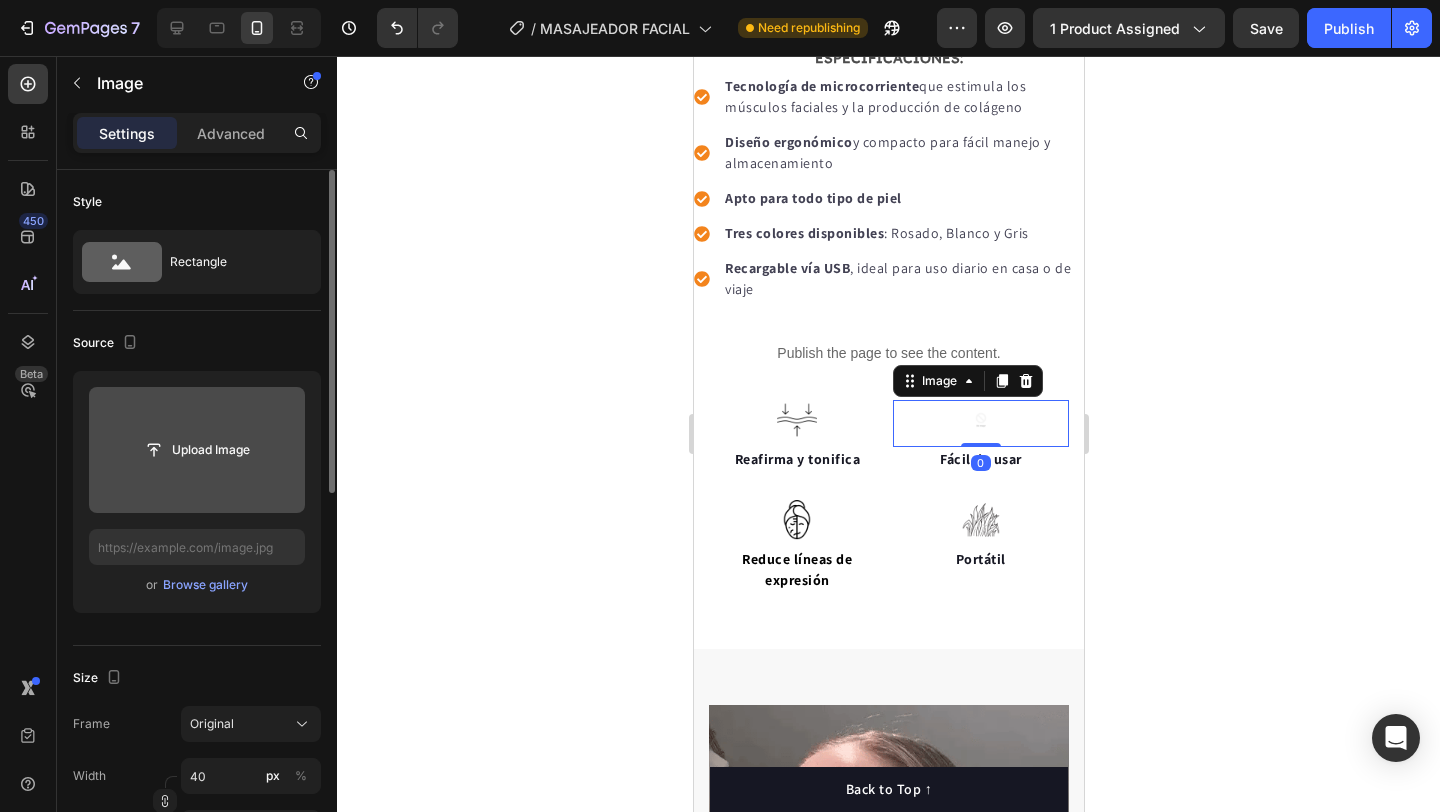 click at bounding box center [197, 450] 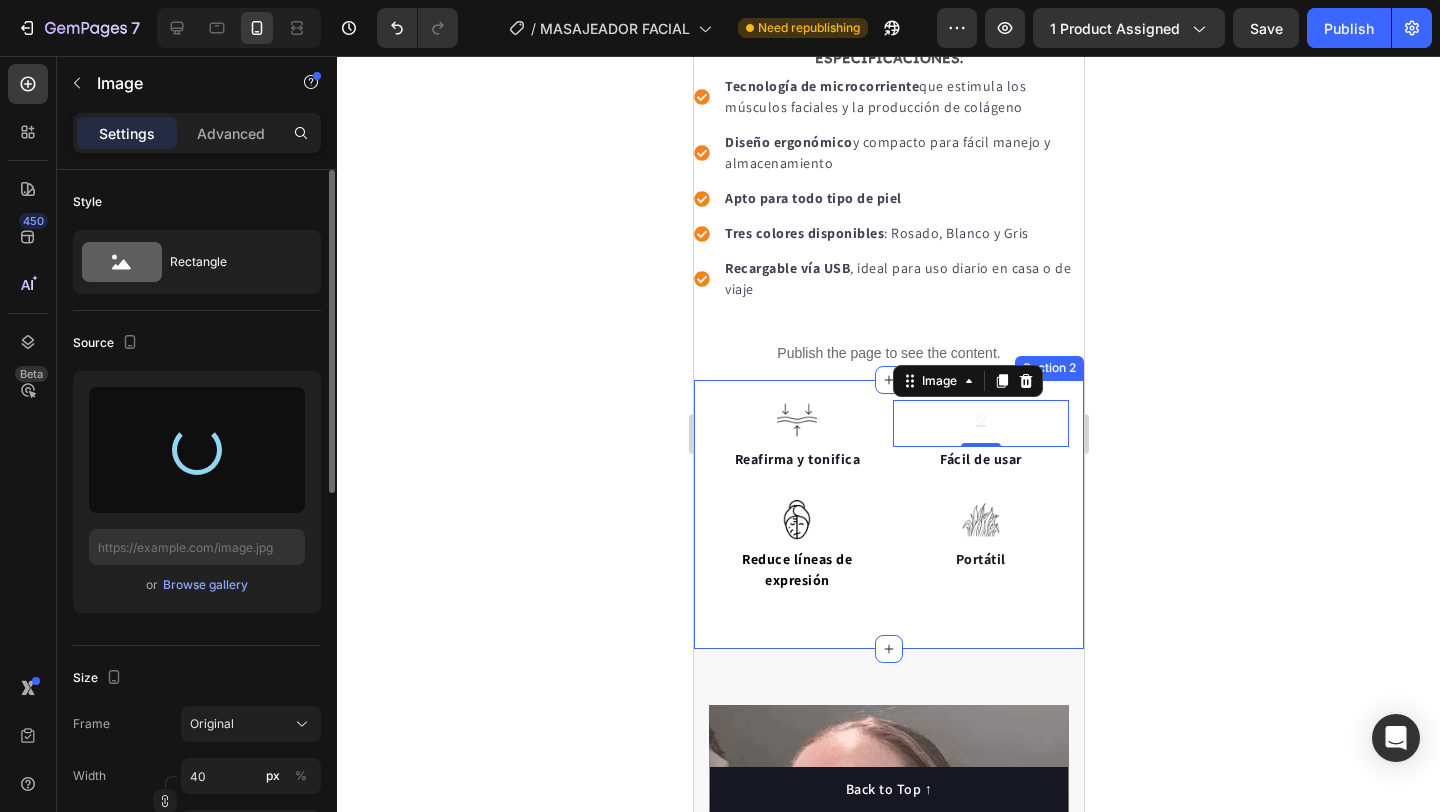 type on "https://cdn.shopify.com/s/files/1/0618/5615/3752/files/gempages_487351136785793969-61937a90-1d5c-4b48-8be0-4f9dee22c2d5.png" 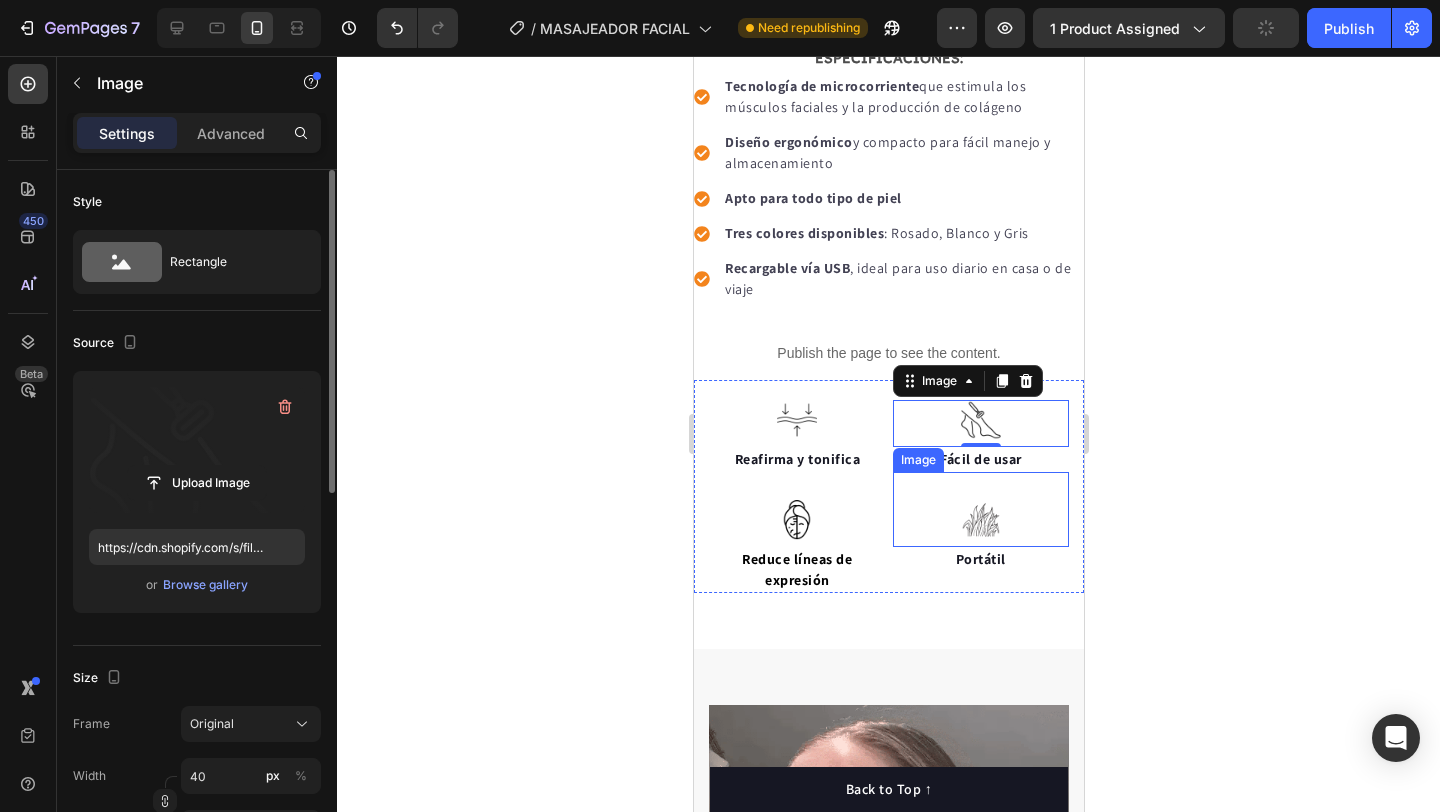click at bounding box center [980, 520] 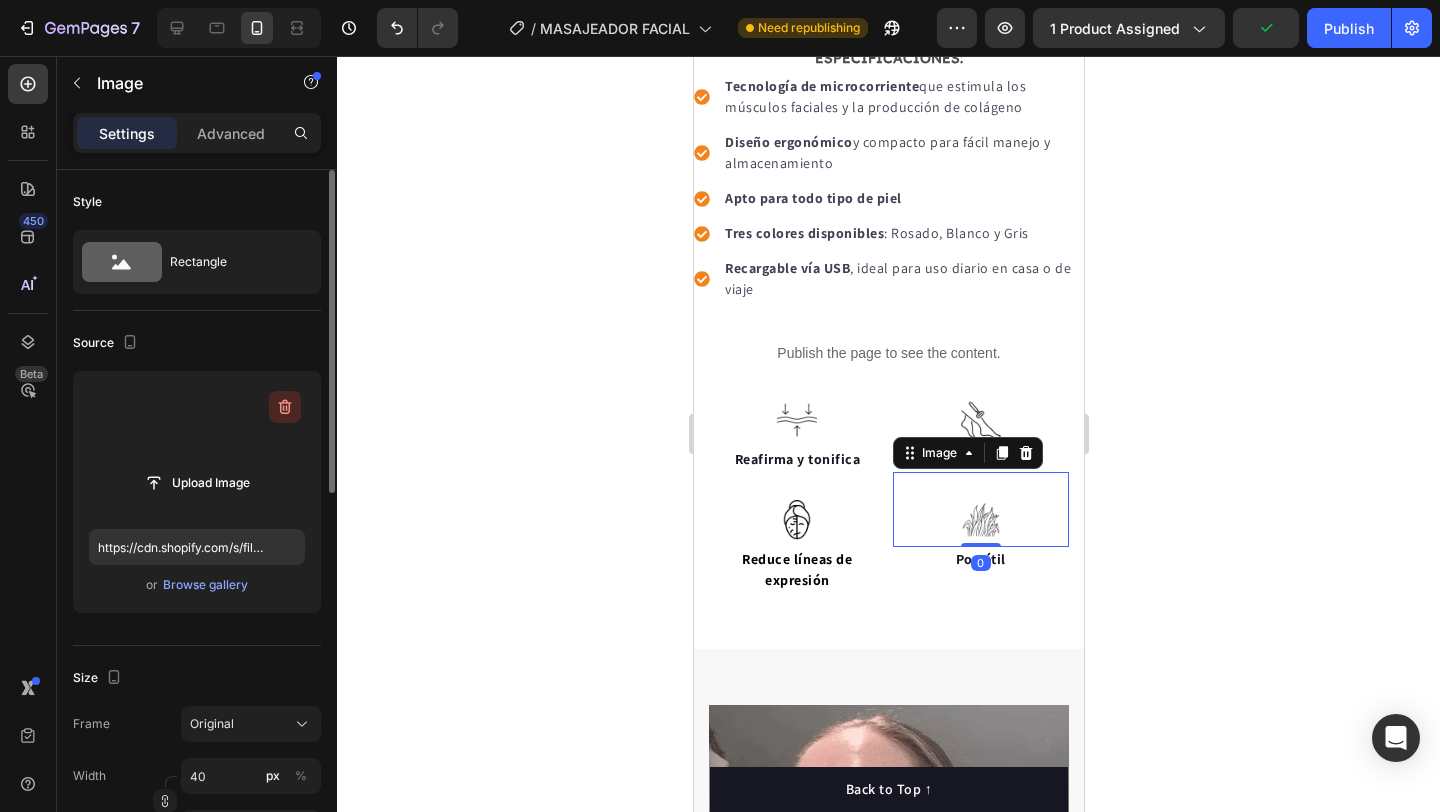 click 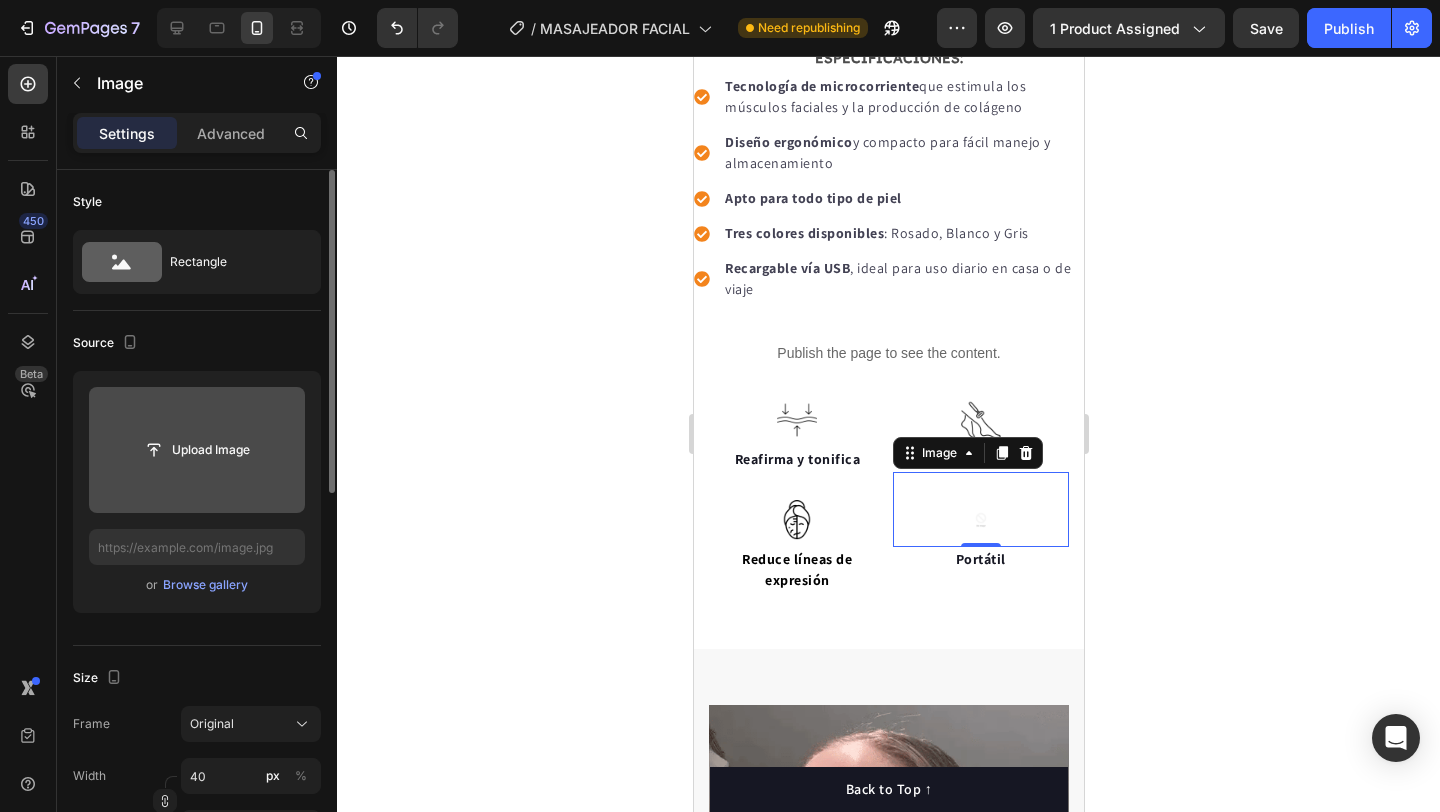 click at bounding box center (197, 450) 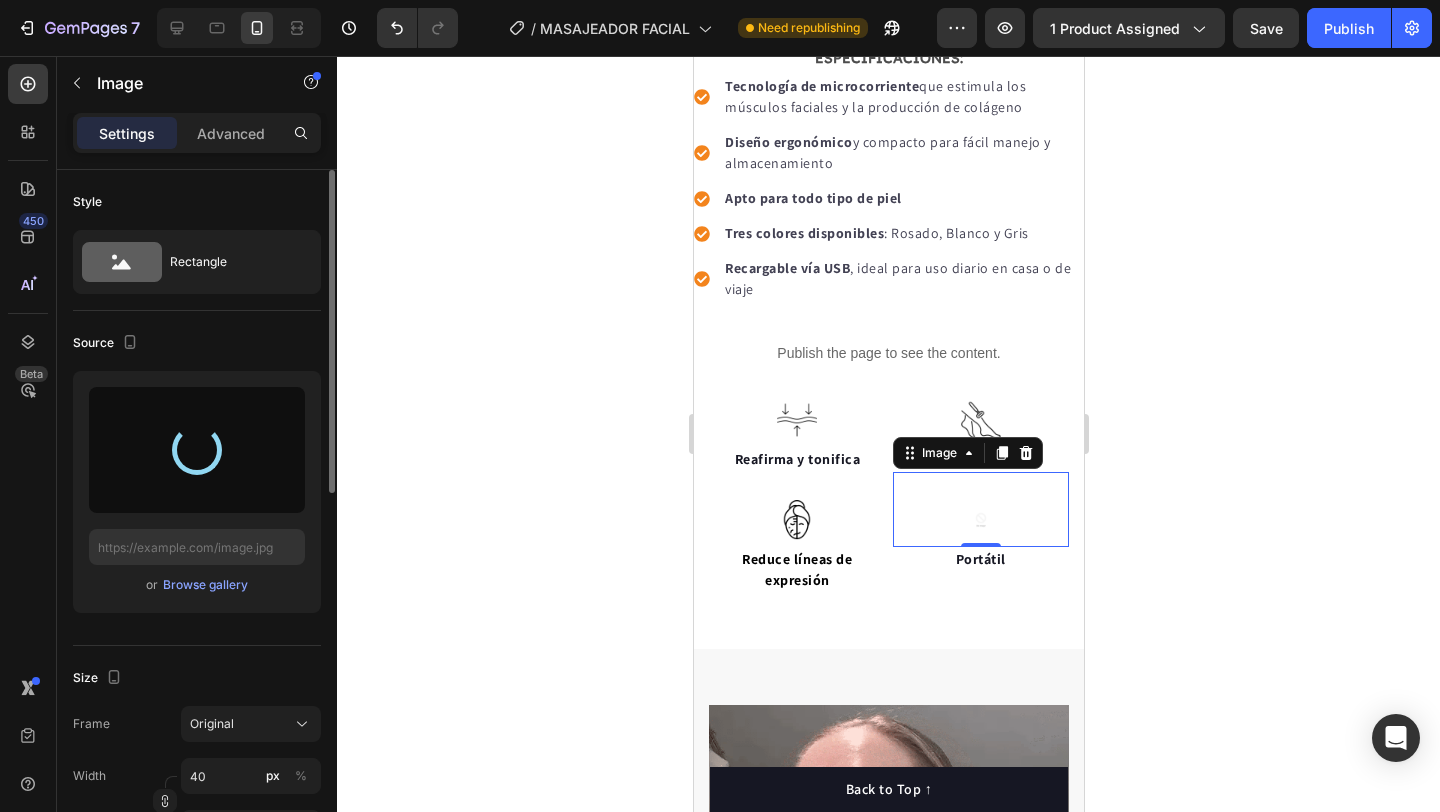 type on "https://cdn.shopify.com/s/files/1/0618/5615/3752/files/gempages_487351136785793969-6db54478-c691-4198-94a4-2a70b6d75a67.png" 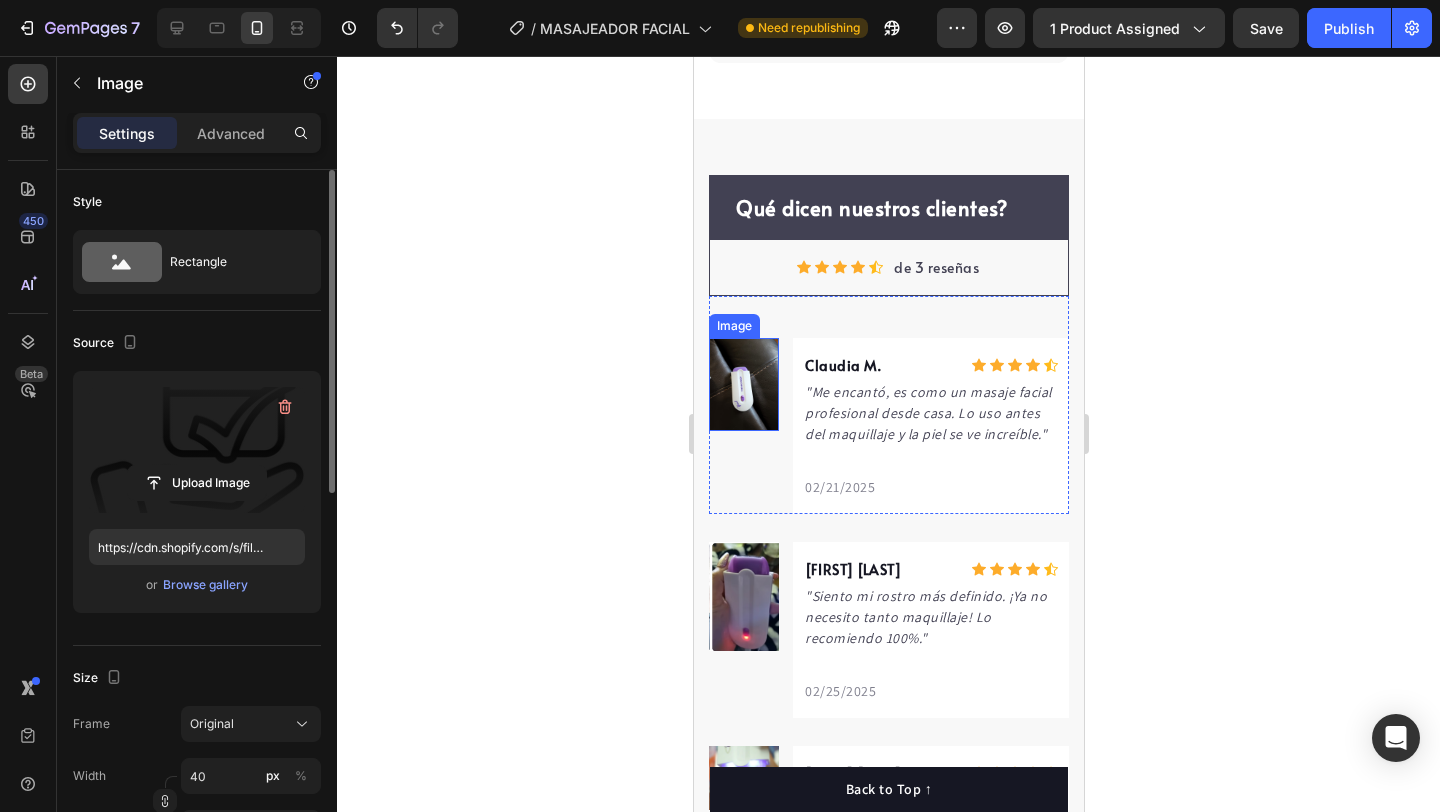 scroll, scrollTop: 5390, scrollLeft: 0, axis: vertical 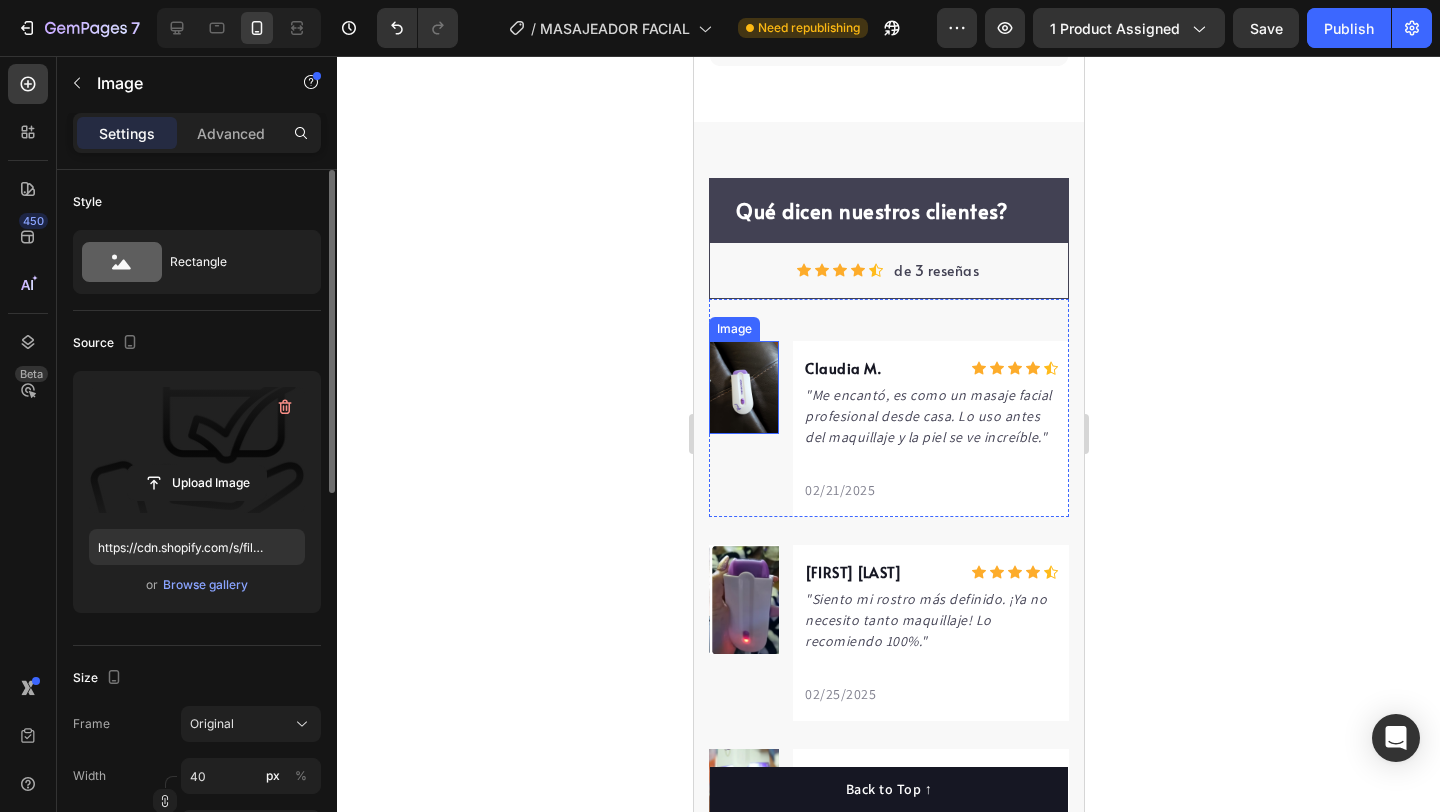 click at bounding box center [743, 387] 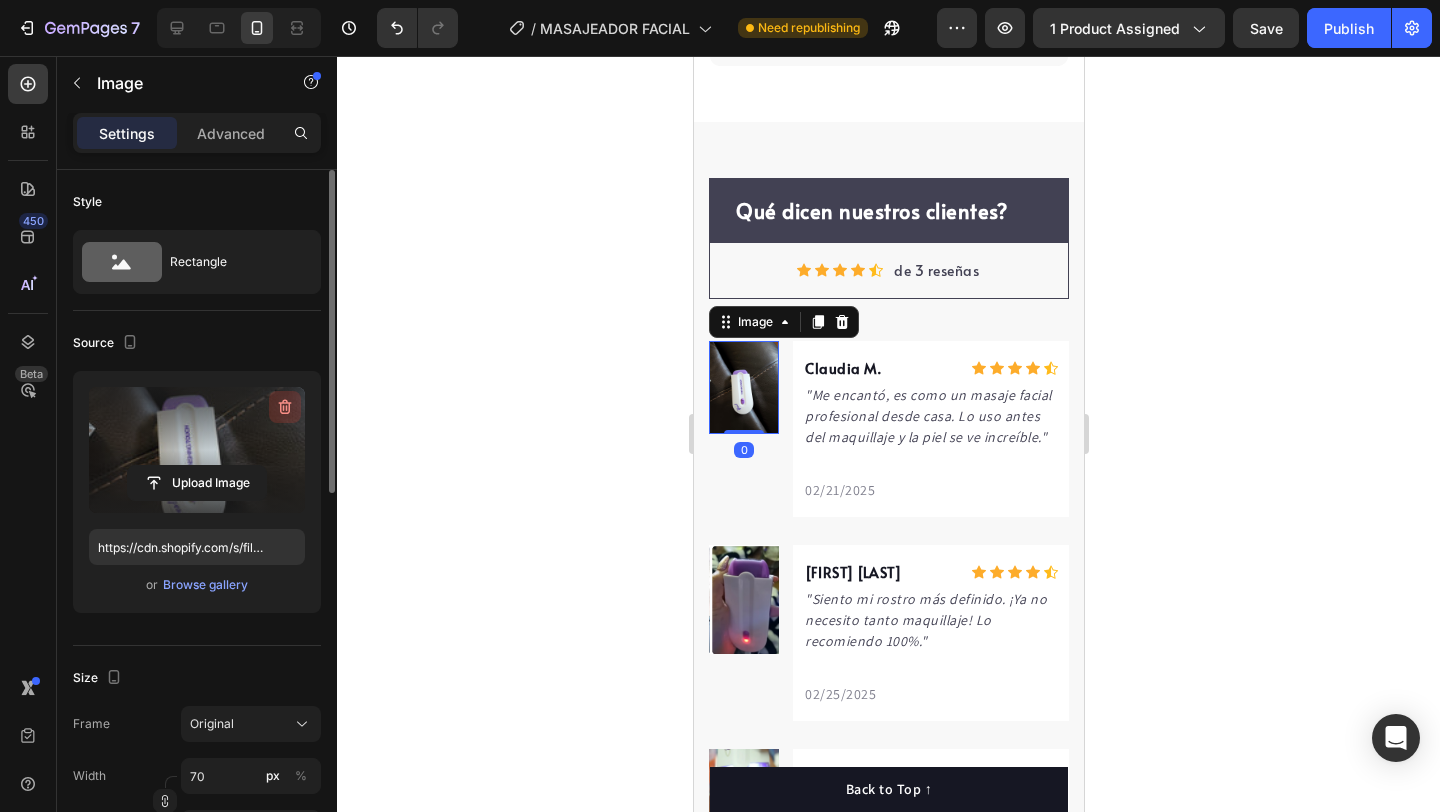click at bounding box center (285, 407) 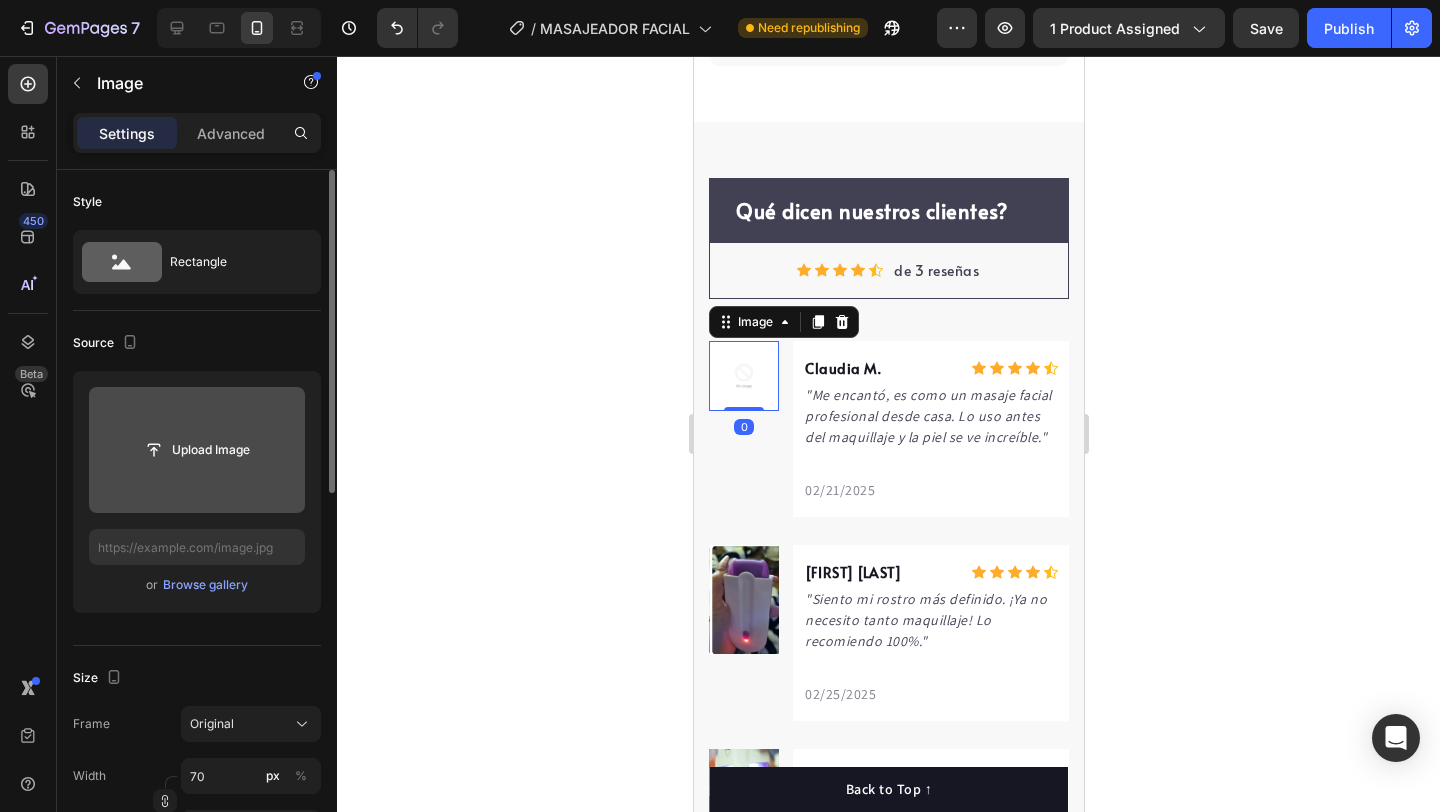 click at bounding box center (197, 450) 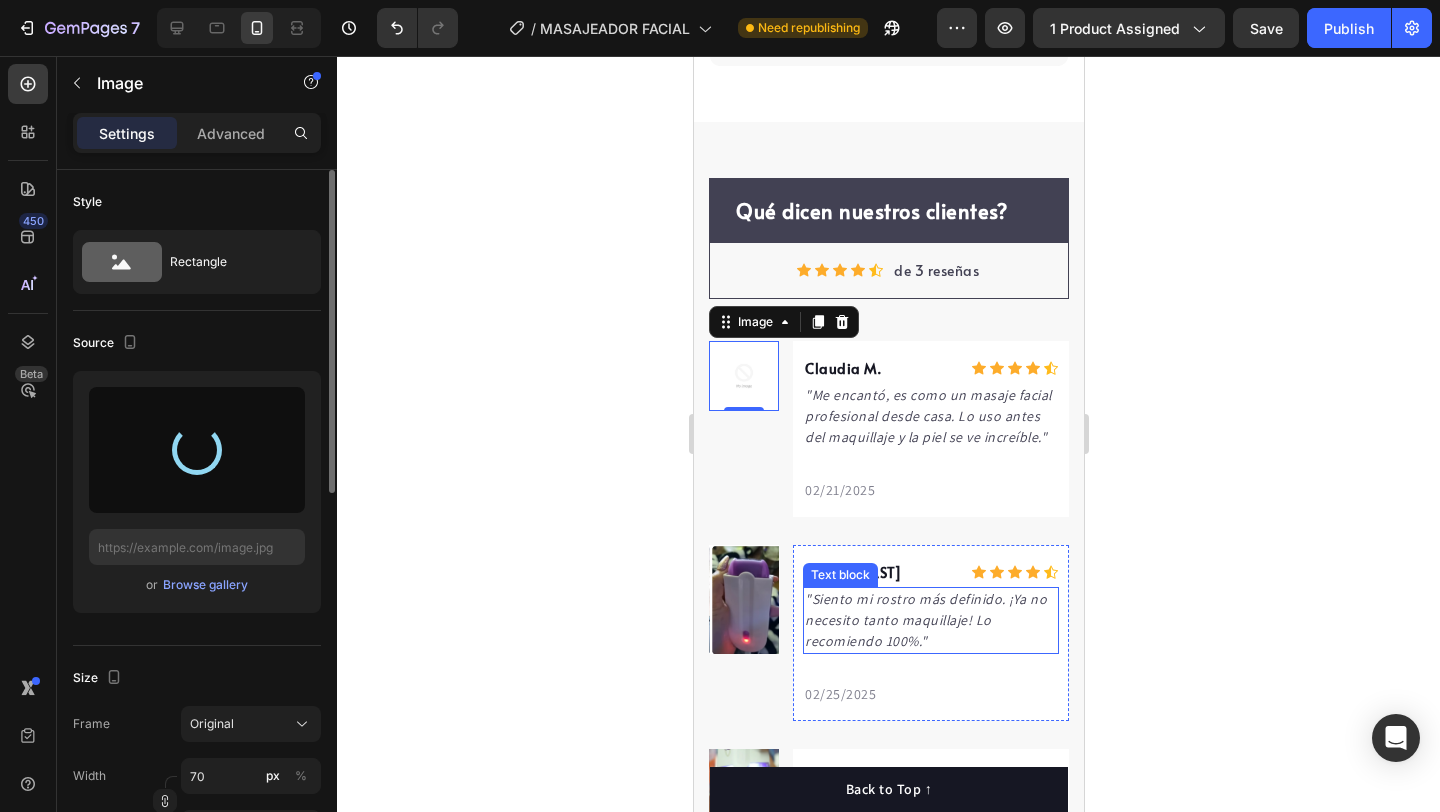 type on "https://cdn.shopify.com/s/files/1/0618/5615/3752/files/gempages_487351136785793969-b355ef3a-e233-45f4-96fb-31b09a8b4e3a.jpg" 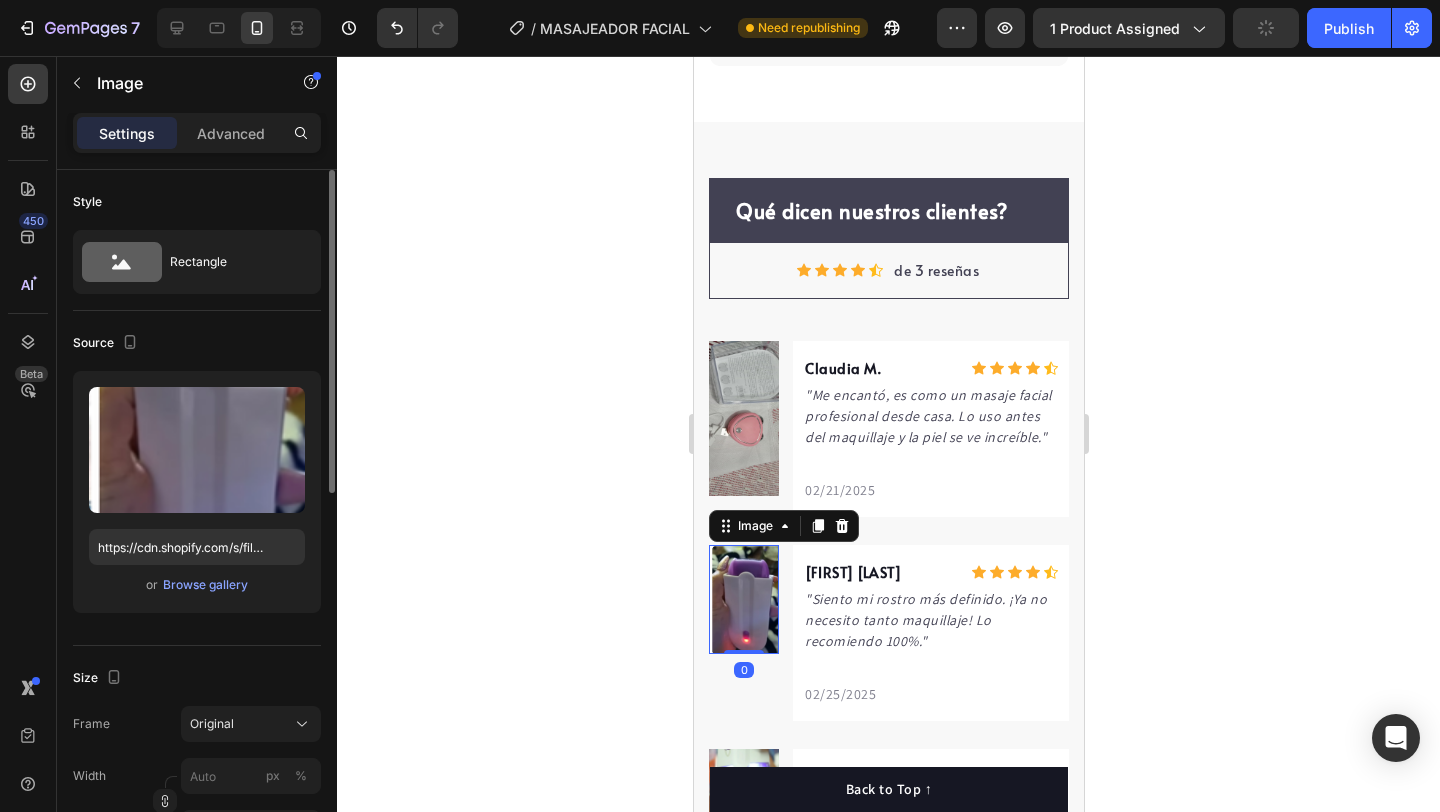 click at bounding box center [743, 599] 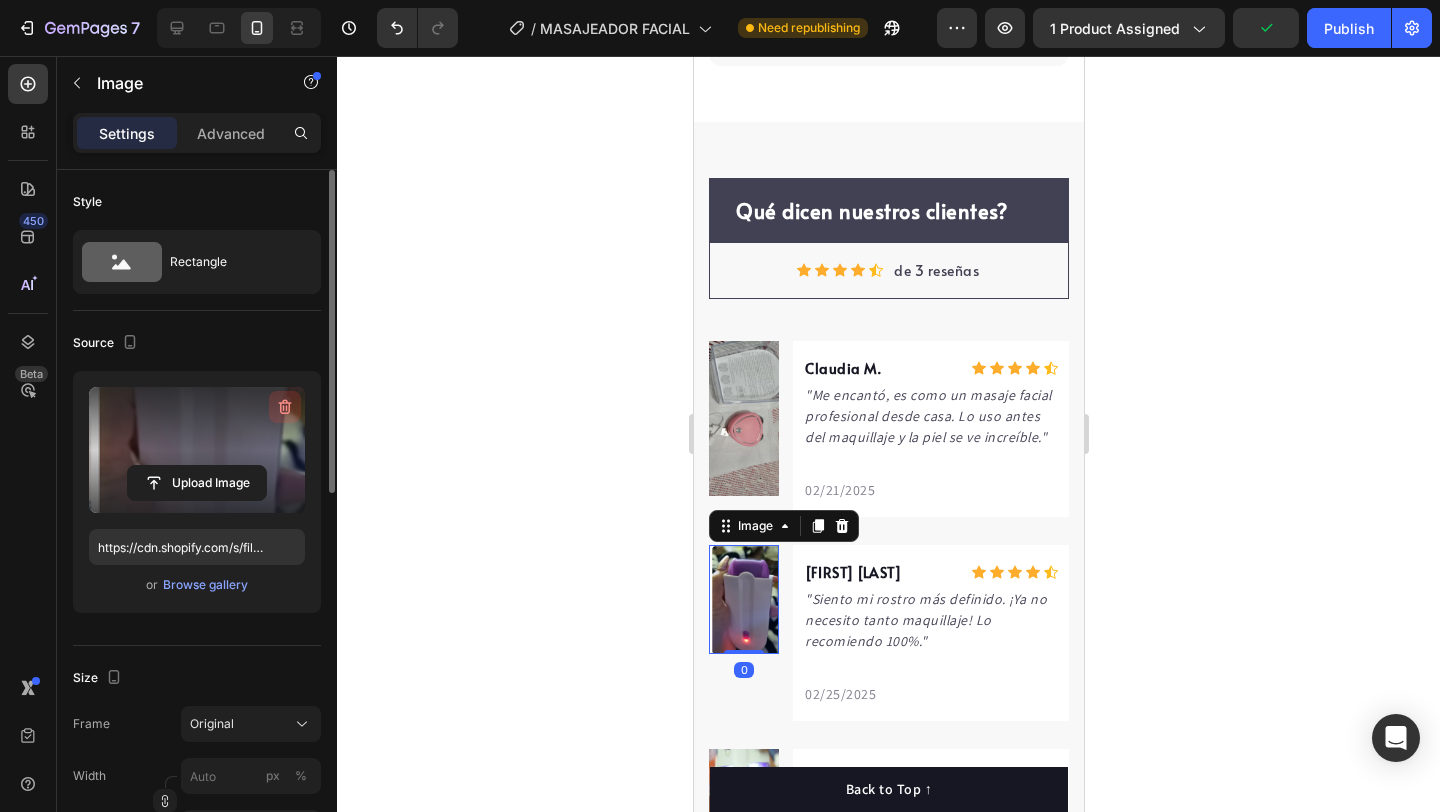 click 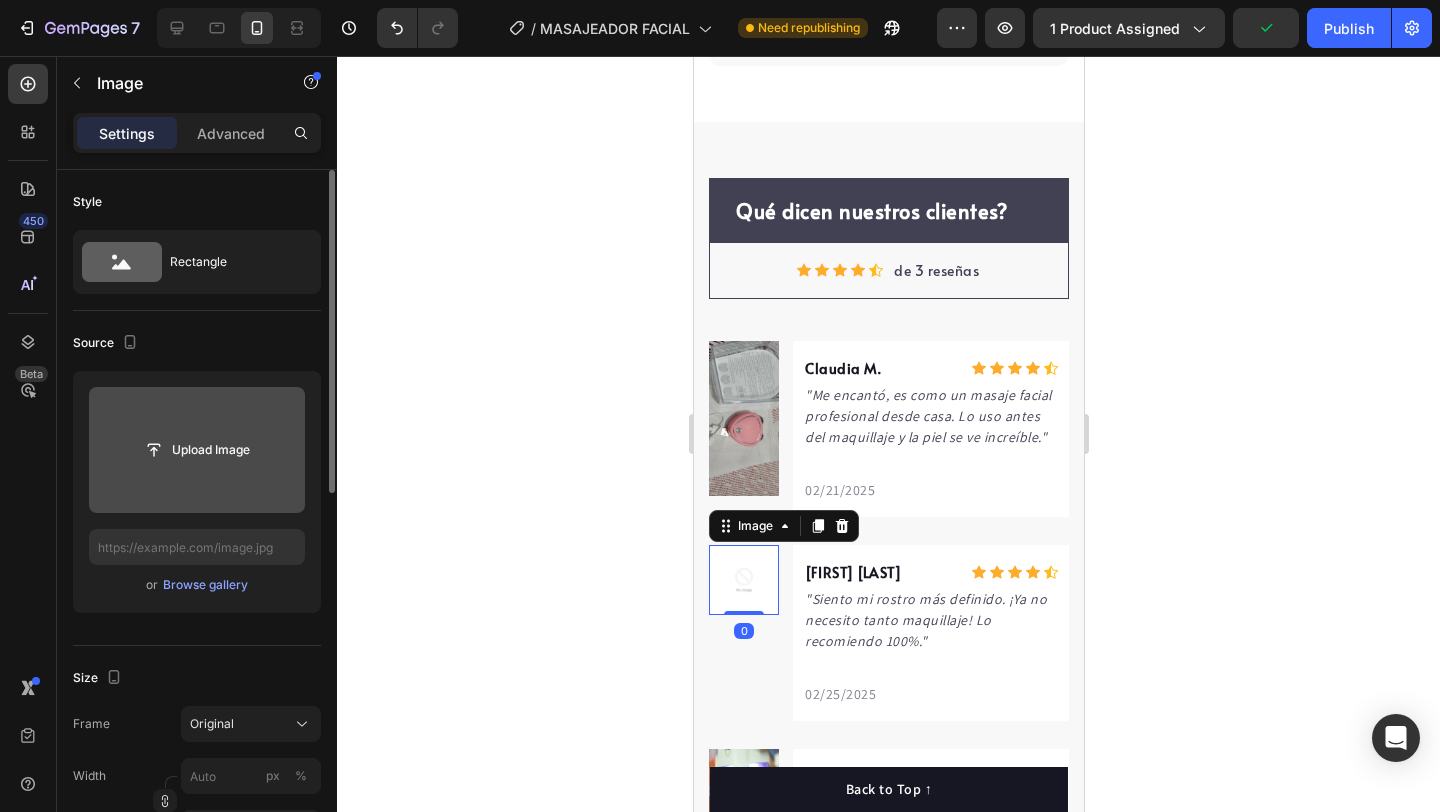 click at bounding box center (197, 450) 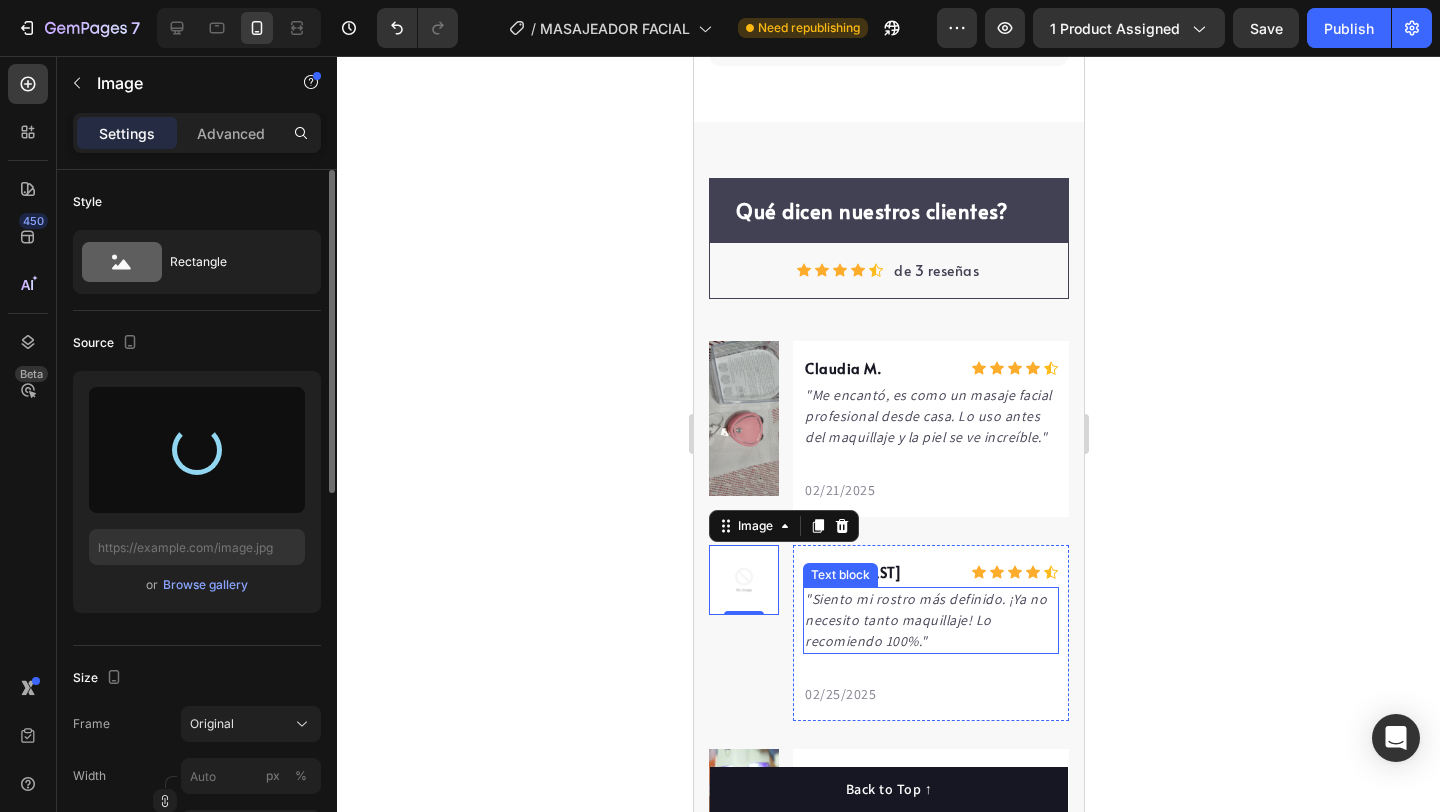 type on "https://cdn.shopify.com/s/files/1/0618/5615/3752/files/gempages_487351136785793969-f2987397-4b68-4095-ad0a-af28a40fdbb8.jpg" 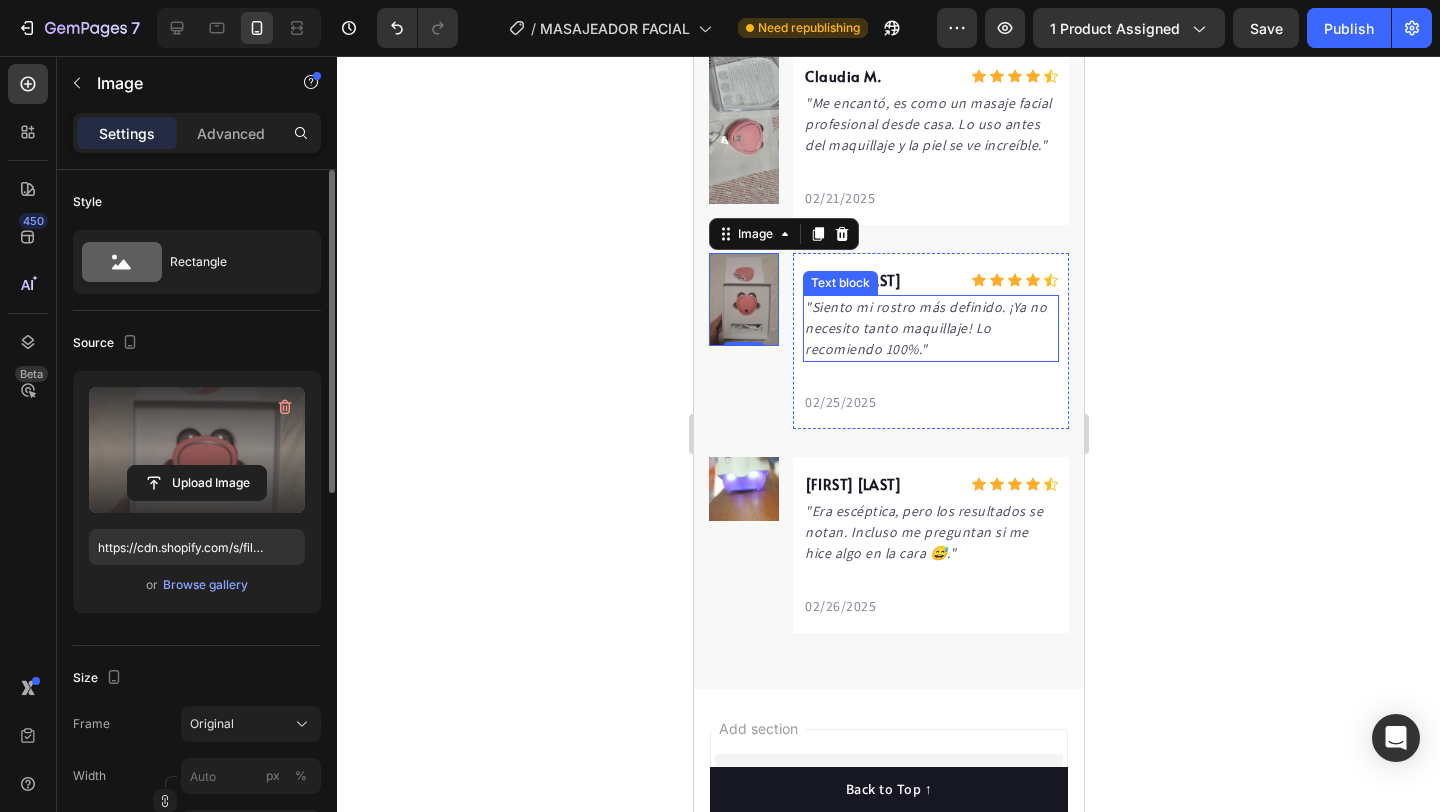 scroll, scrollTop: 5689, scrollLeft: 0, axis: vertical 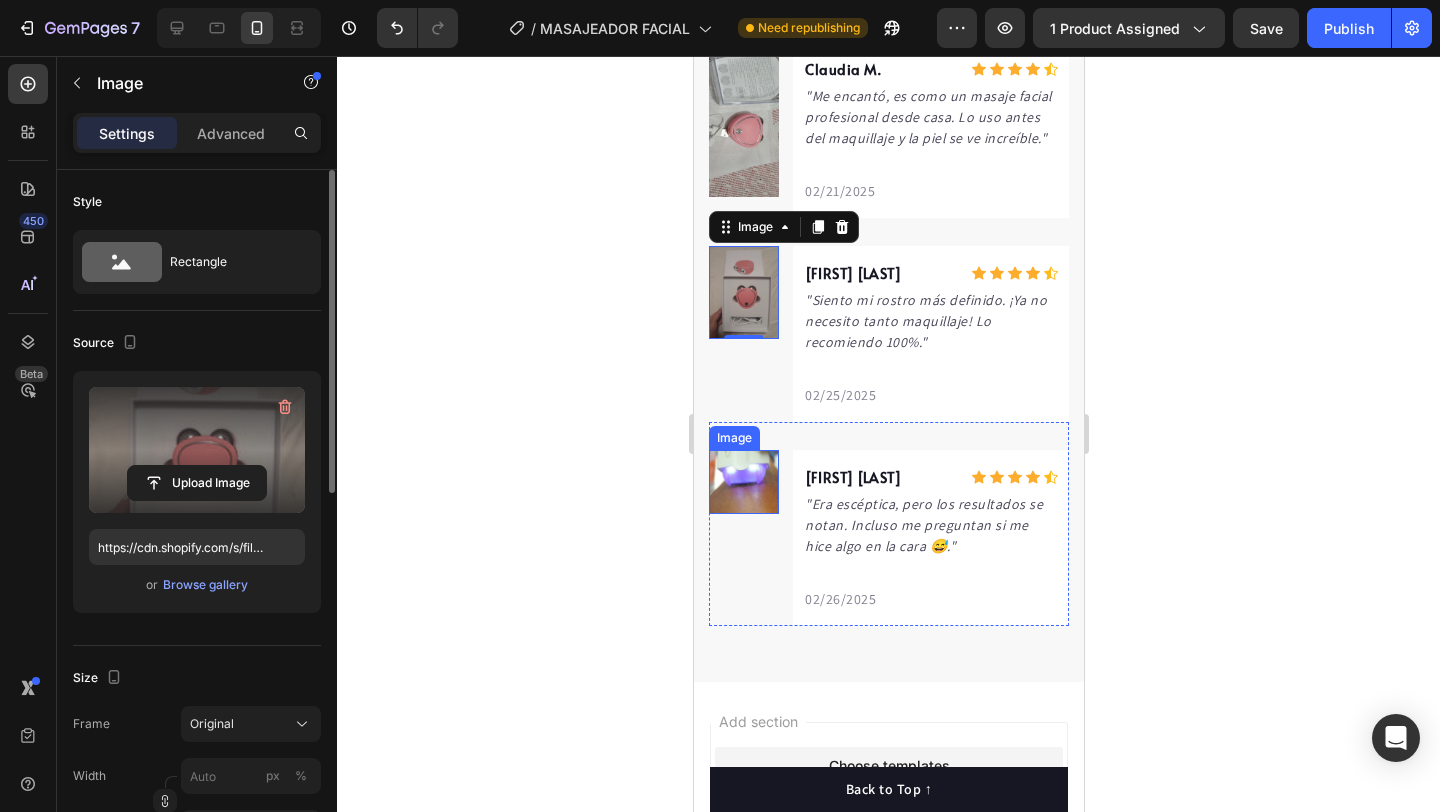 click at bounding box center [743, 482] 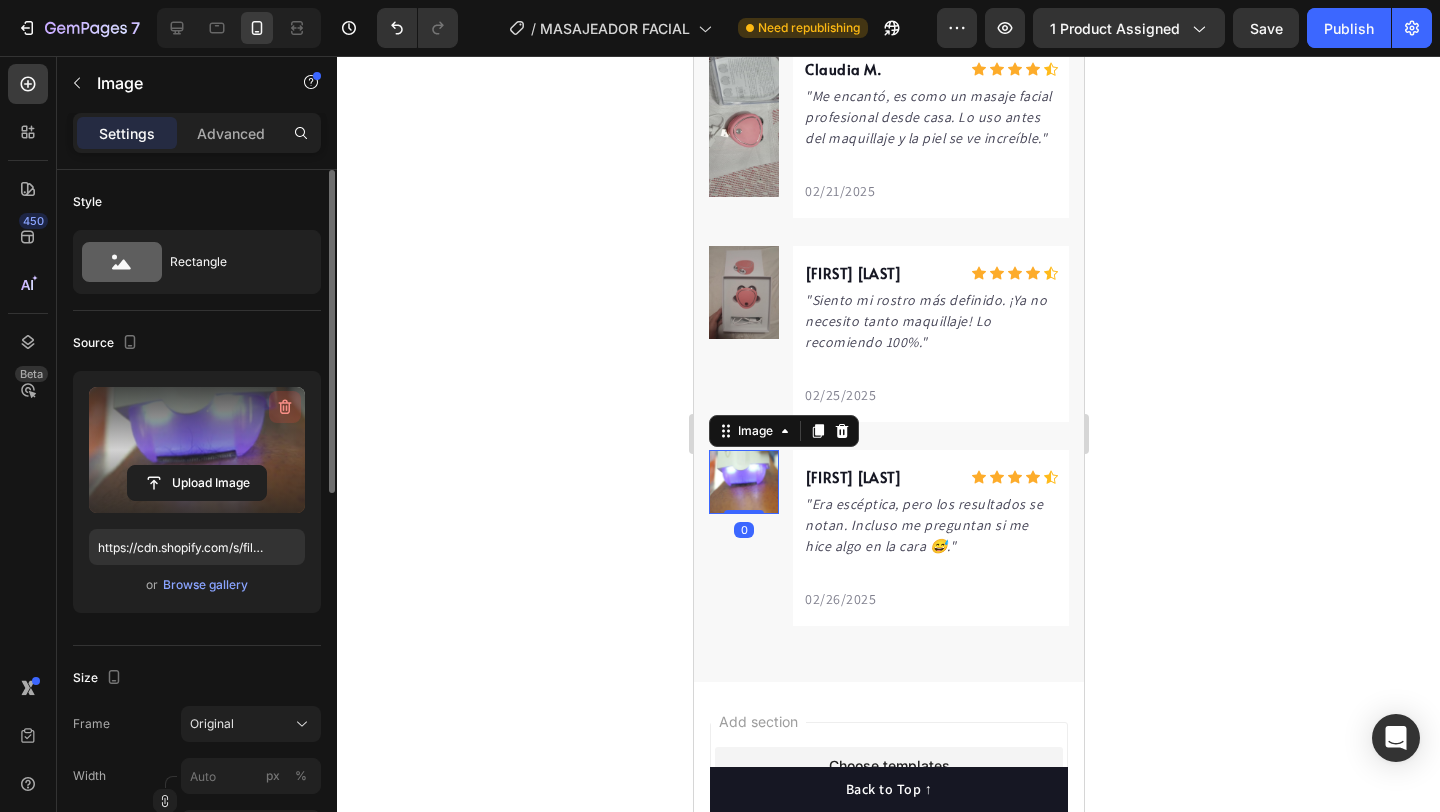 click 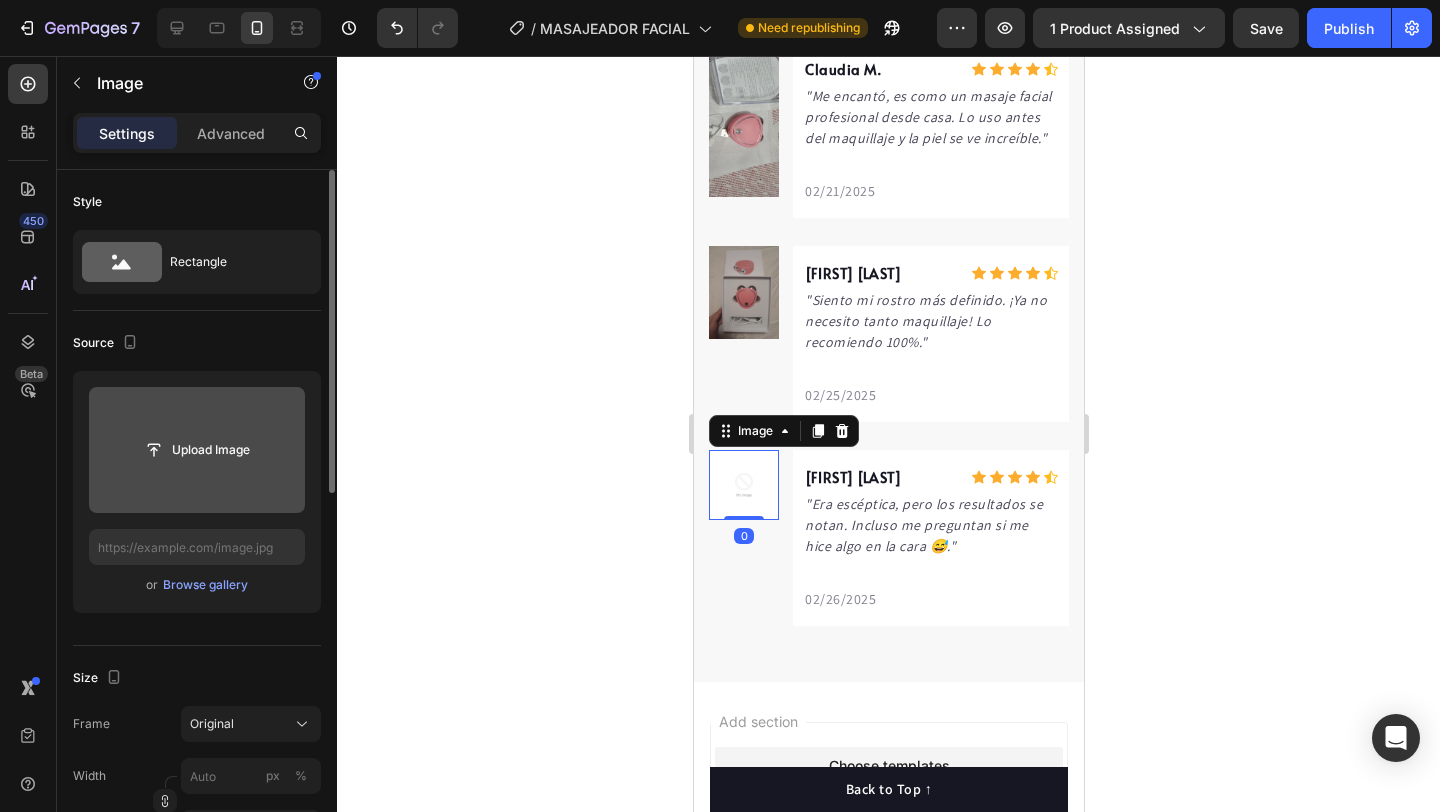 click at bounding box center (197, 450) 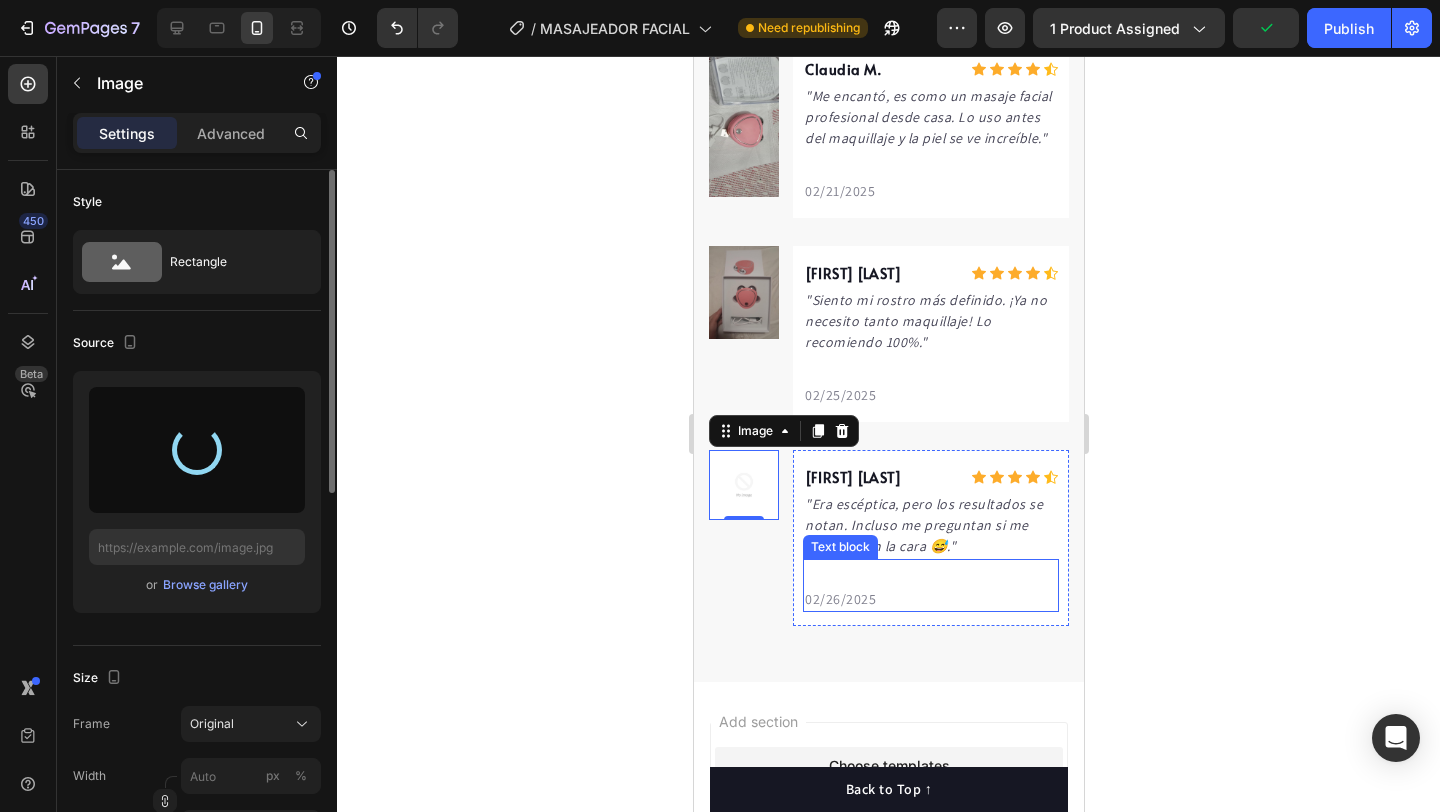 type on "https://cdn.shopify.com/s/files/1/0618/5615/3752/files/gempages_487351136785793969-fb38064e-c1ac-4ec0-84b6-bd8138f31b5c.jpg" 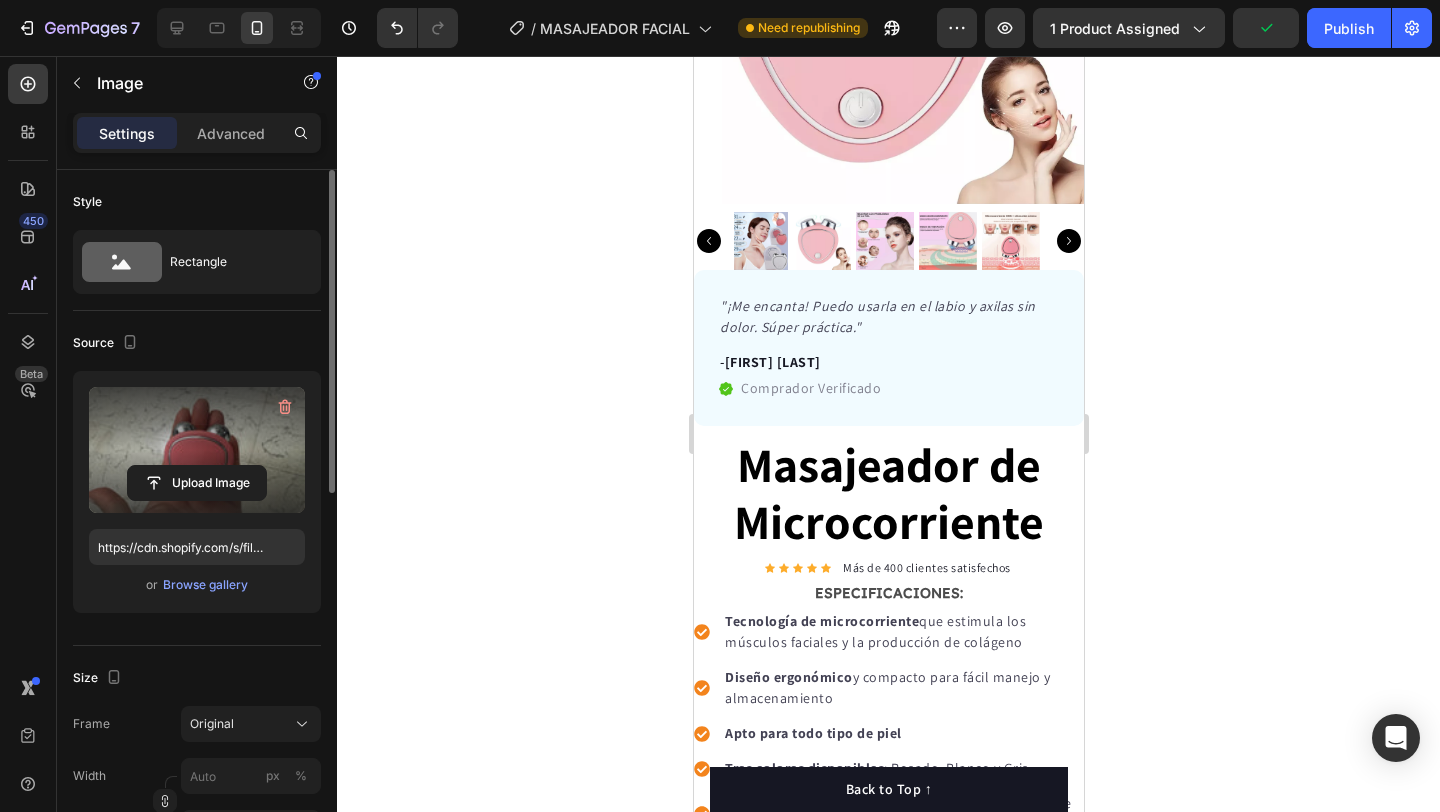 scroll, scrollTop: 0, scrollLeft: 0, axis: both 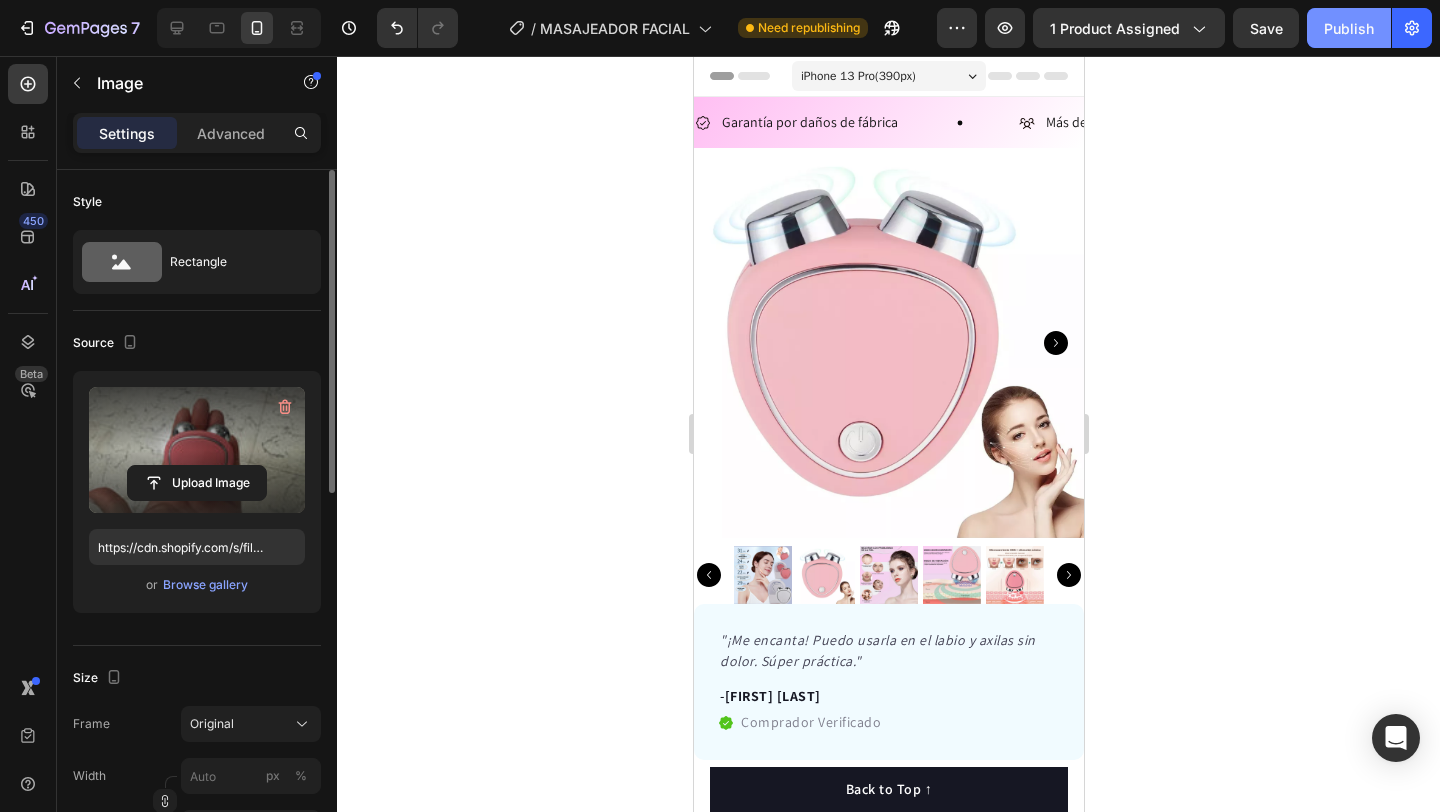 click on "Publish" 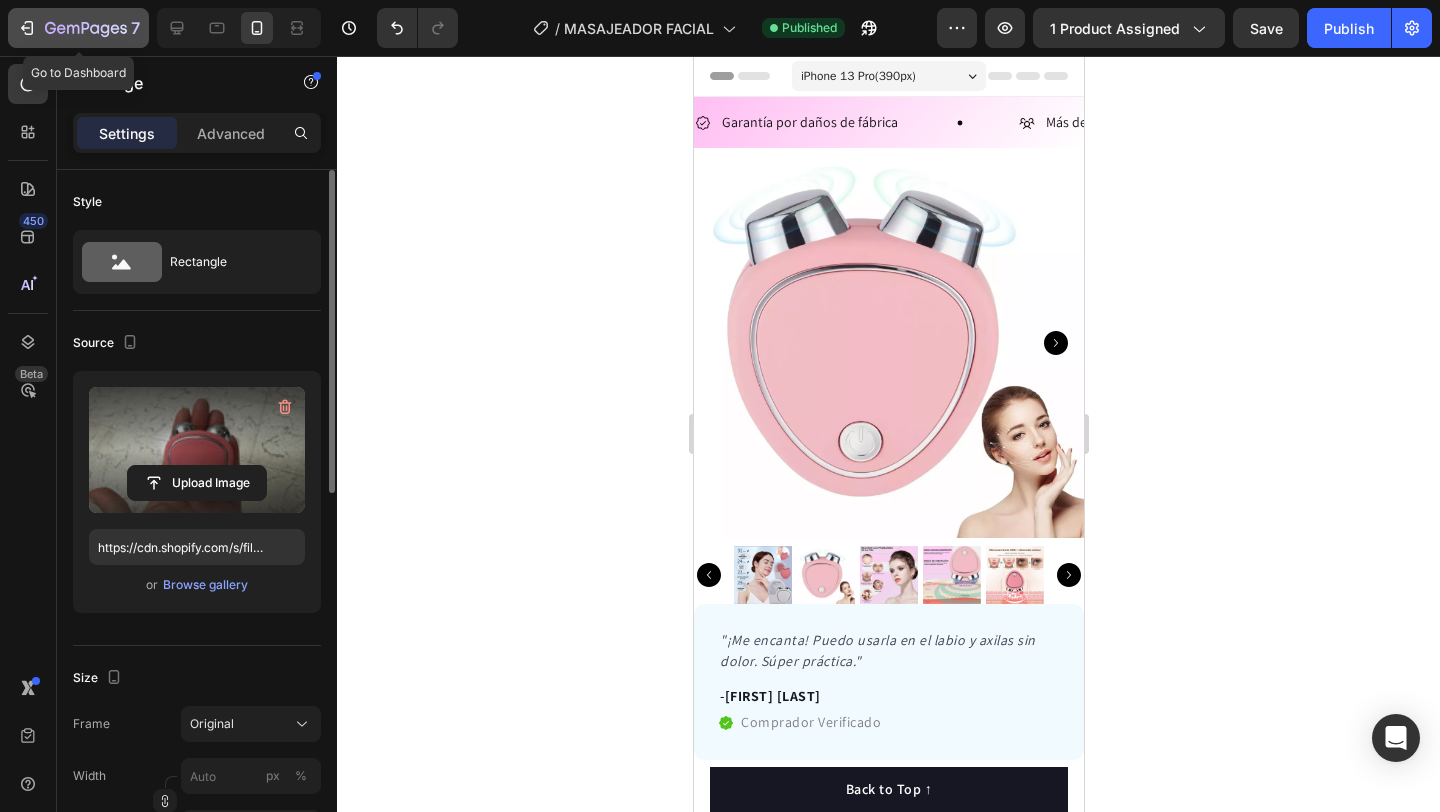 click 